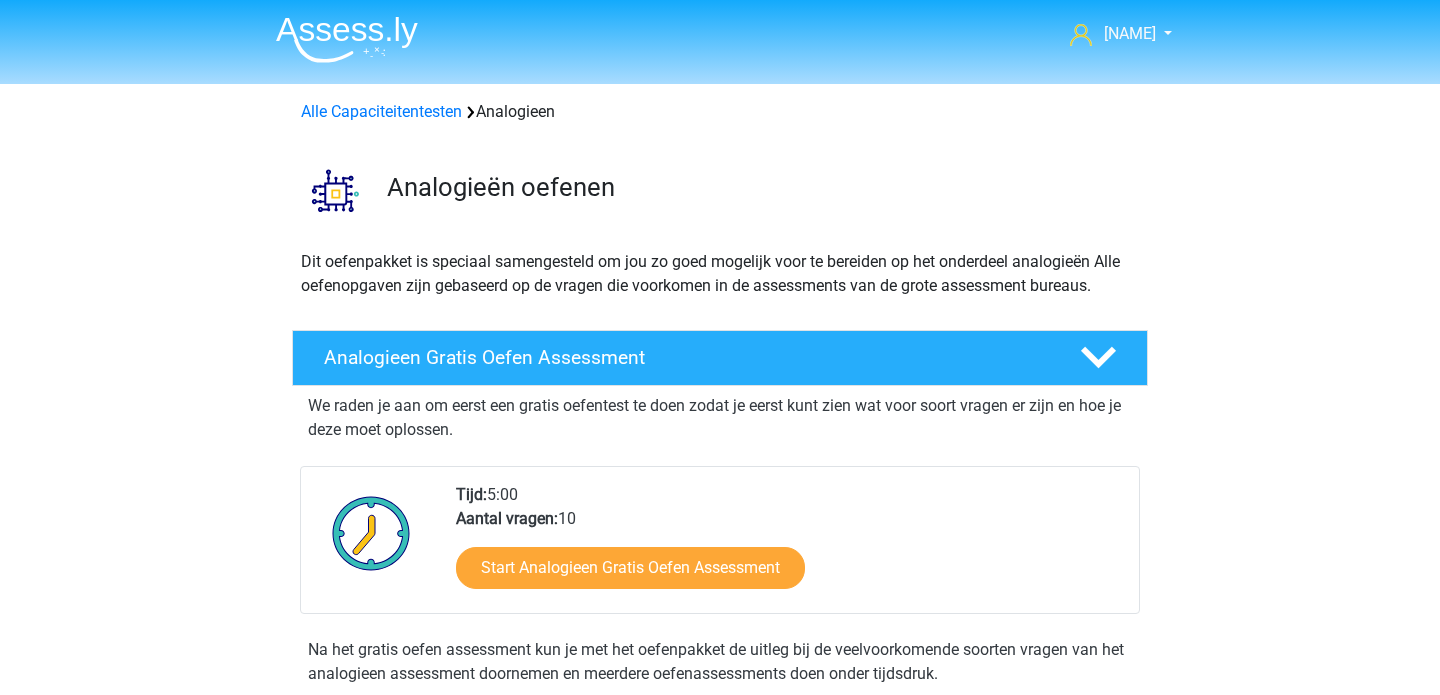 scroll, scrollTop: 819, scrollLeft: 0, axis: vertical 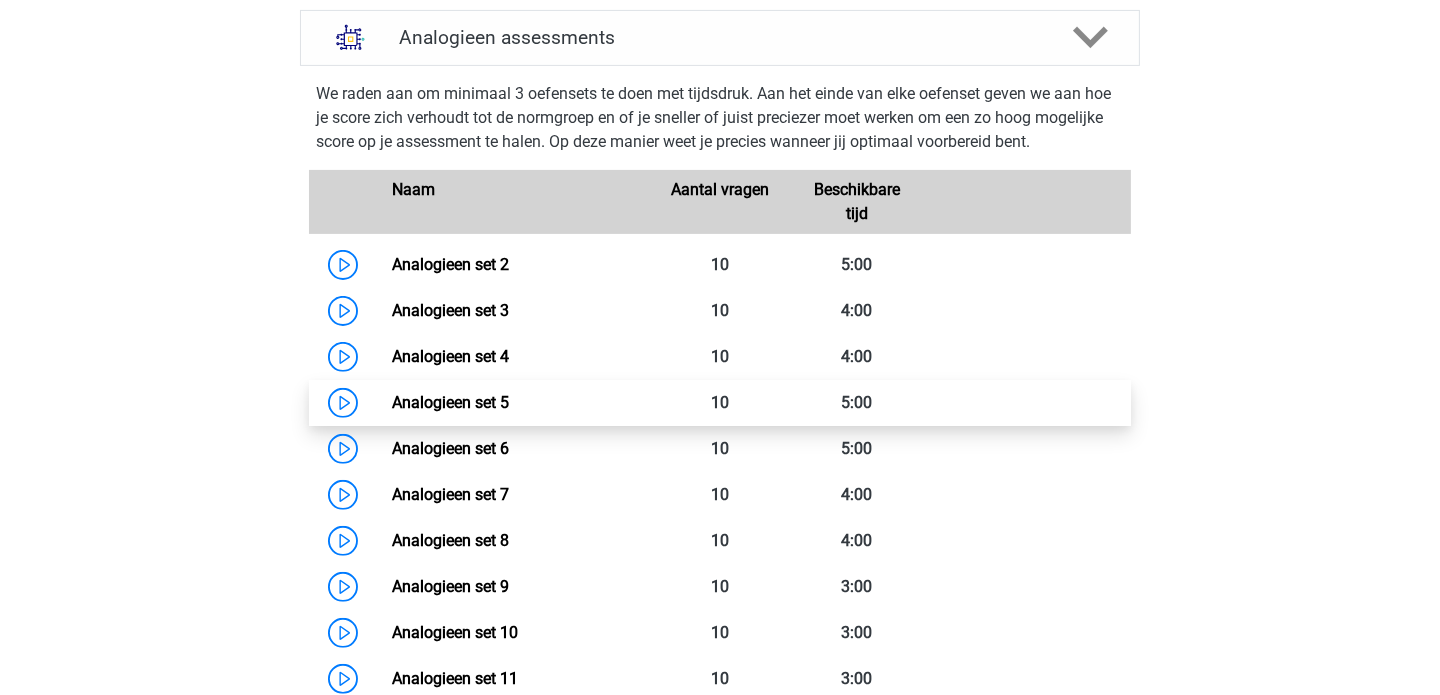 click on "Analogieen
set 5" at bounding box center (450, 402) 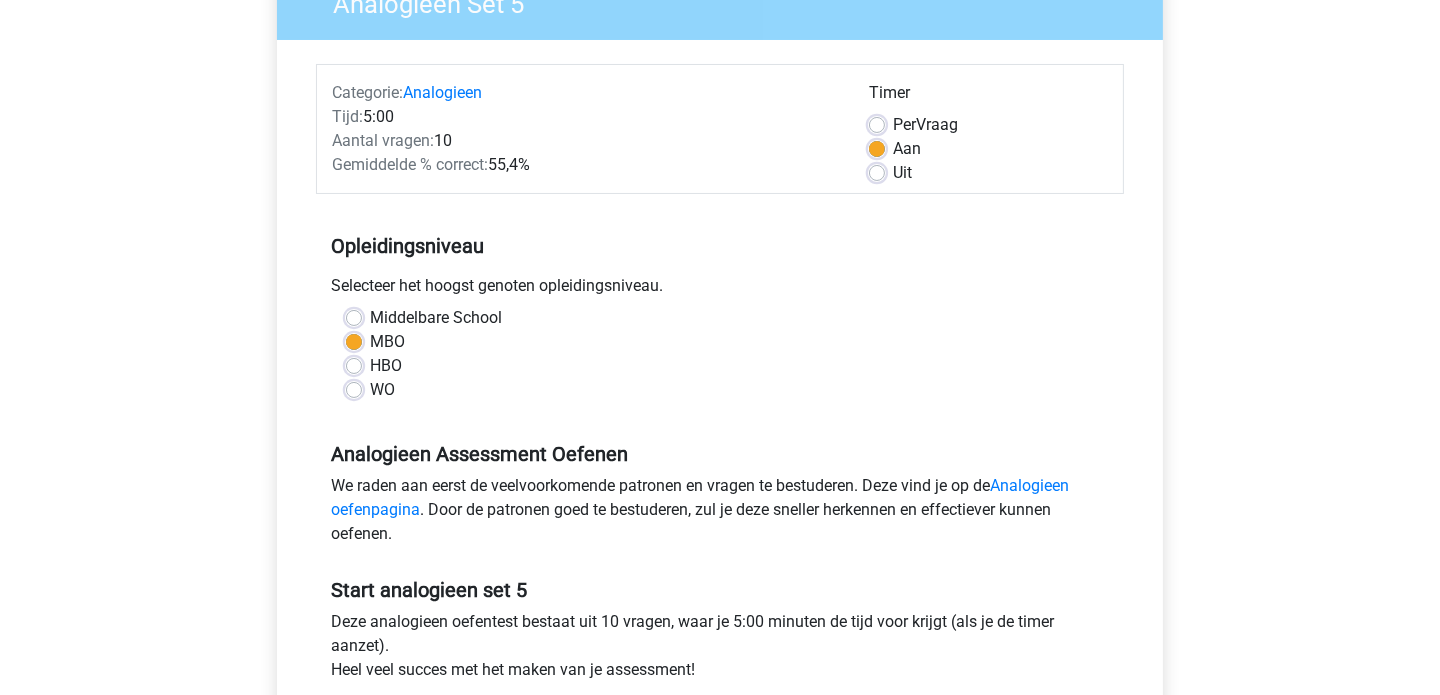 scroll, scrollTop: 236, scrollLeft: 0, axis: vertical 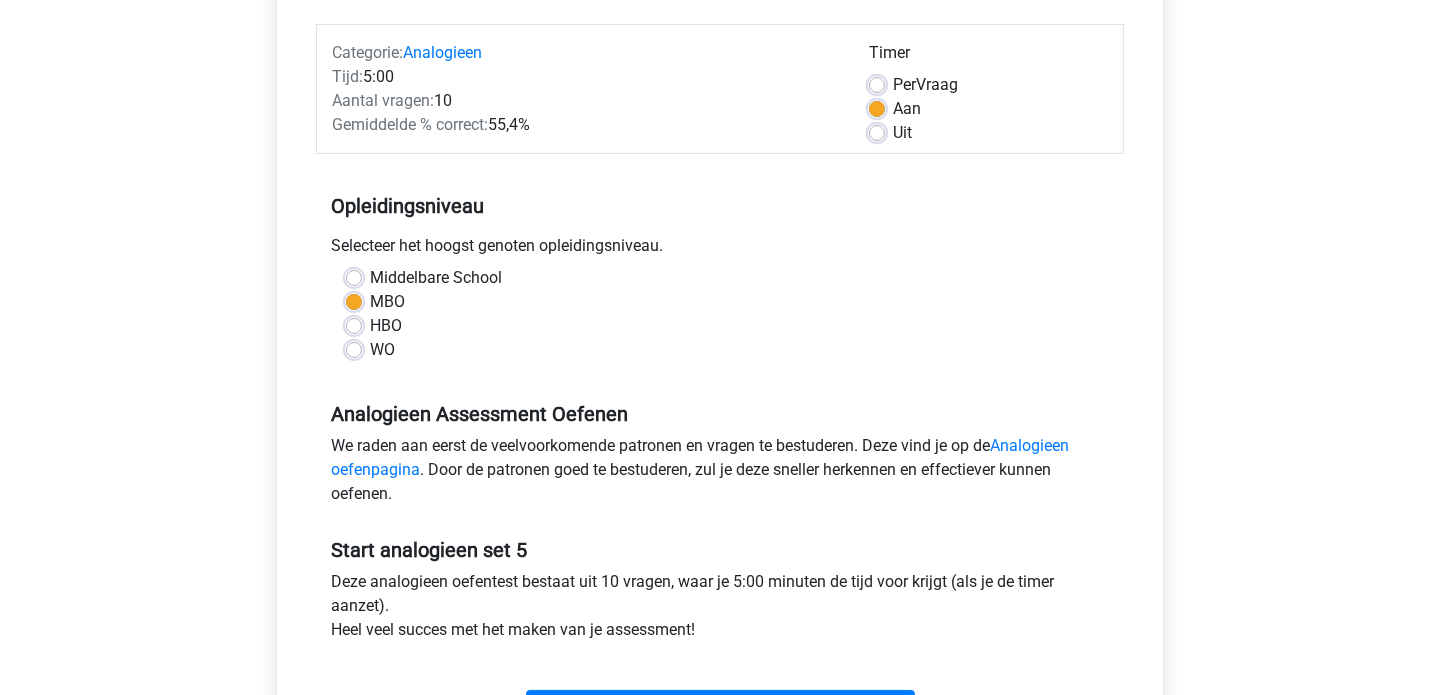 click on "Per  Vraag" at bounding box center (925, 85) 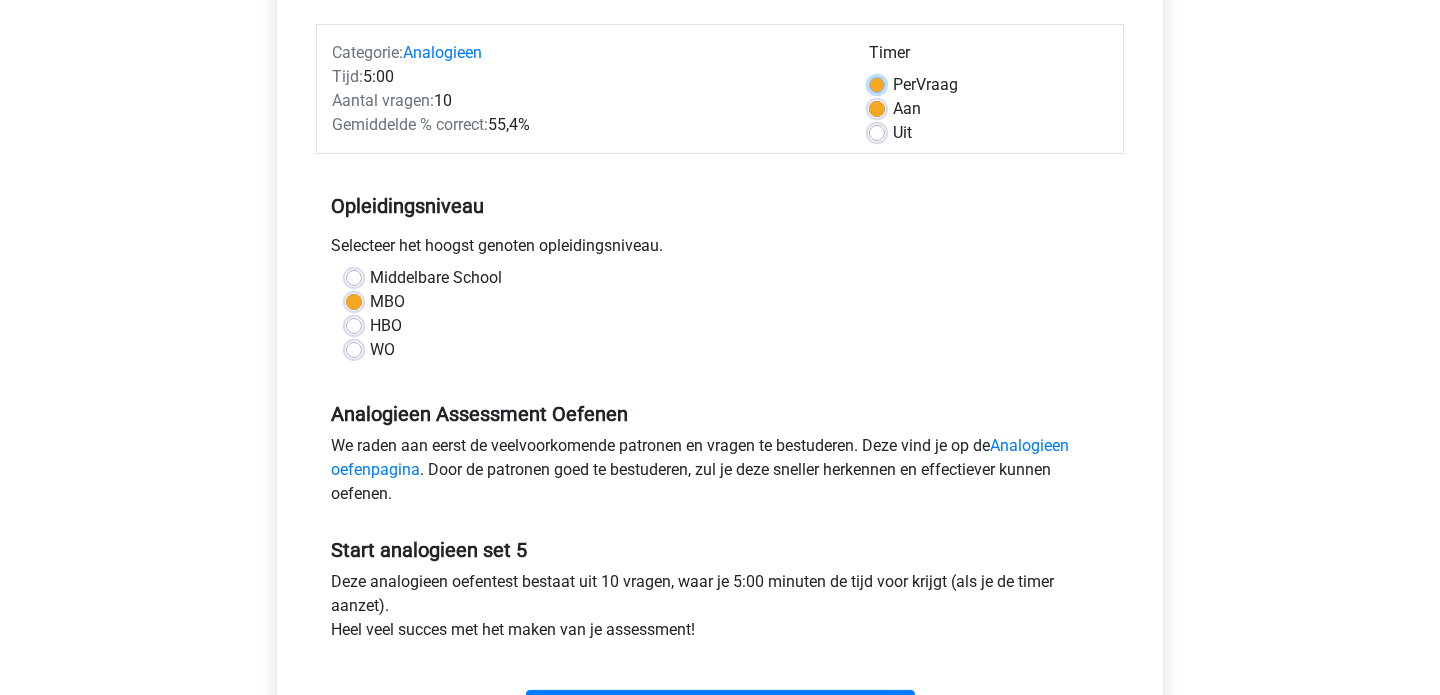click on "Per  Vraag" at bounding box center [877, 83] 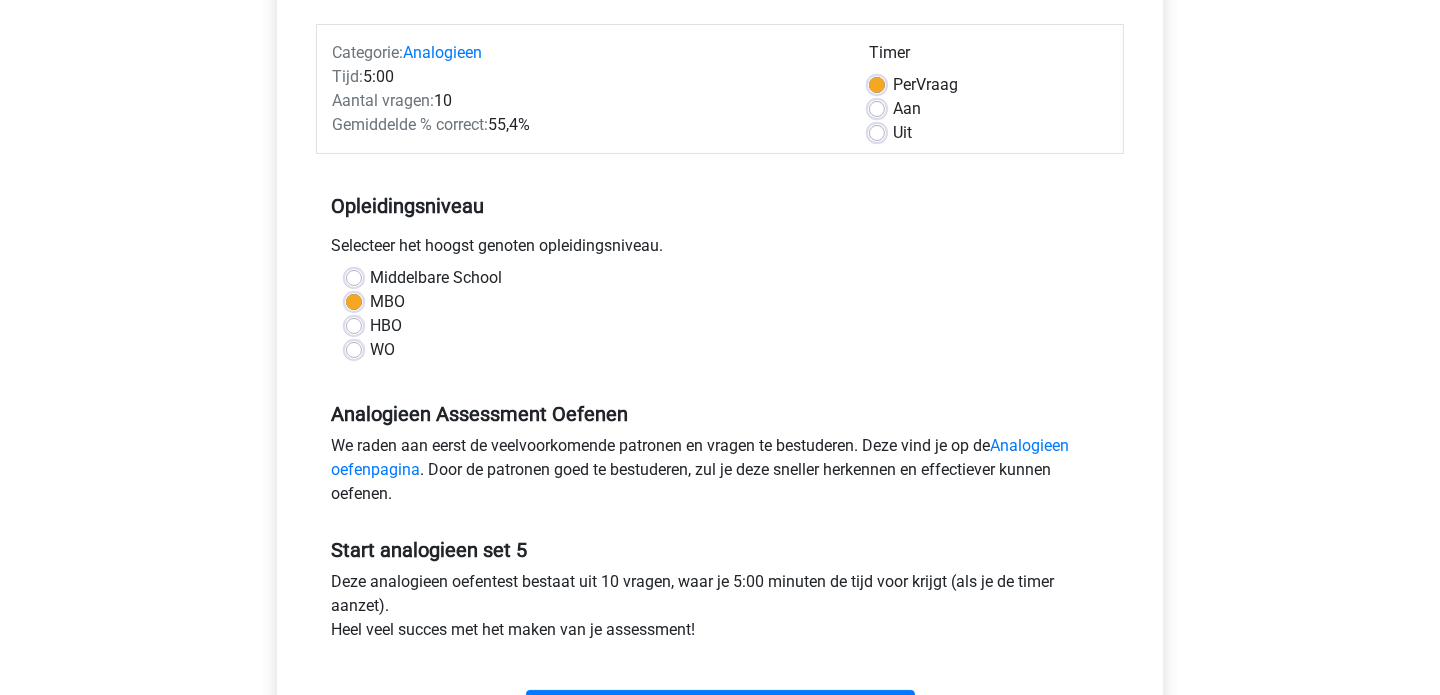 click on "Aan" at bounding box center [877, 107] 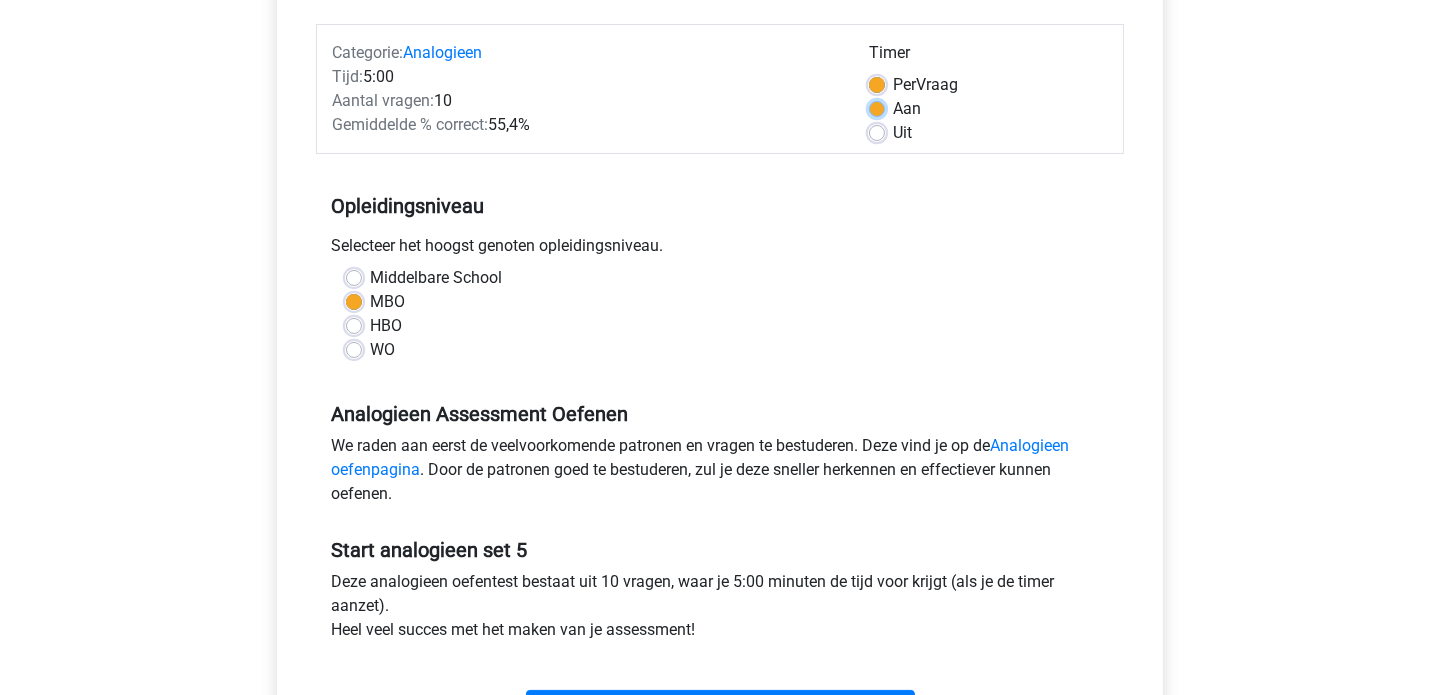 radio on "true" 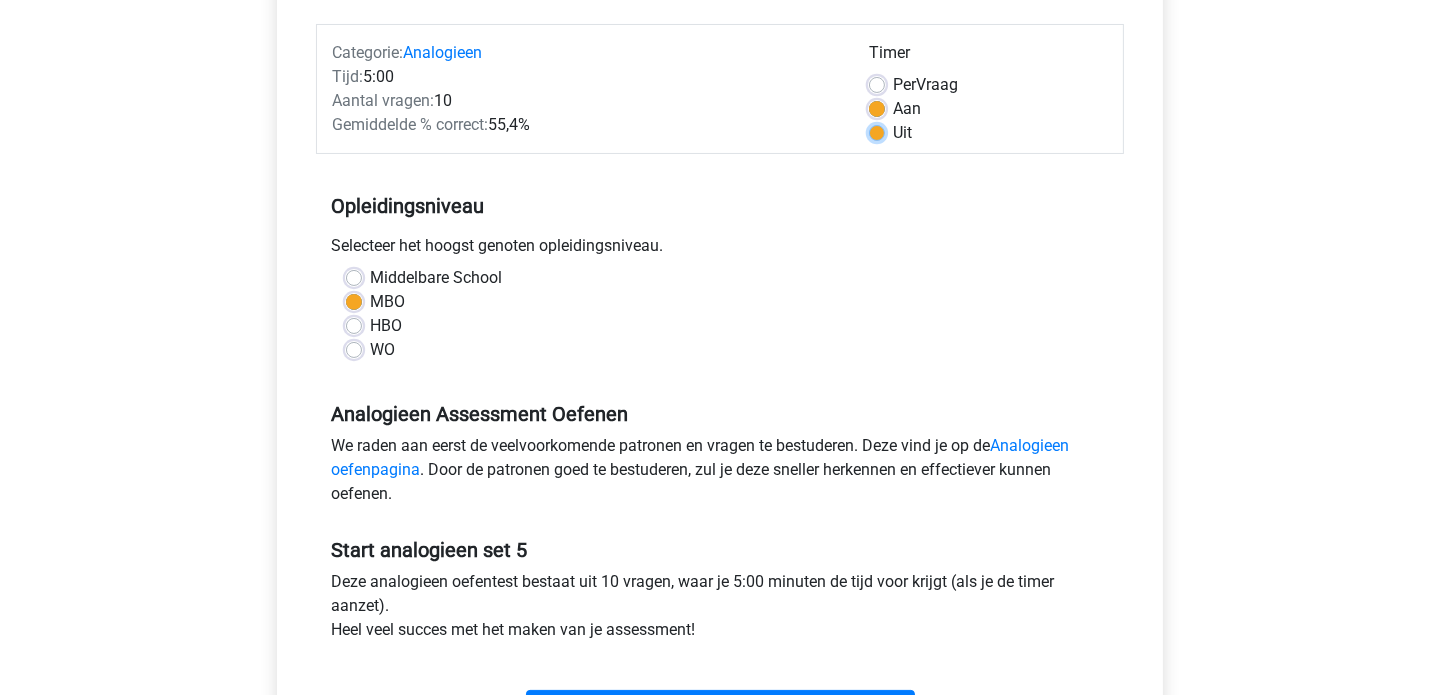click on "Uit" at bounding box center (877, 131) 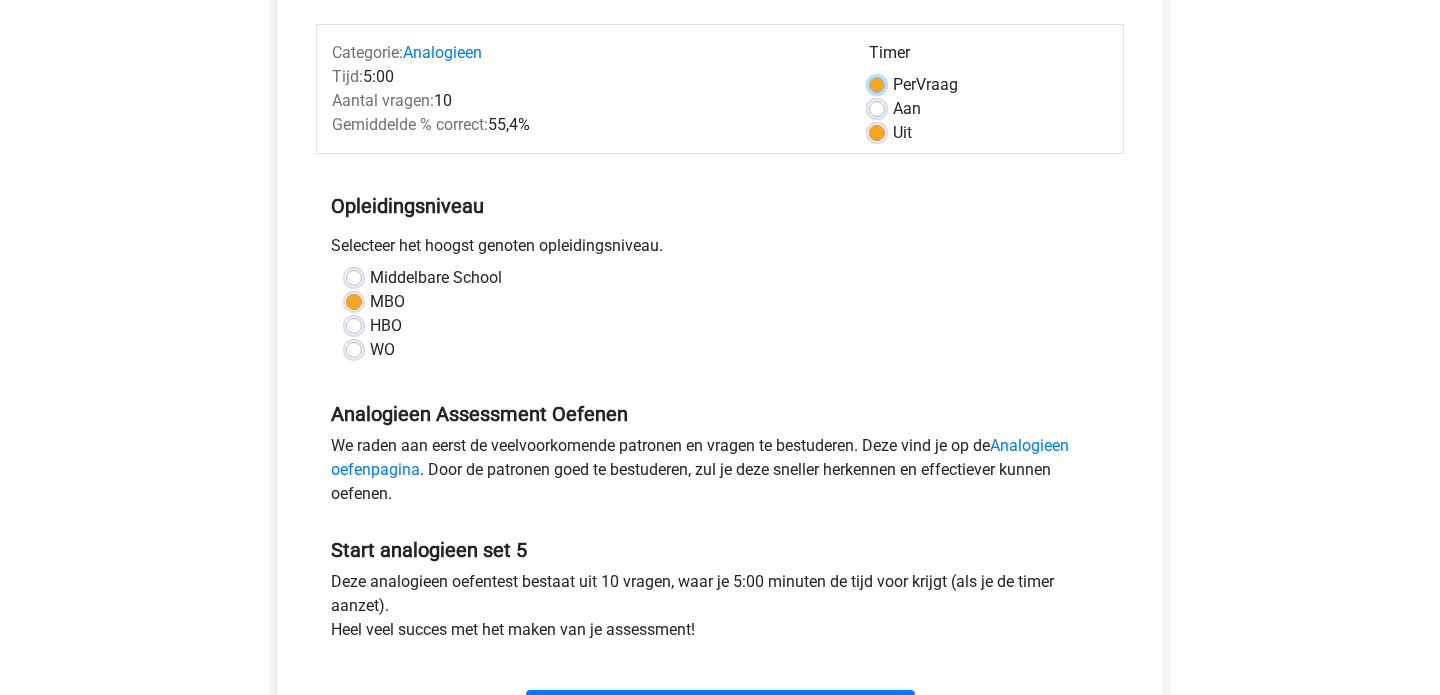click on "Per  Vraag" at bounding box center (877, 83) 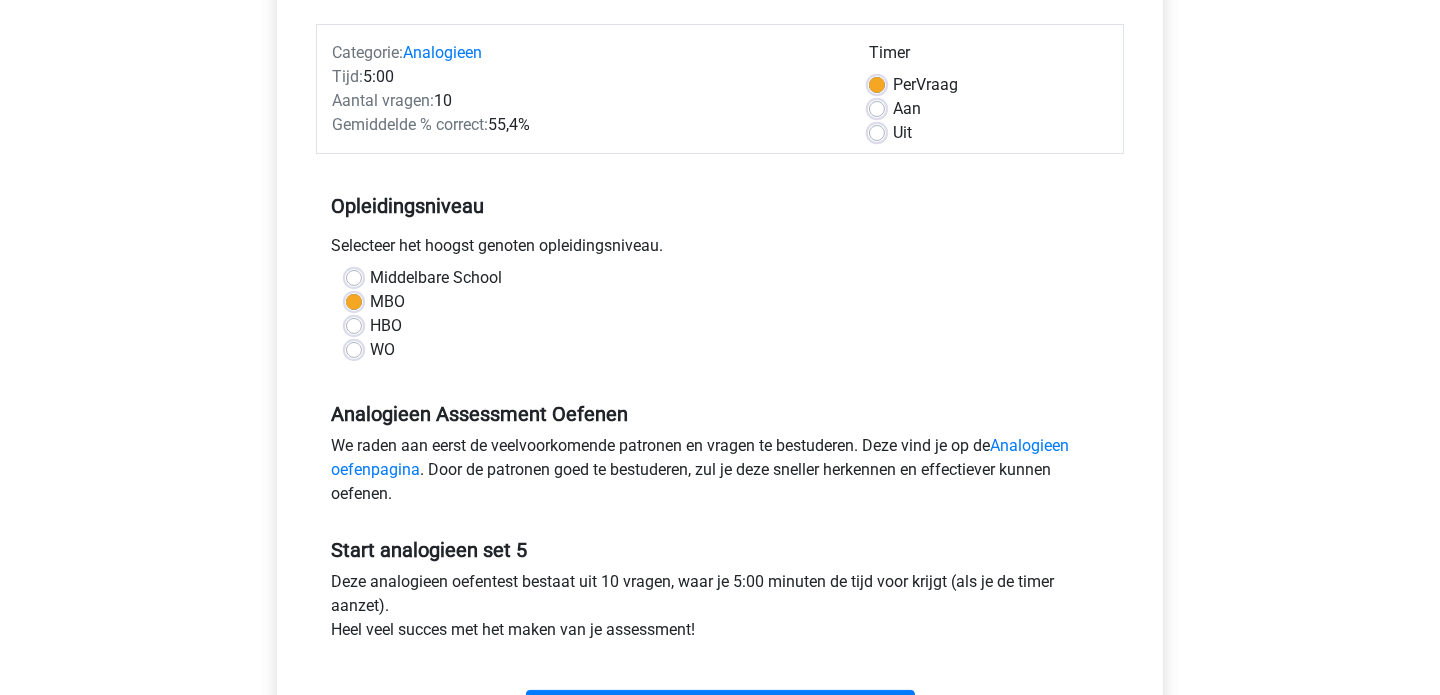 click on "Aan" at bounding box center [877, 107] 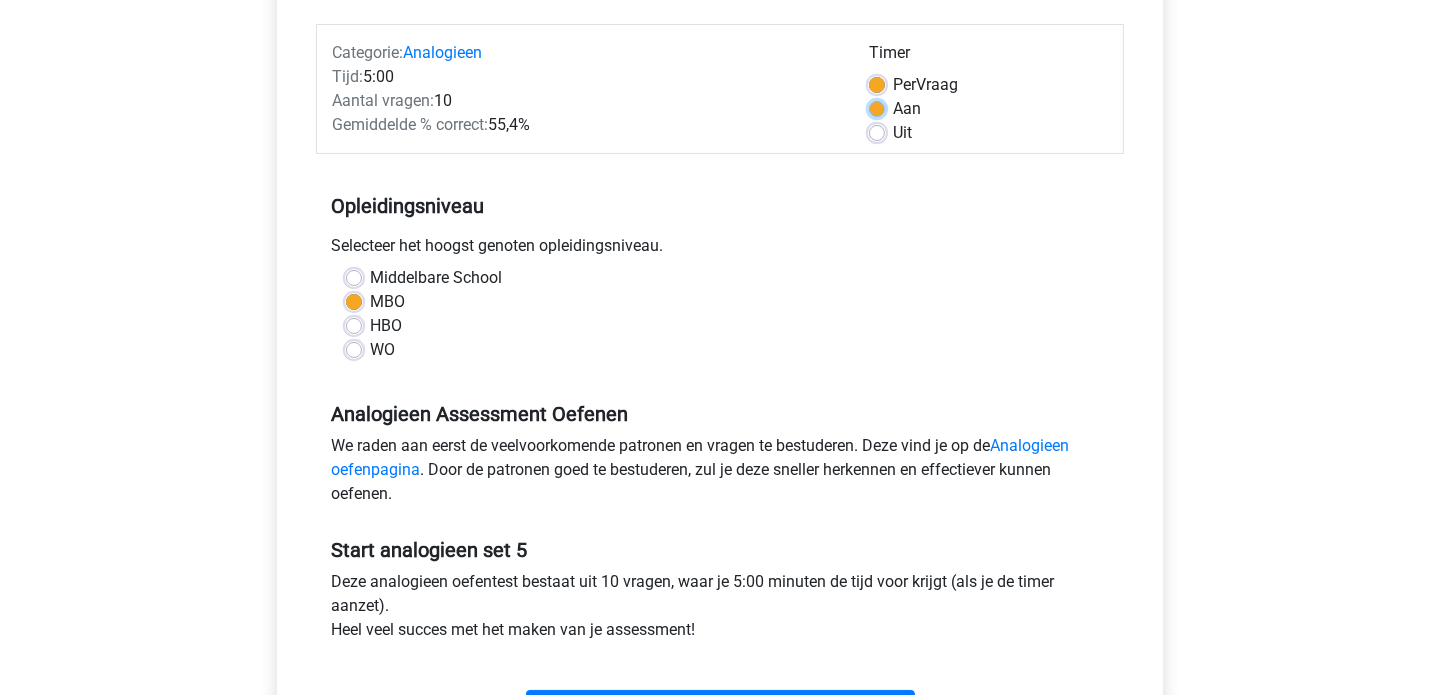 radio on "true" 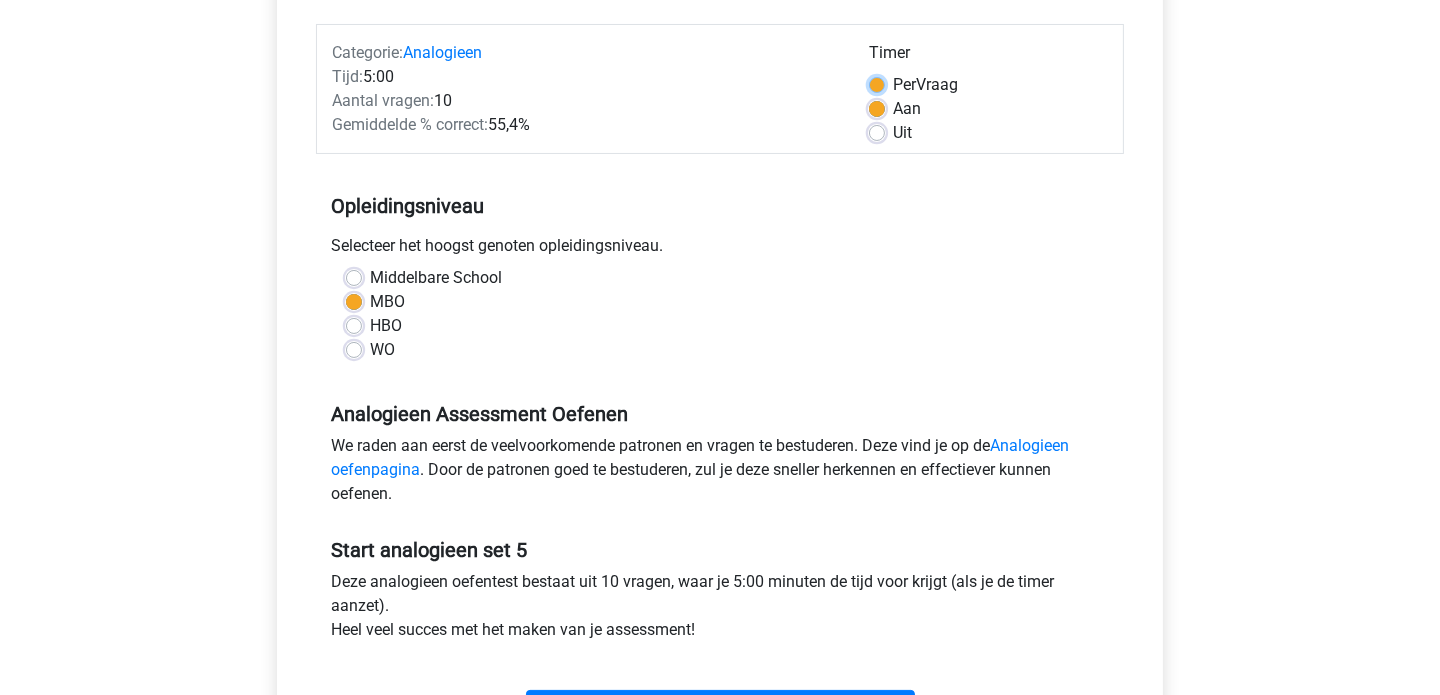 click on "Per  Vraag" at bounding box center [877, 83] 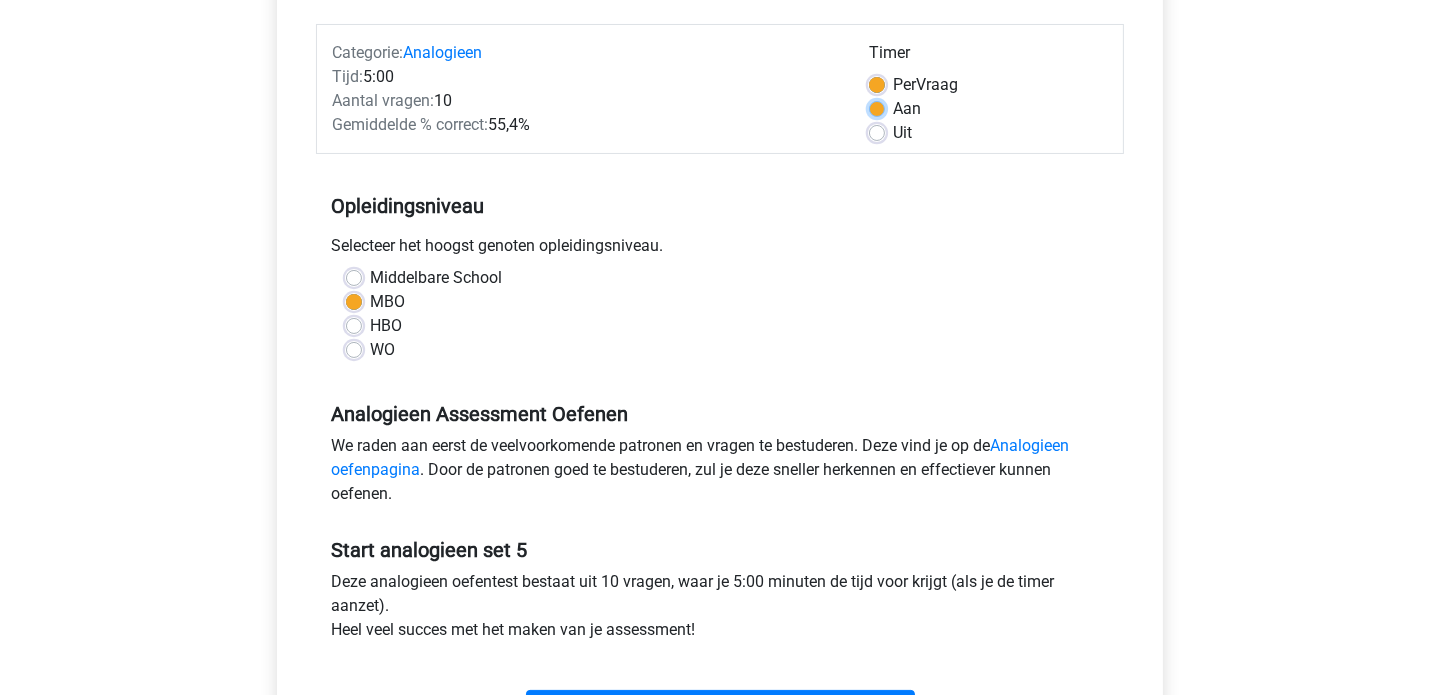 click on "Aan" at bounding box center (877, 107) 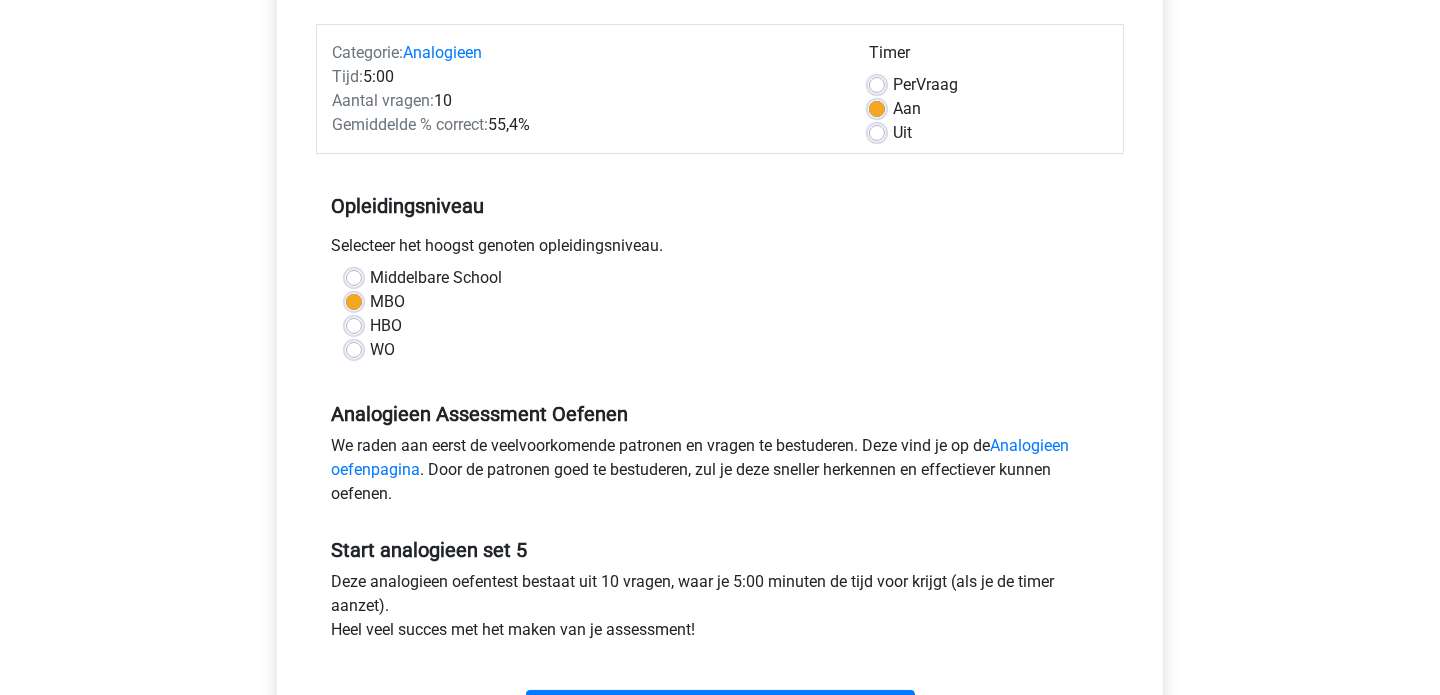 click on "Per  Vraag" at bounding box center (877, 83) 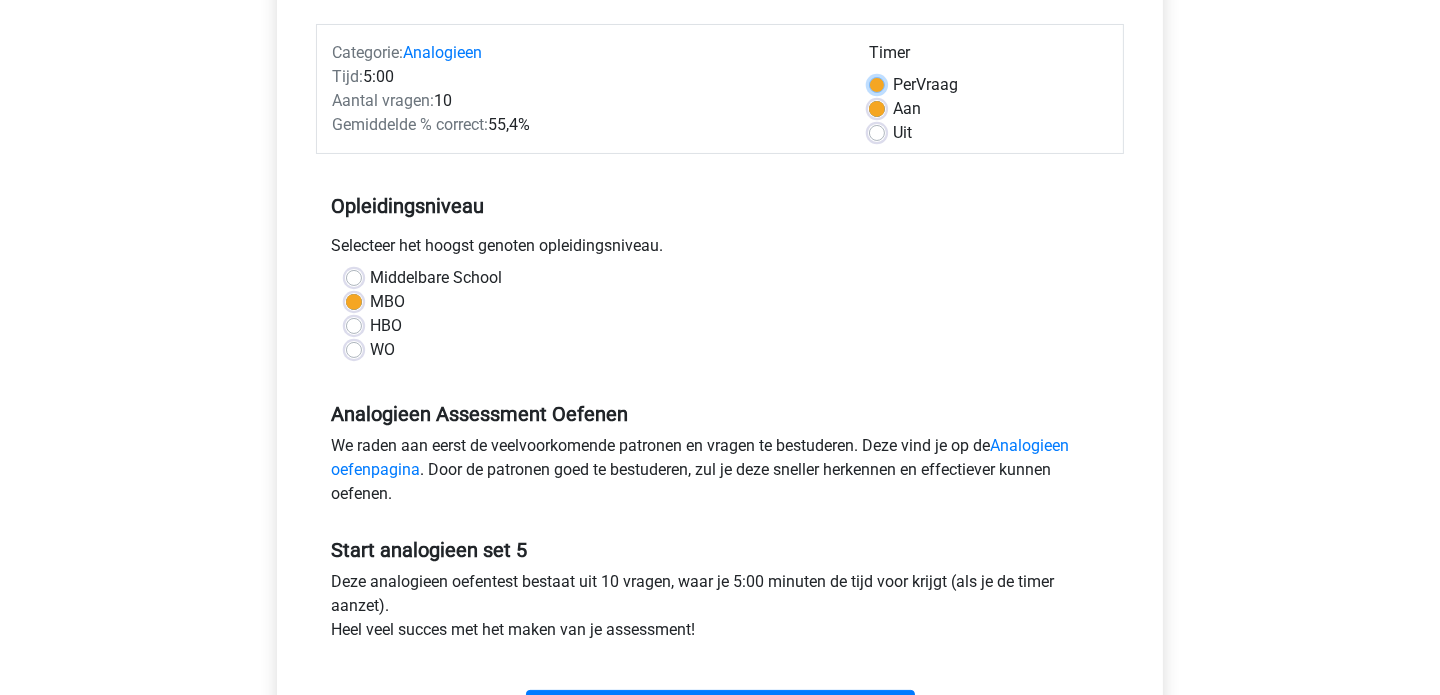 radio on "true" 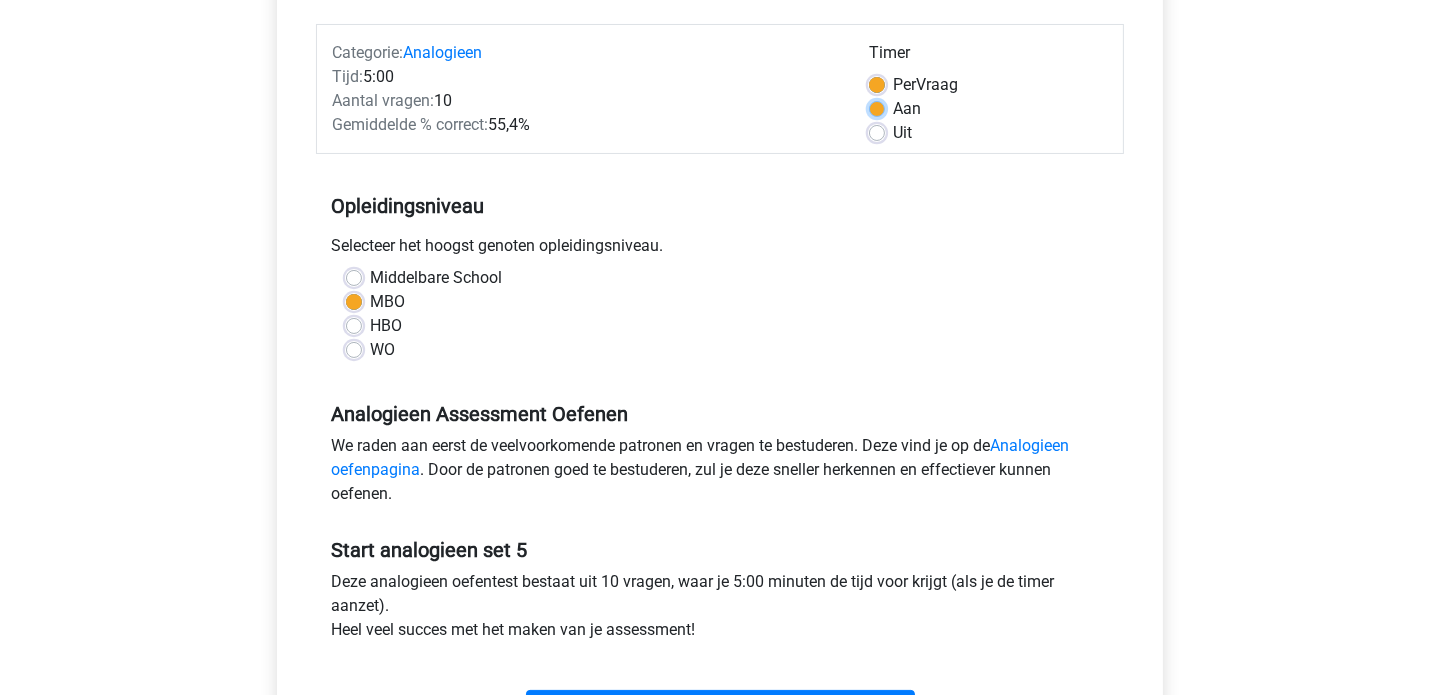 click on "Aan" at bounding box center (877, 107) 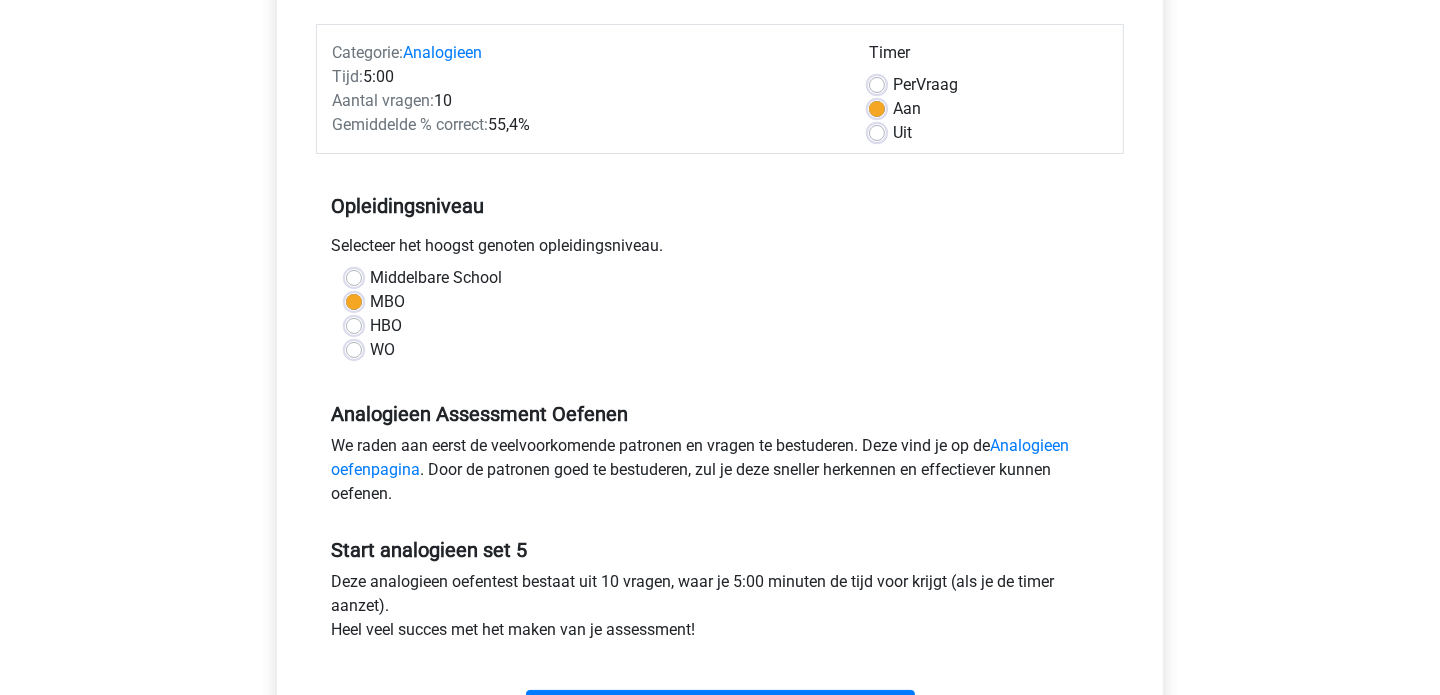 click on "Uit" at bounding box center (877, 131) 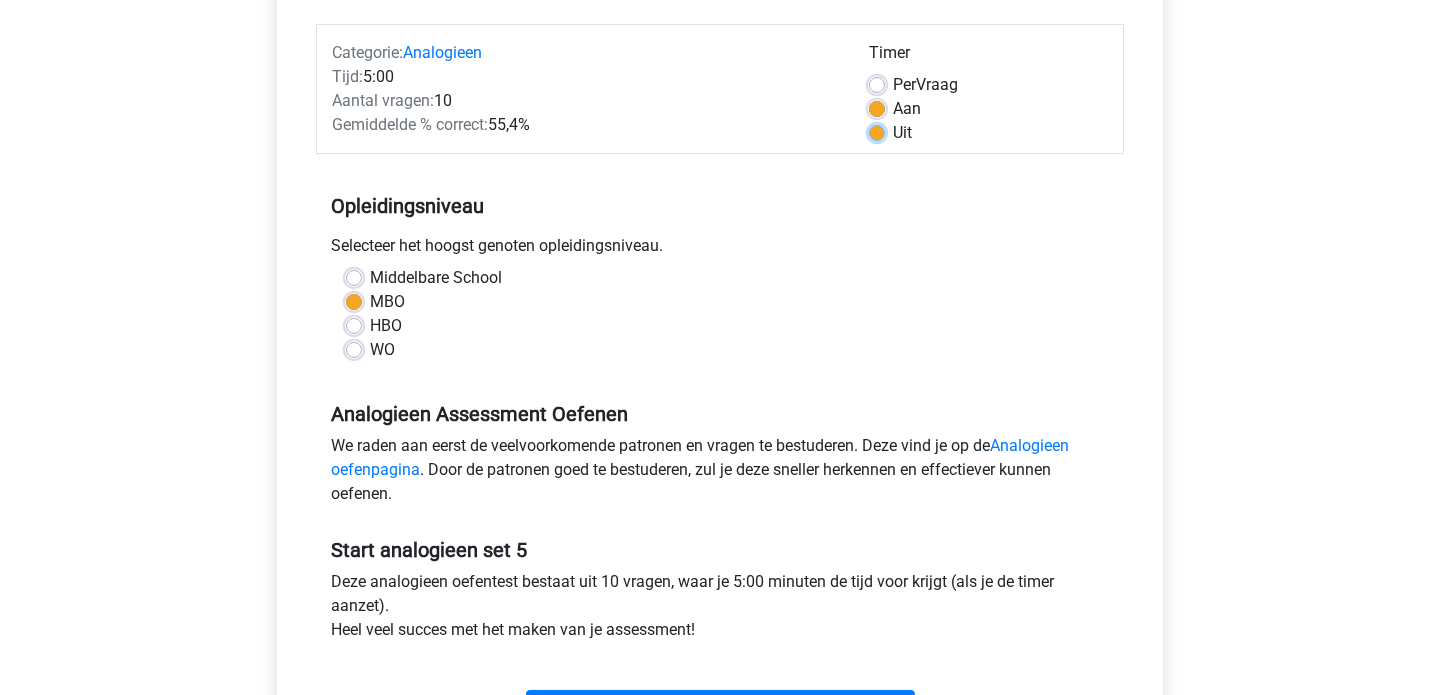 radio on "true" 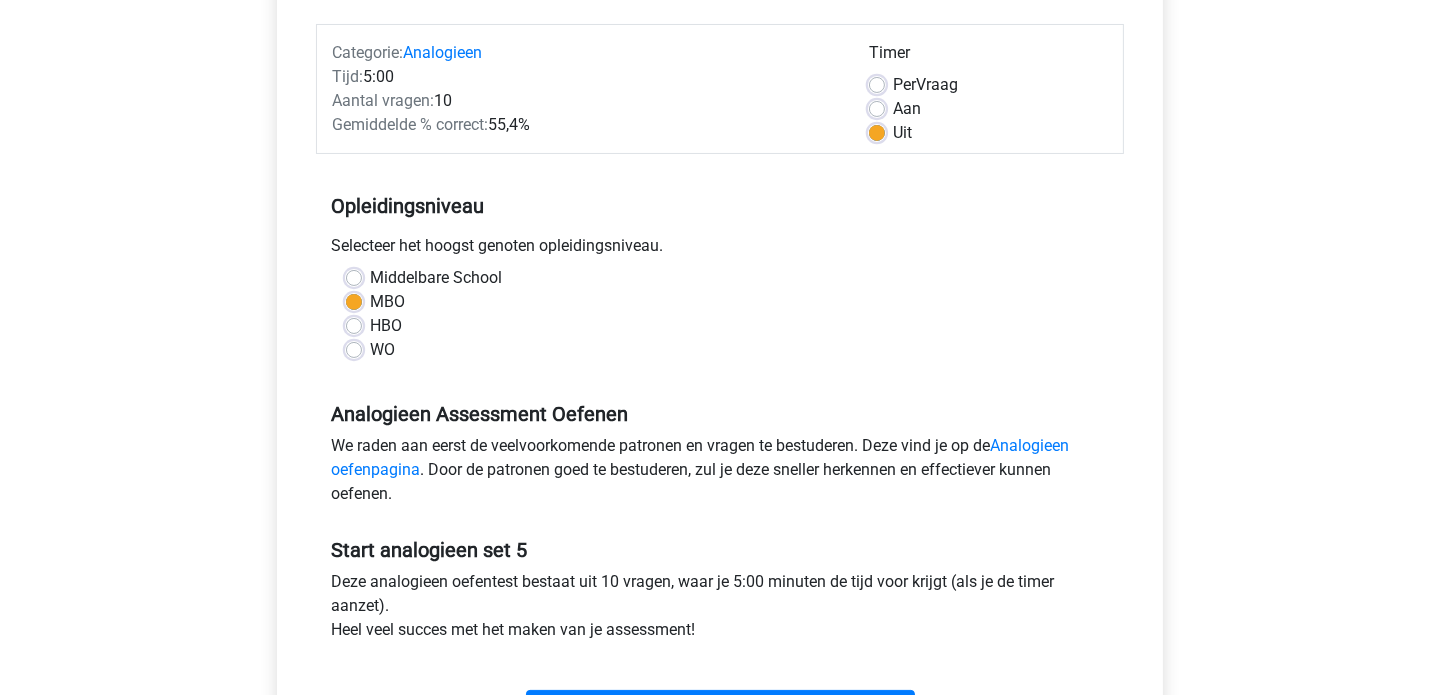 click on "Per  Vraag" at bounding box center [925, 85] 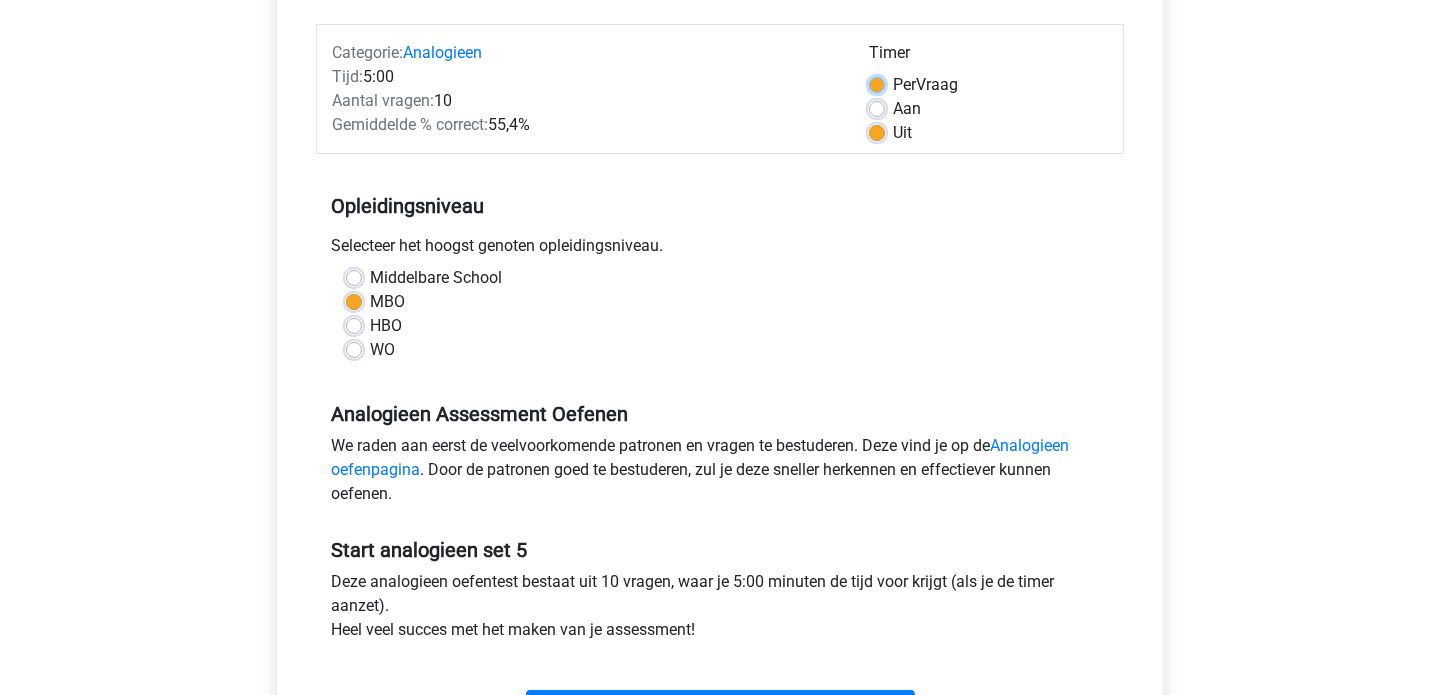radio on "true" 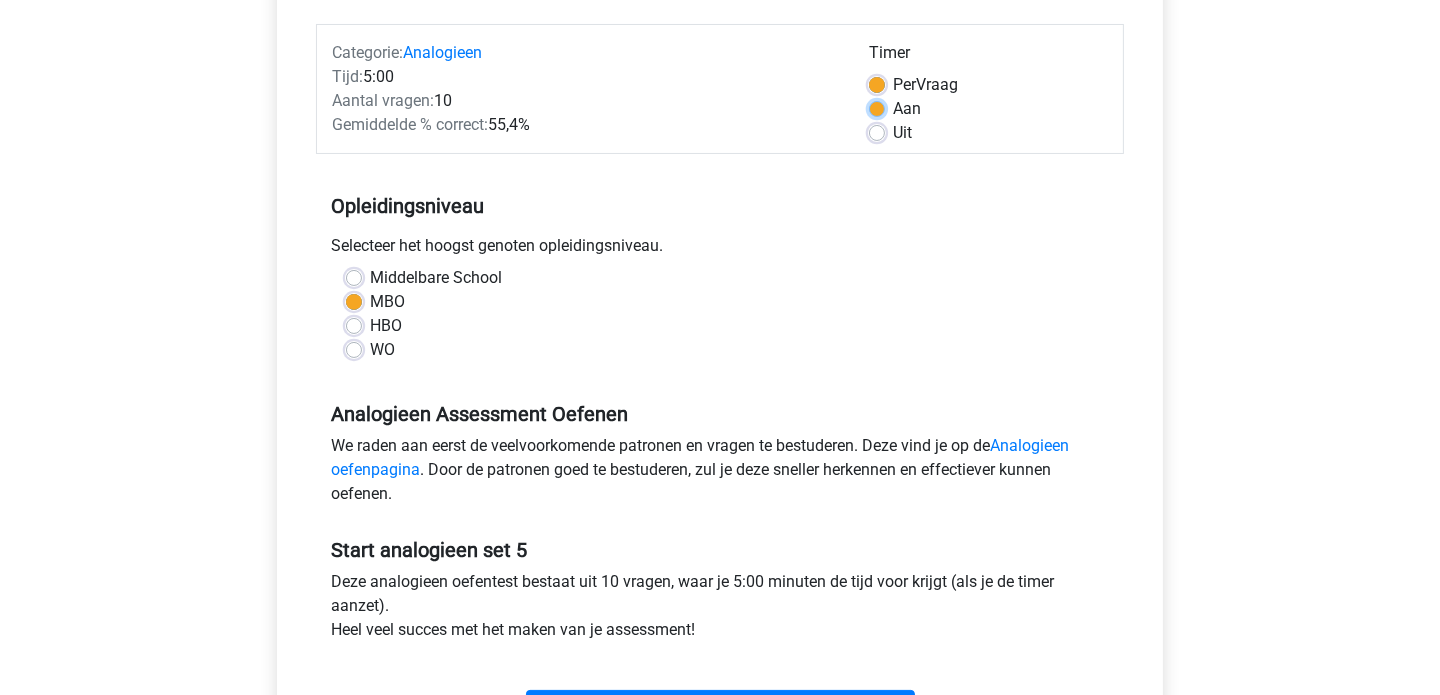 click on "Aan" at bounding box center [877, 107] 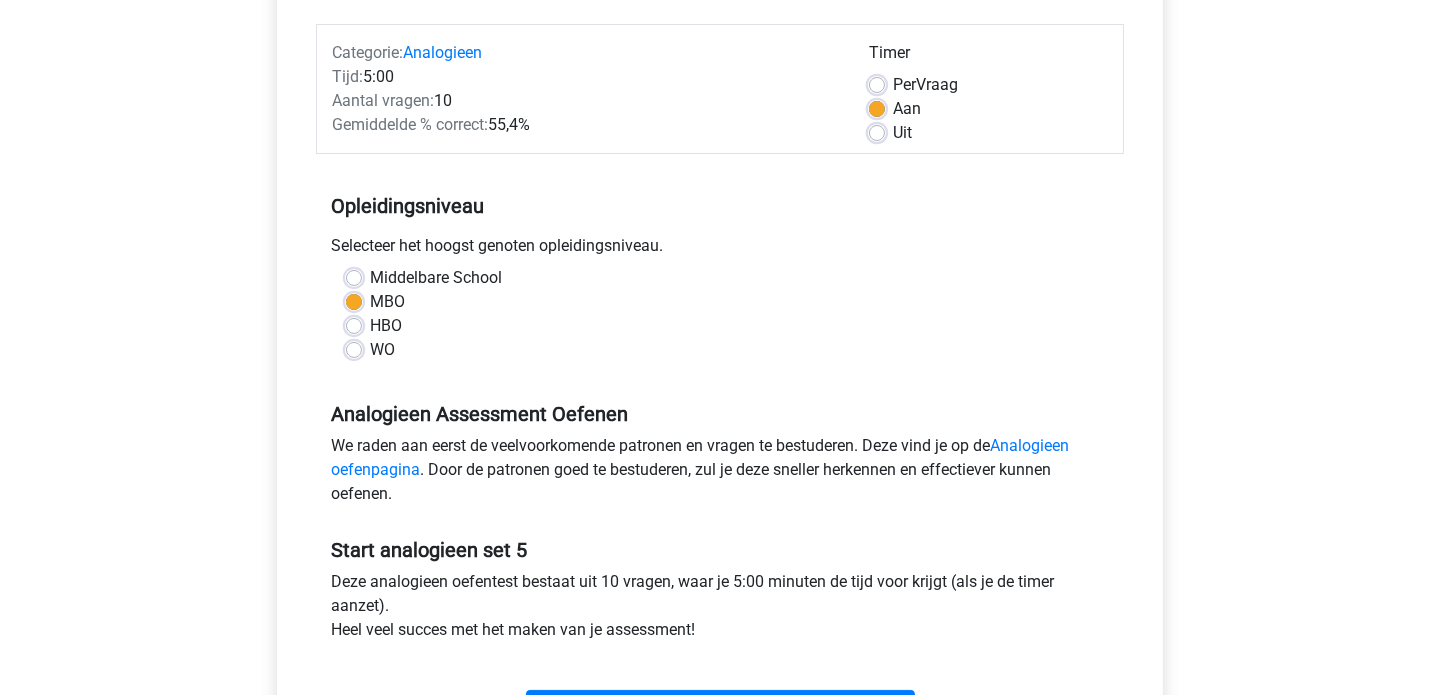 click on "Per  Vraag" at bounding box center [877, 83] 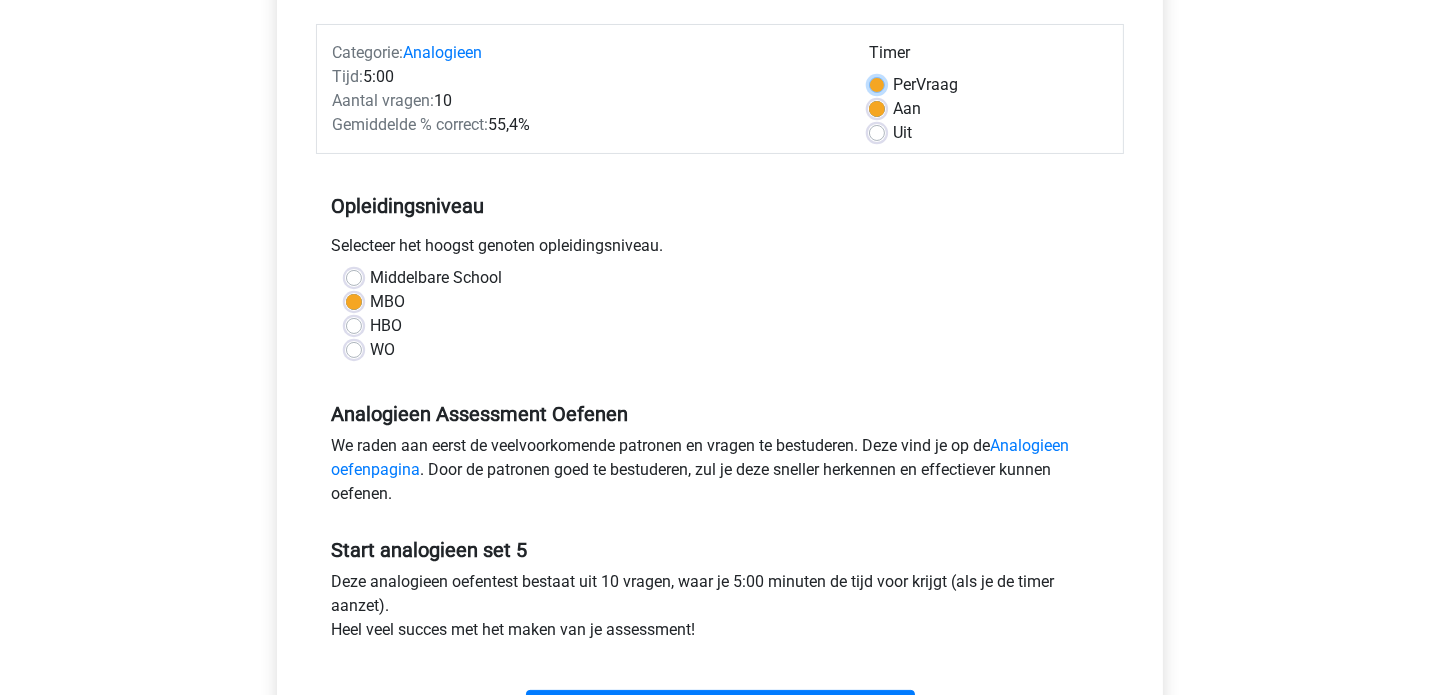 radio on "true" 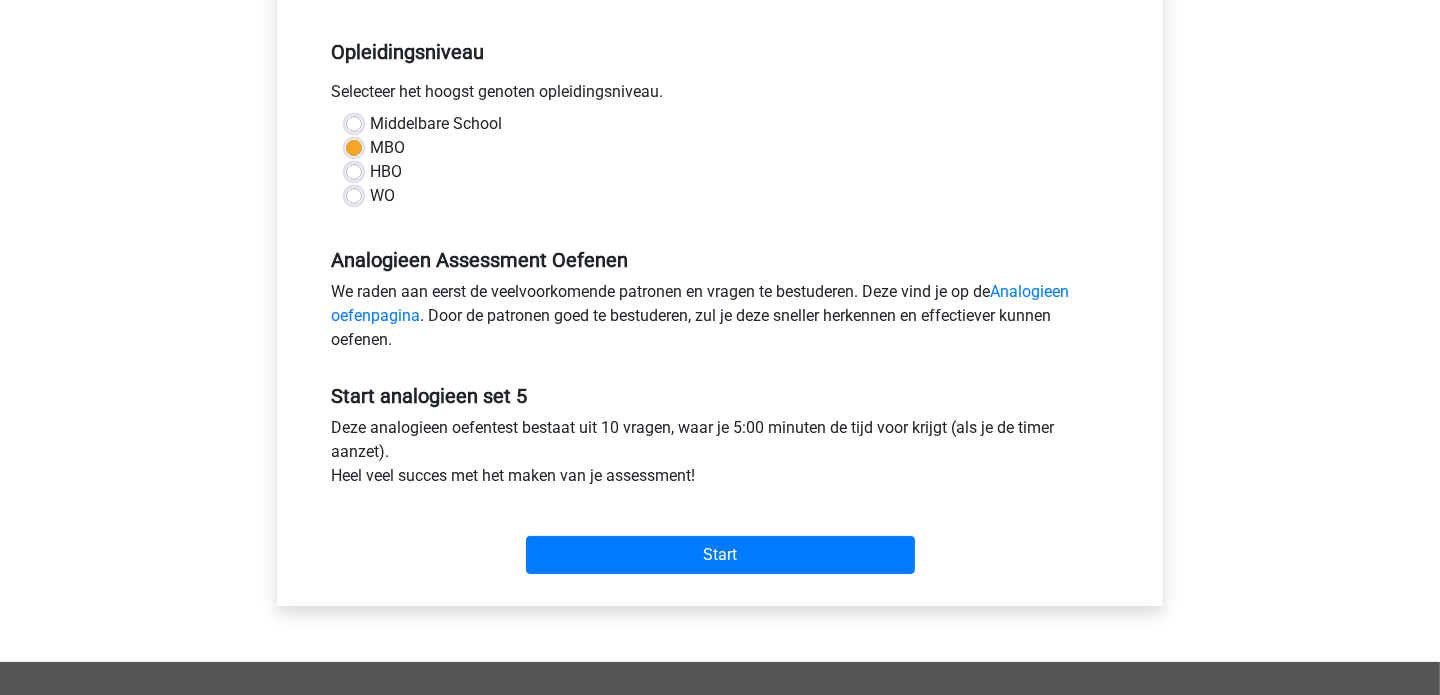 scroll, scrollTop: 395, scrollLeft: 0, axis: vertical 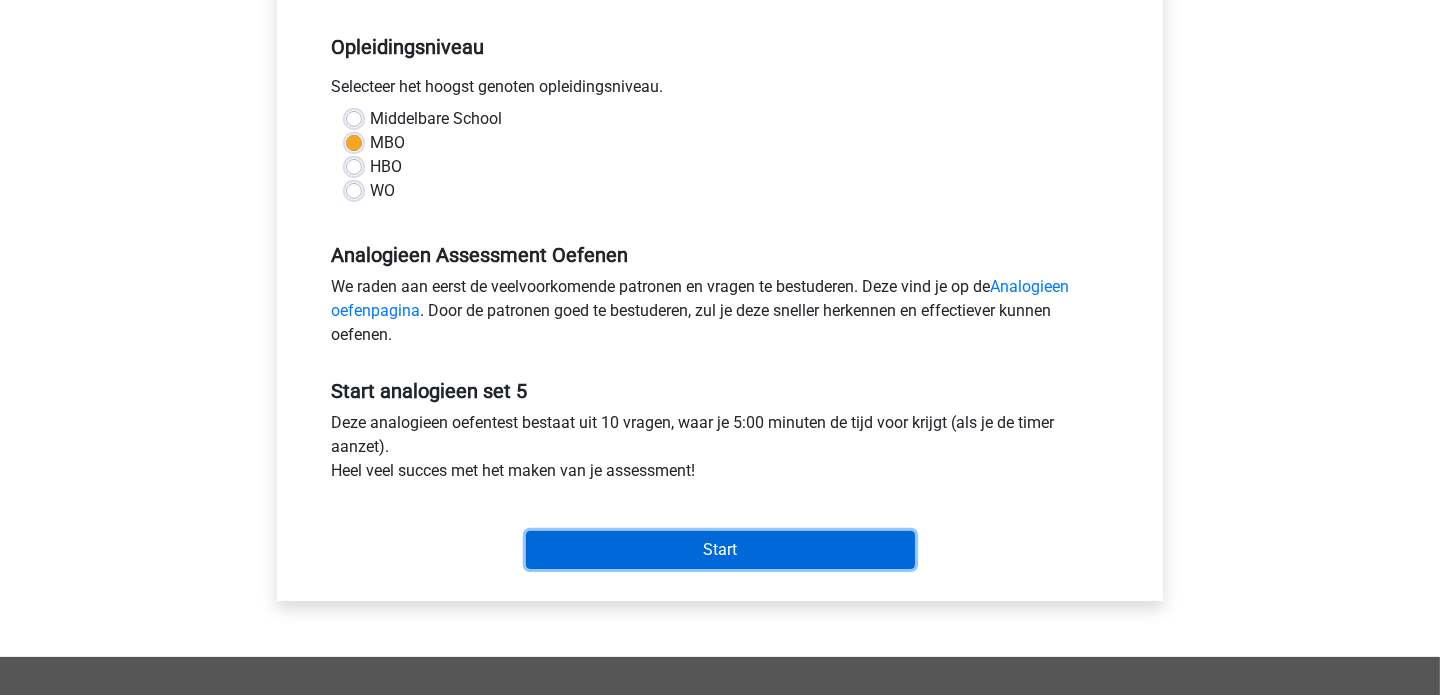 click on "Start" at bounding box center (720, 550) 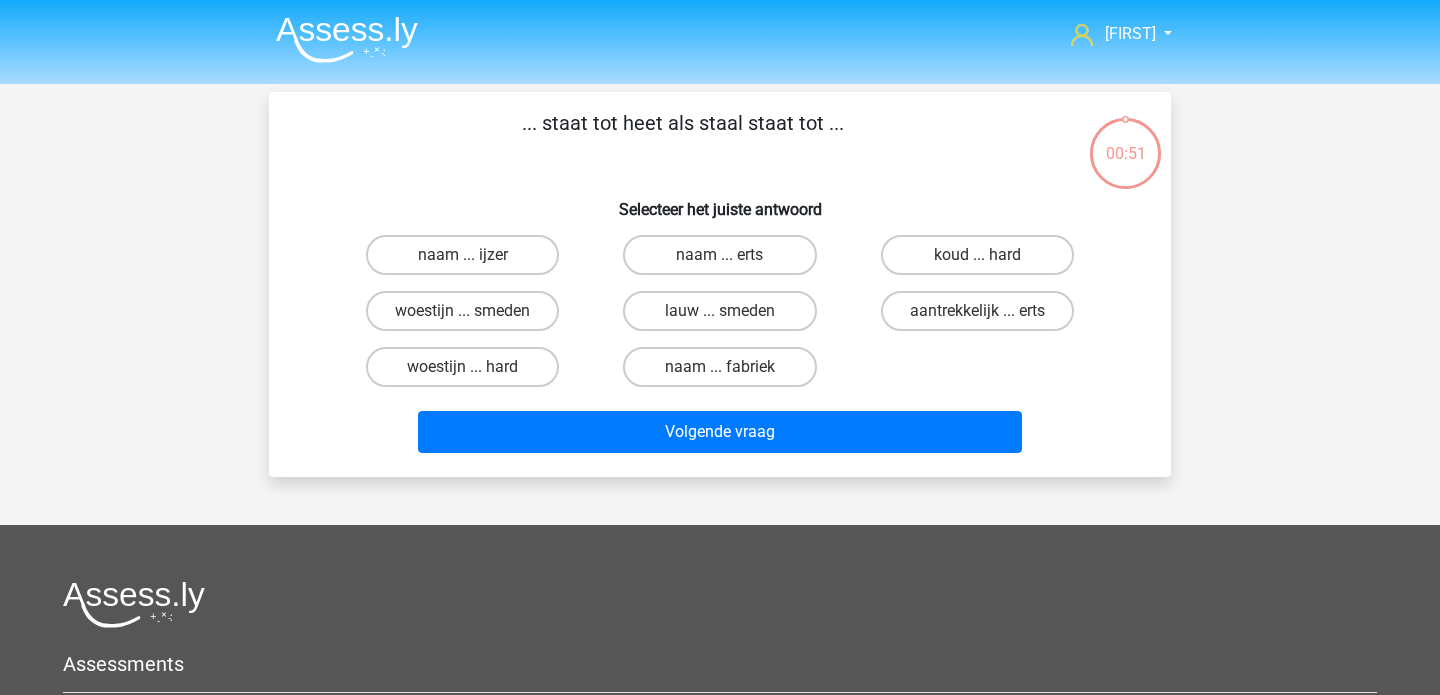 scroll, scrollTop: 0, scrollLeft: 0, axis: both 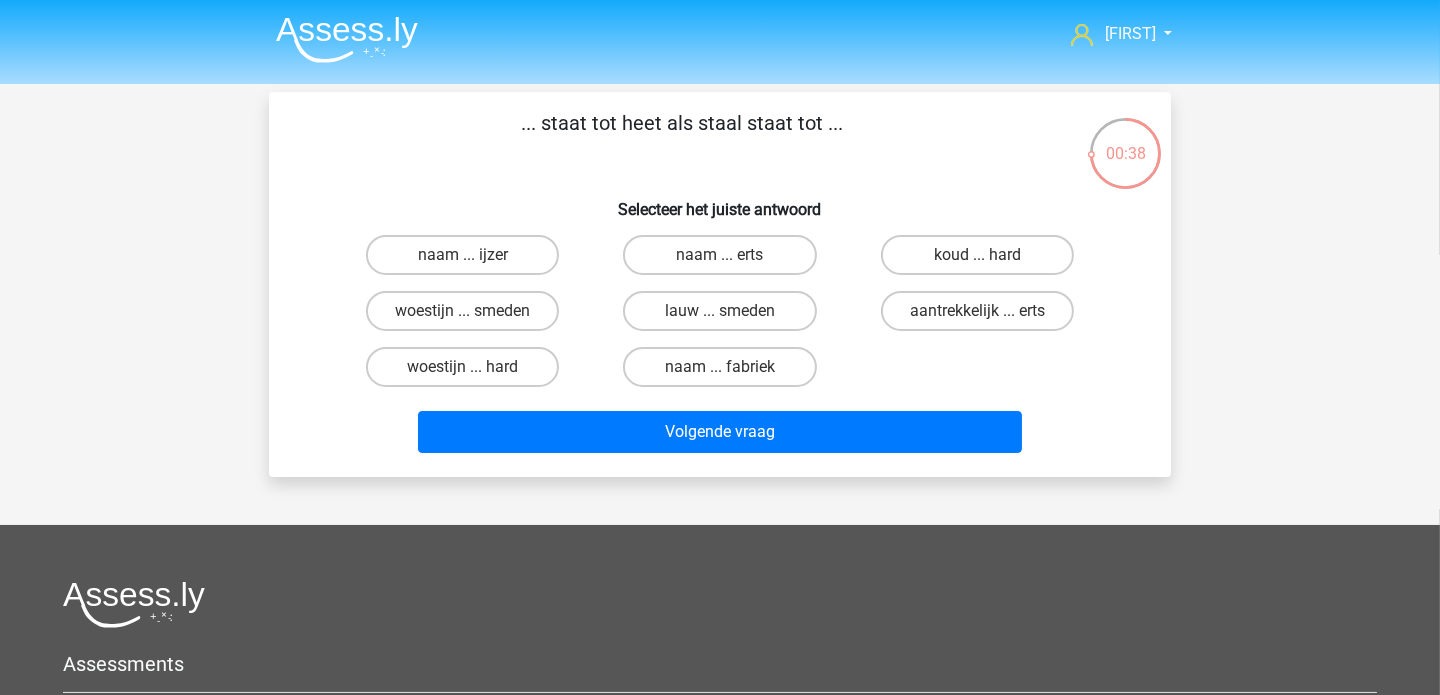 click on "koud ... hard" at bounding box center (983, 261) 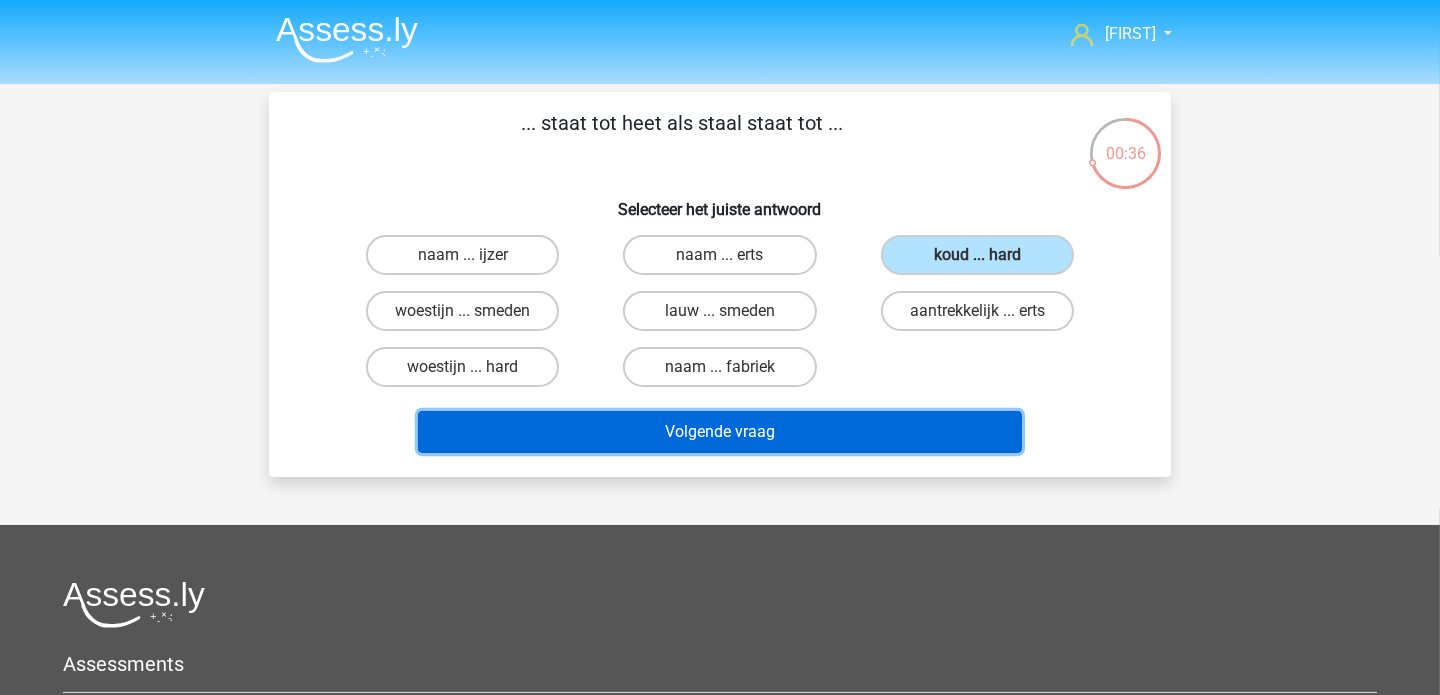 click on "Volgende vraag" at bounding box center [720, 432] 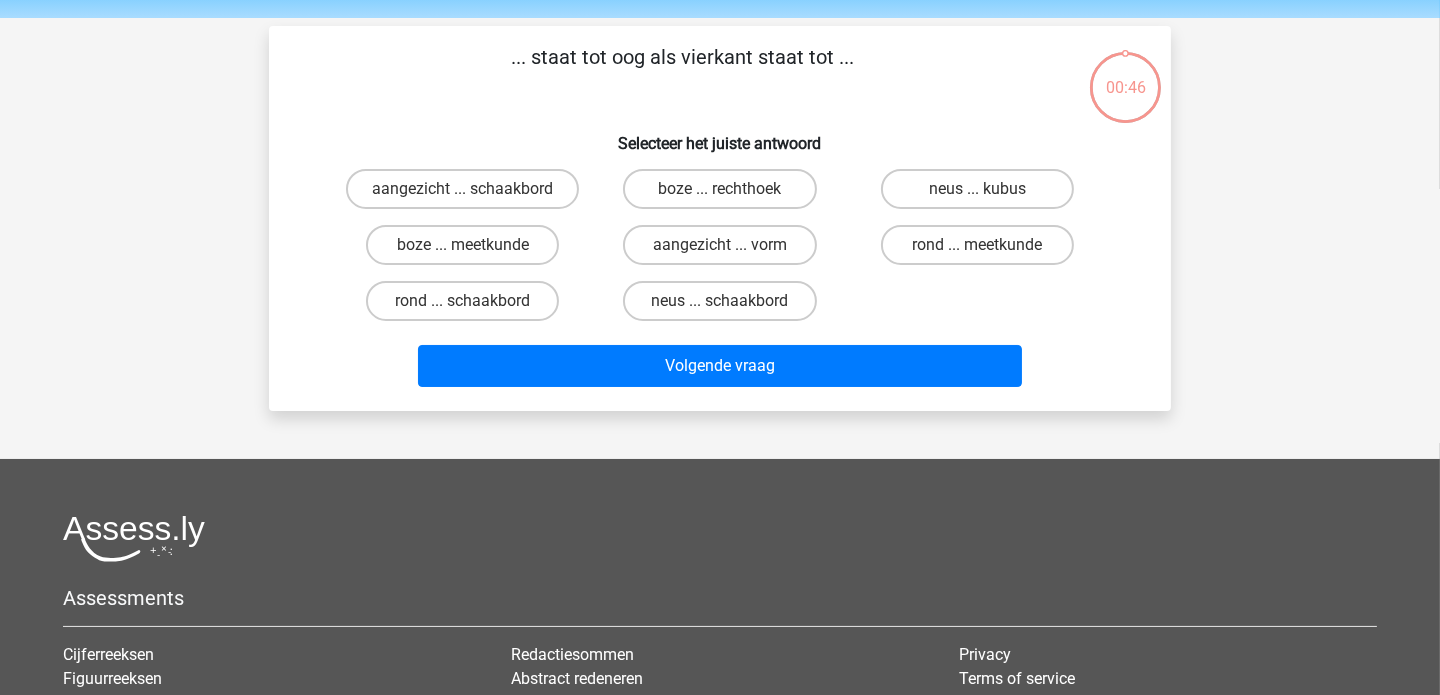 scroll, scrollTop: 92, scrollLeft: 0, axis: vertical 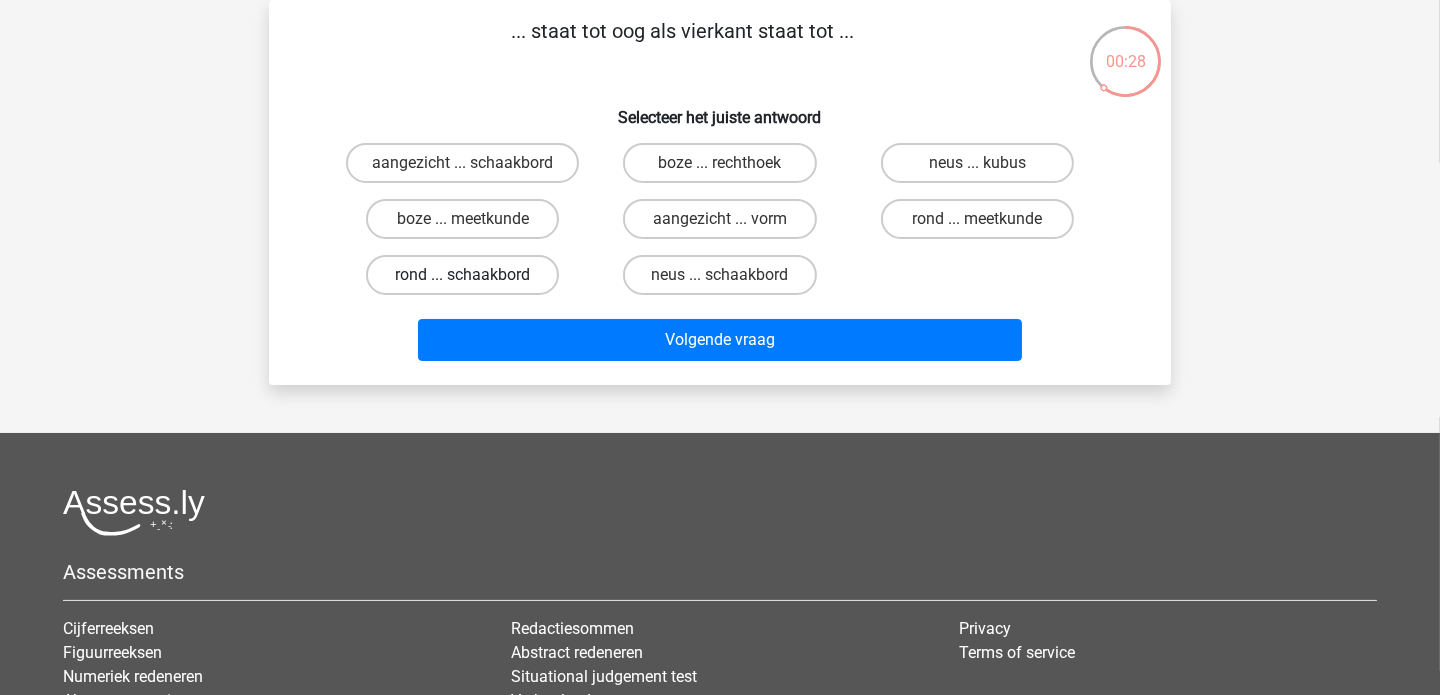 click on "rond ... schaakbord" at bounding box center [462, 275] 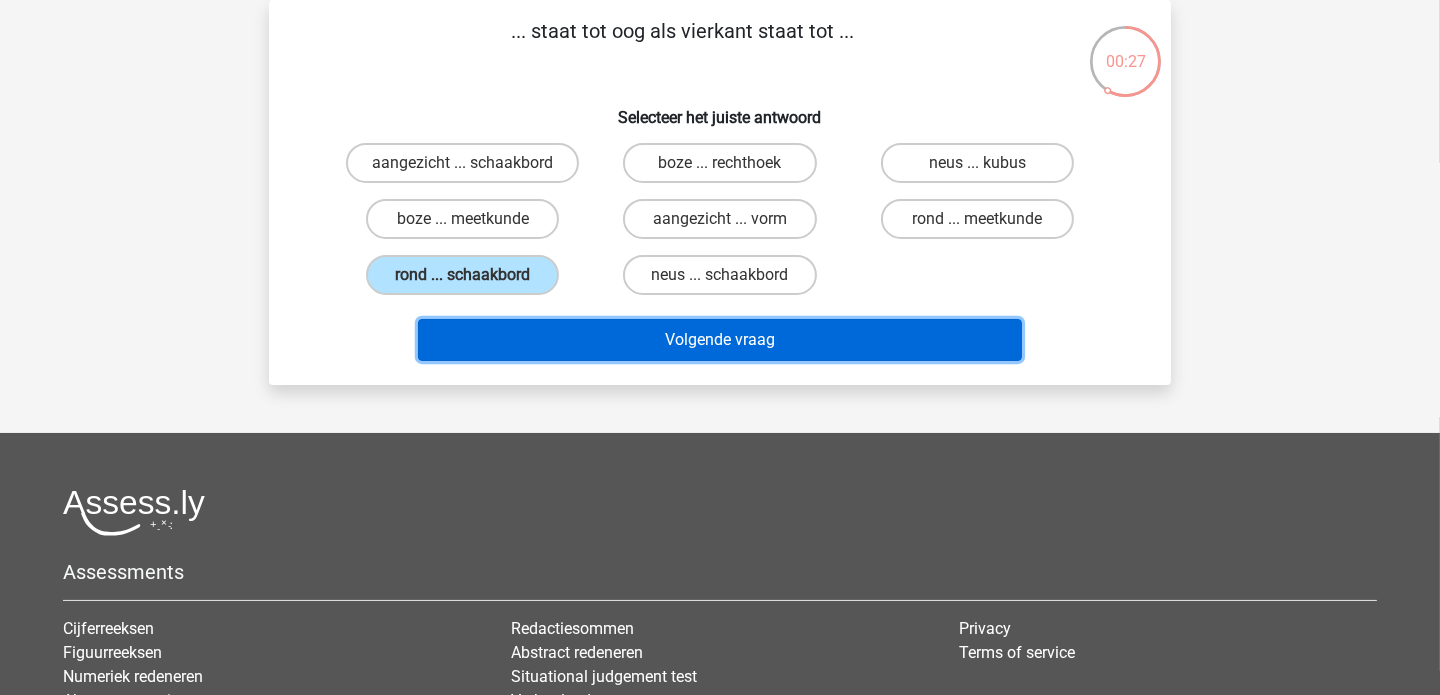 click on "Volgende vraag" at bounding box center [720, 340] 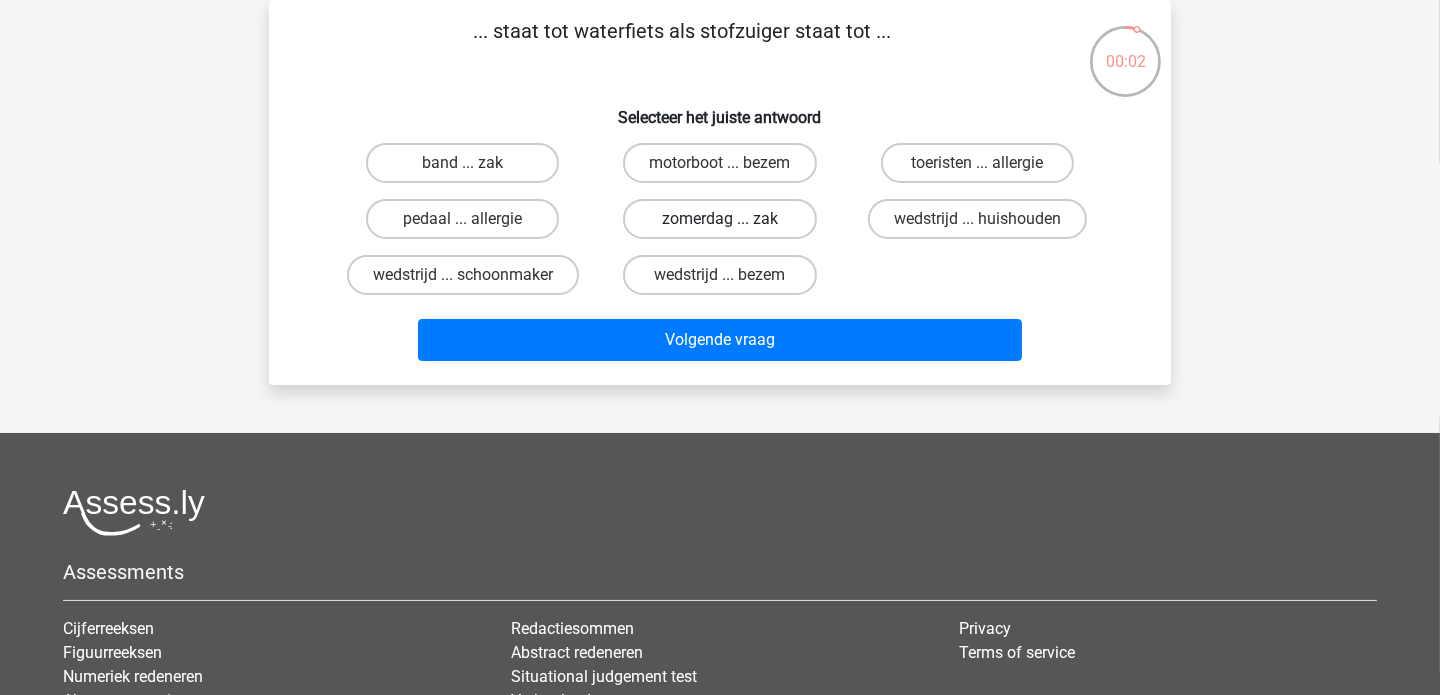 click on "zomerdag ... zak" at bounding box center [719, 219] 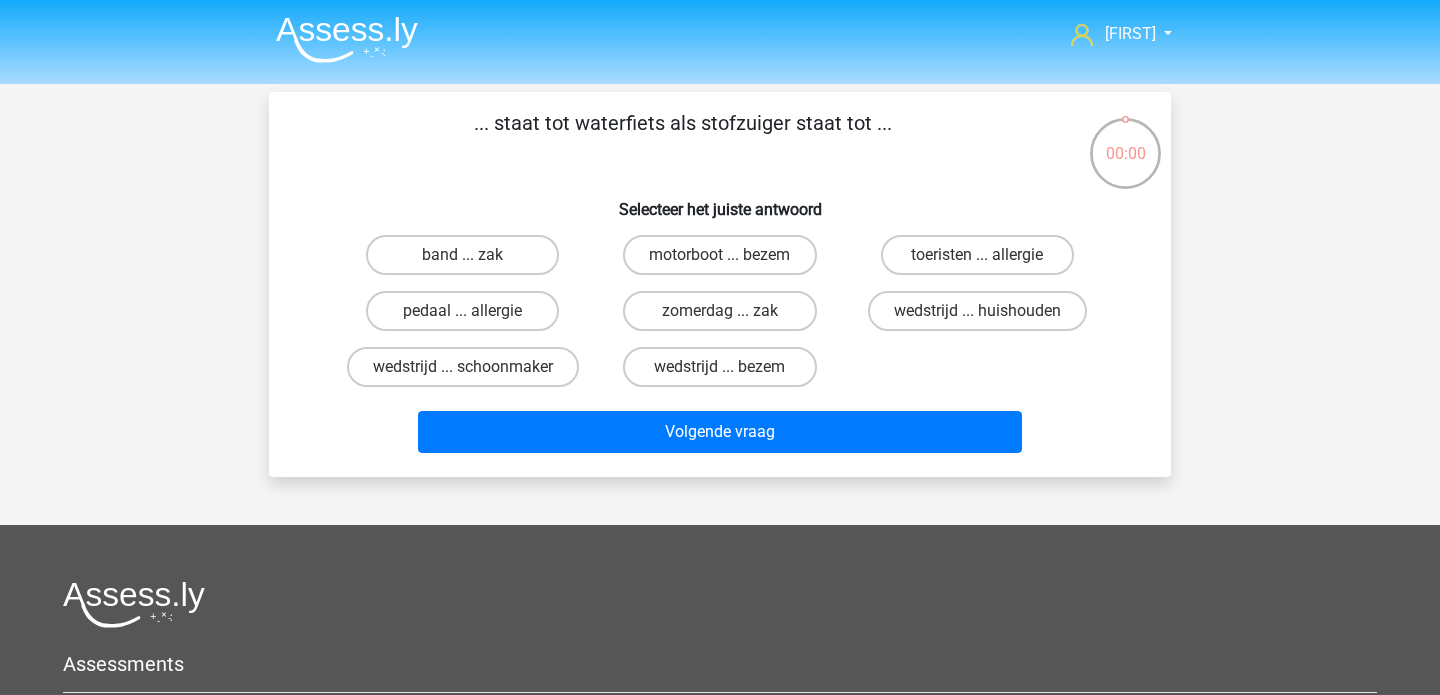 scroll, scrollTop: 92, scrollLeft: 0, axis: vertical 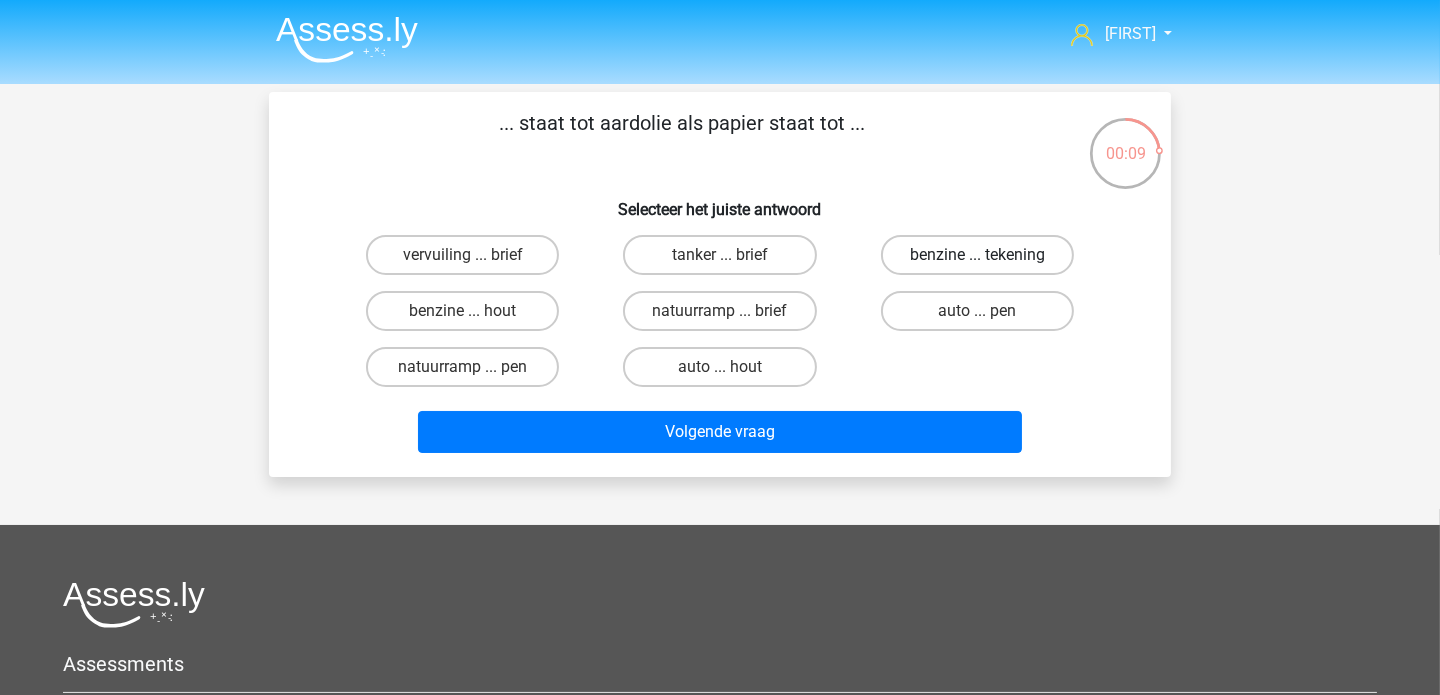 click on "benzine ... tekening" at bounding box center [977, 255] 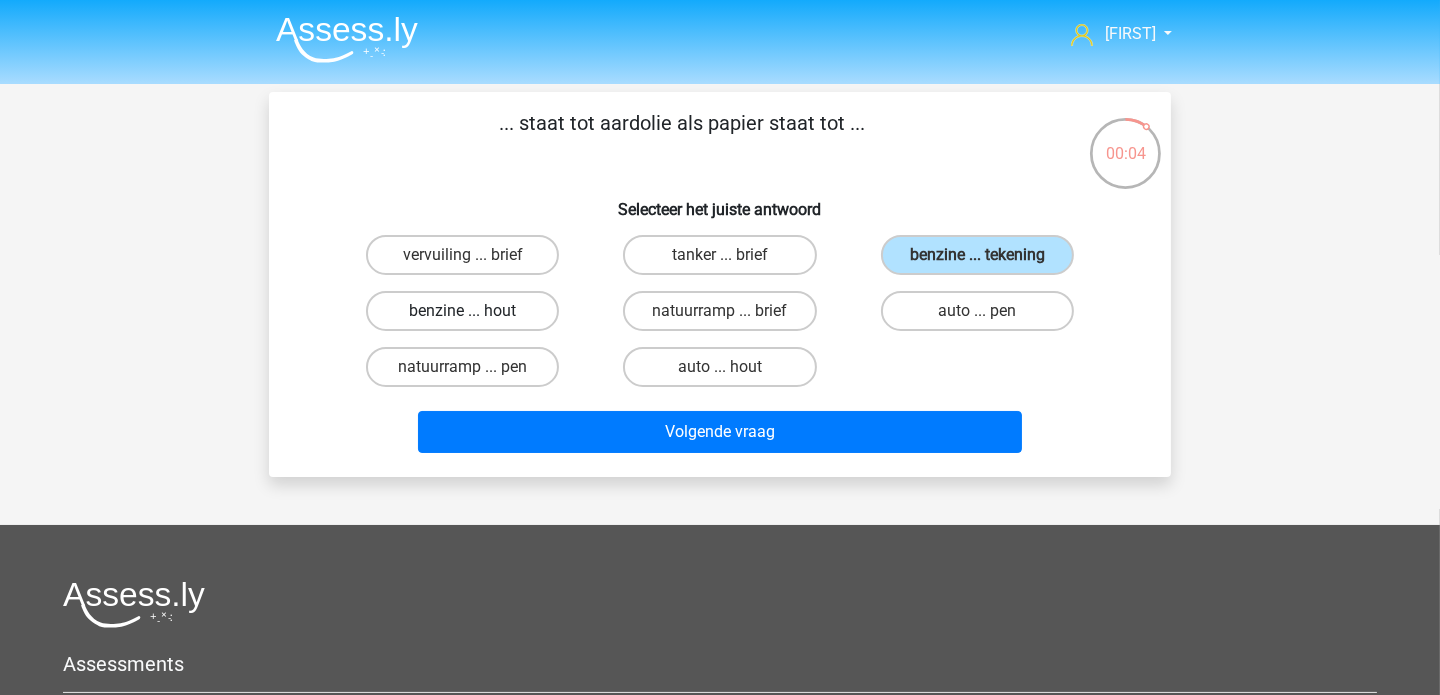 click on "benzine ... hout" at bounding box center [462, 311] 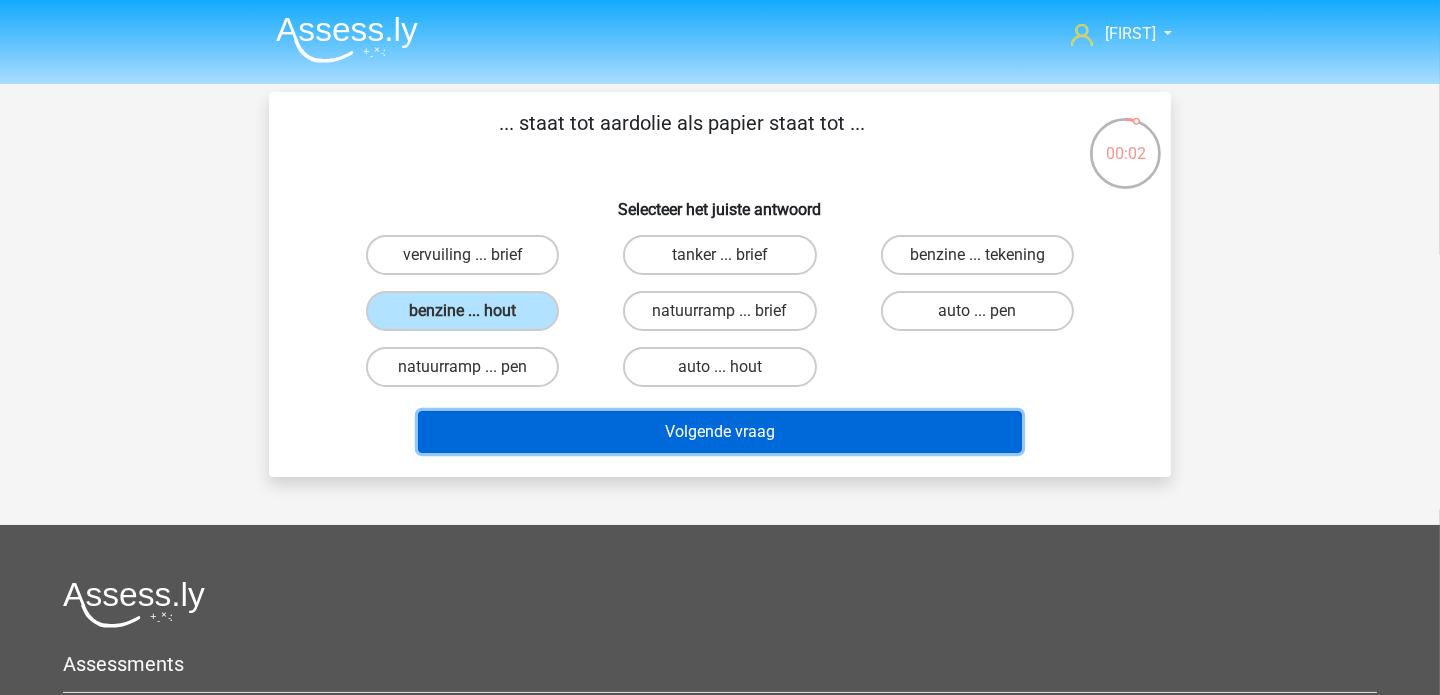 click on "Volgende vraag" at bounding box center [720, 432] 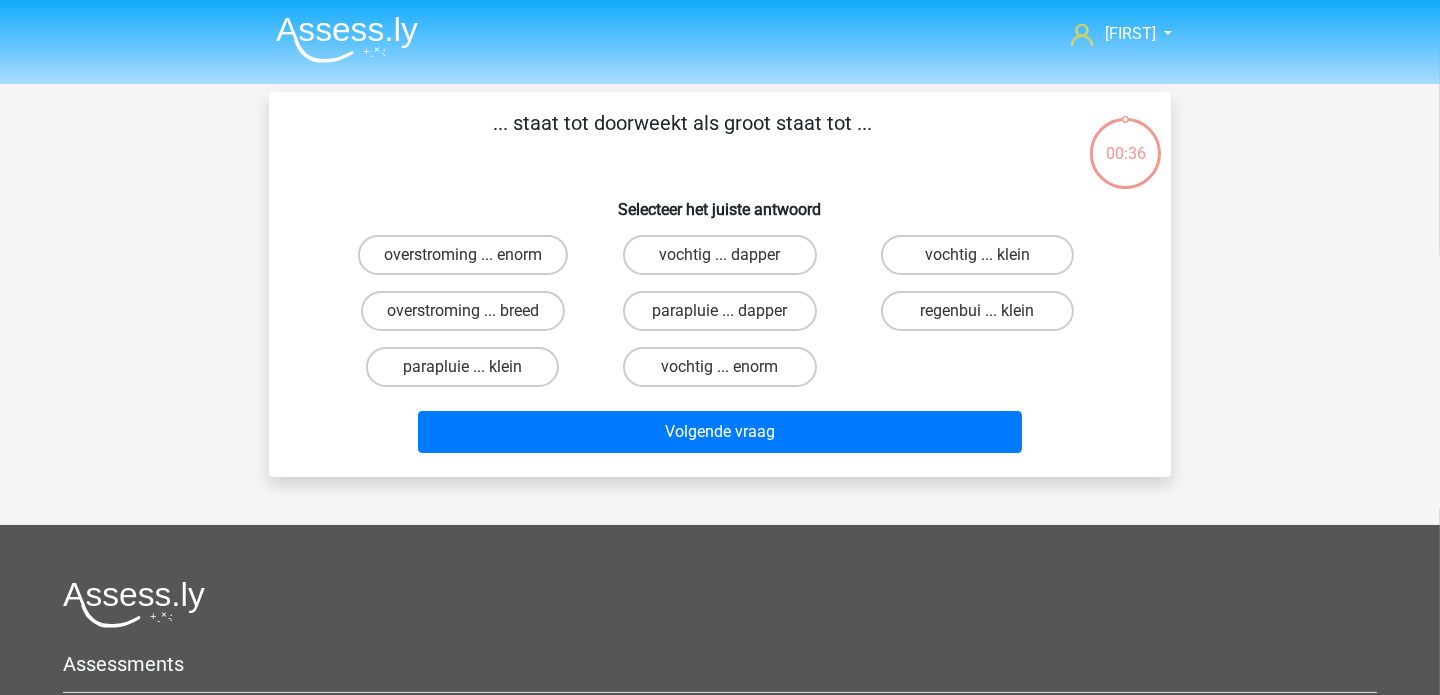 scroll, scrollTop: 92, scrollLeft: 0, axis: vertical 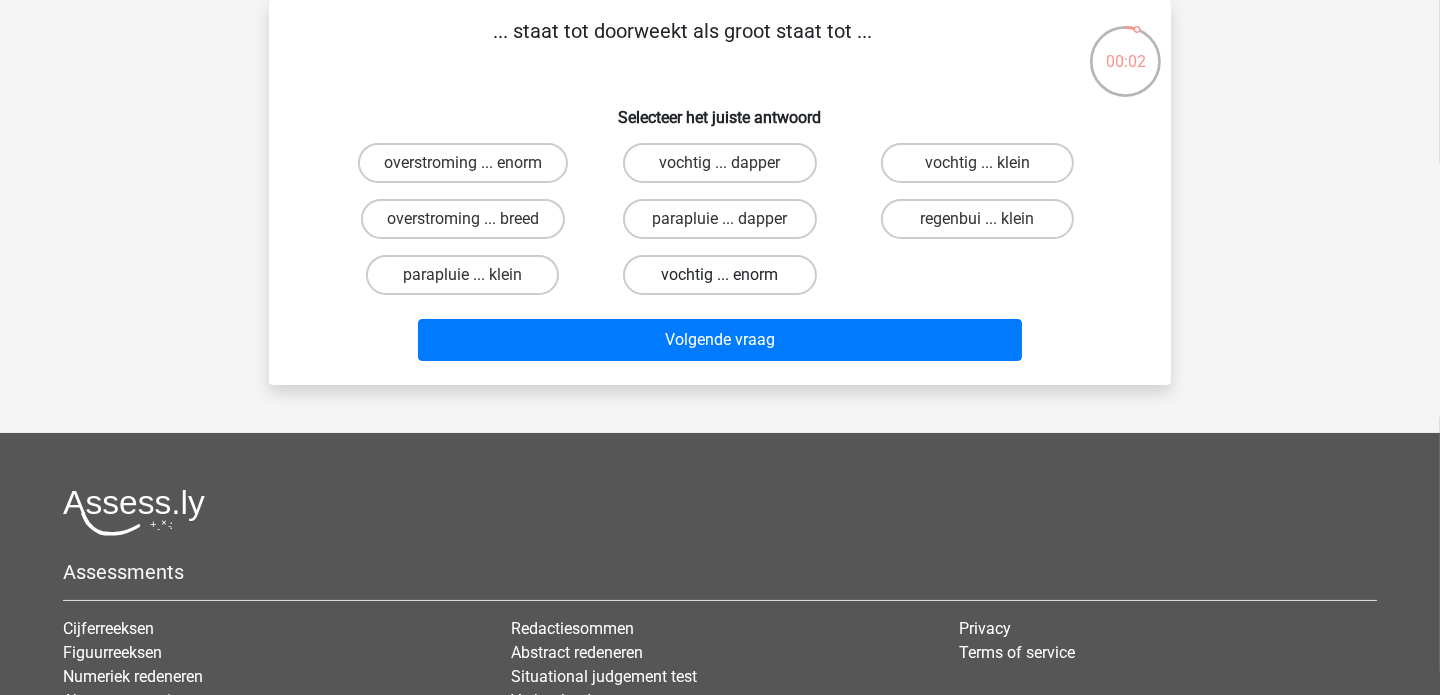 click on "vochtig ... enorm" at bounding box center (719, 275) 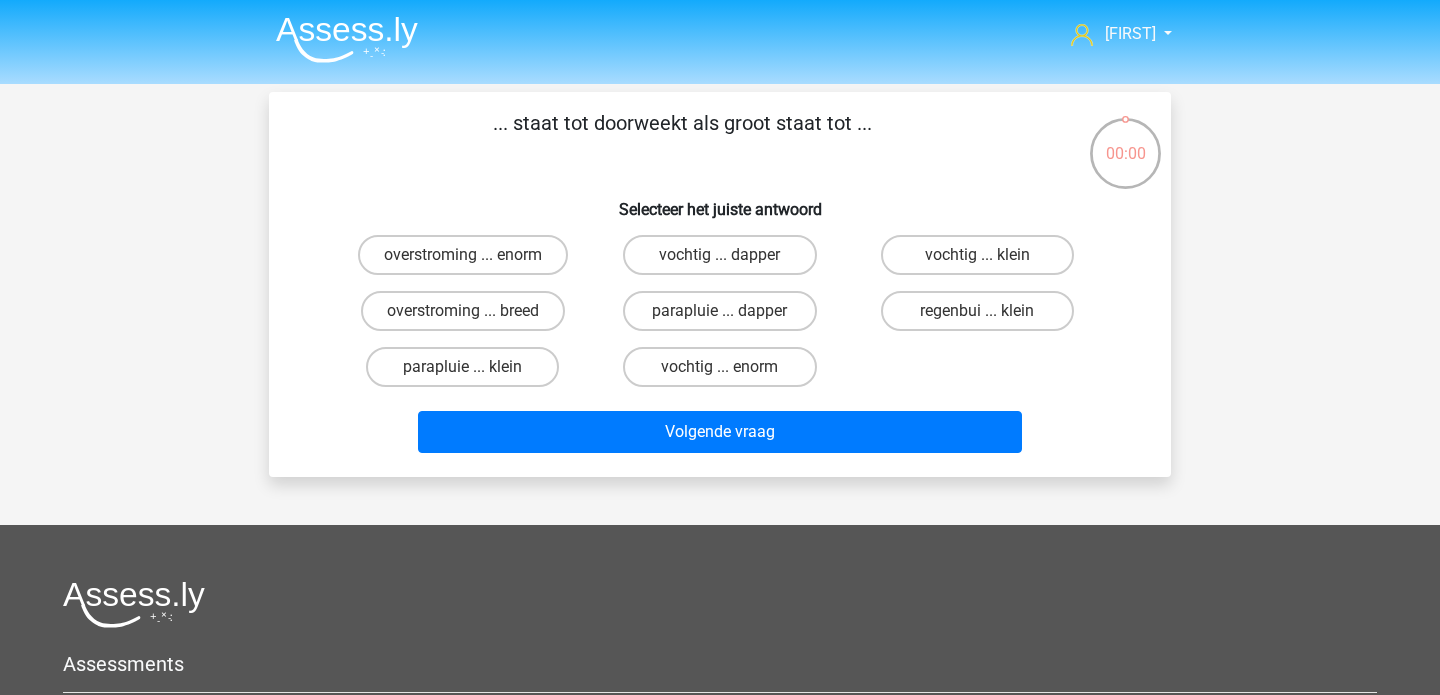 scroll, scrollTop: 92, scrollLeft: 0, axis: vertical 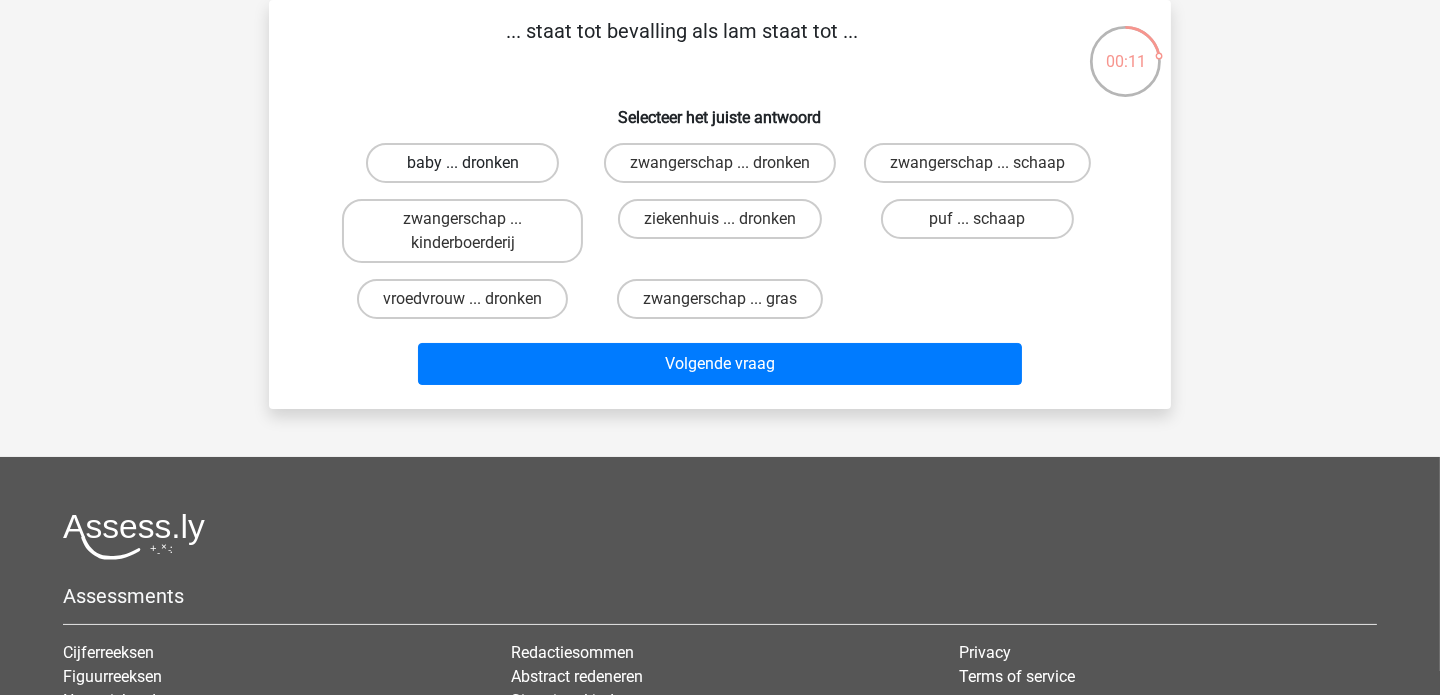 click on "baby ... dronken" at bounding box center [462, 163] 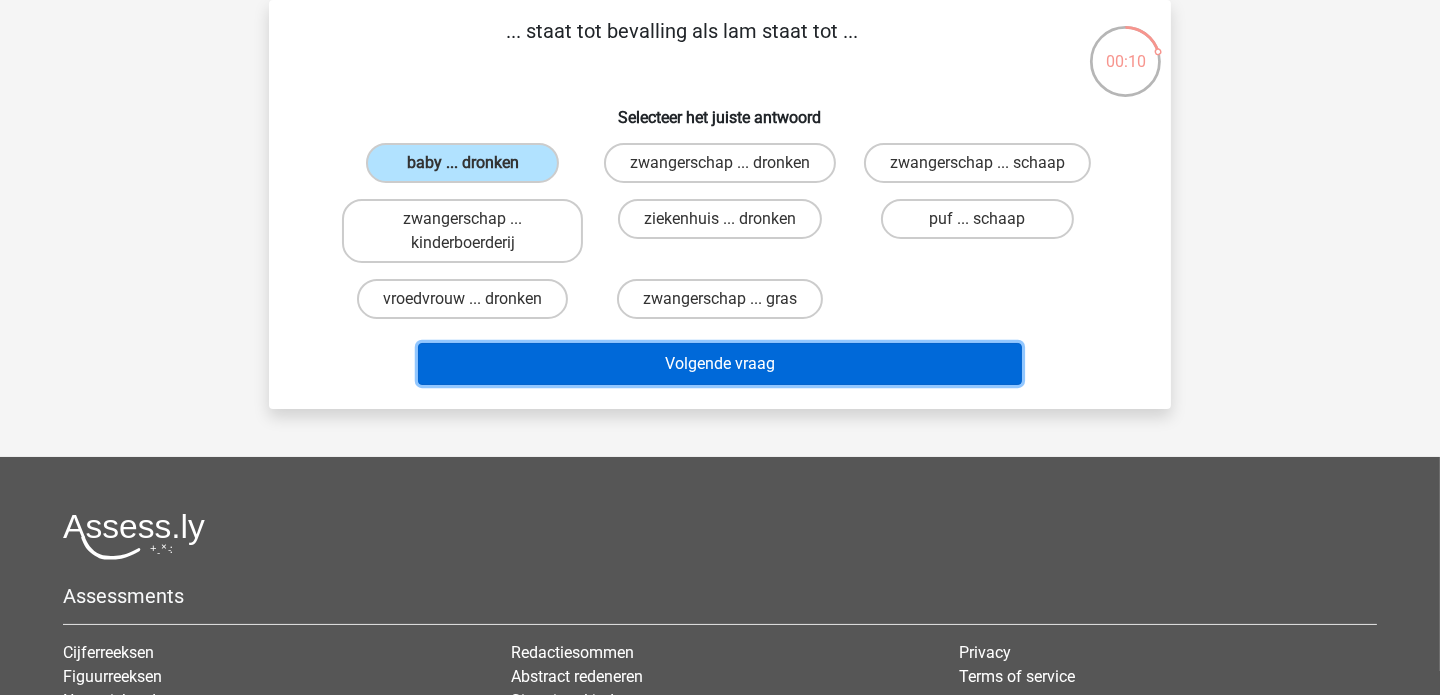 click on "Volgende vraag" at bounding box center (720, 364) 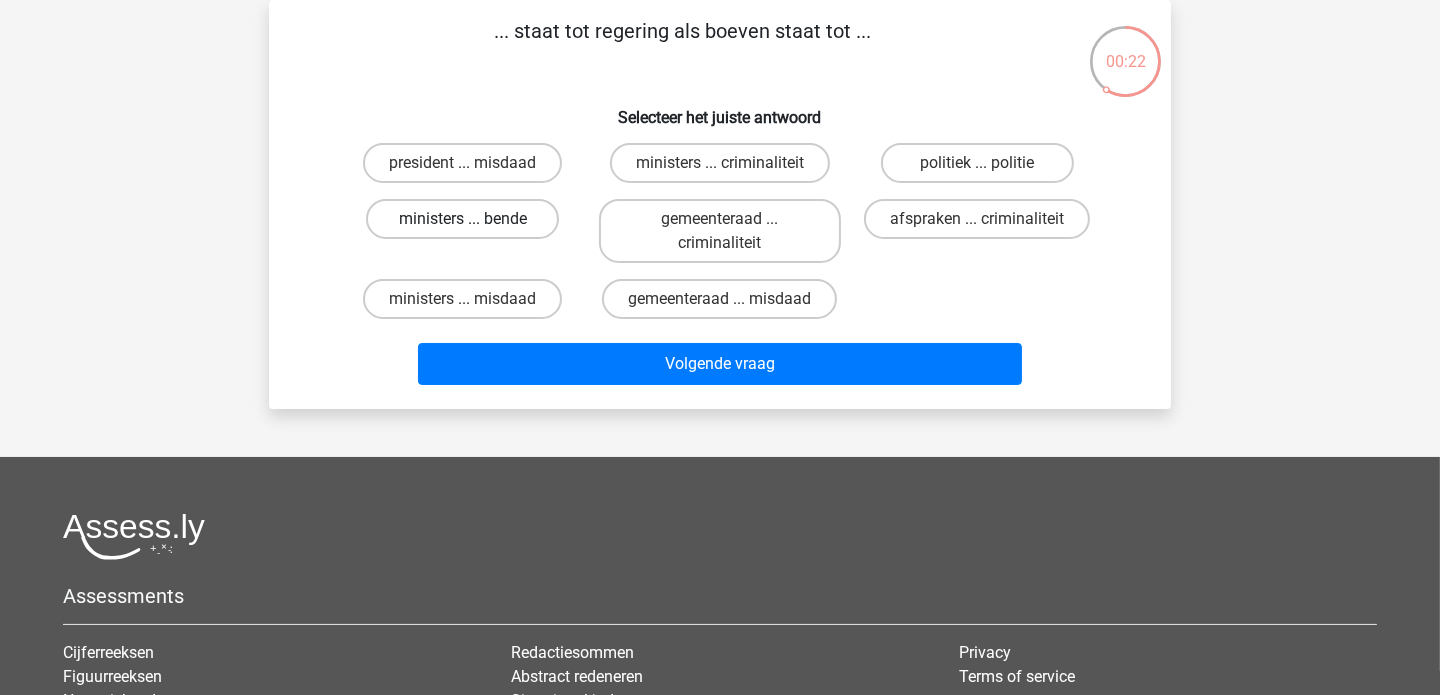 click on "ministers ... bende" at bounding box center (462, 219) 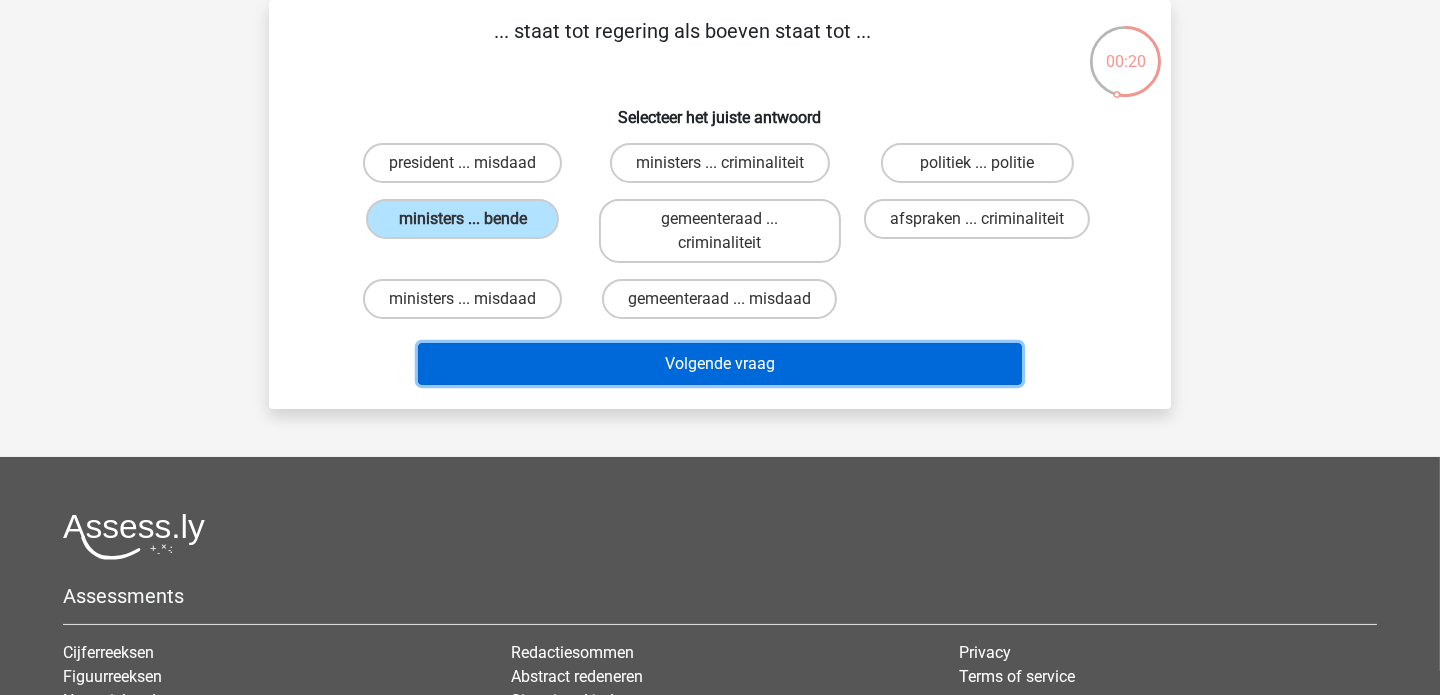 click on "Volgende vraag" at bounding box center [720, 364] 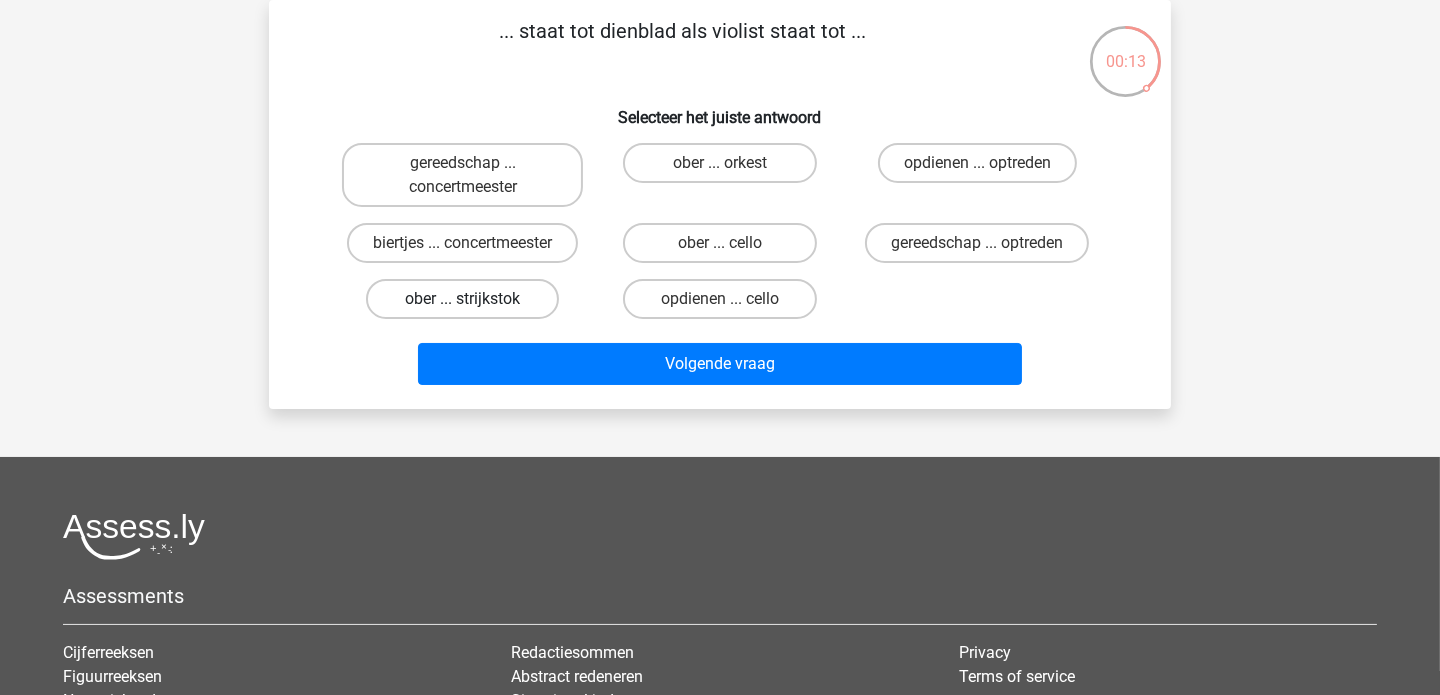 click on "ober ... strijkstok" at bounding box center [462, 299] 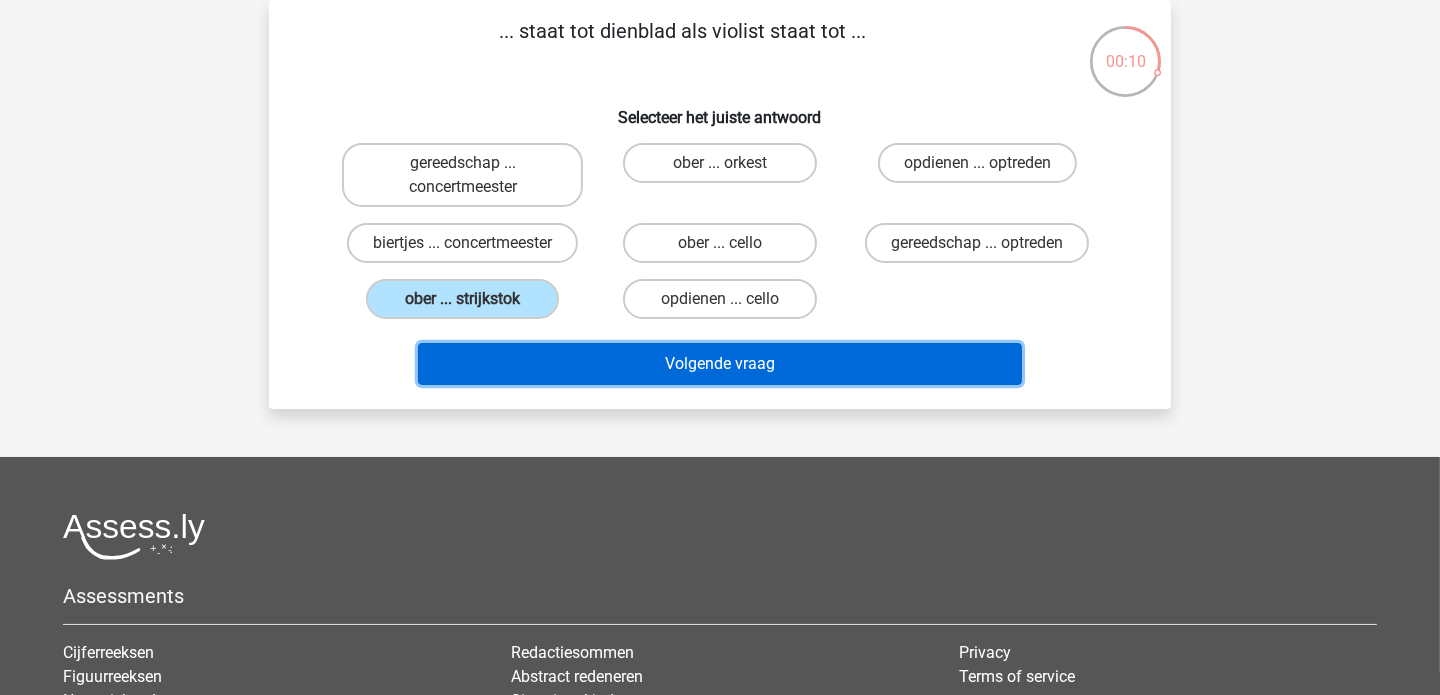 click on "Volgende vraag" at bounding box center (720, 364) 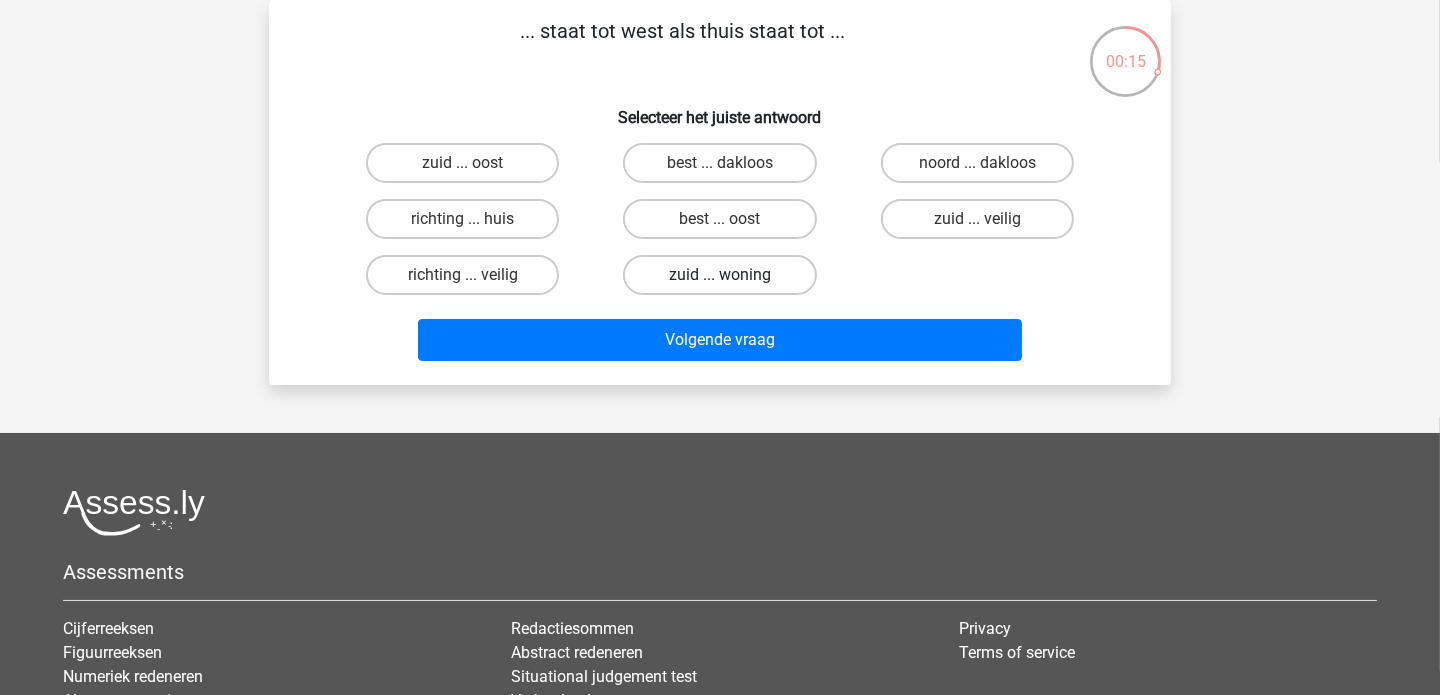 click on "zuid ... woning" at bounding box center (719, 275) 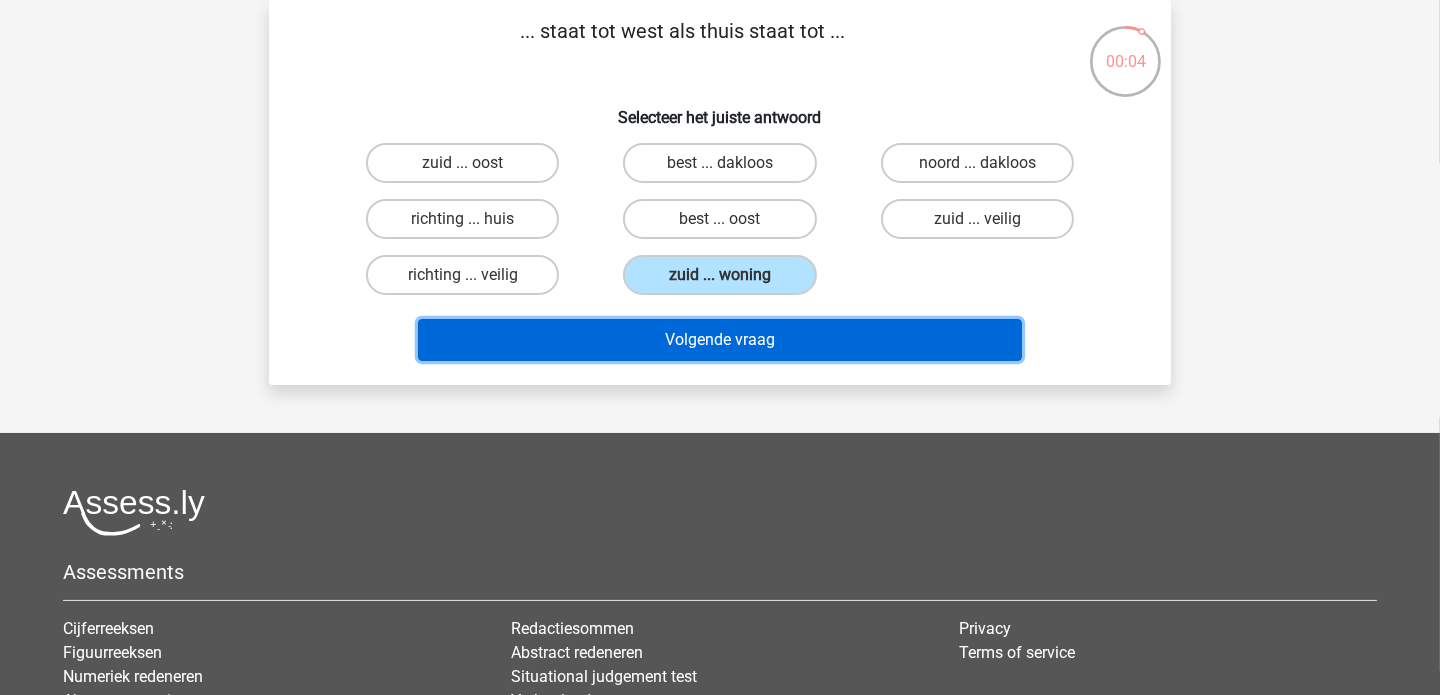click on "Volgende vraag" at bounding box center (720, 340) 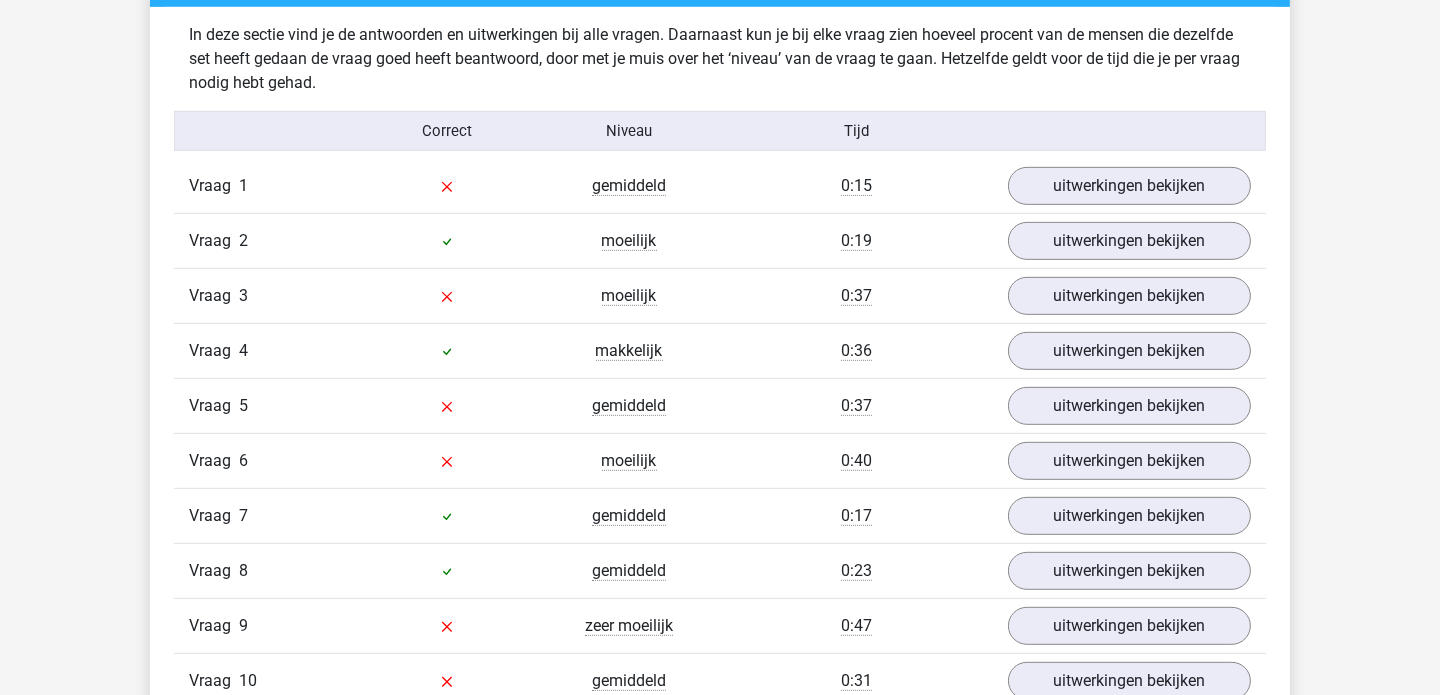 scroll, scrollTop: 1181, scrollLeft: 0, axis: vertical 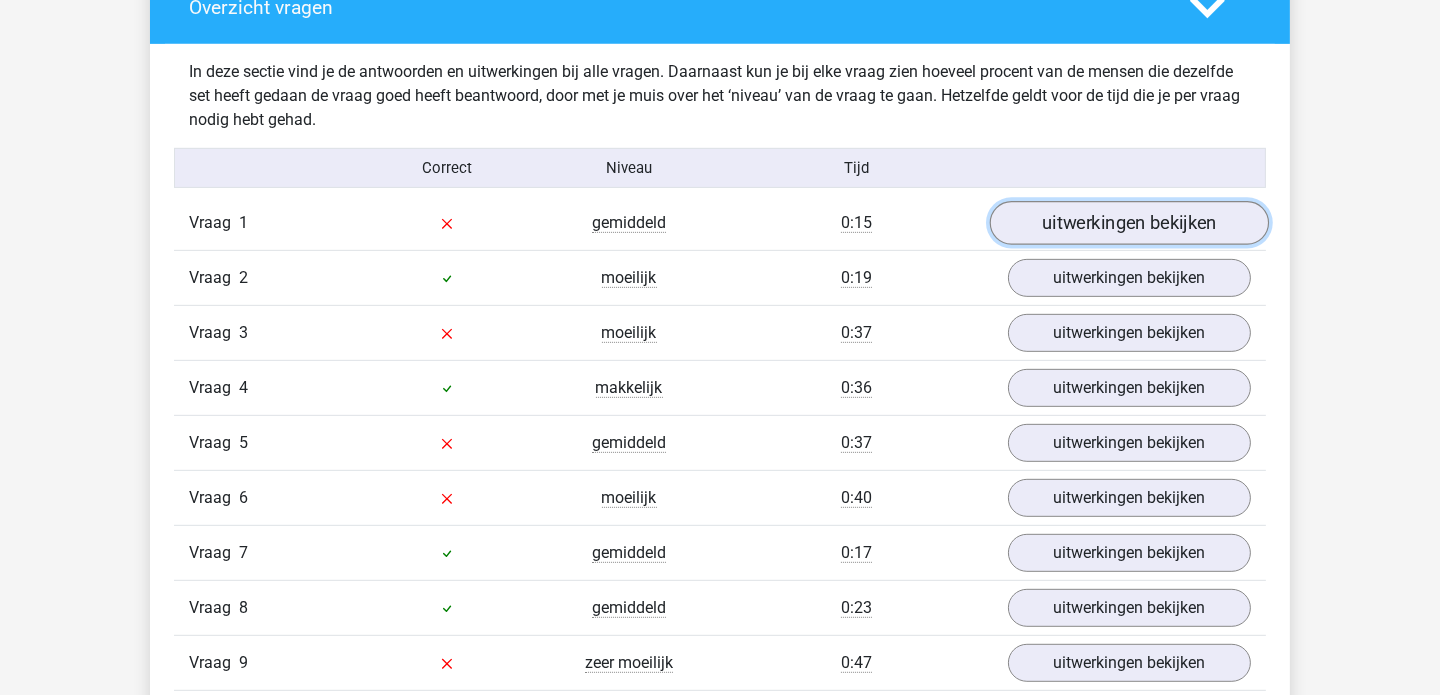 click on "uitwerkingen bekijken" at bounding box center [1129, 223] 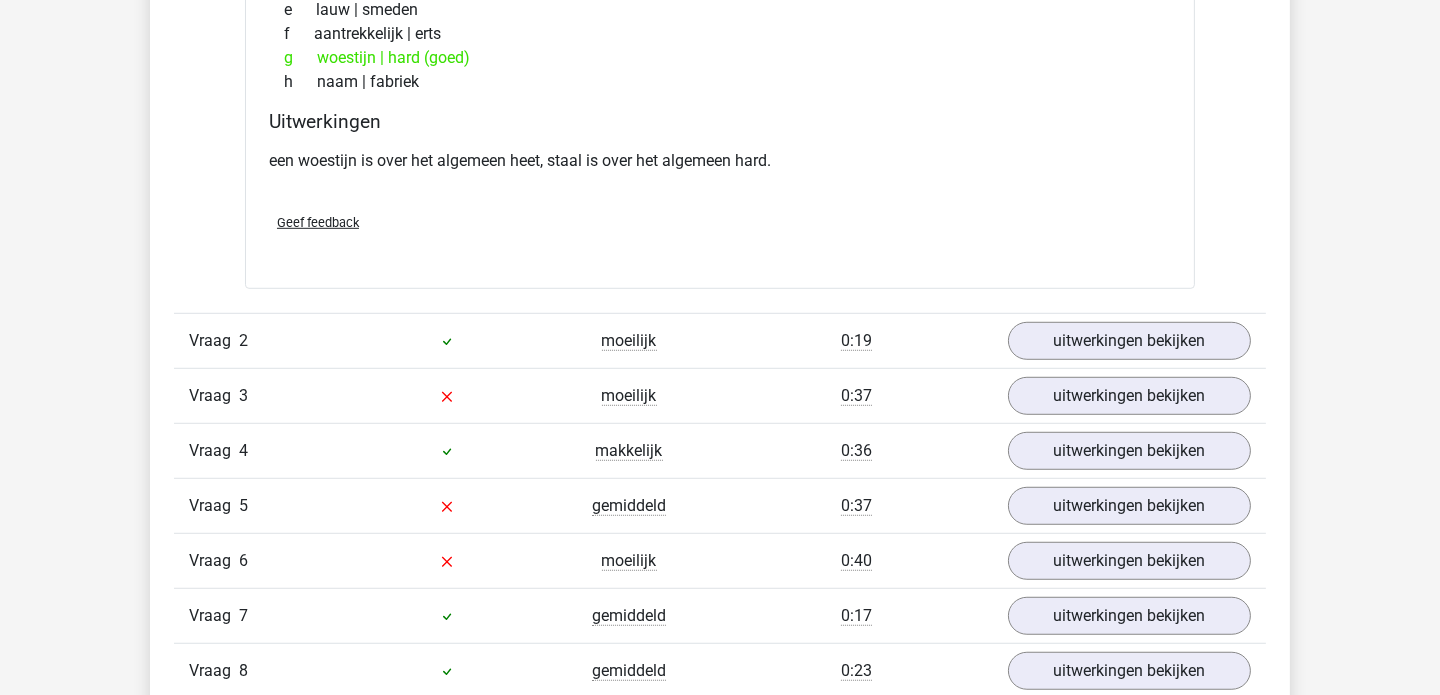 scroll, scrollTop: 1654, scrollLeft: 0, axis: vertical 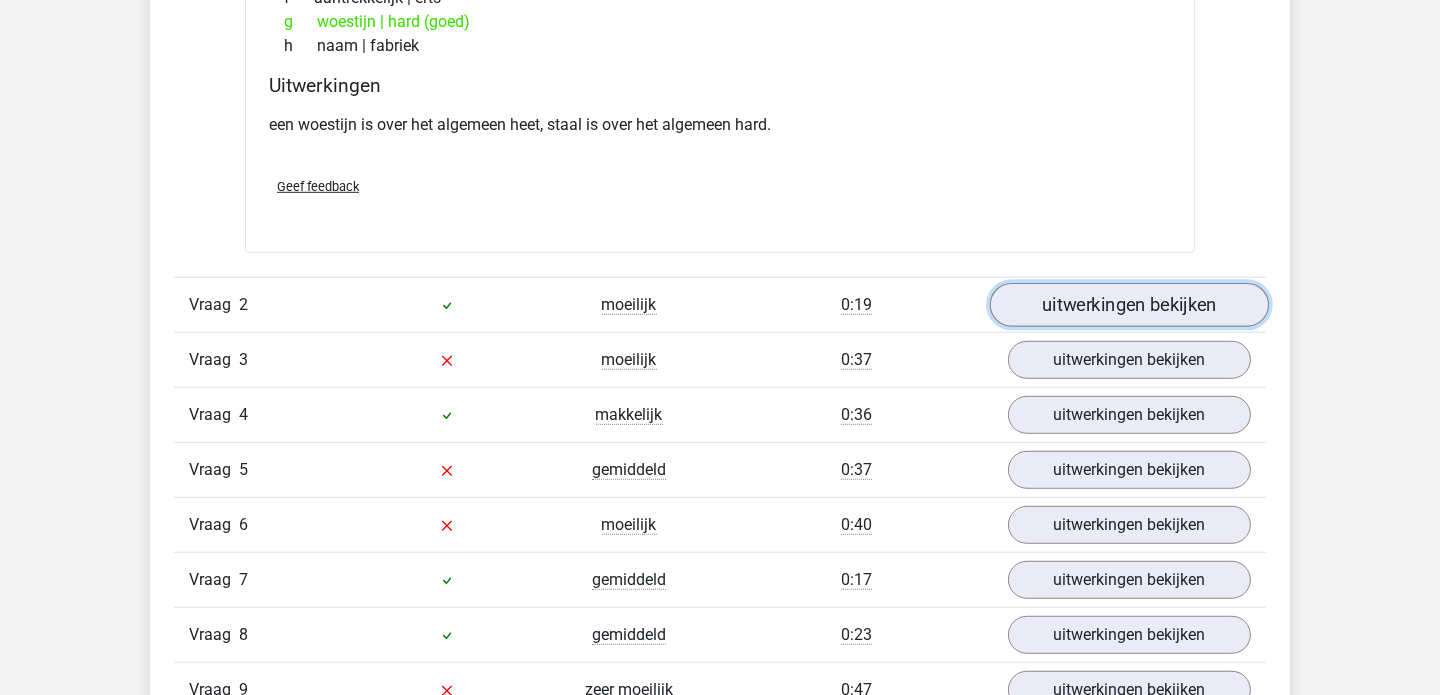click on "uitwerkingen bekijken" at bounding box center (1129, 306) 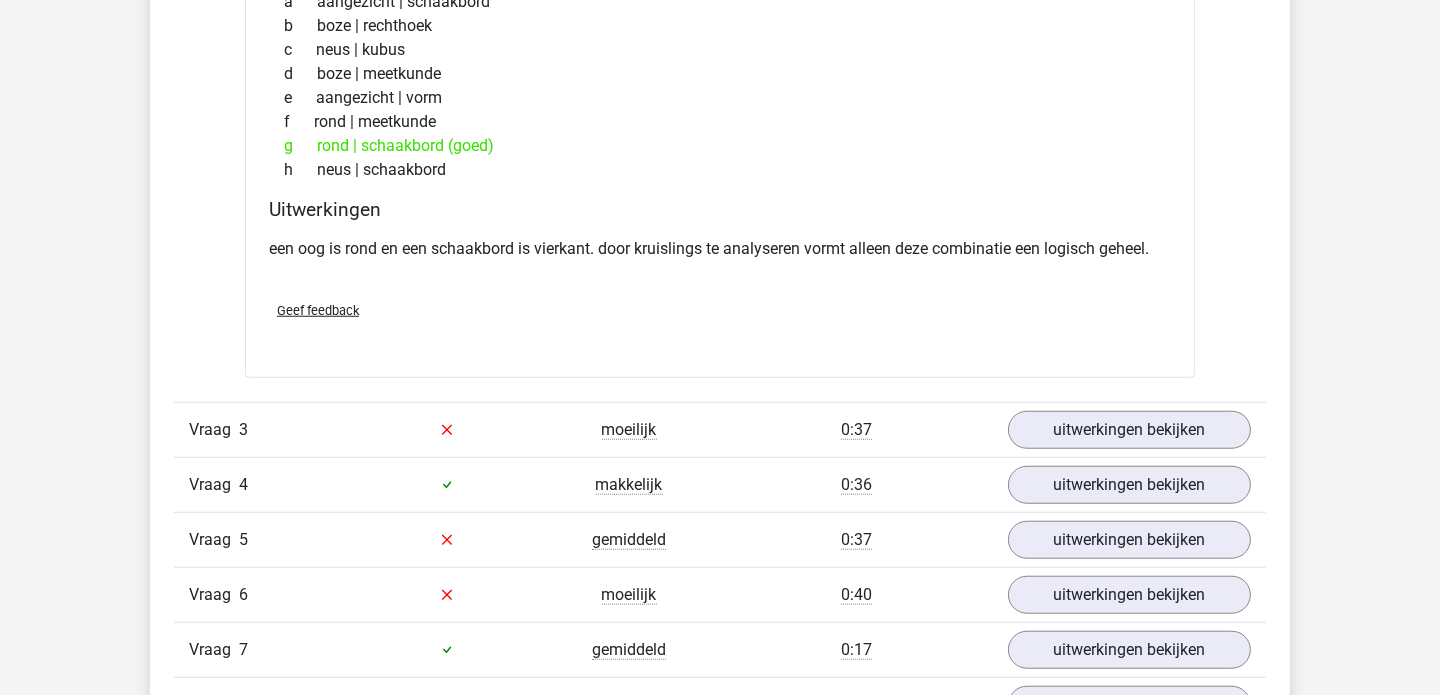 scroll, scrollTop: 2087, scrollLeft: 0, axis: vertical 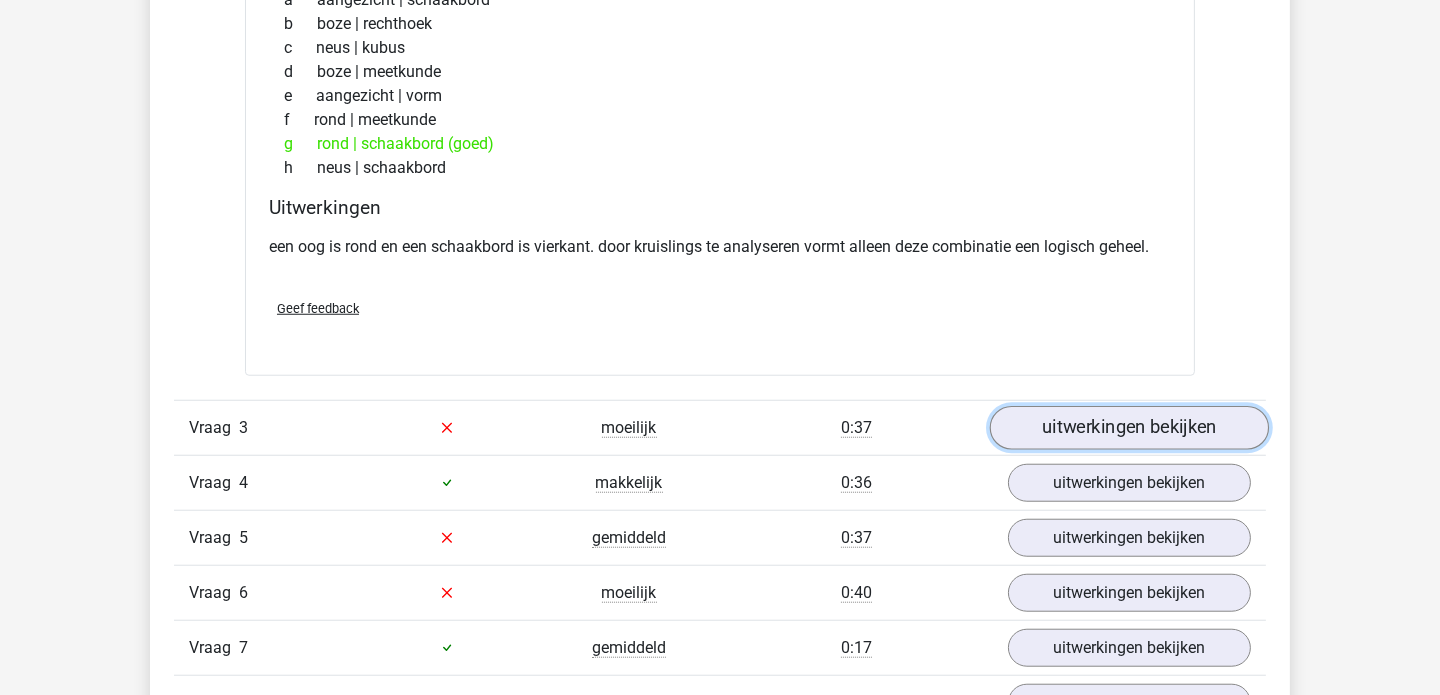 click on "uitwerkingen bekijken" at bounding box center (1129, 428) 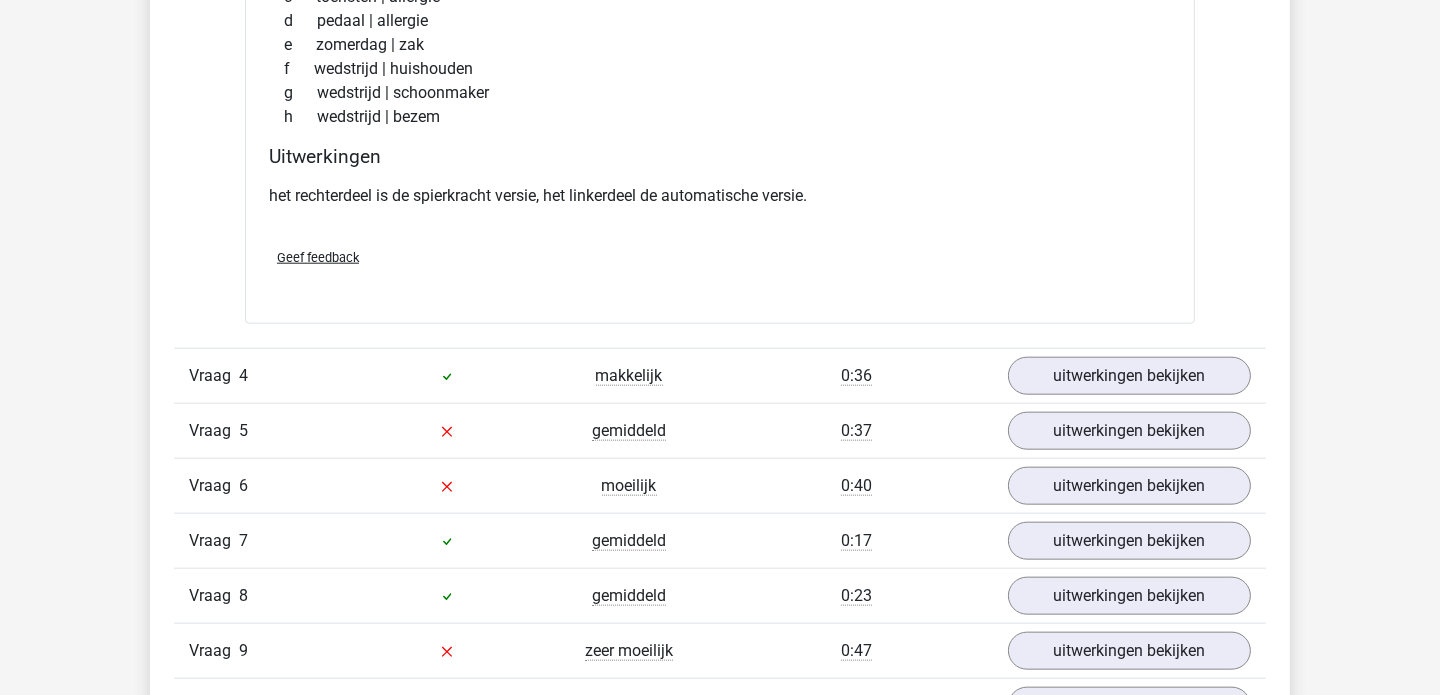 scroll, scrollTop: 2757, scrollLeft: 0, axis: vertical 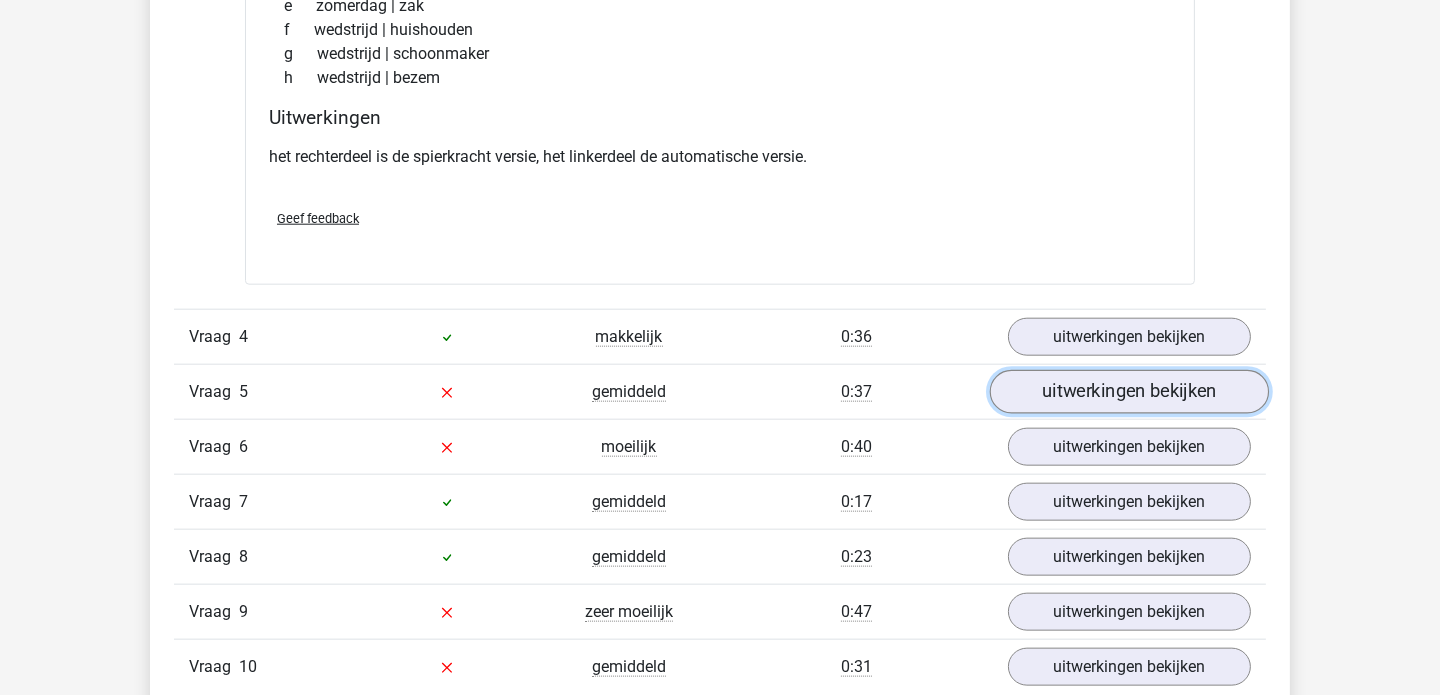 click on "uitwerkingen bekijken" at bounding box center (1129, 392) 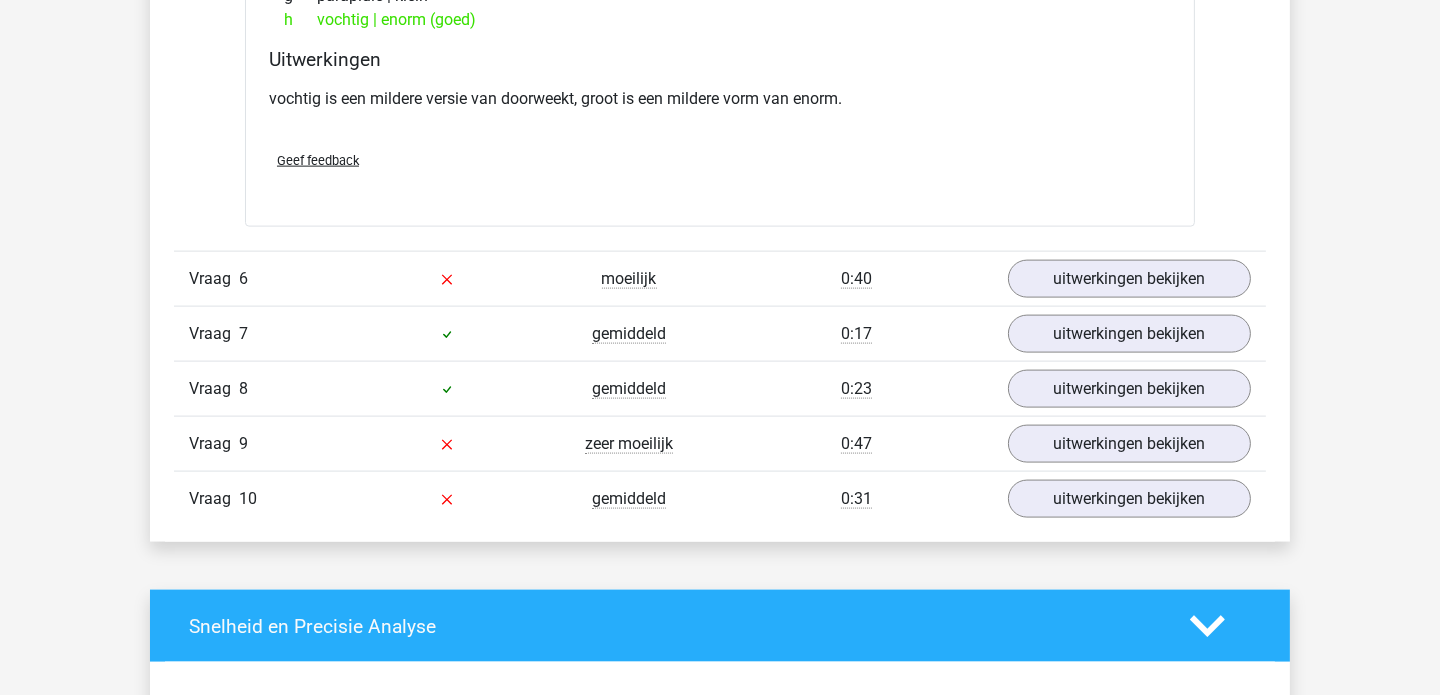 scroll, scrollTop: 3427, scrollLeft: 0, axis: vertical 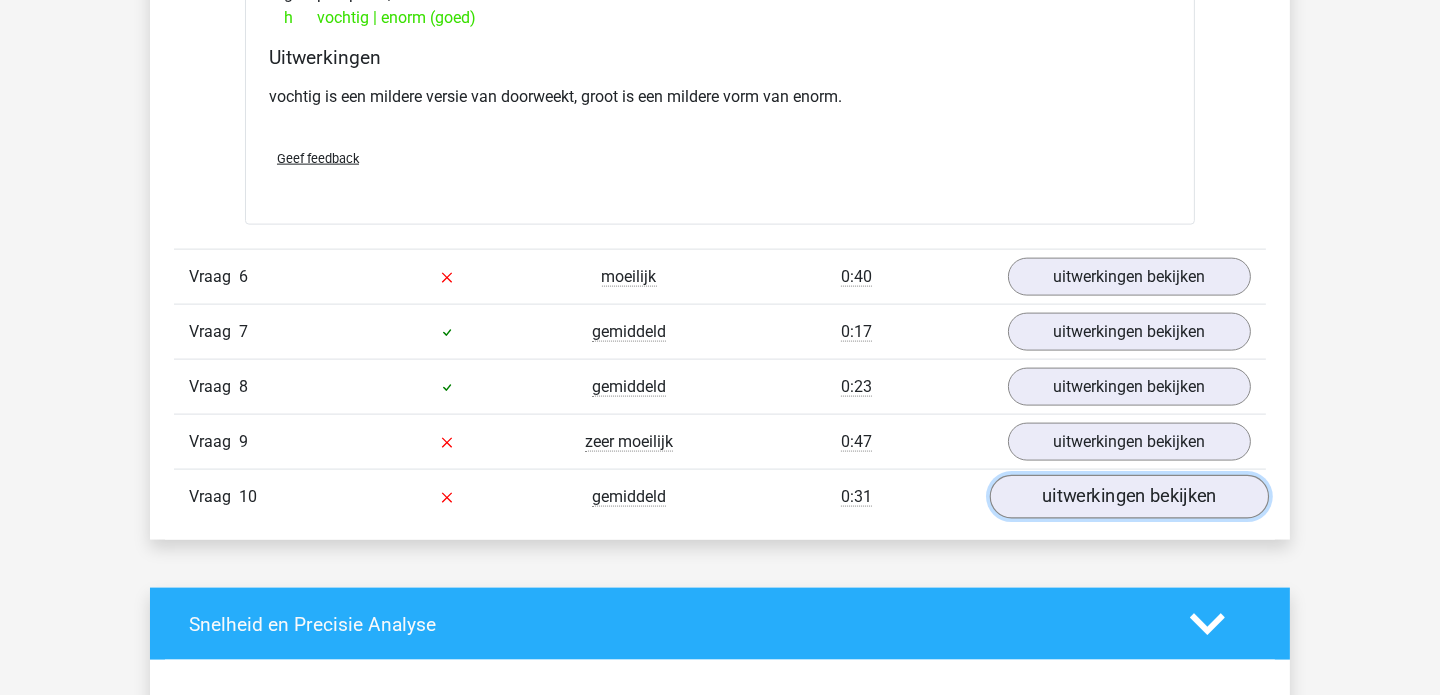 click on "uitwerkingen bekijken" at bounding box center (1129, 497) 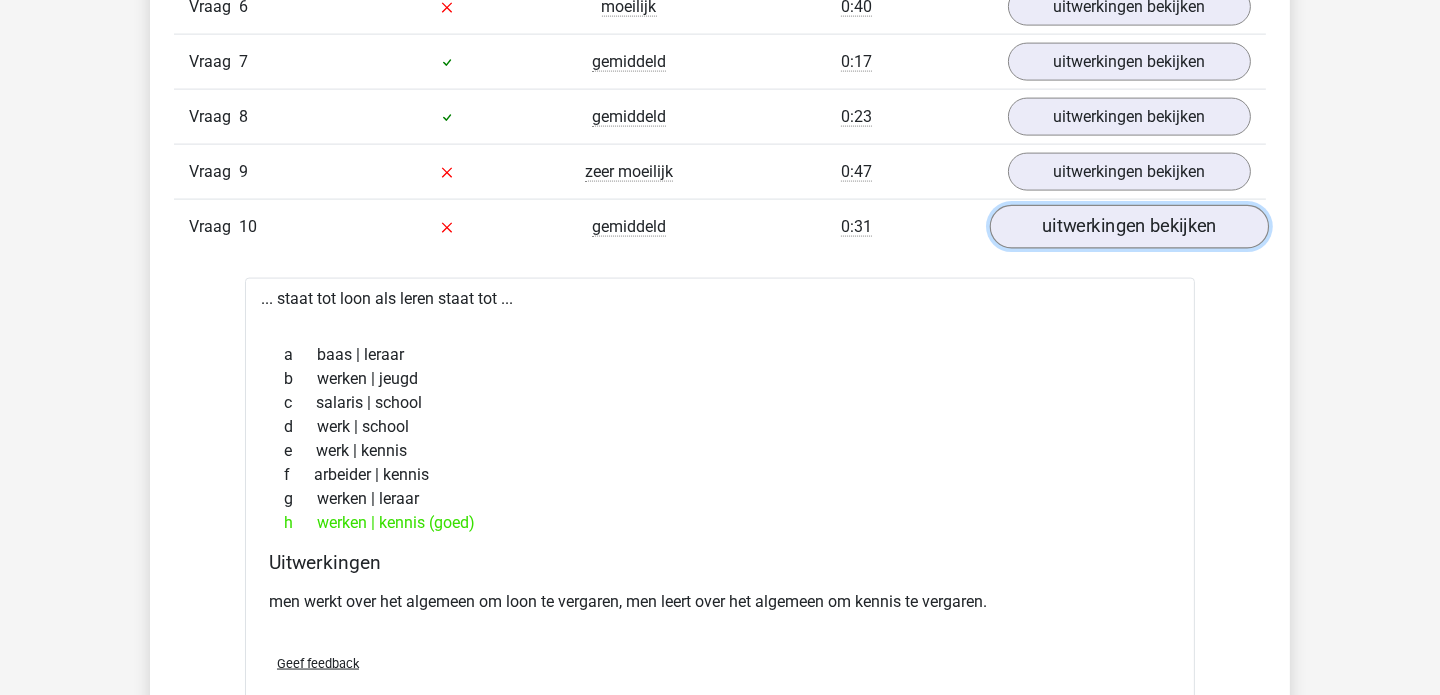 scroll, scrollTop: 3703, scrollLeft: 0, axis: vertical 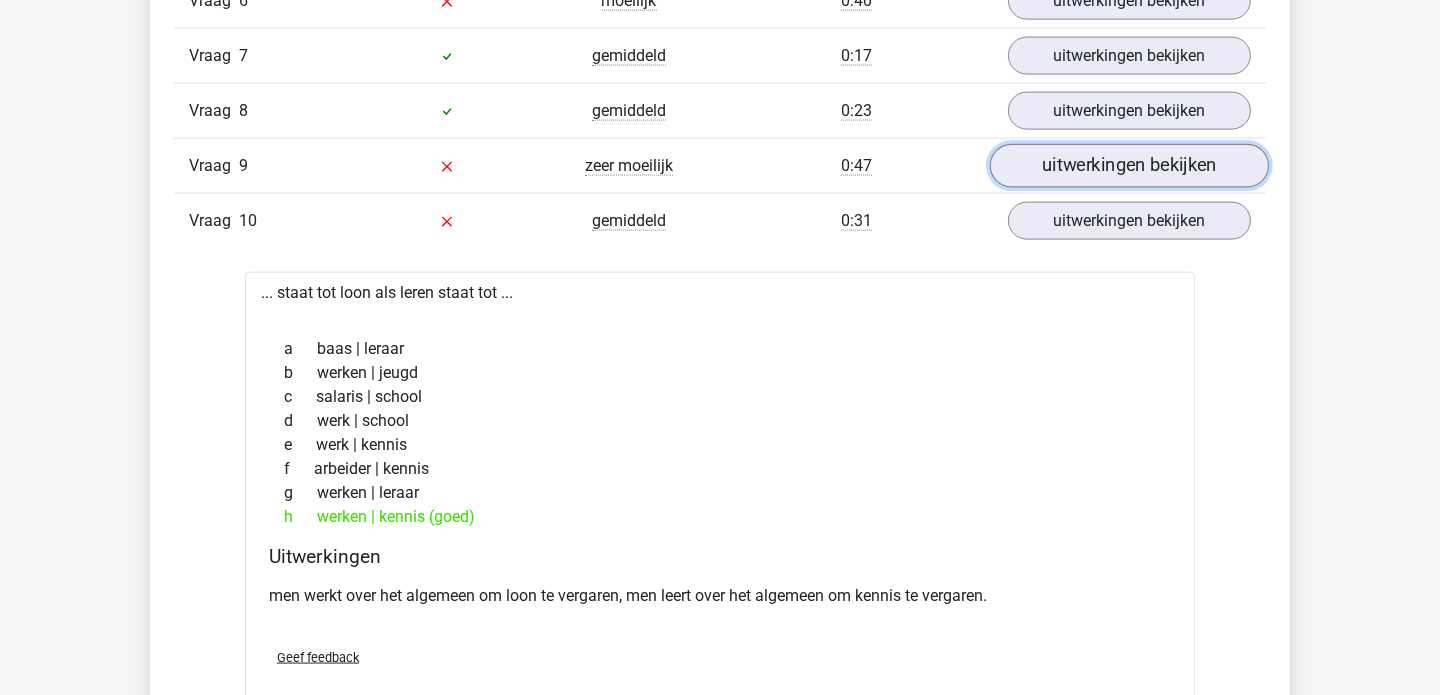 click on "uitwerkingen bekijken" at bounding box center [1129, 166] 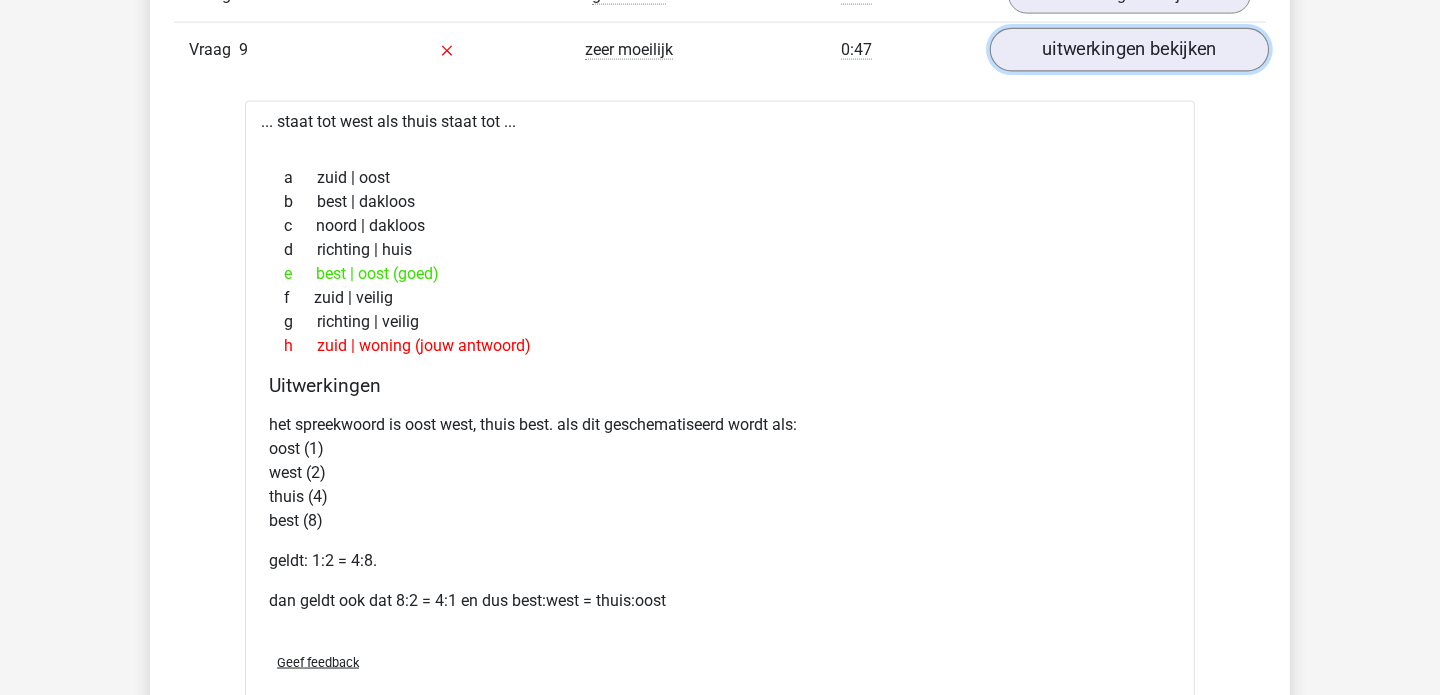 scroll, scrollTop: 3821, scrollLeft: 0, axis: vertical 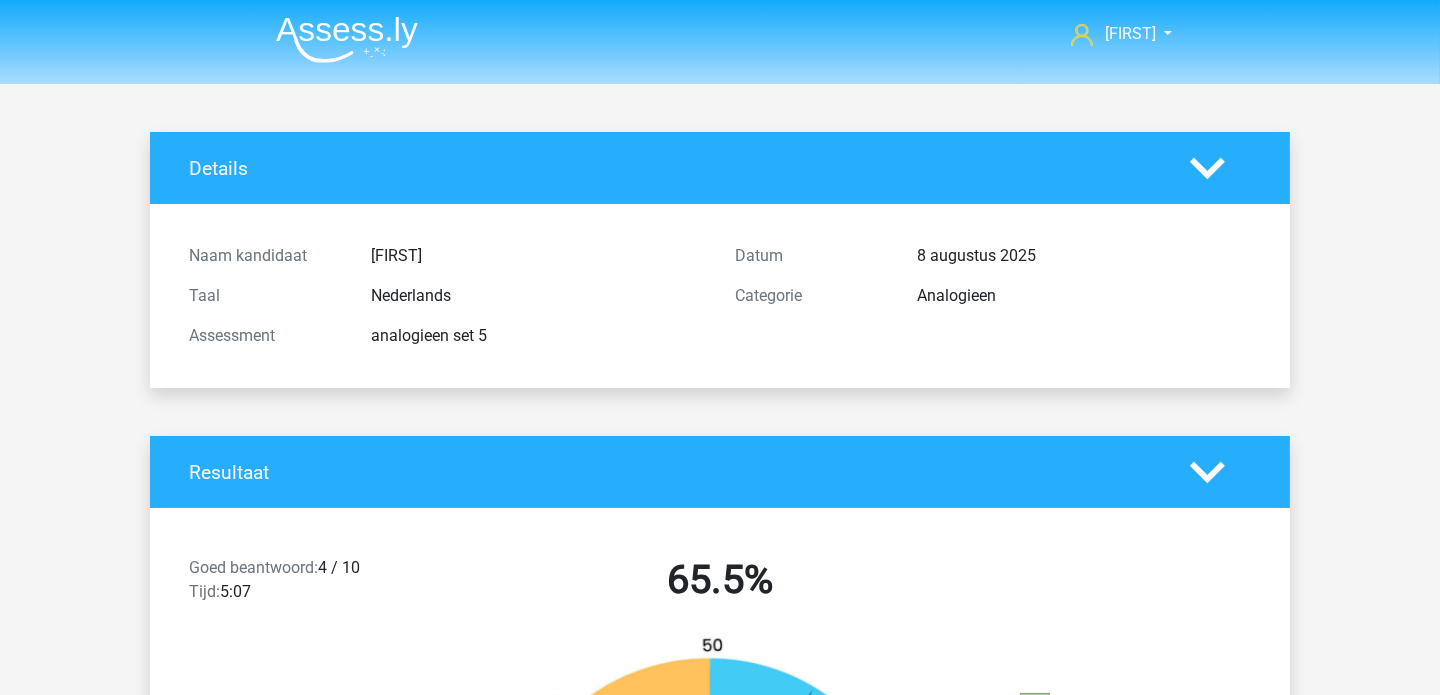click at bounding box center [347, 39] 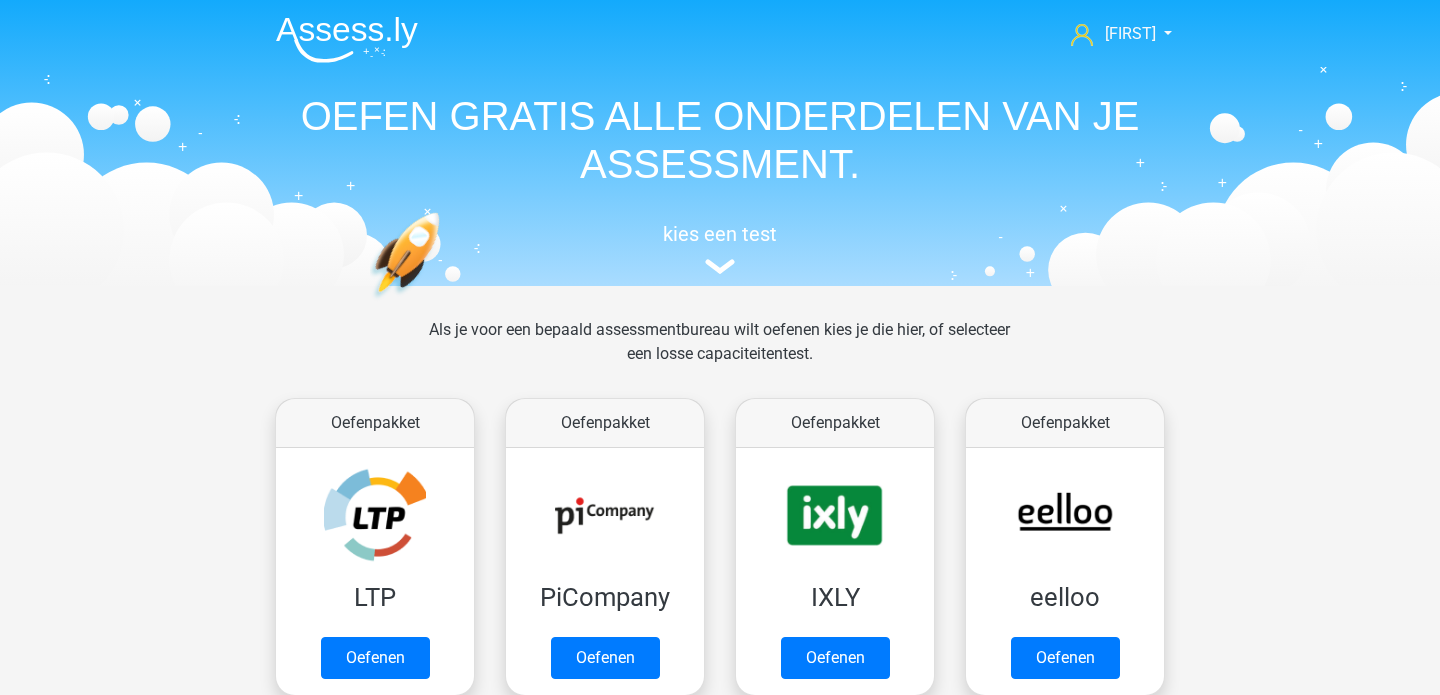 scroll, scrollTop: 0, scrollLeft: 0, axis: both 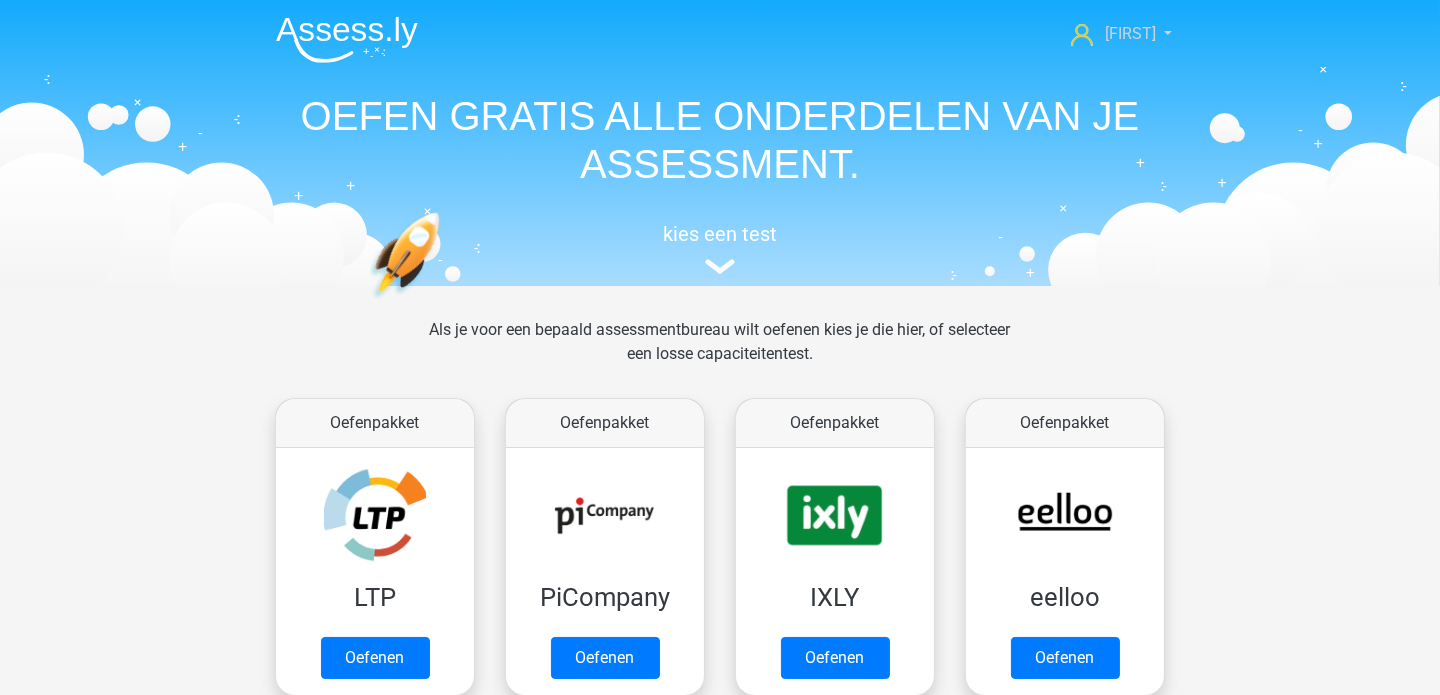 click on "[FIRST]" at bounding box center [1130, 33] 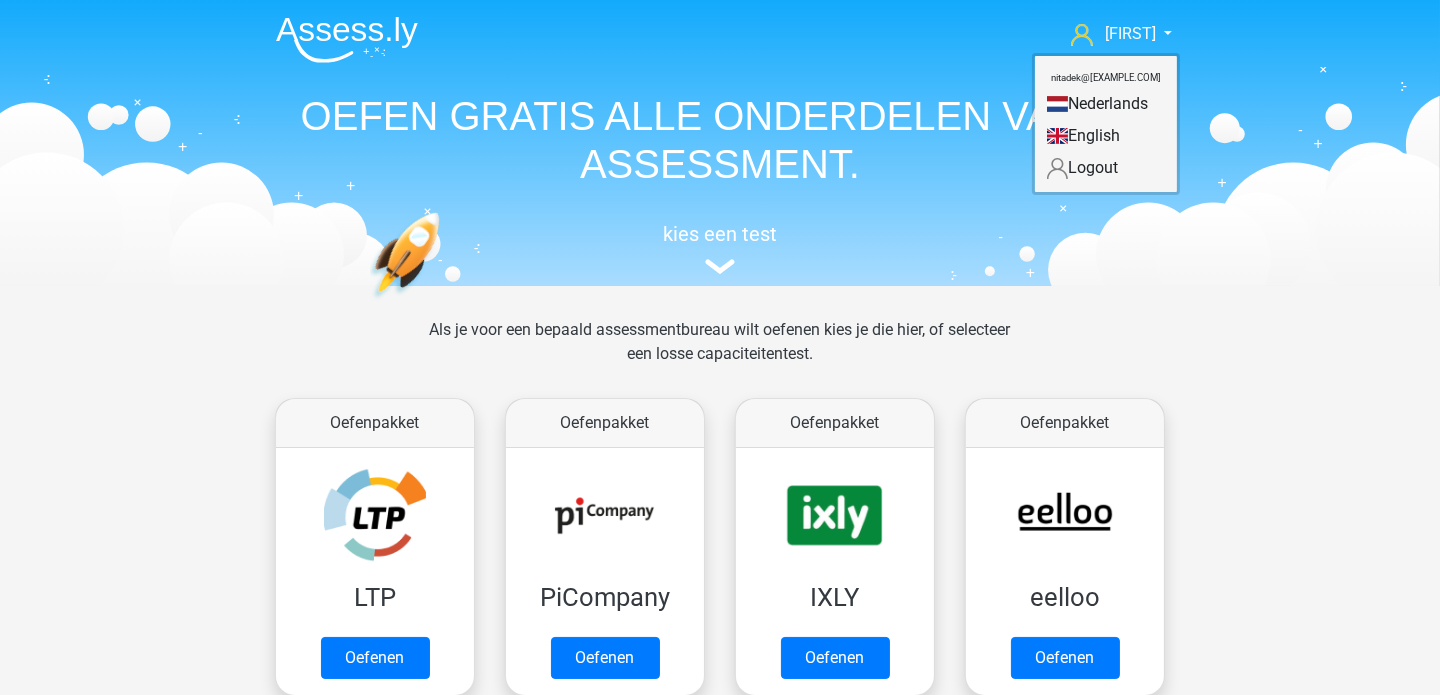 click on "OEFEN GRATIS ALLE ONDERDELEN VAN JE ASSESSMENT." at bounding box center [720, 140] 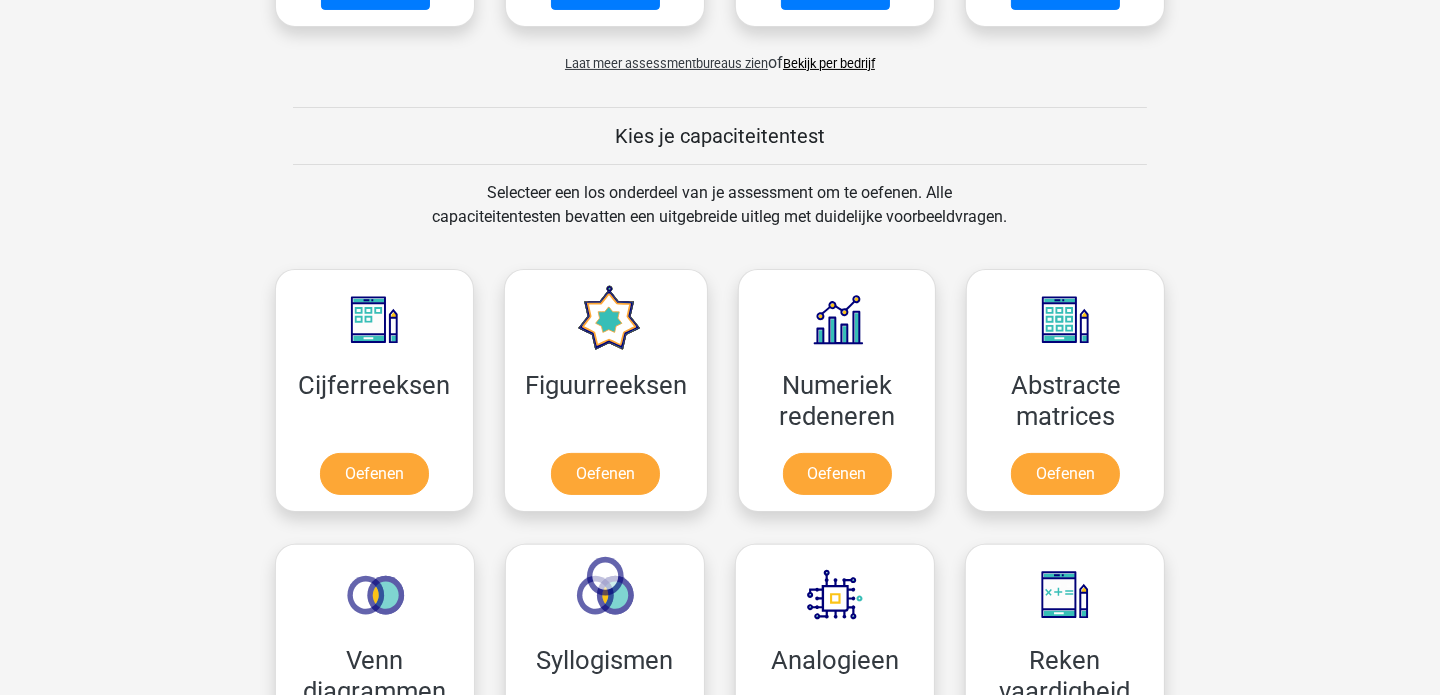 scroll, scrollTop: 709, scrollLeft: 0, axis: vertical 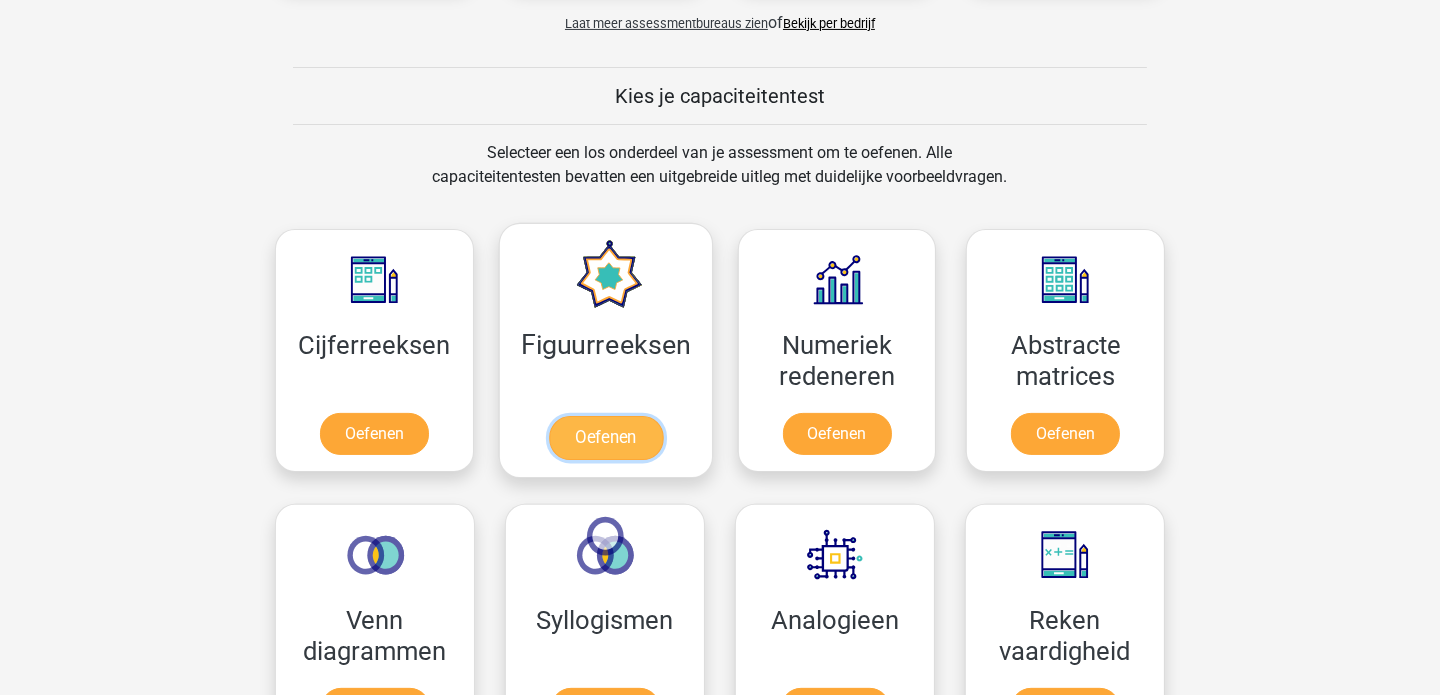click on "Oefenen" at bounding box center [605, 438] 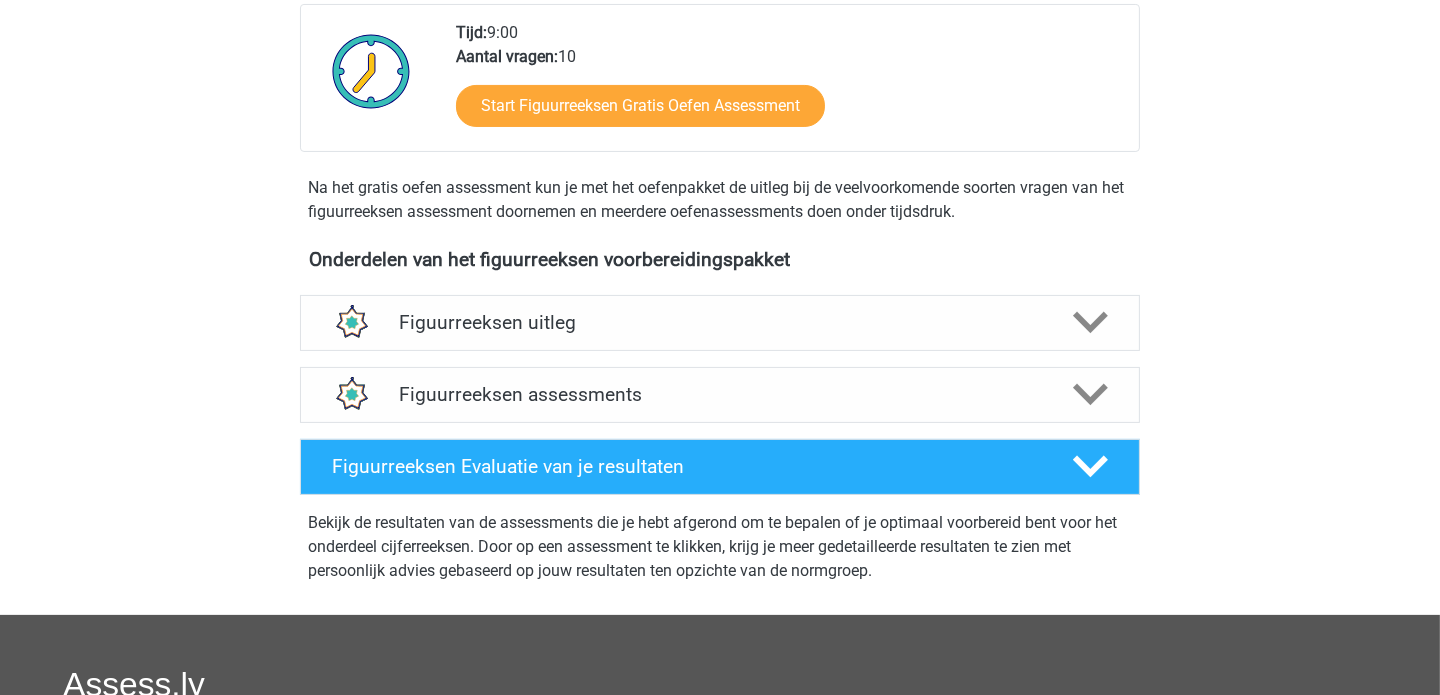 scroll, scrollTop: 512, scrollLeft: 0, axis: vertical 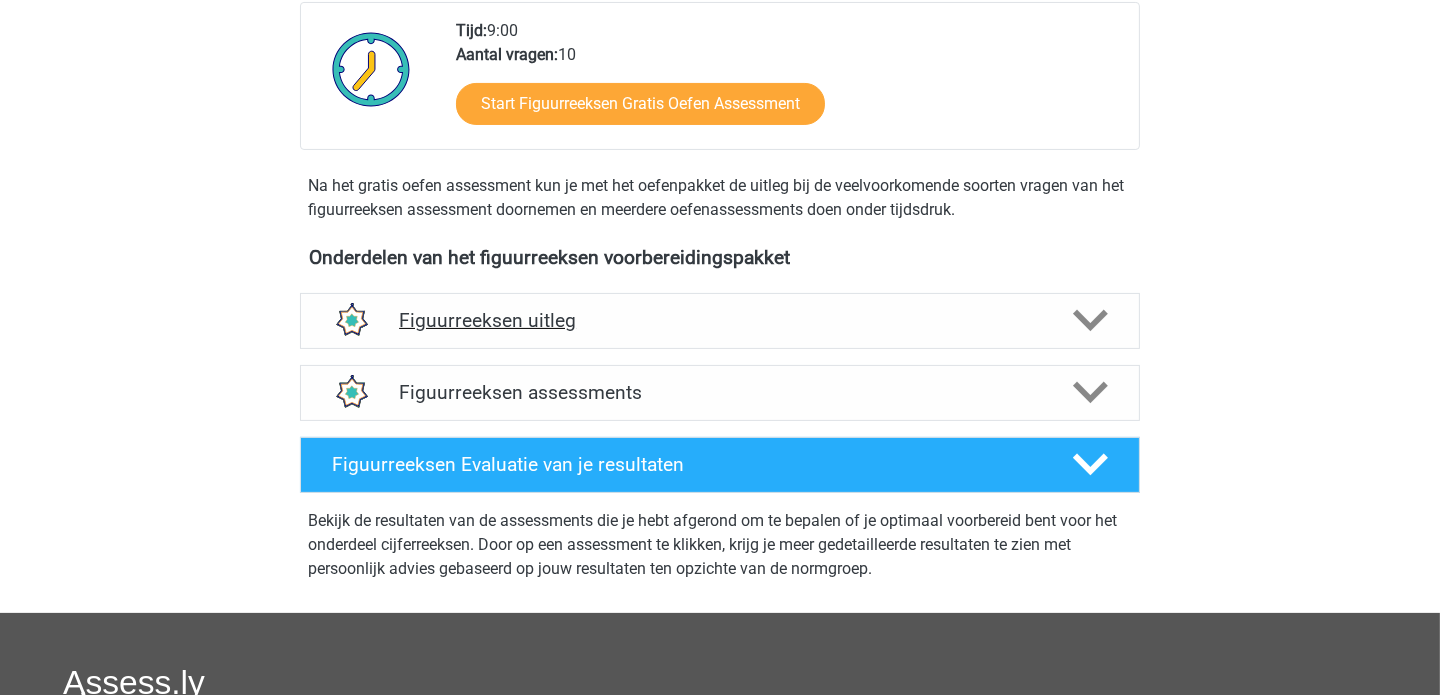 click on "Figuurreeksen uitleg" at bounding box center (720, 320) 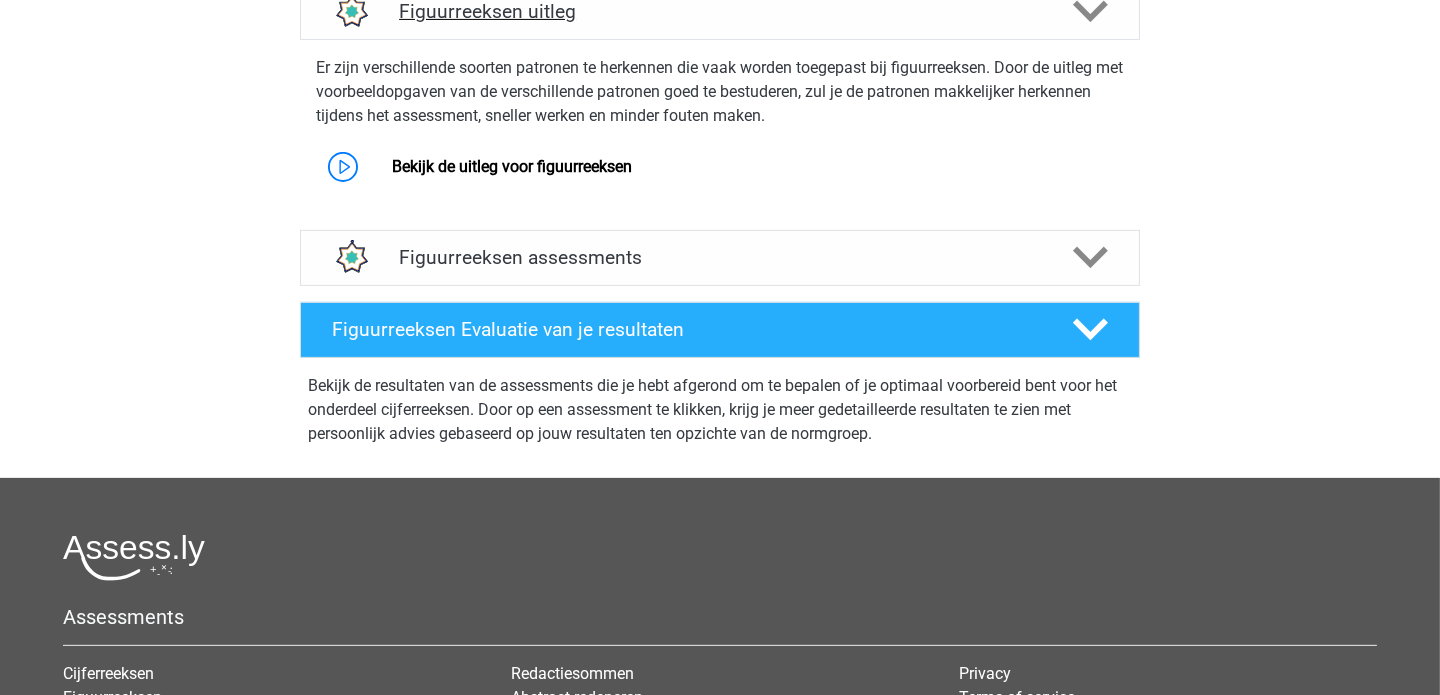 scroll, scrollTop: 827, scrollLeft: 0, axis: vertical 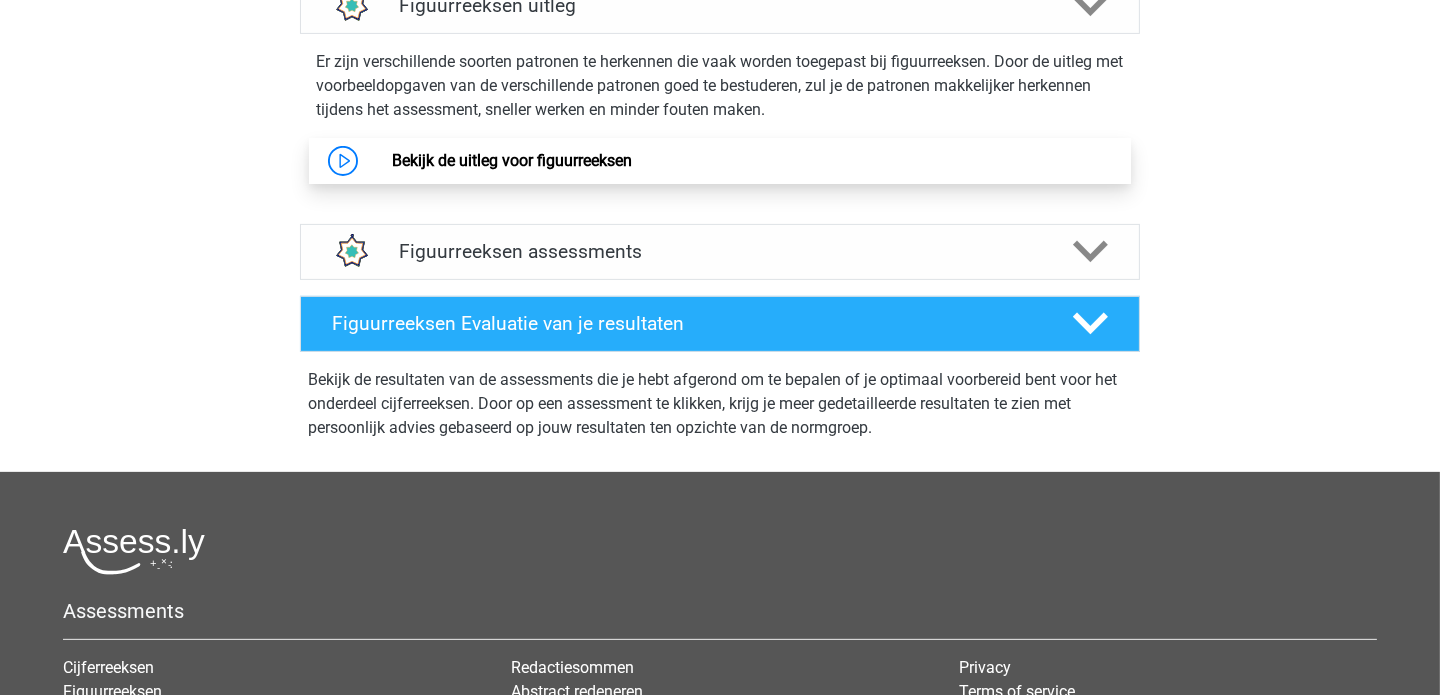 click on "Bekijk de uitleg voor
figuurreeksen" at bounding box center (512, 160) 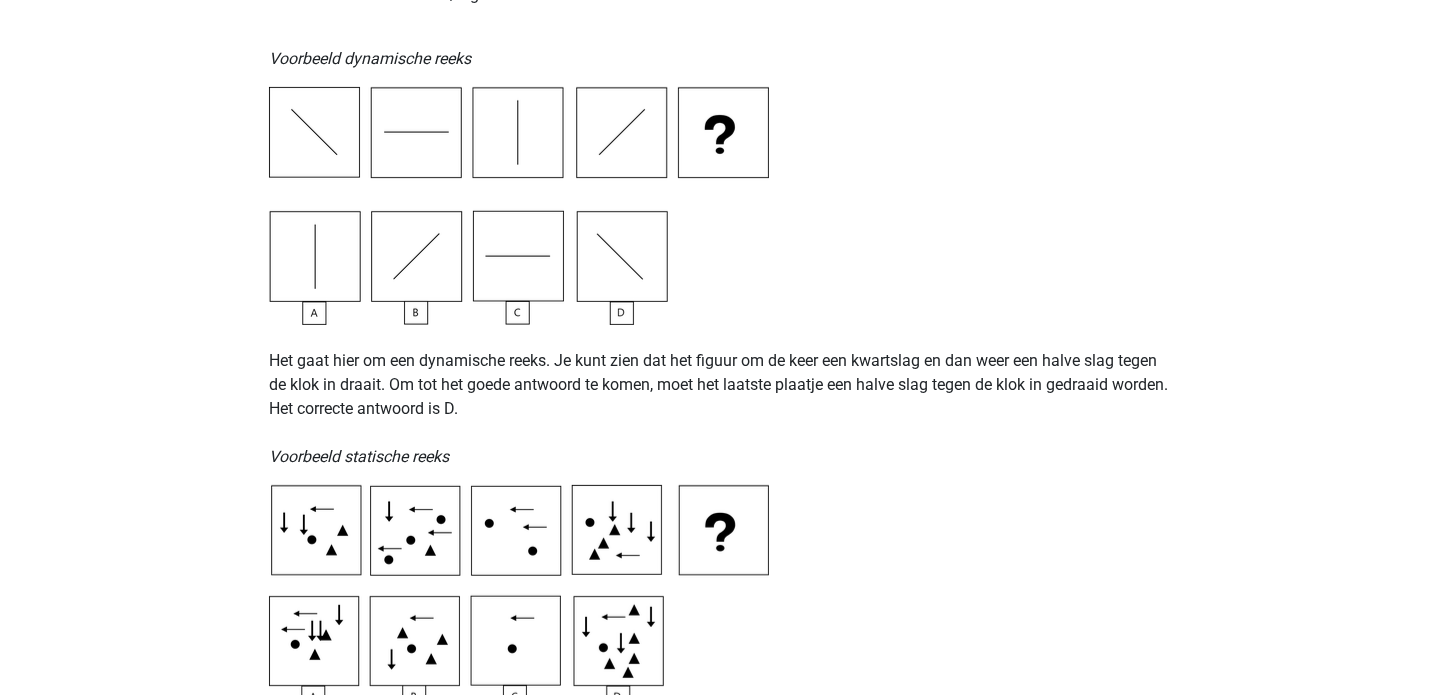 scroll, scrollTop: 669, scrollLeft: 0, axis: vertical 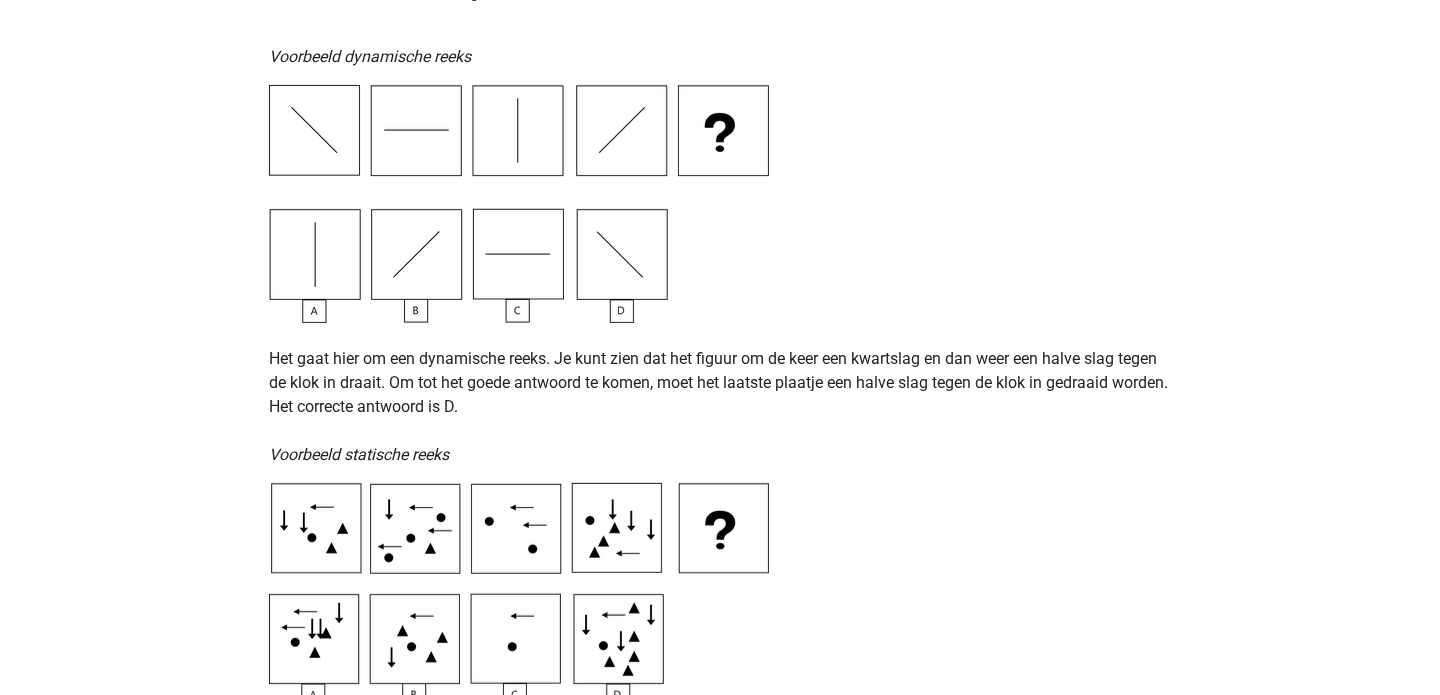 click on "Op deze pagina behandelen we de meest voorkomende patronen voor  figuurreeksen . Het is handig om deze pagina even rustig door te lezen voordat je met oefenen begint. De tekst is voor een deel gebaseerd op het boek “De nieuwe assessmentgids” van Bloemers. Je kunt er ook voor kiezen om juist eerst een aantal oefenopgaven te maken, zodat je goed weet wat je uiteindelijk moet kunnen. Het verschilt per persoon wat het prettigste werkt.
Begin direct met het oefenen van figuurreeksen
Tests voor picturale informatie, ook wel figuurreeksen of soms abstract of inductief redeneren genoemd, kunnen we grofweg opdelen in twee soorten vragen: Dynamische reeksen.  De opgave bestaat uit een aantal afbeeldingen waarin steeds volgens een bepaalde regel of meerdere regels iets verandert. De opgave is om deze regel(s) te vinden in de gegeven afbeeldingen en het plaatje te selecteren dat het meest logische volgt in de reeks. Statische reeksen. Voorbeeld dynamische reeks   Dynamische reeksen" at bounding box center (720, 2683) 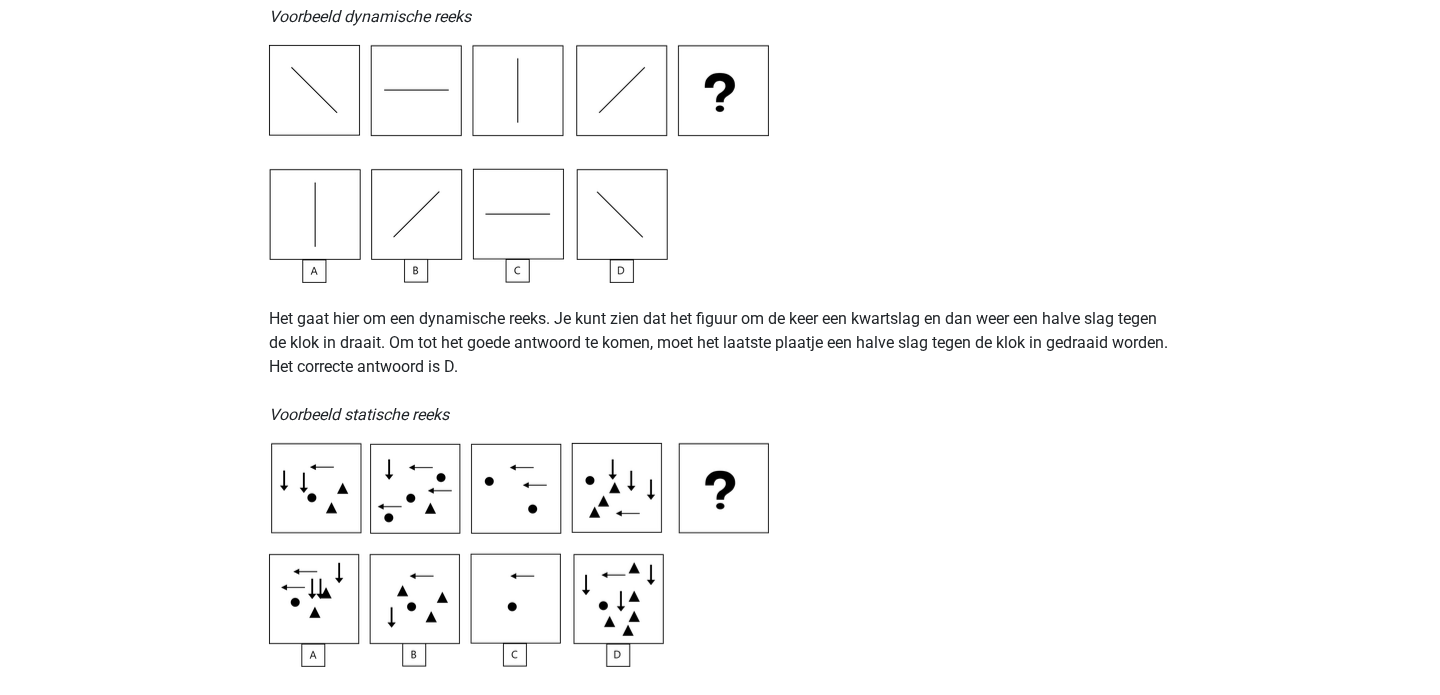 scroll, scrollTop: 0, scrollLeft: 0, axis: both 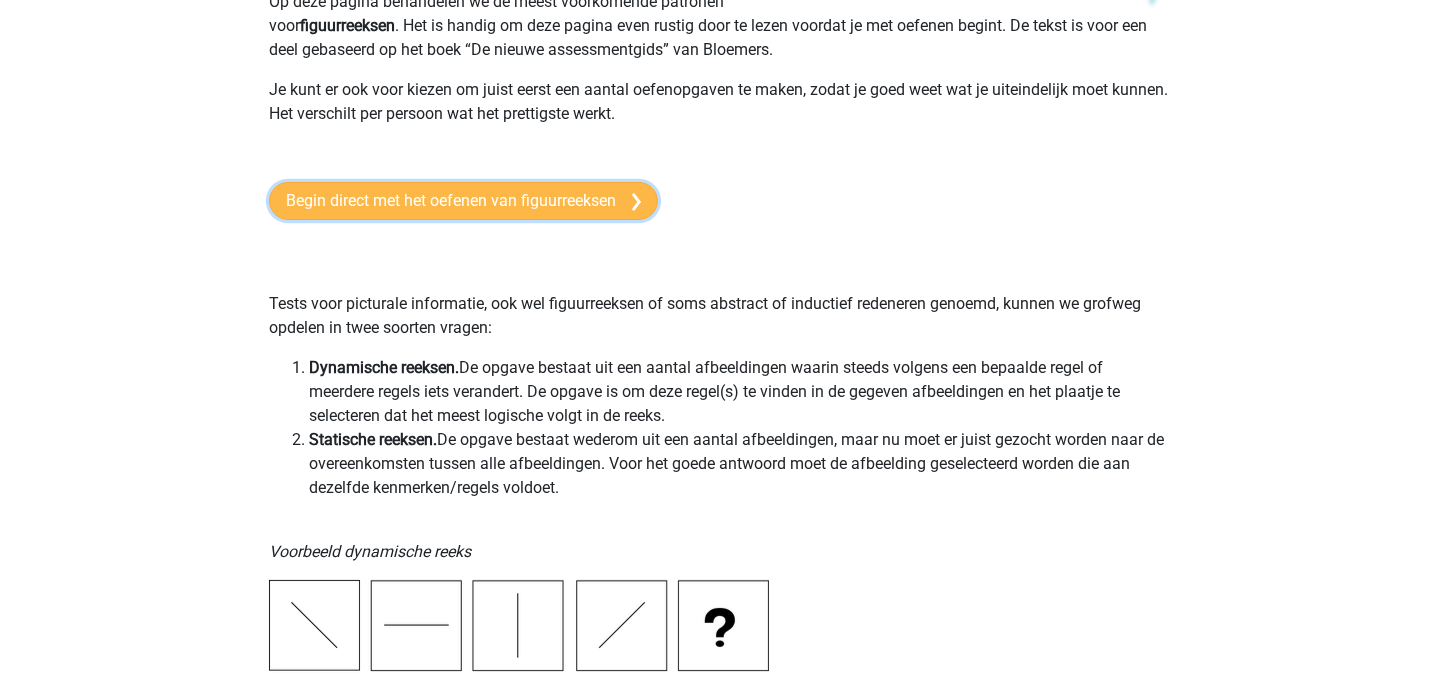click on "Begin direct met het oefenen van figuurreeksen" at bounding box center [463, 201] 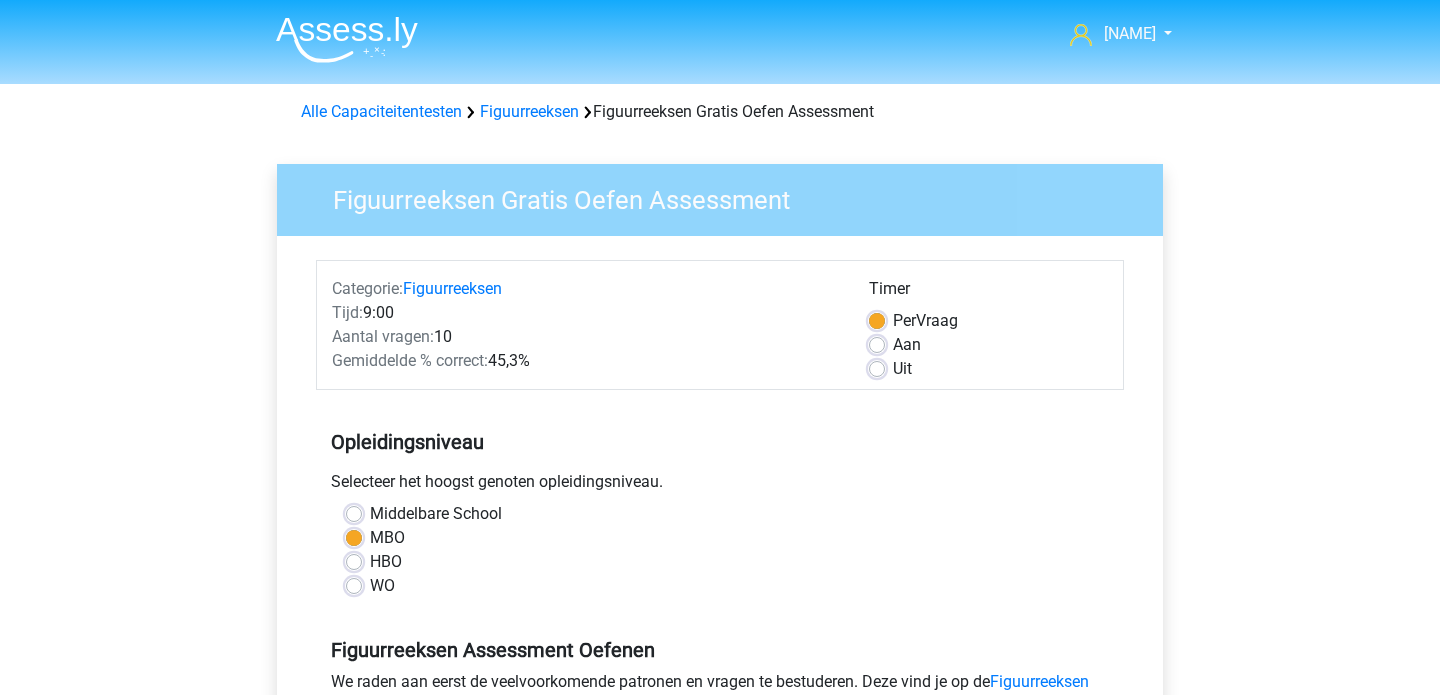scroll, scrollTop: 0, scrollLeft: 0, axis: both 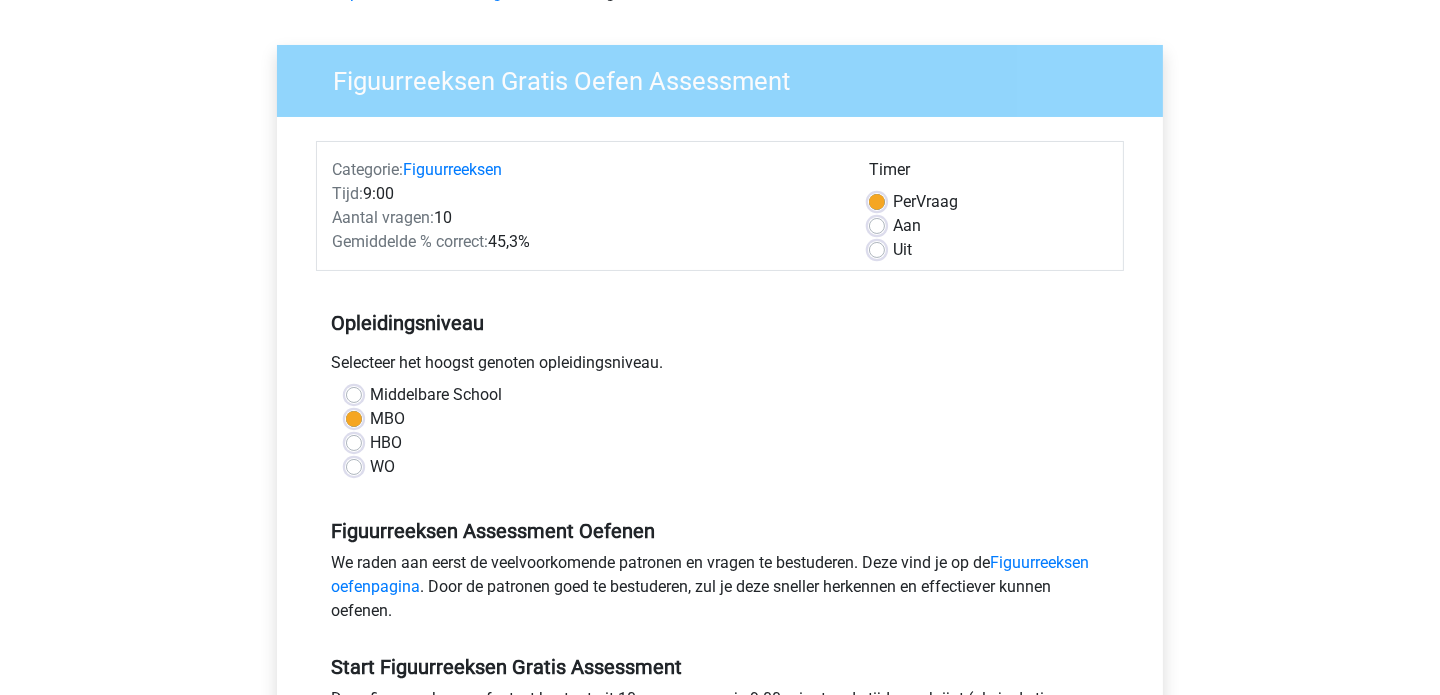 click on "Aan" at bounding box center (907, 226) 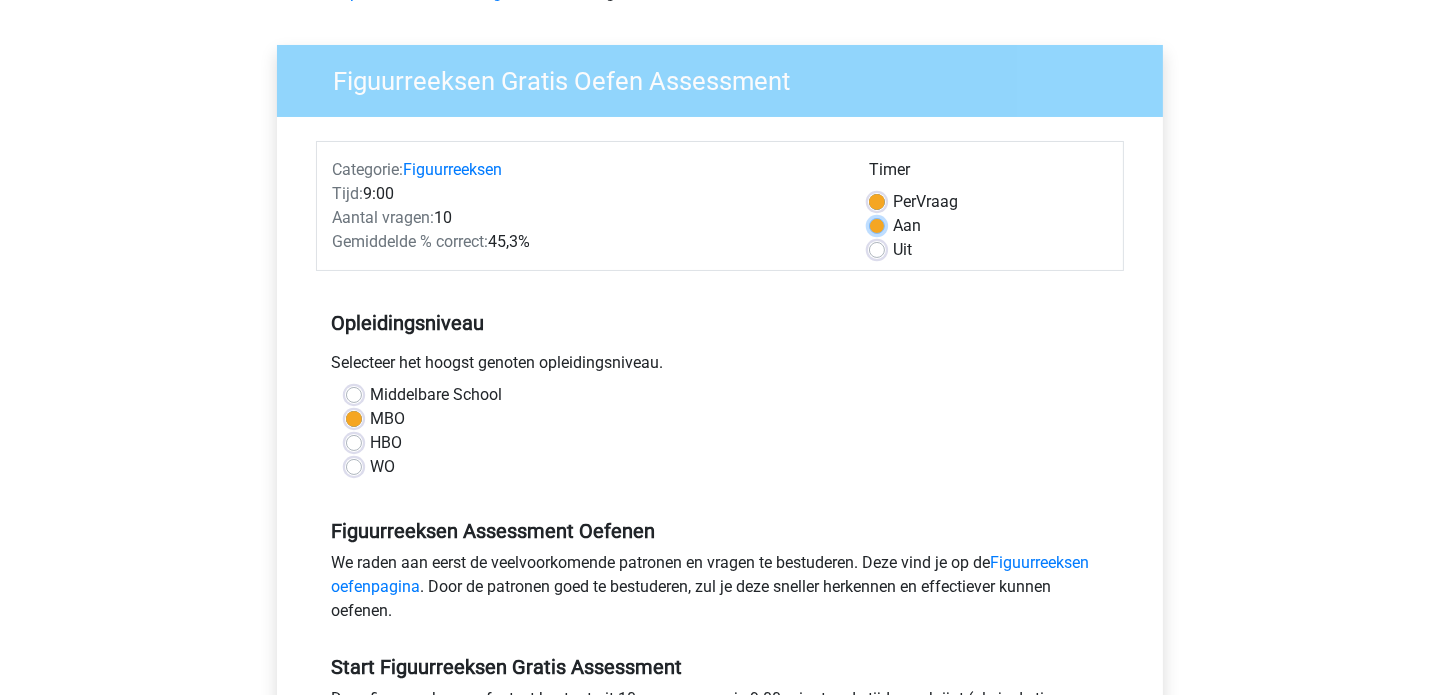 click on "Aan" at bounding box center (877, 224) 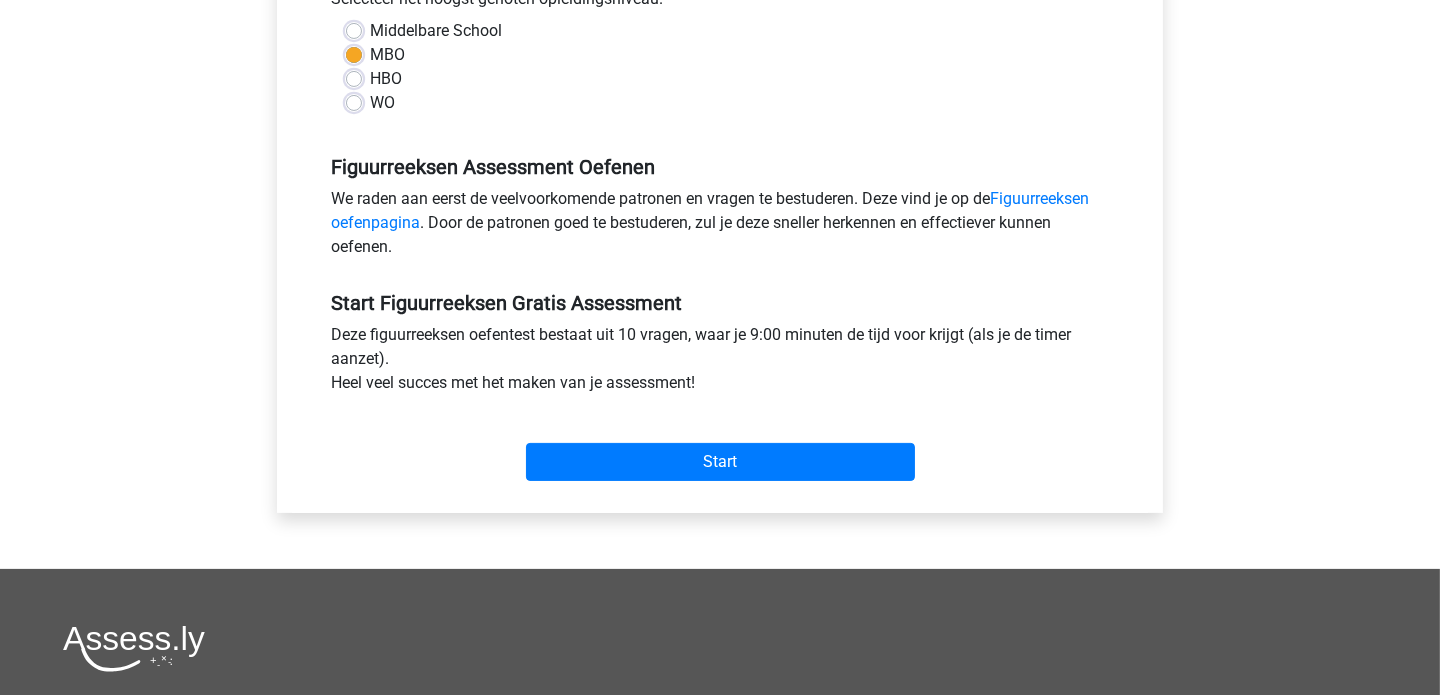 scroll, scrollTop: 499, scrollLeft: 0, axis: vertical 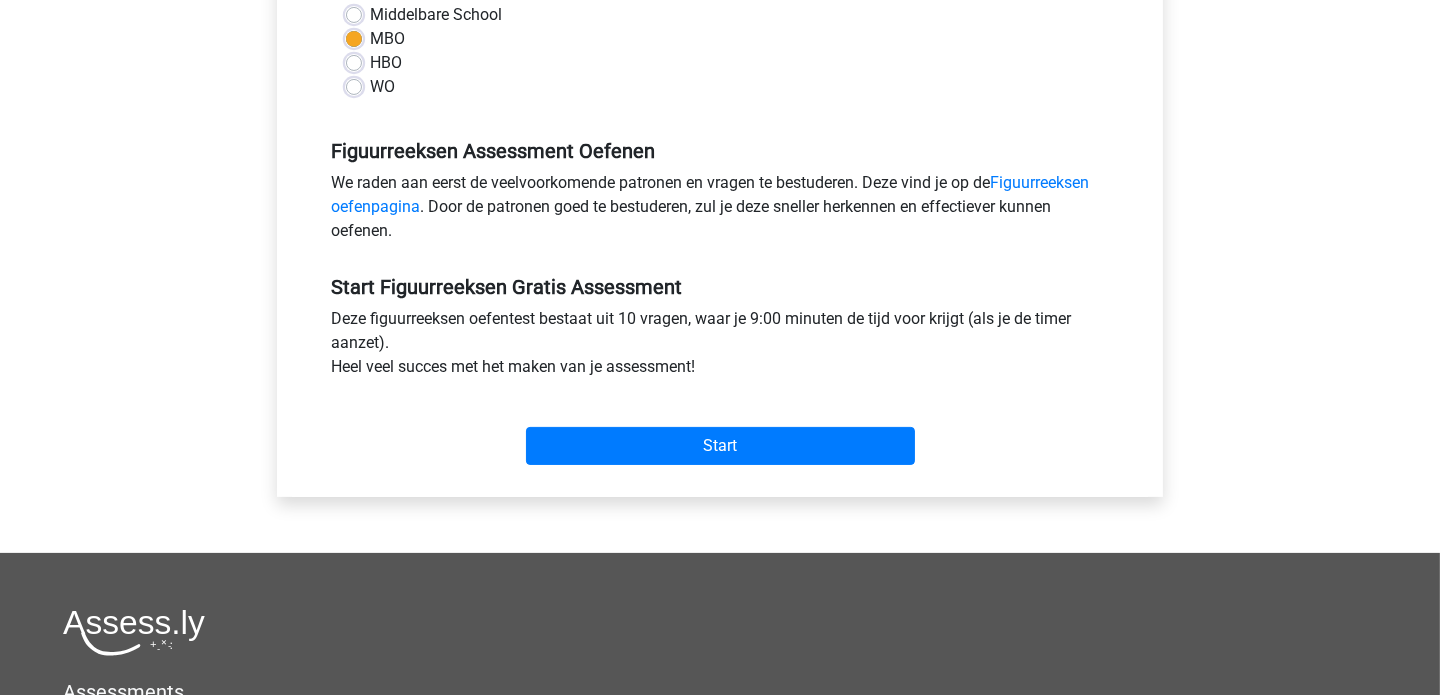 drag, startPoint x: 1435, startPoint y: 338, endPoint x: 1137, endPoint y: 413, distance: 307.29303 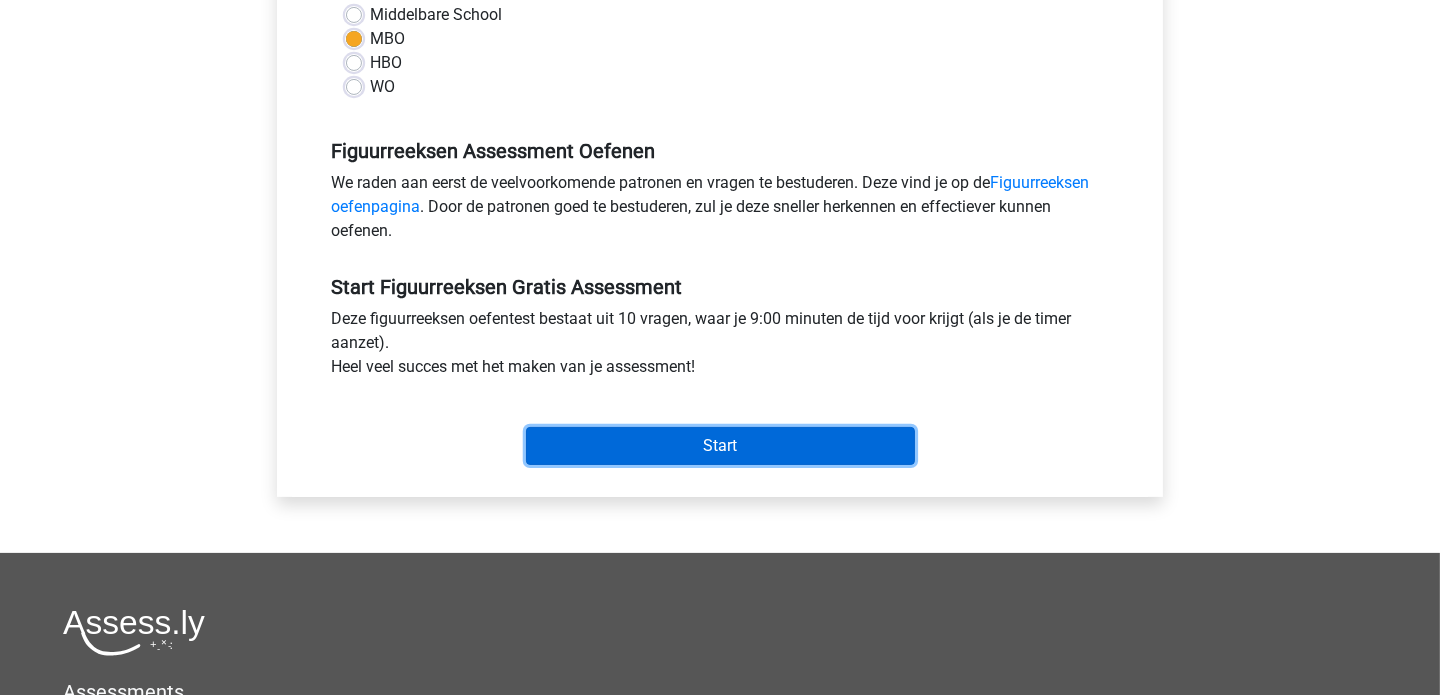 click on "Start" at bounding box center [720, 446] 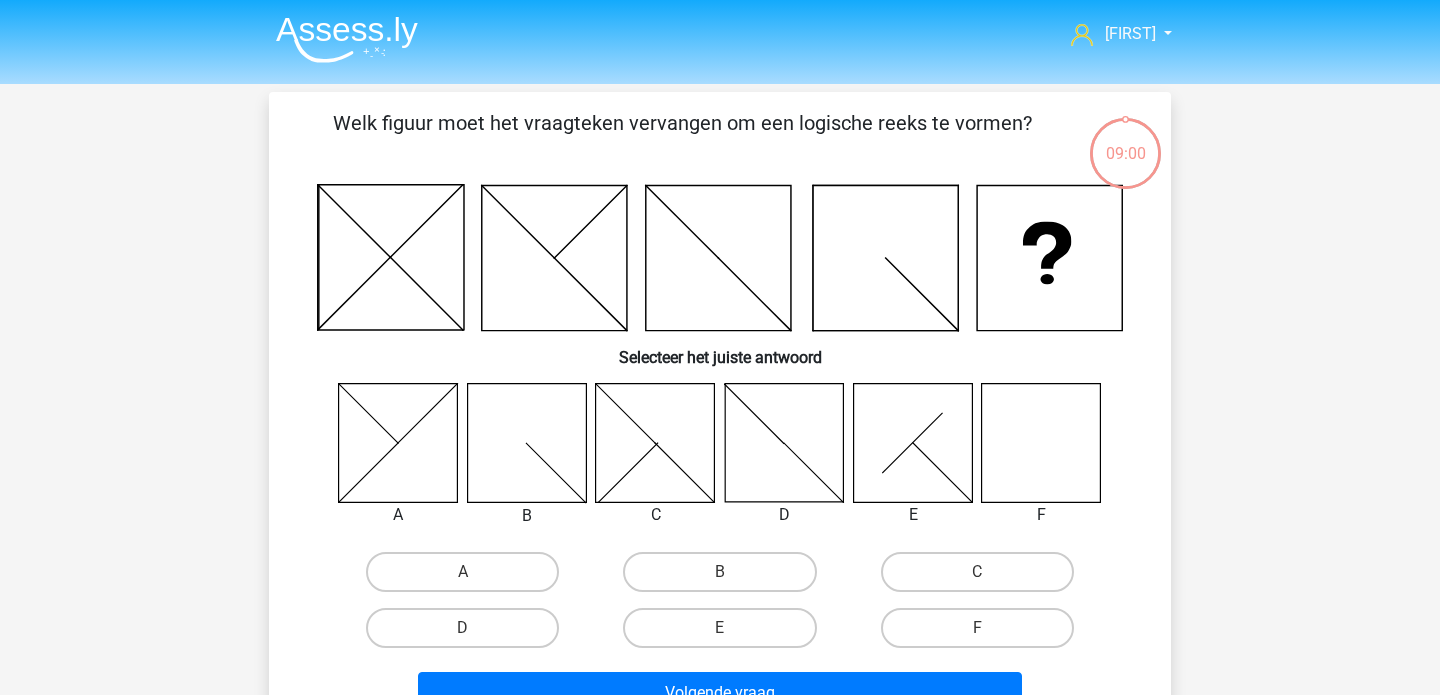 scroll, scrollTop: 0, scrollLeft: 0, axis: both 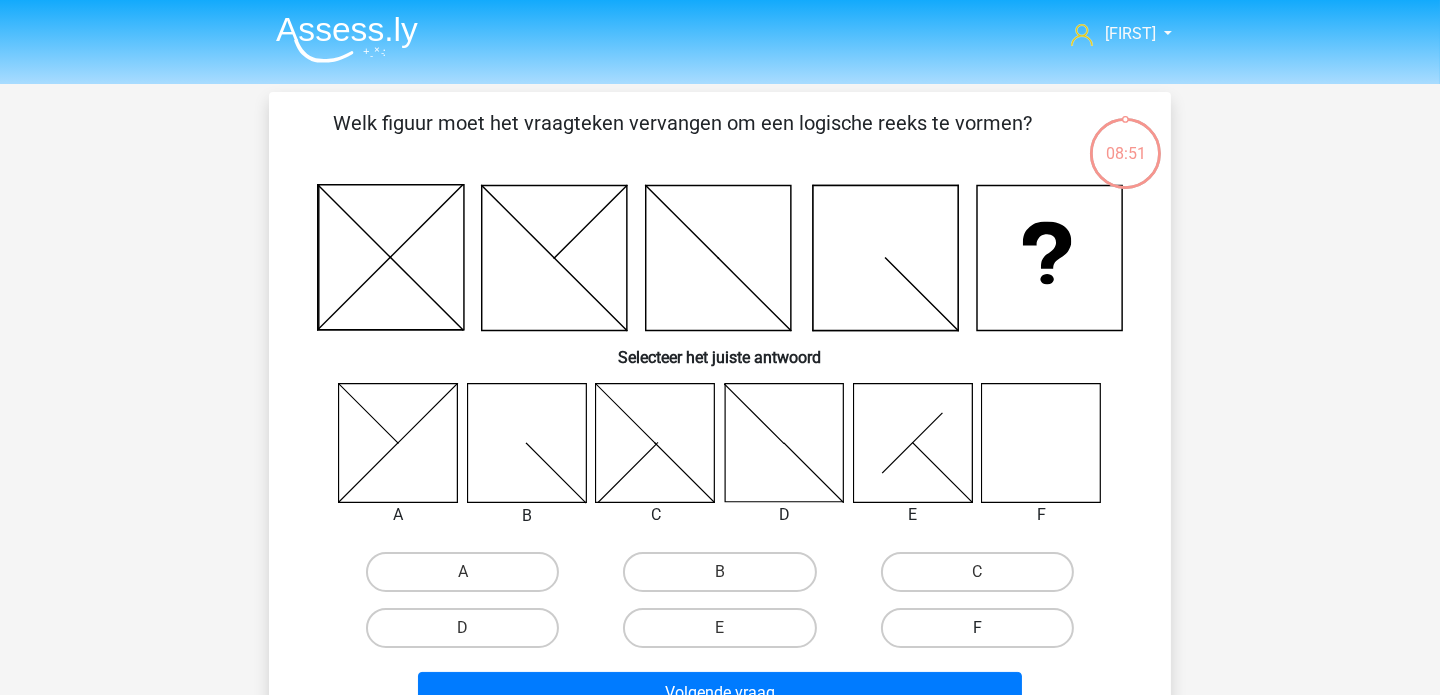 click on "F" at bounding box center (977, 628) 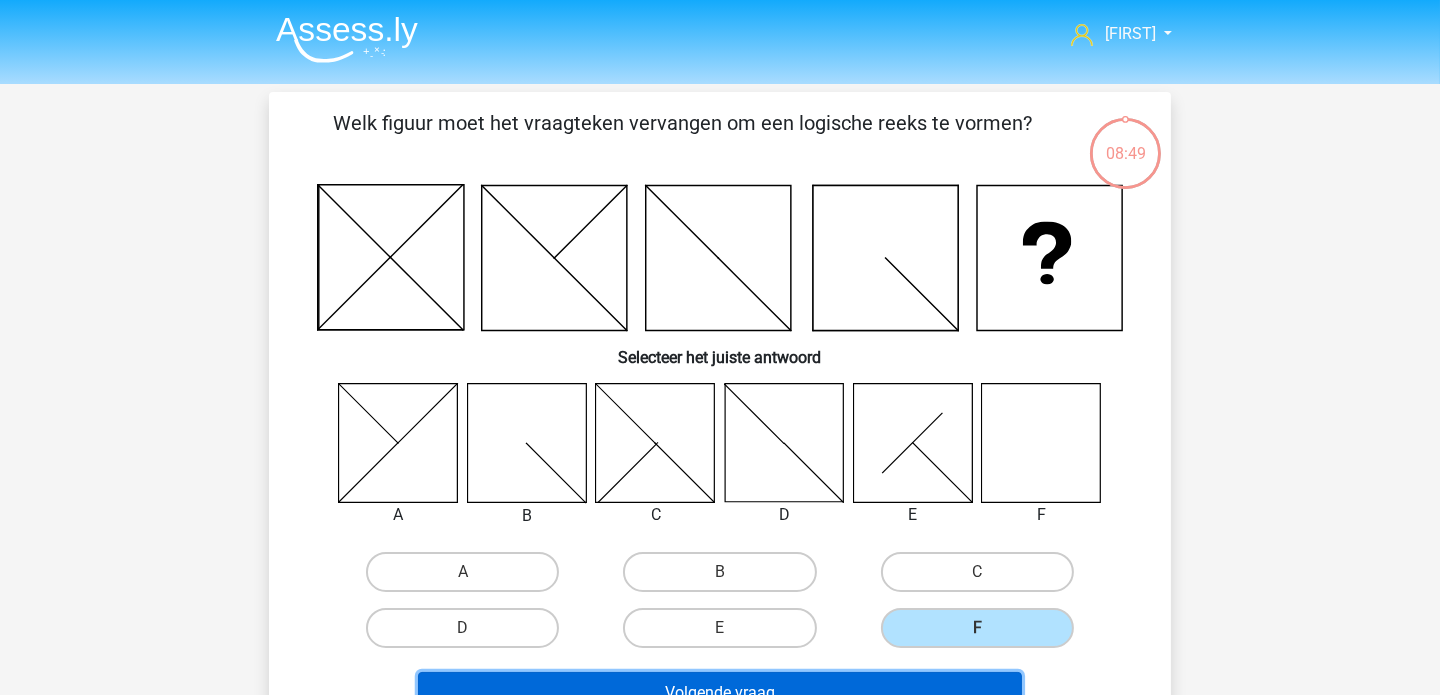 click on "Volgende vraag" at bounding box center (720, 693) 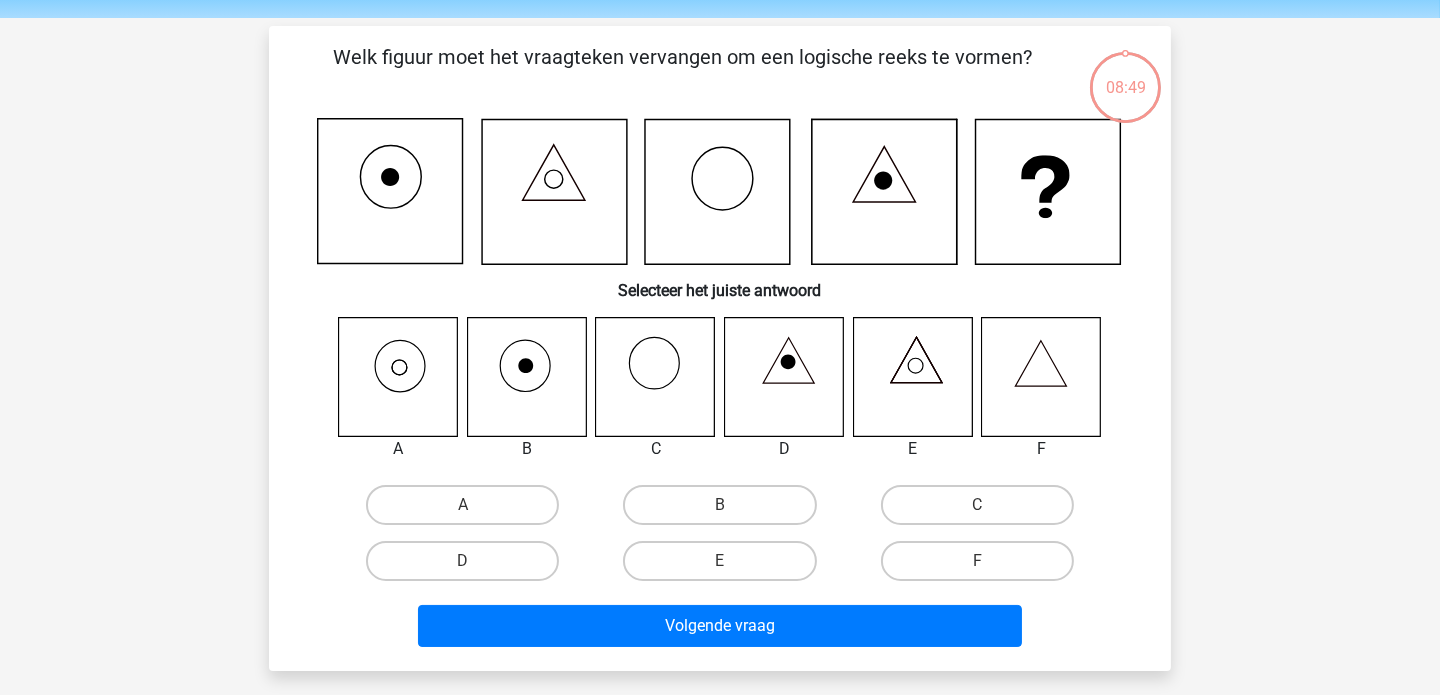 scroll, scrollTop: 92, scrollLeft: 0, axis: vertical 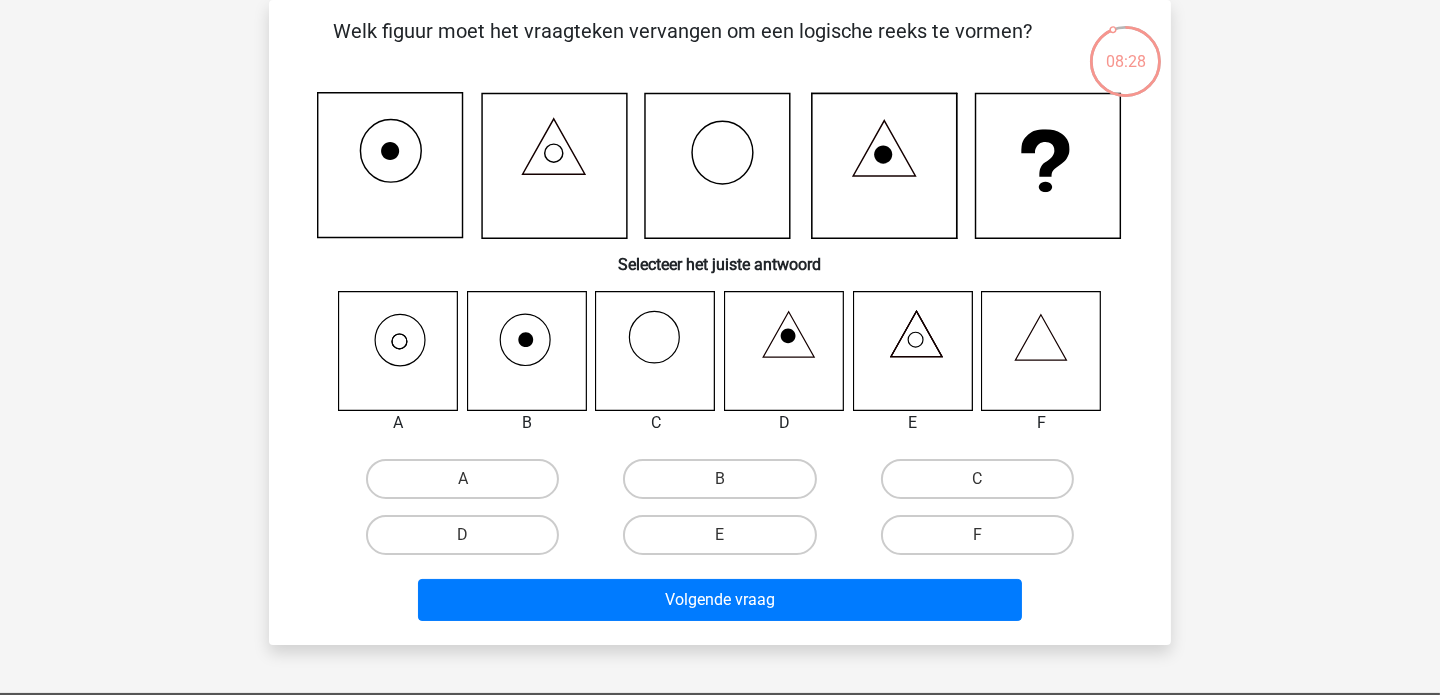 click 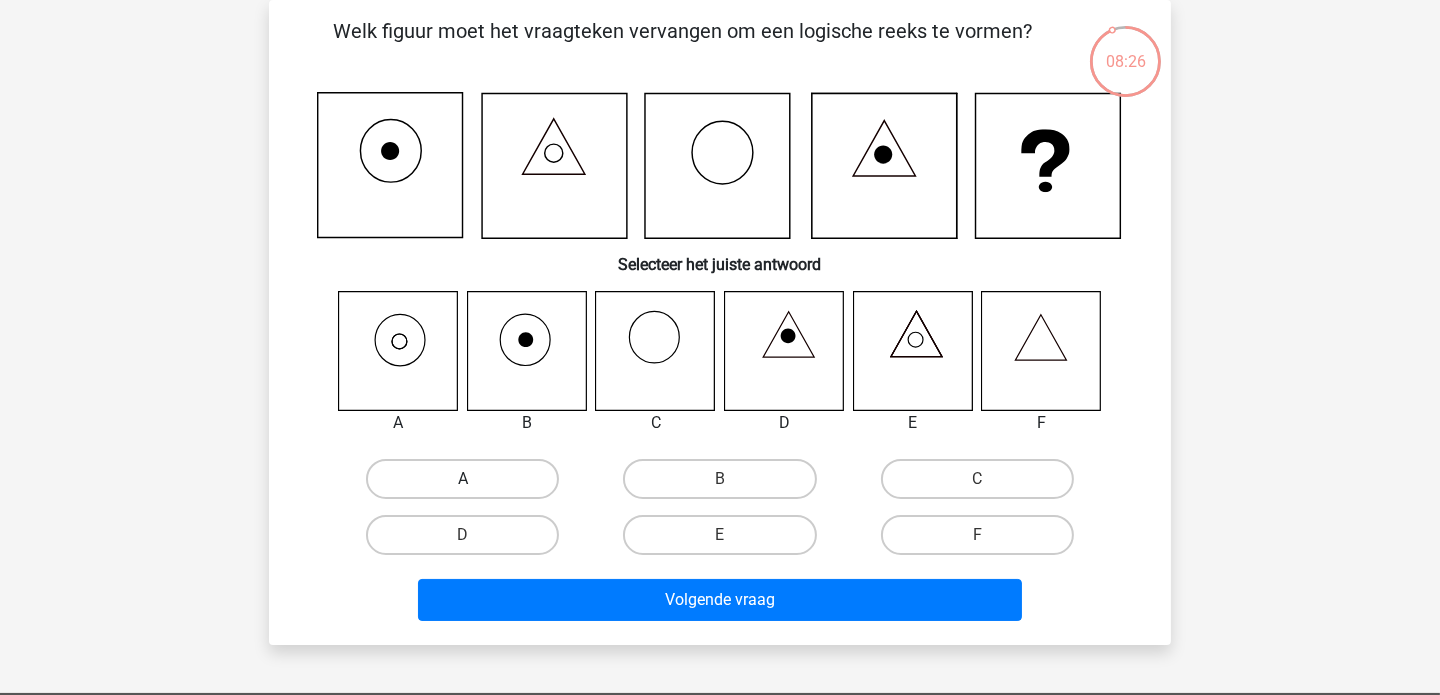 click on "A" at bounding box center (462, 479) 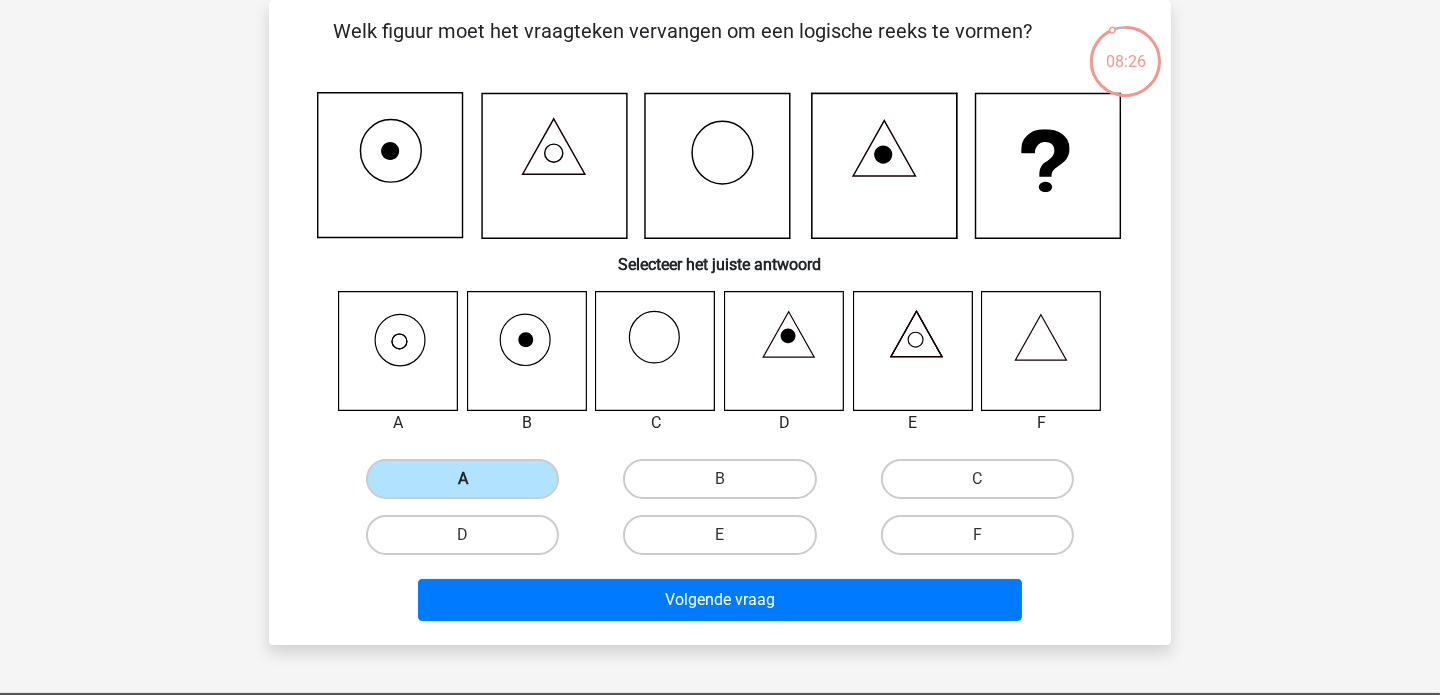 click on "A" at bounding box center [462, 479] 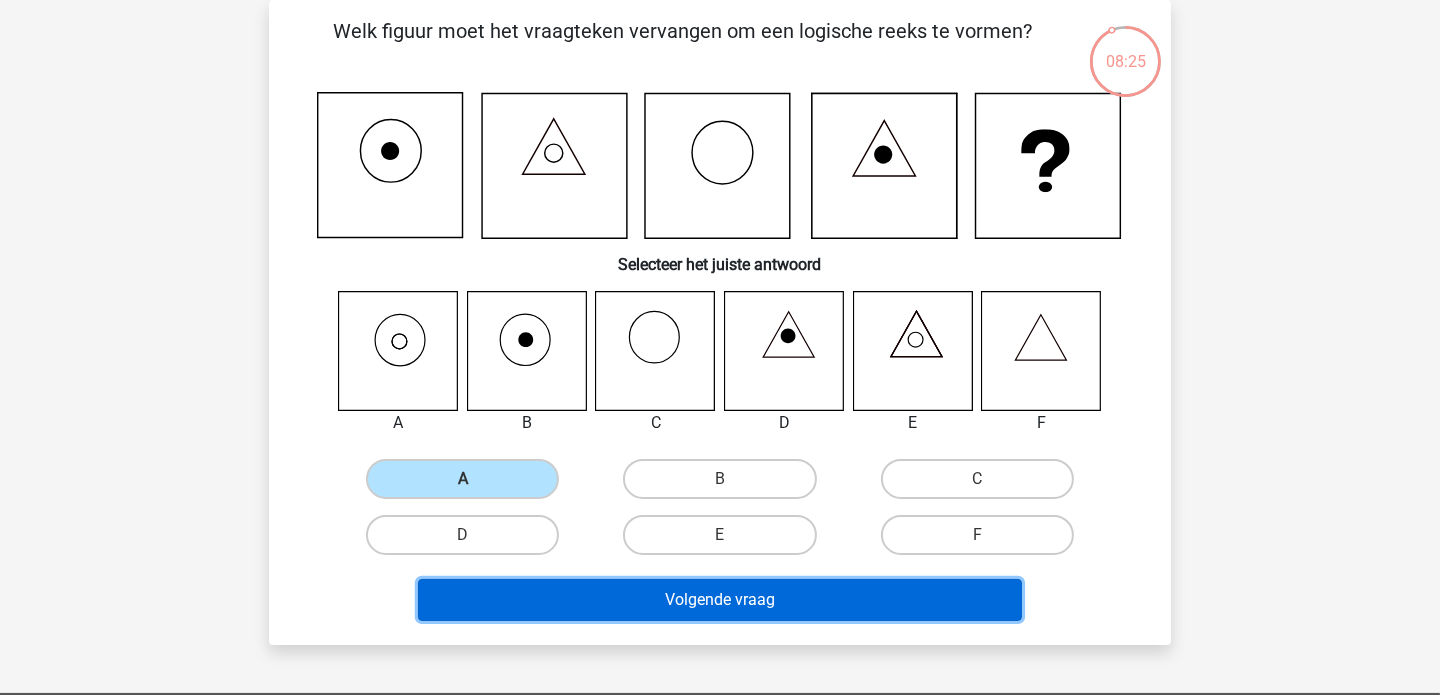 click on "Volgende vraag" at bounding box center [720, 600] 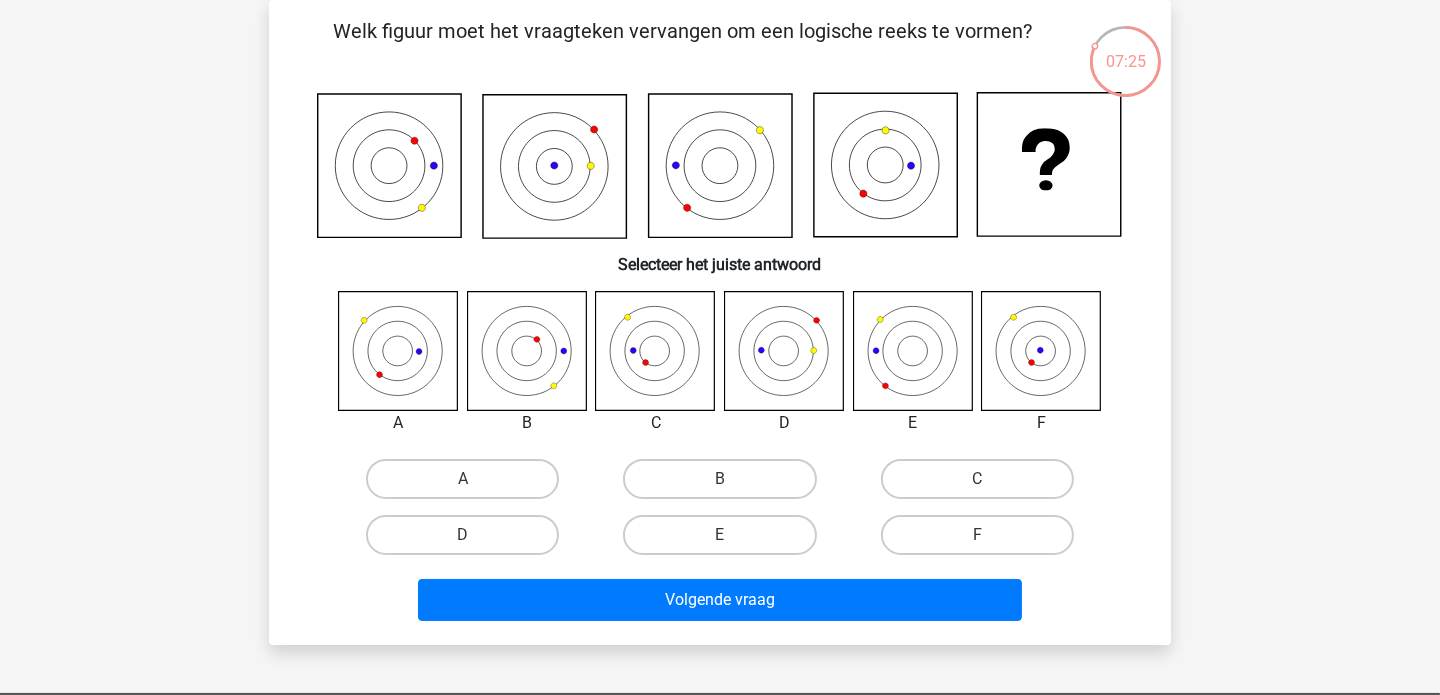 drag, startPoint x: 900, startPoint y: 375, endPoint x: 494, endPoint y: 354, distance: 406.54276 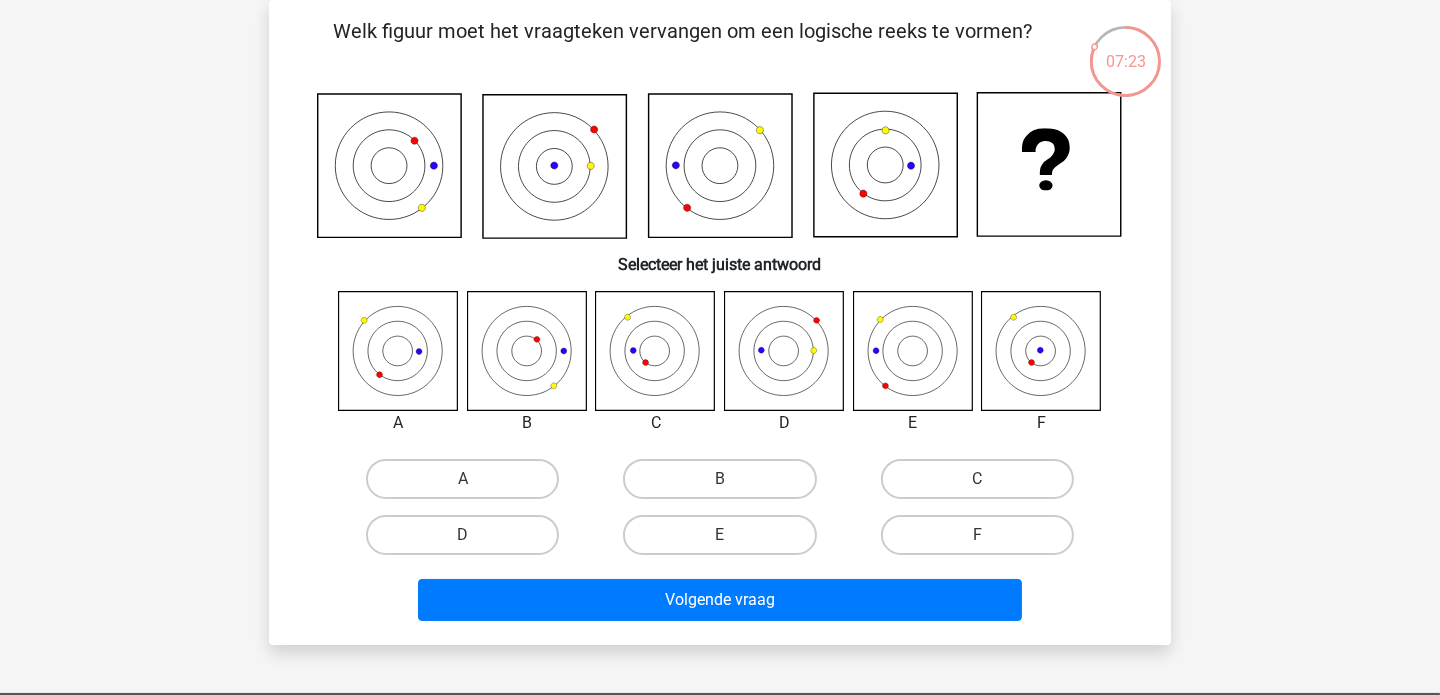 click 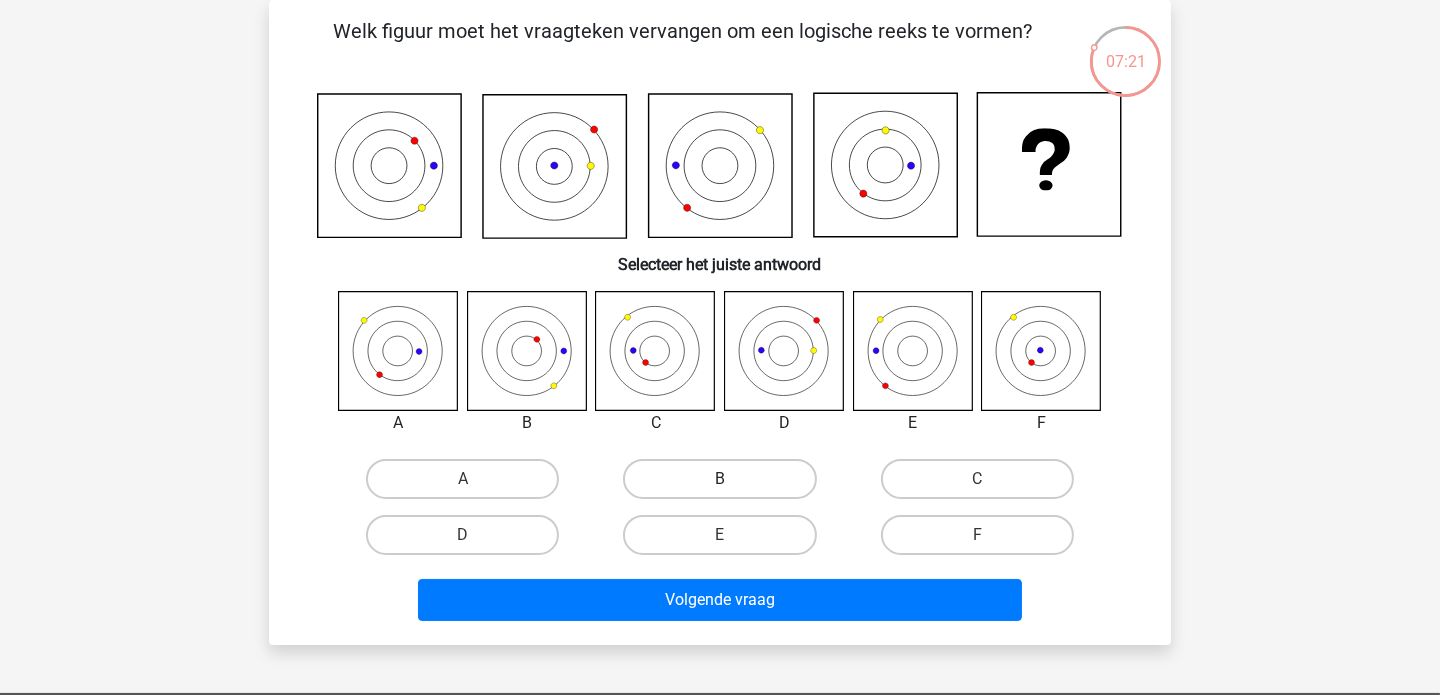 click on "B" at bounding box center [719, 479] 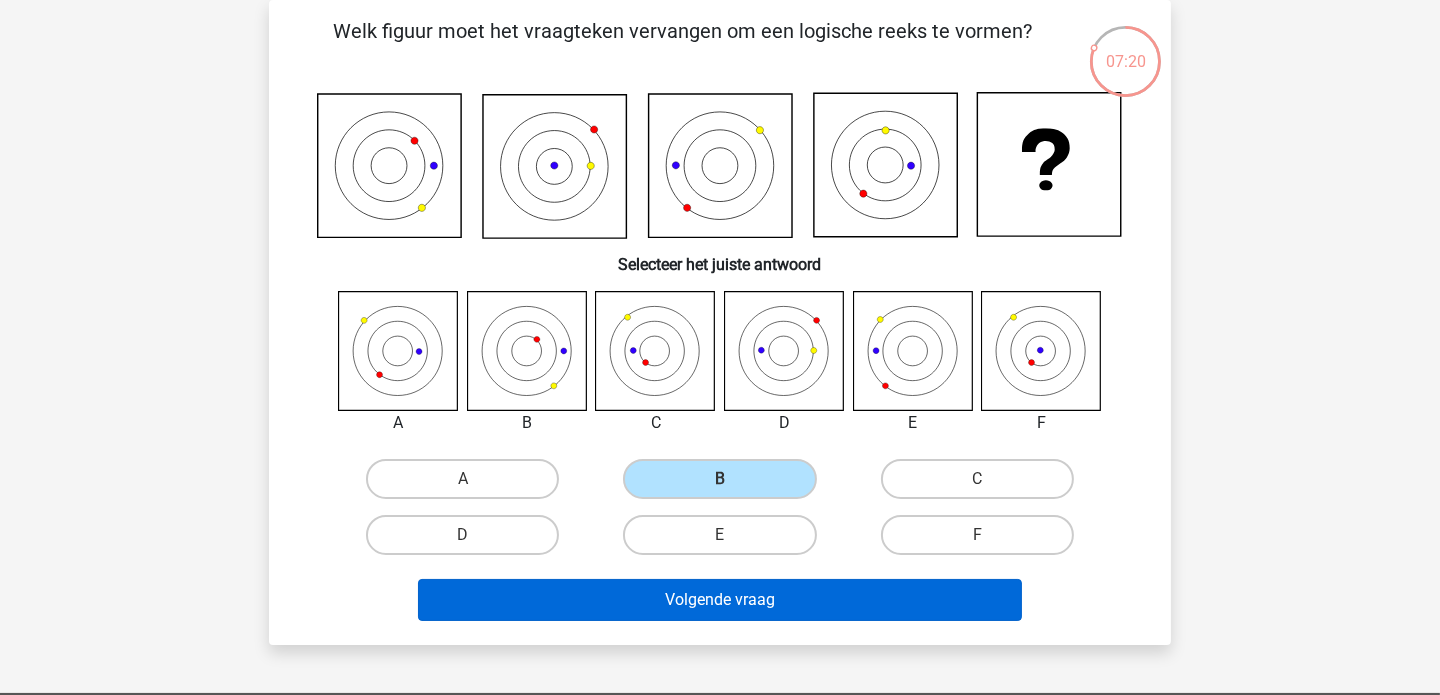 drag, startPoint x: 717, startPoint y: 481, endPoint x: 687, endPoint y: 601, distance: 123.69317 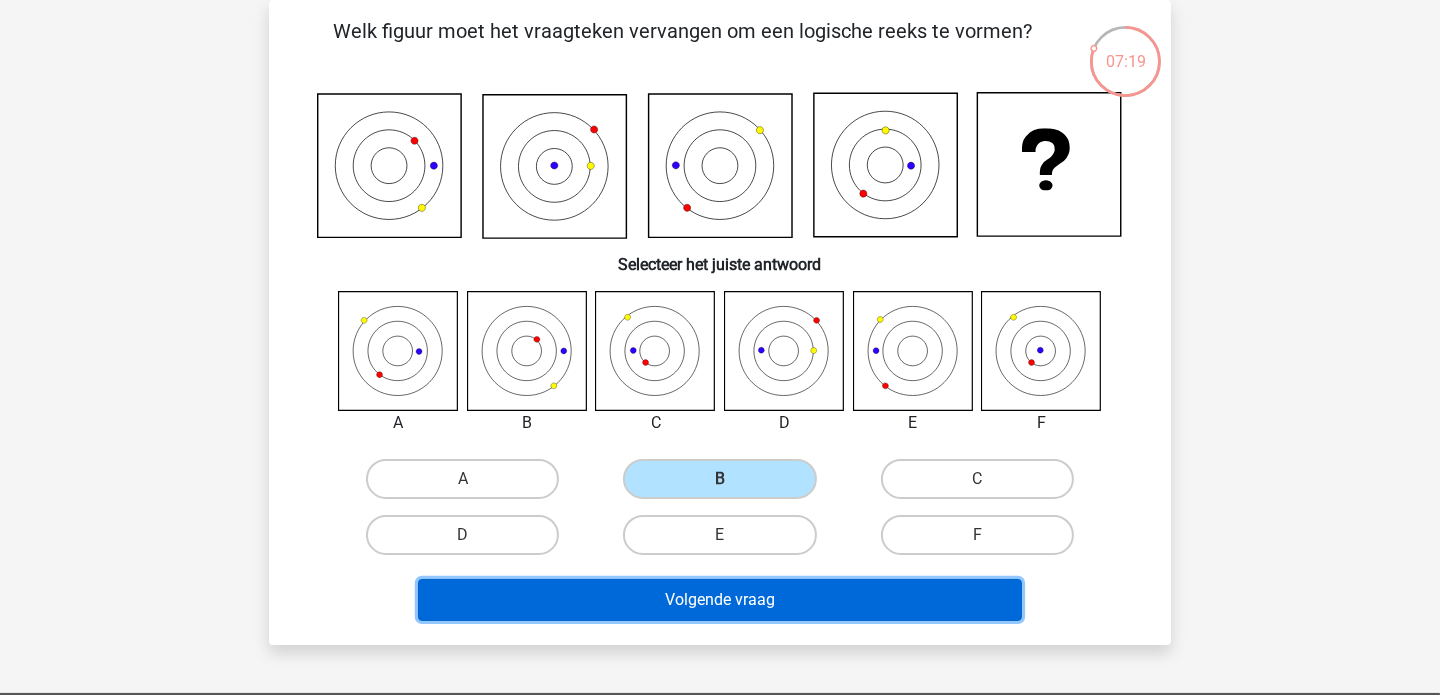 click on "Volgende vraag" at bounding box center (720, 600) 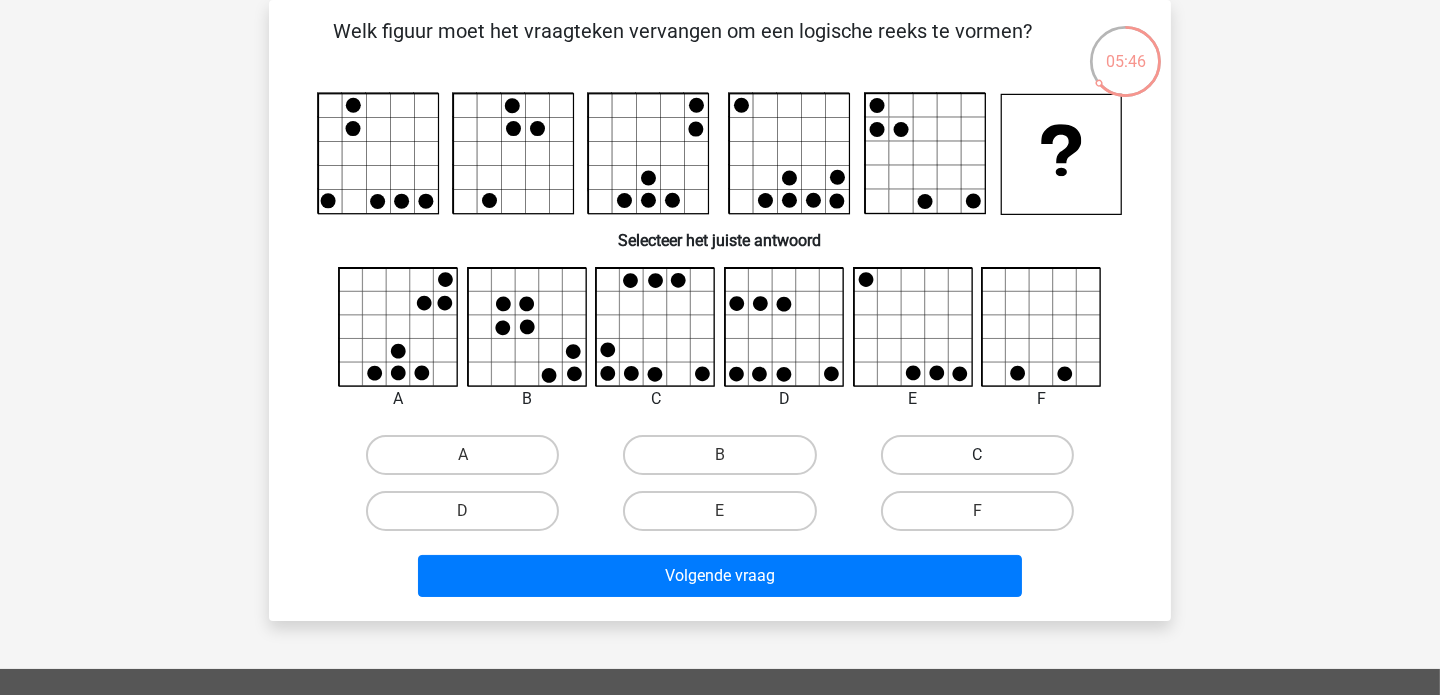 click on "C" at bounding box center (977, 455) 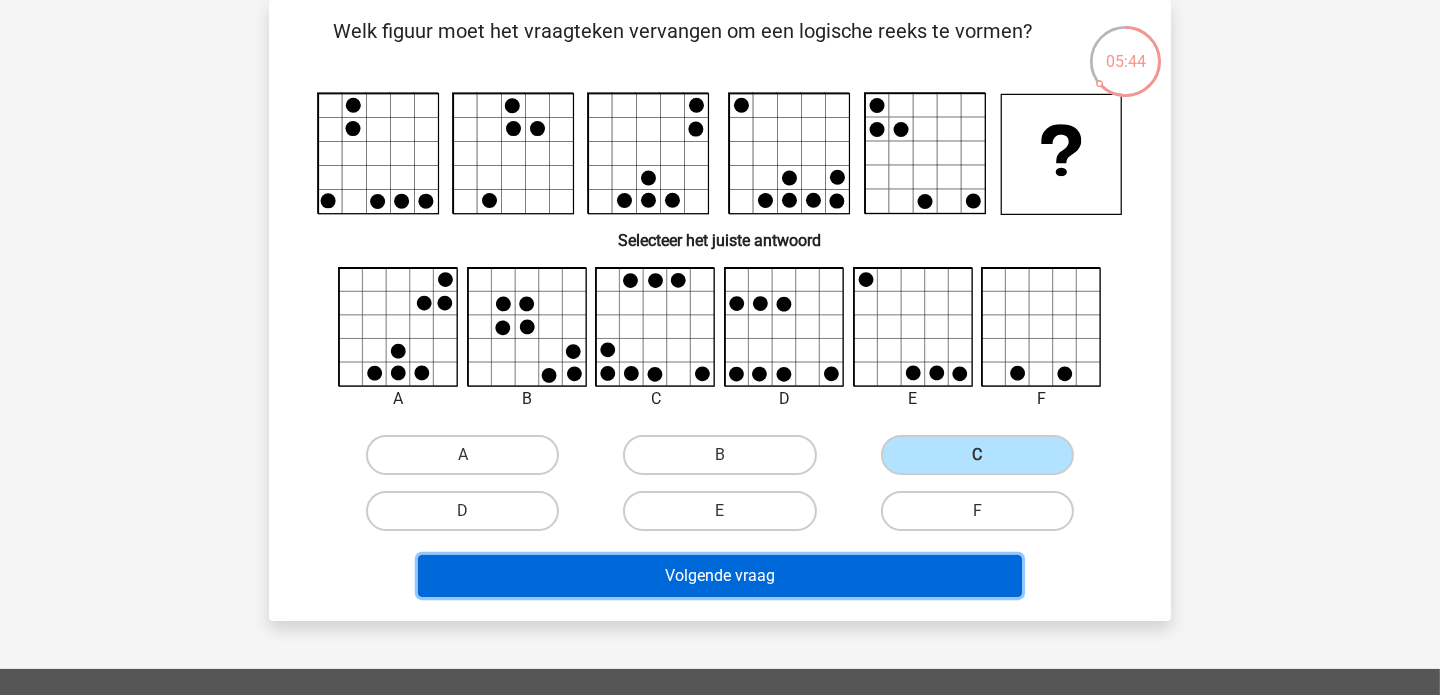 click on "Volgende vraag" at bounding box center [720, 576] 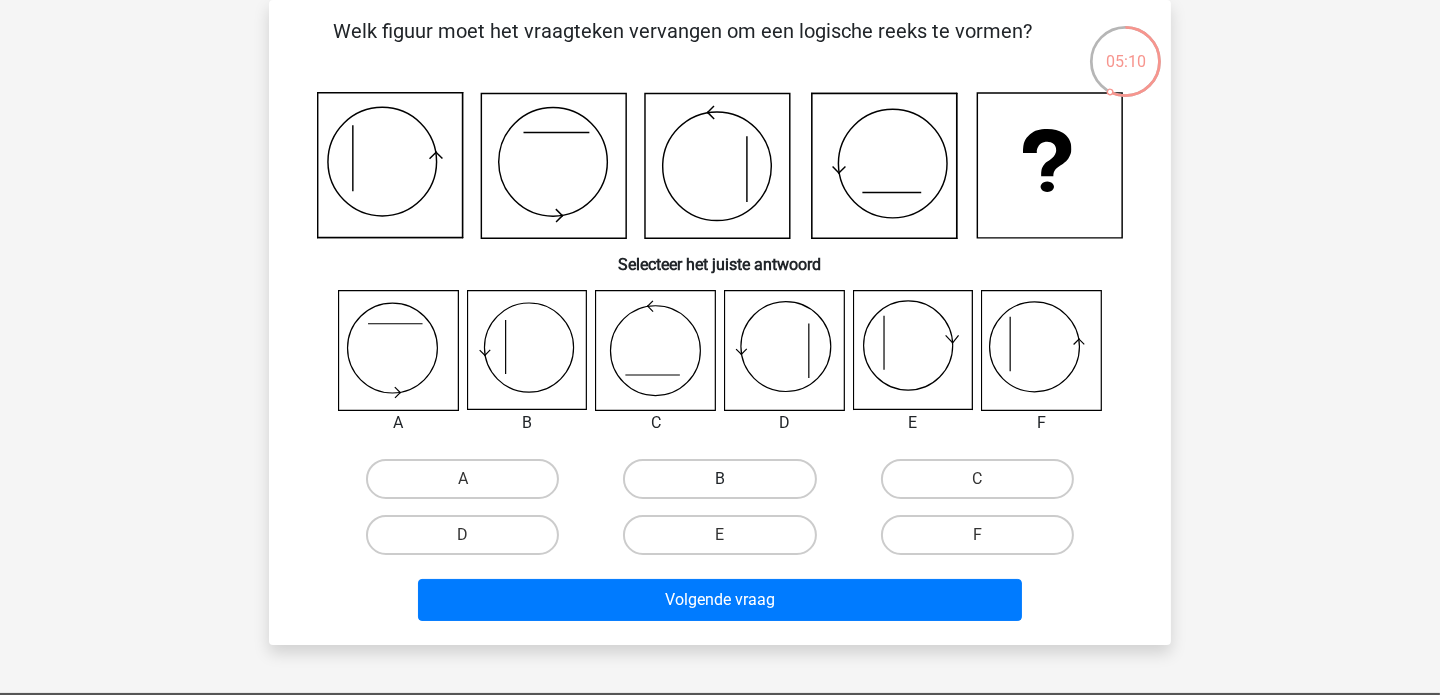 click on "B" at bounding box center (719, 479) 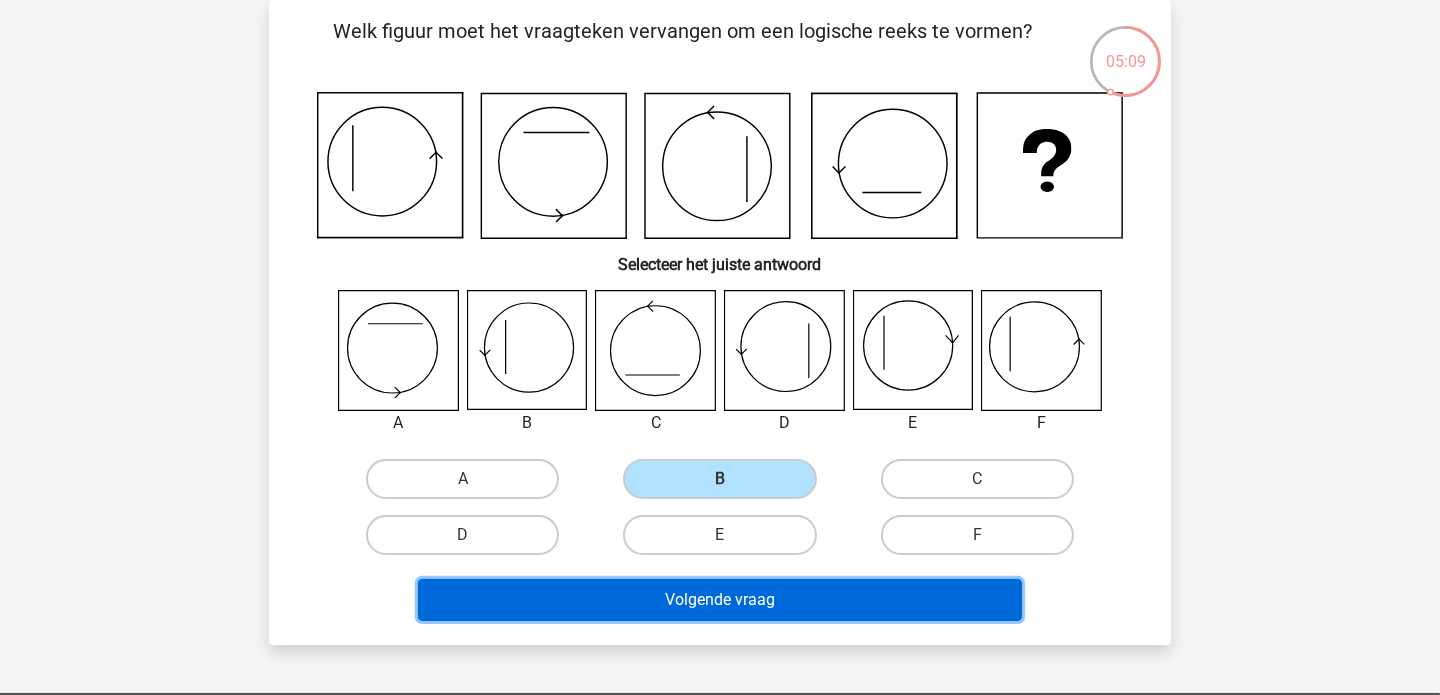 click on "Volgende vraag" at bounding box center (720, 600) 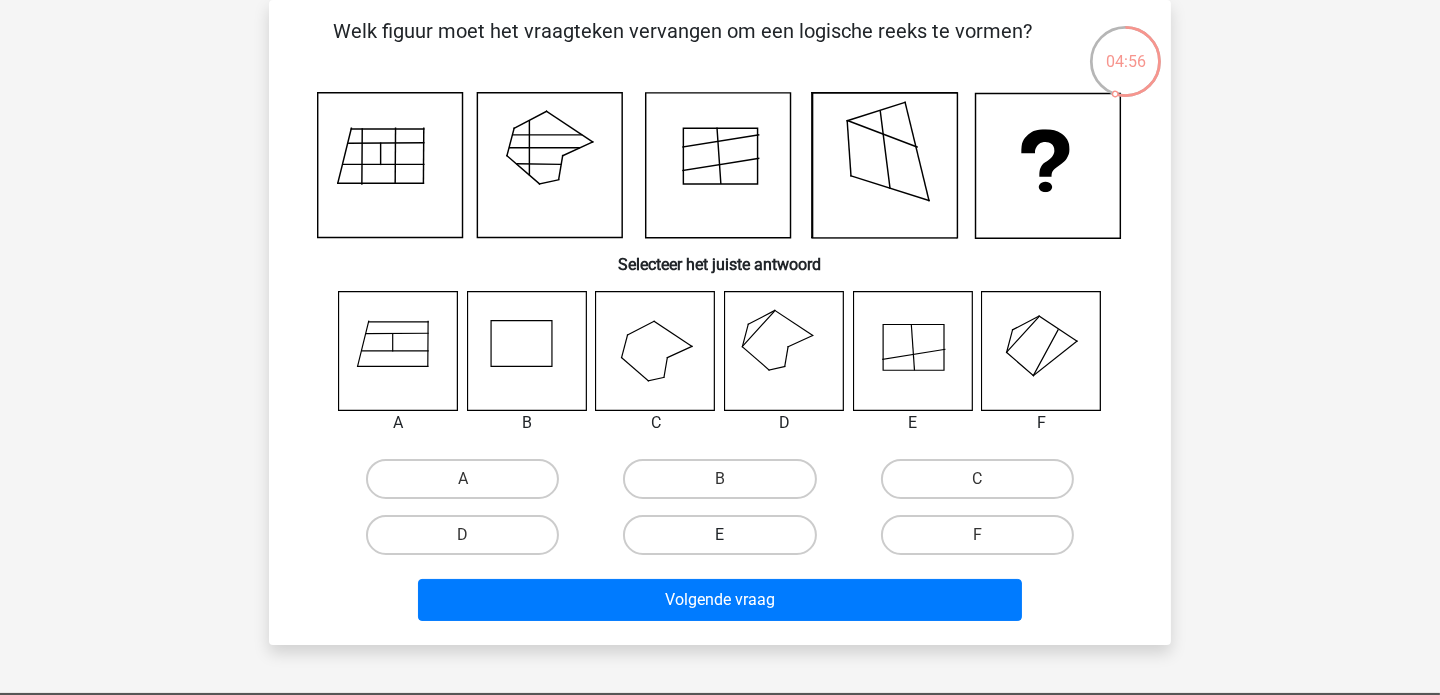 click on "E" at bounding box center (719, 535) 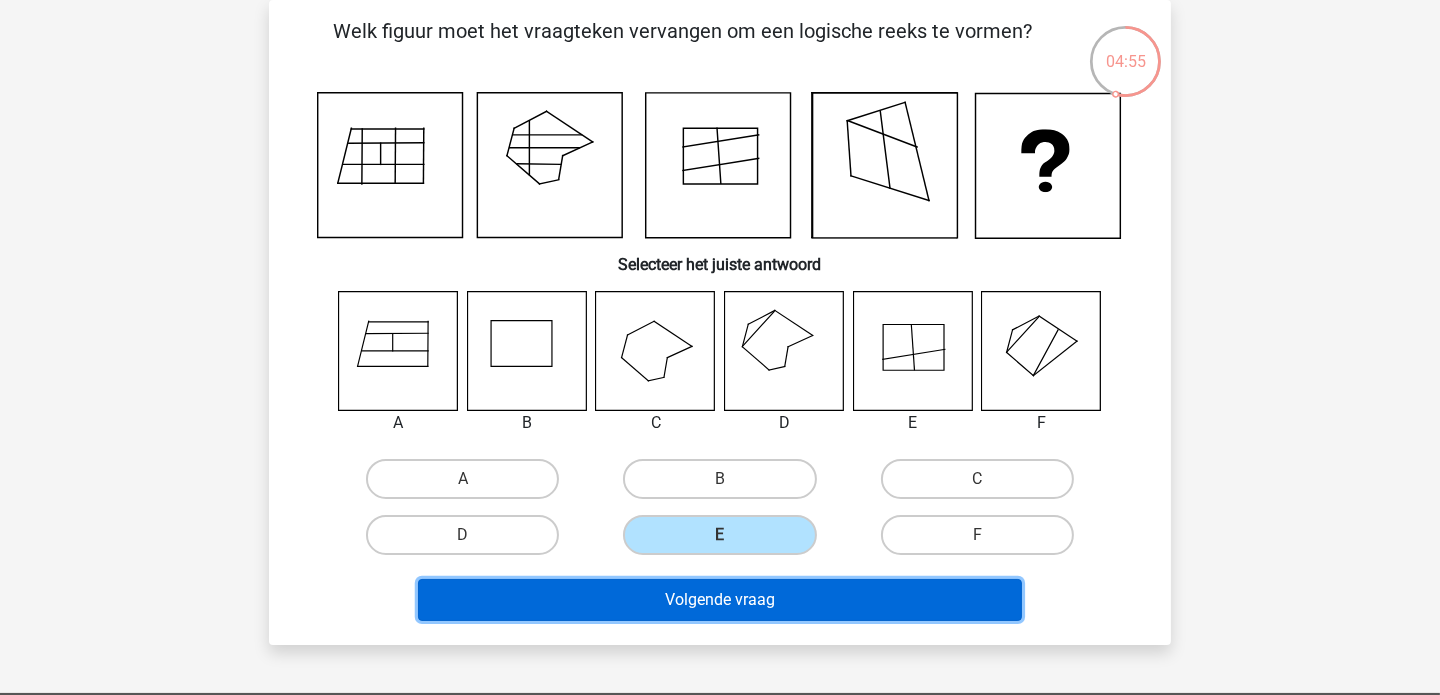 click on "Volgende vraag" at bounding box center [720, 600] 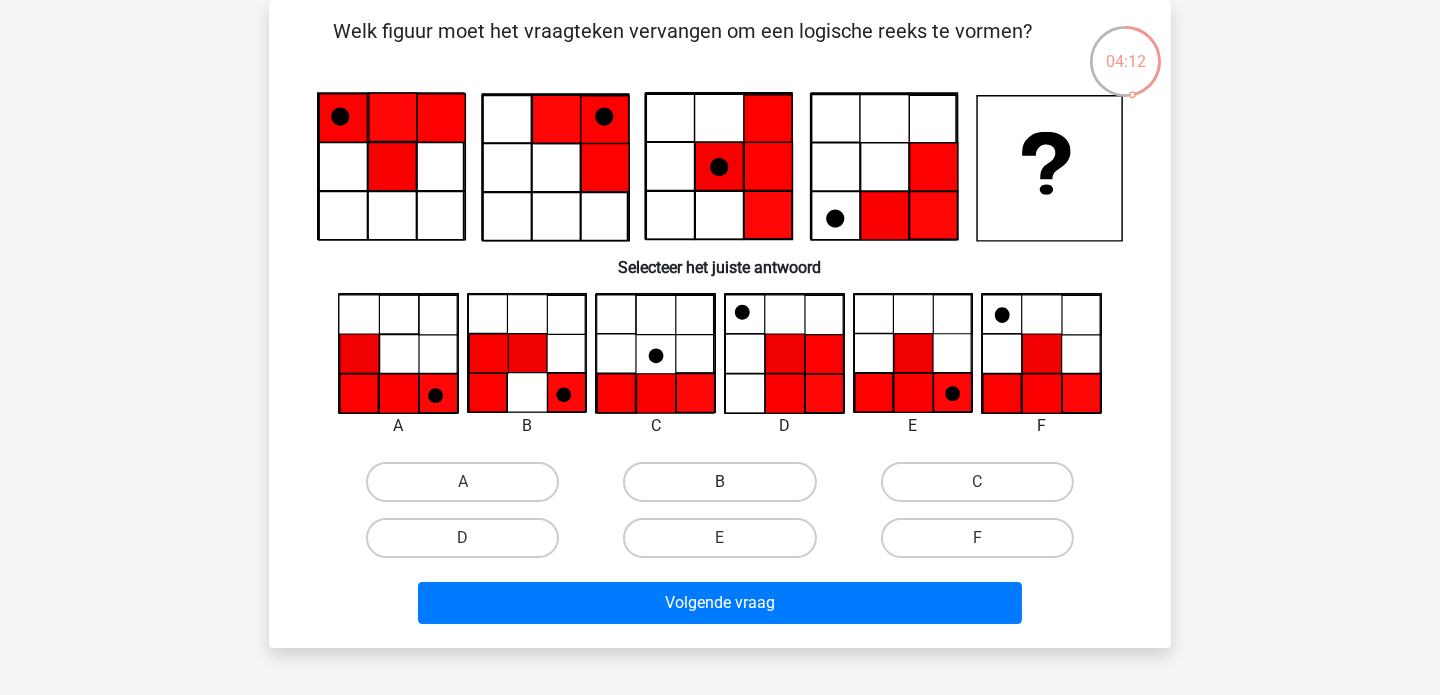click on "B" at bounding box center (719, 482) 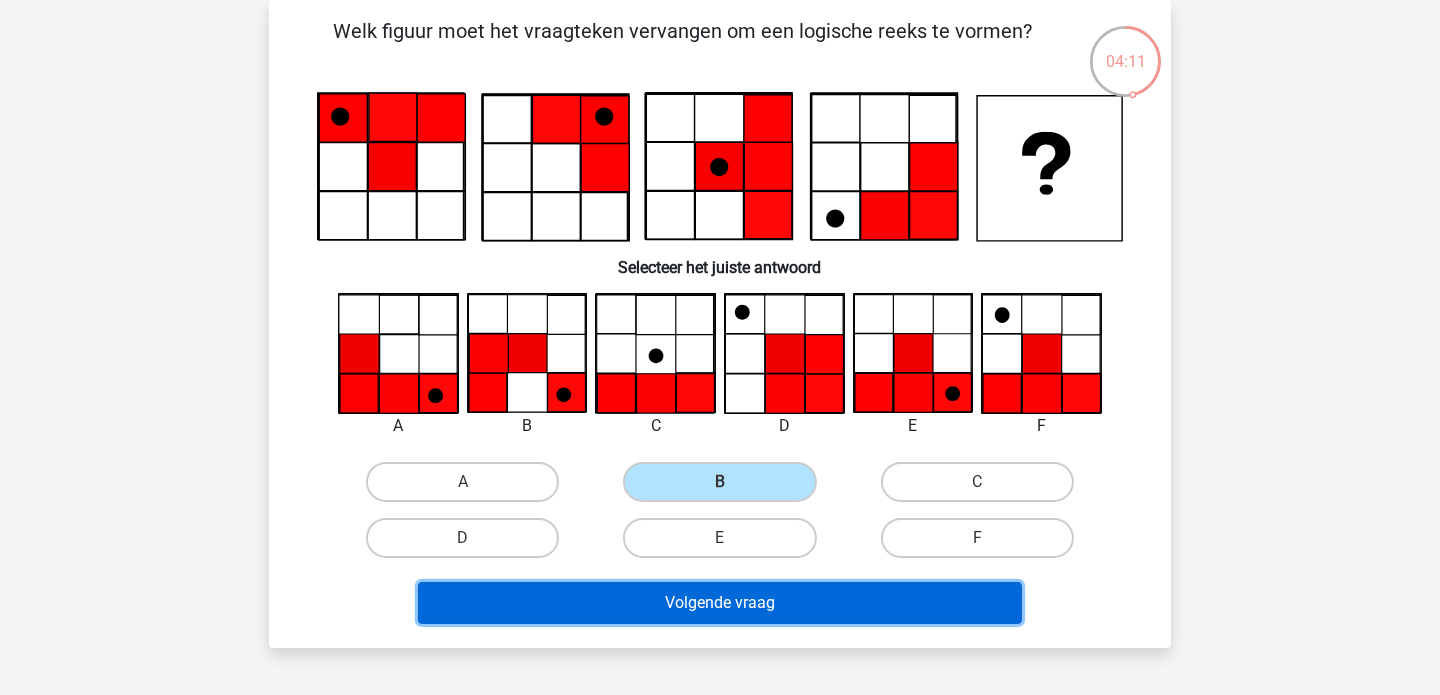 click on "Volgende vraag" at bounding box center [720, 603] 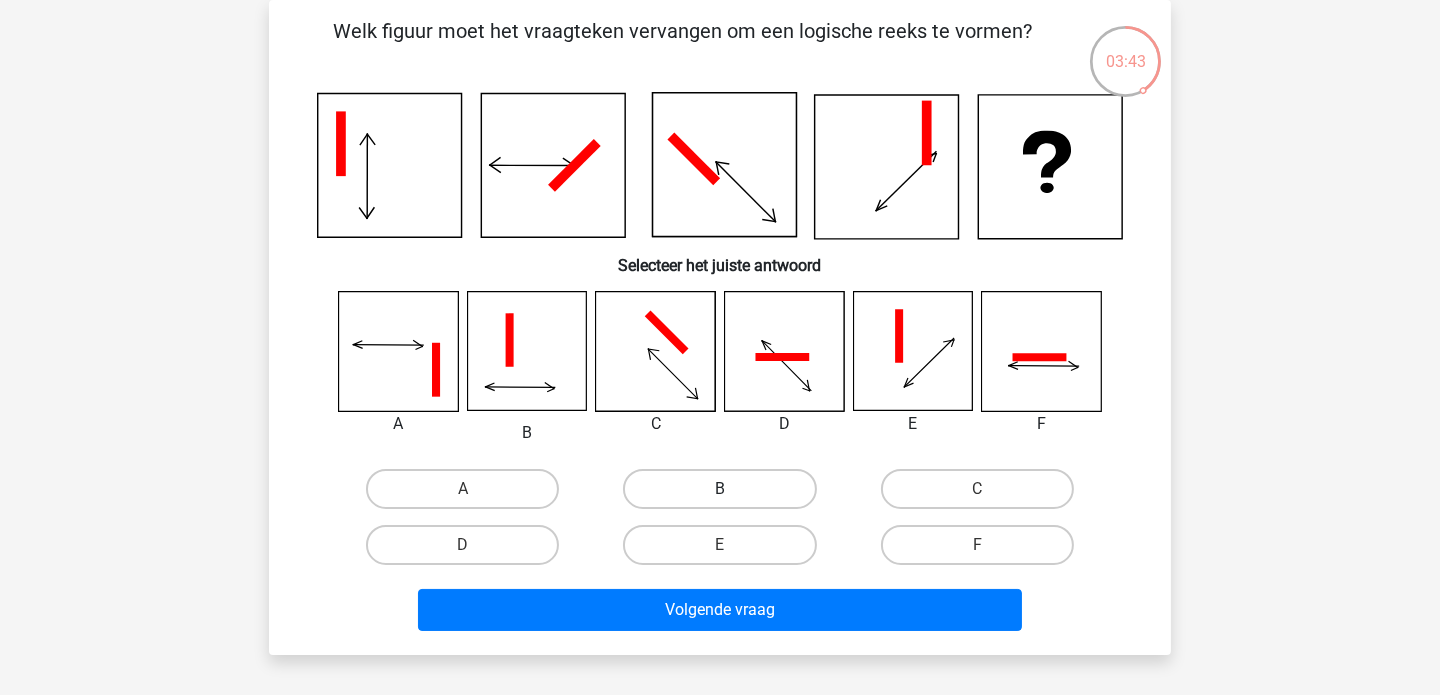 click on "B" at bounding box center [719, 489] 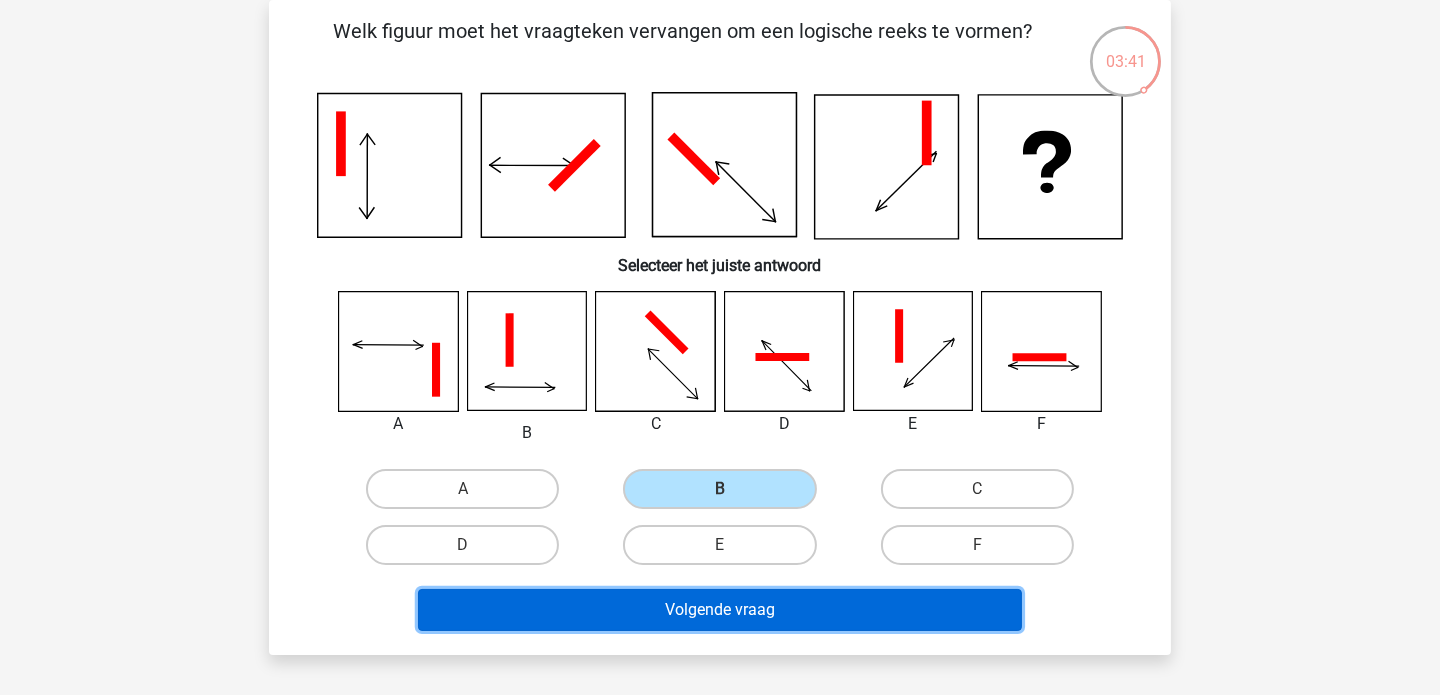 click on "Volgende vraag" at bounding box center (720, 610) 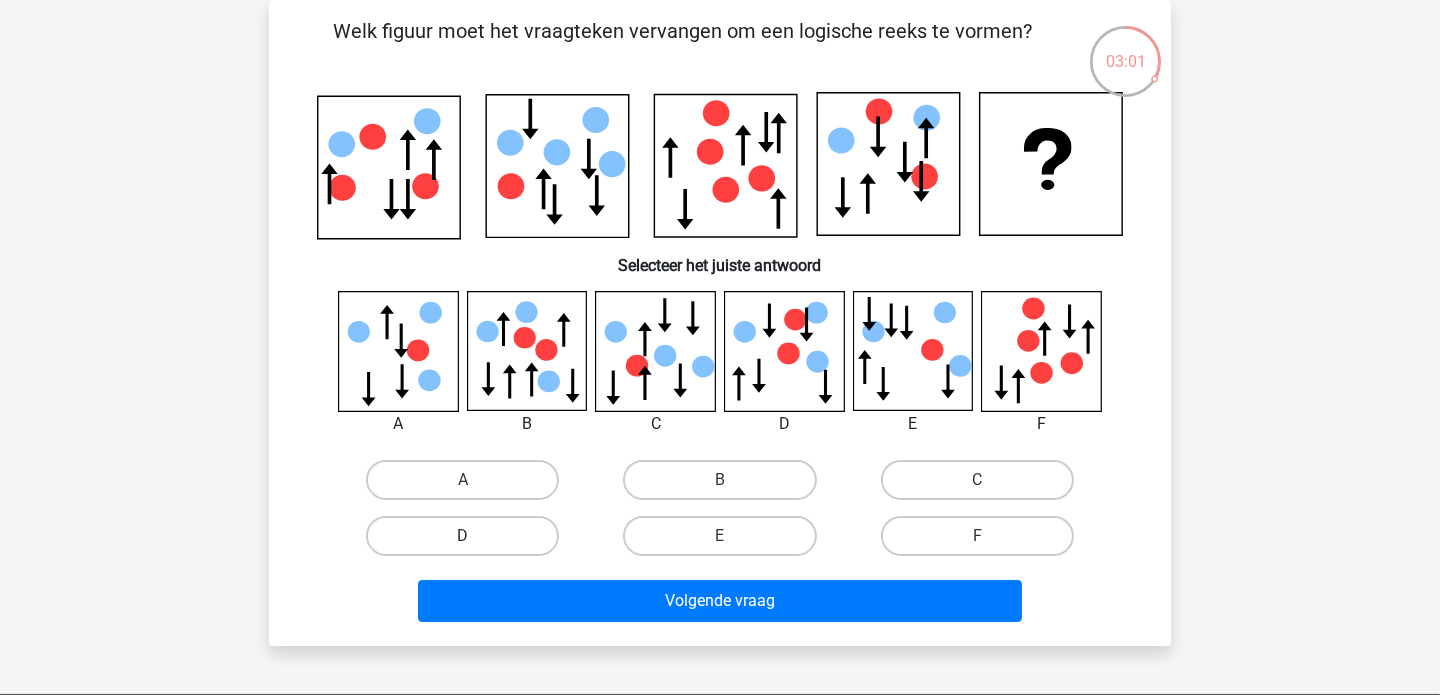 click on "D" at bounding box center (462, 536) 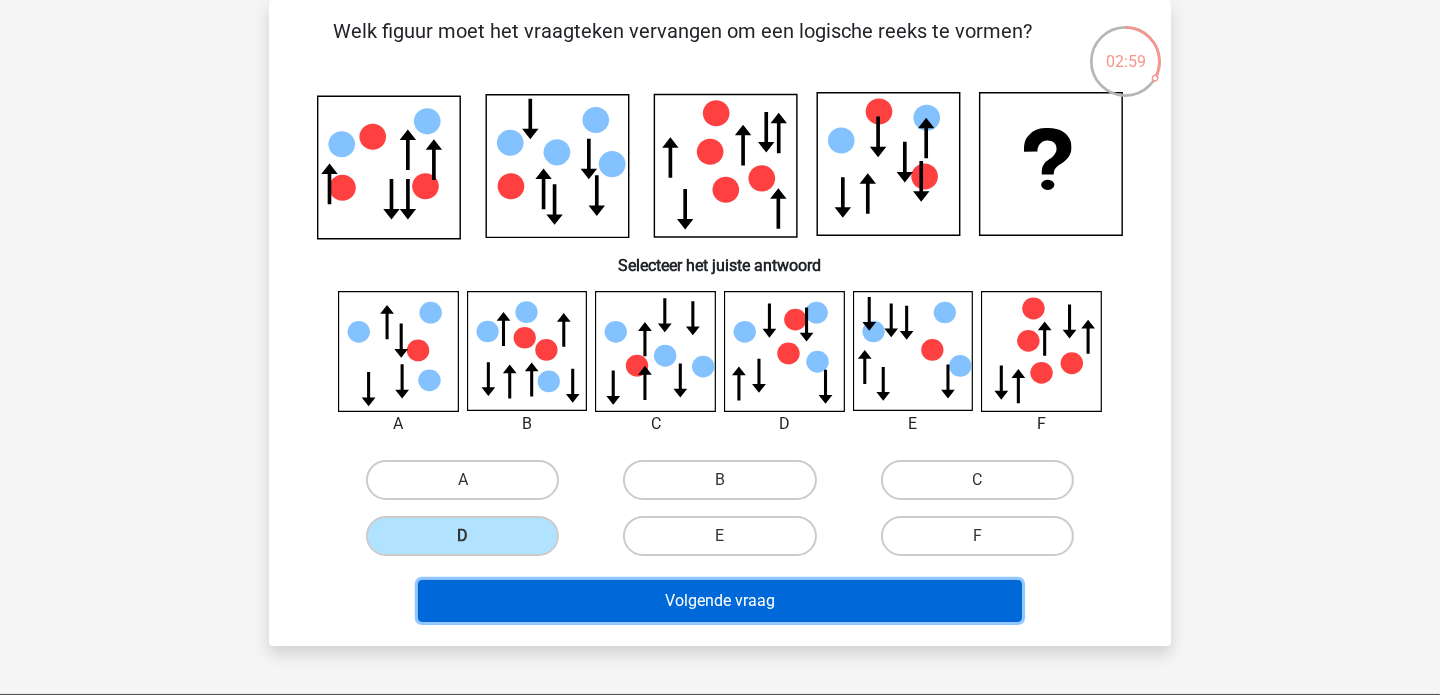 click on "Volgende vraag" at bounding box center [720, 601] 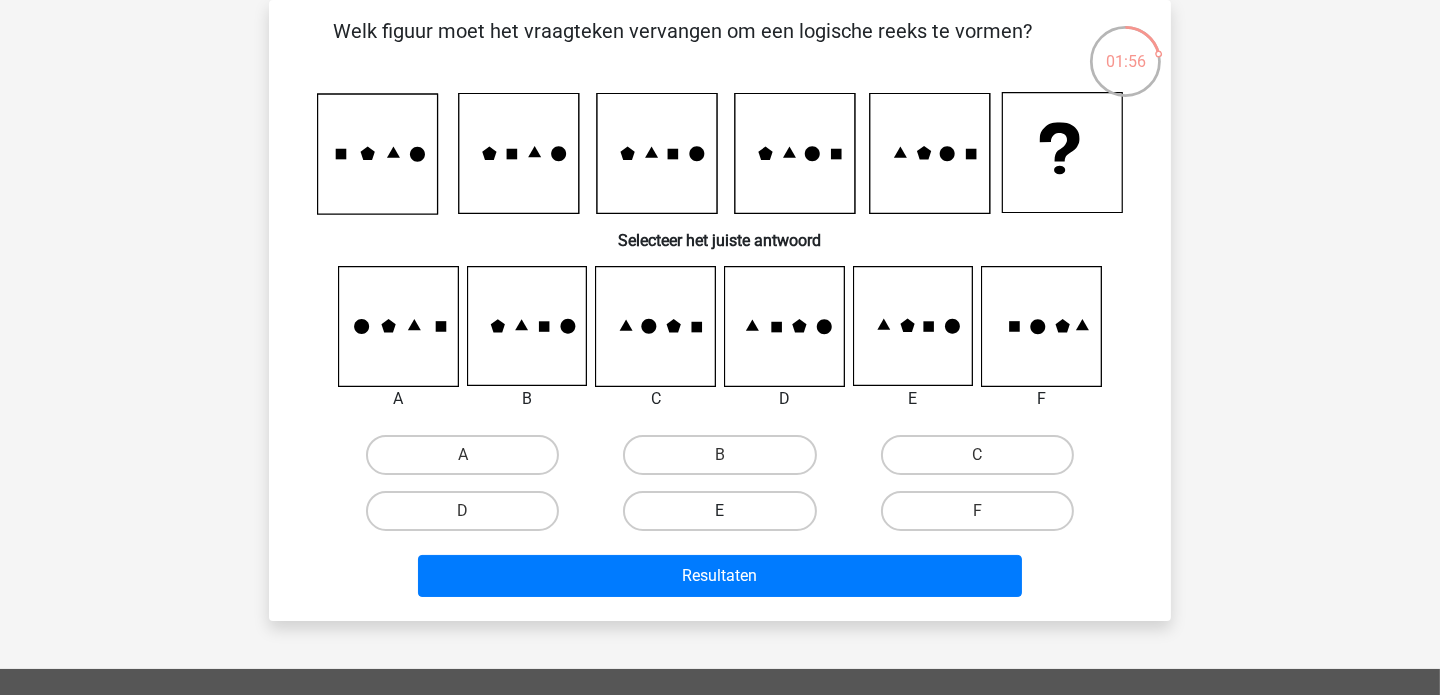 click on "E" at bounding box center (719, 511) 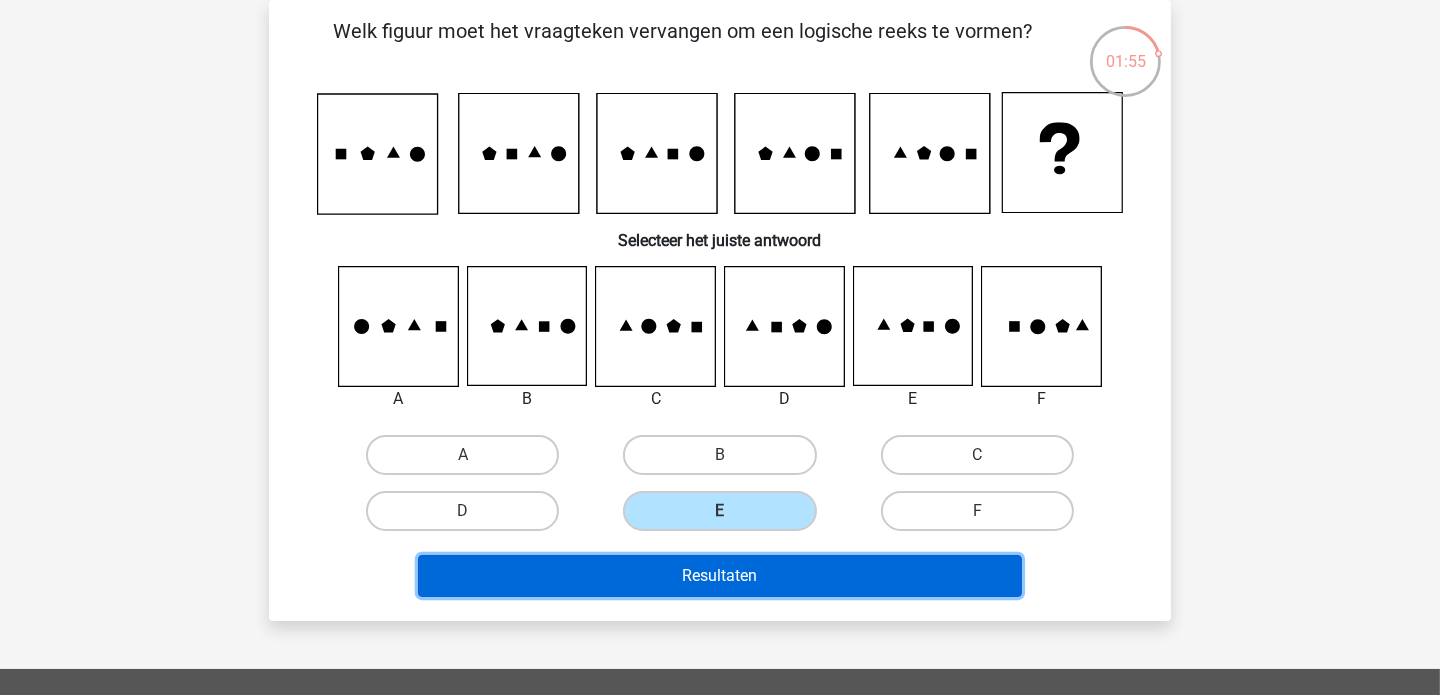click on "Resultaten" at bounding box center (720, 576) 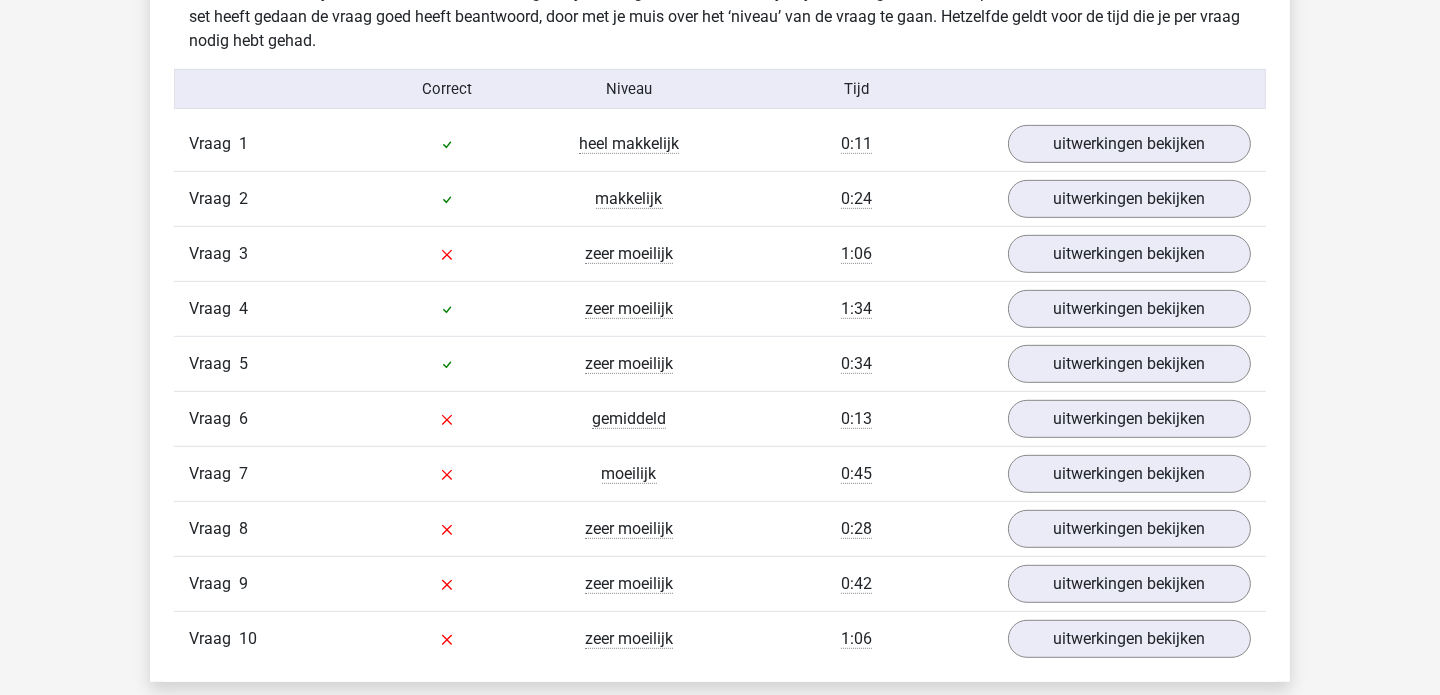 scroll, scrollTop: 1300, scrollLeft: 0, axis: vertical 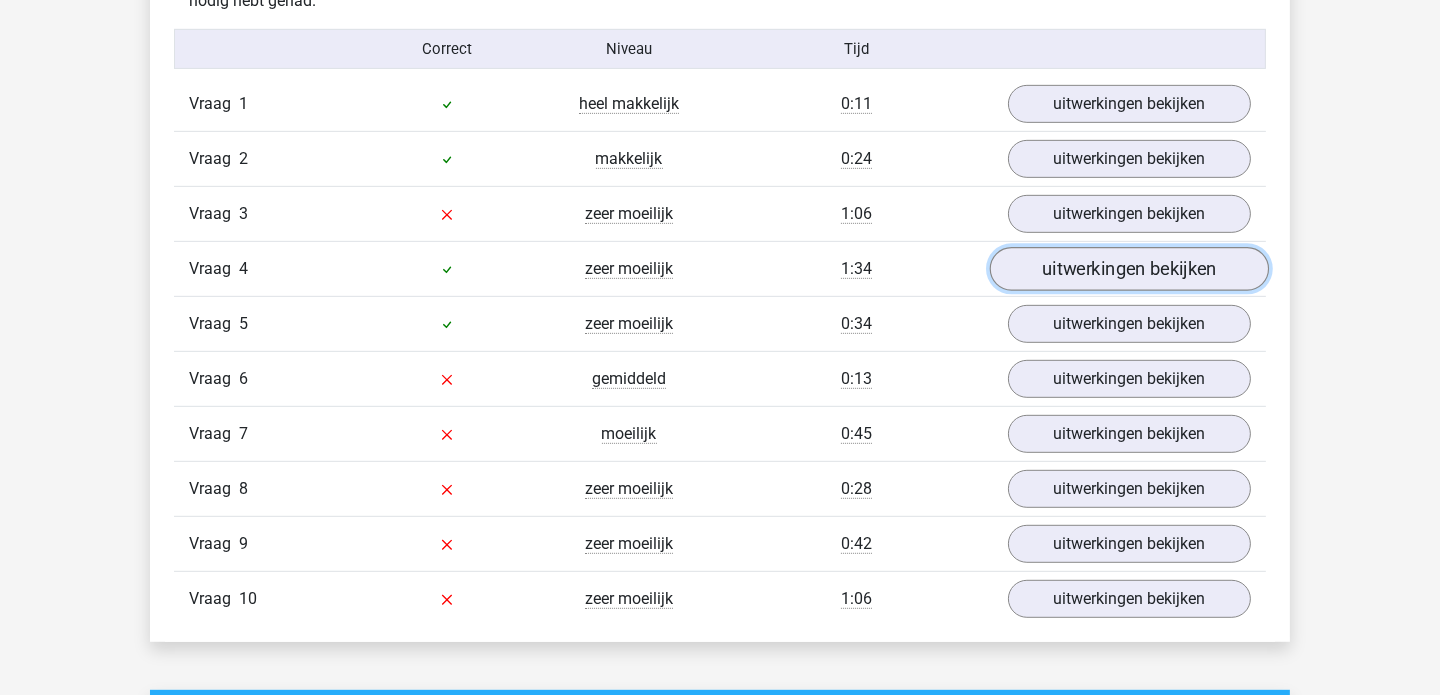 click on "uitwerkingen bekijken" at bounding box center (1129, 269) 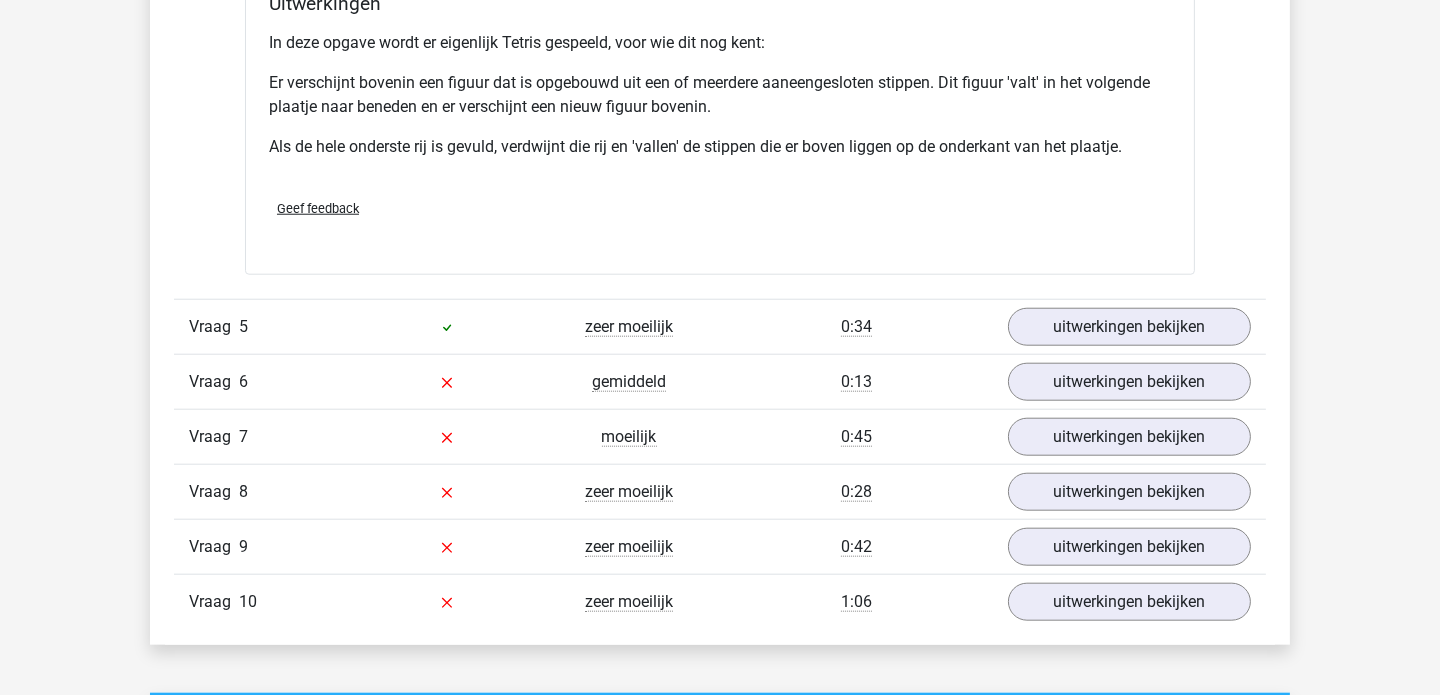 scroll, scrollTop: 2521, scrollLeft: 0, axis: vertical 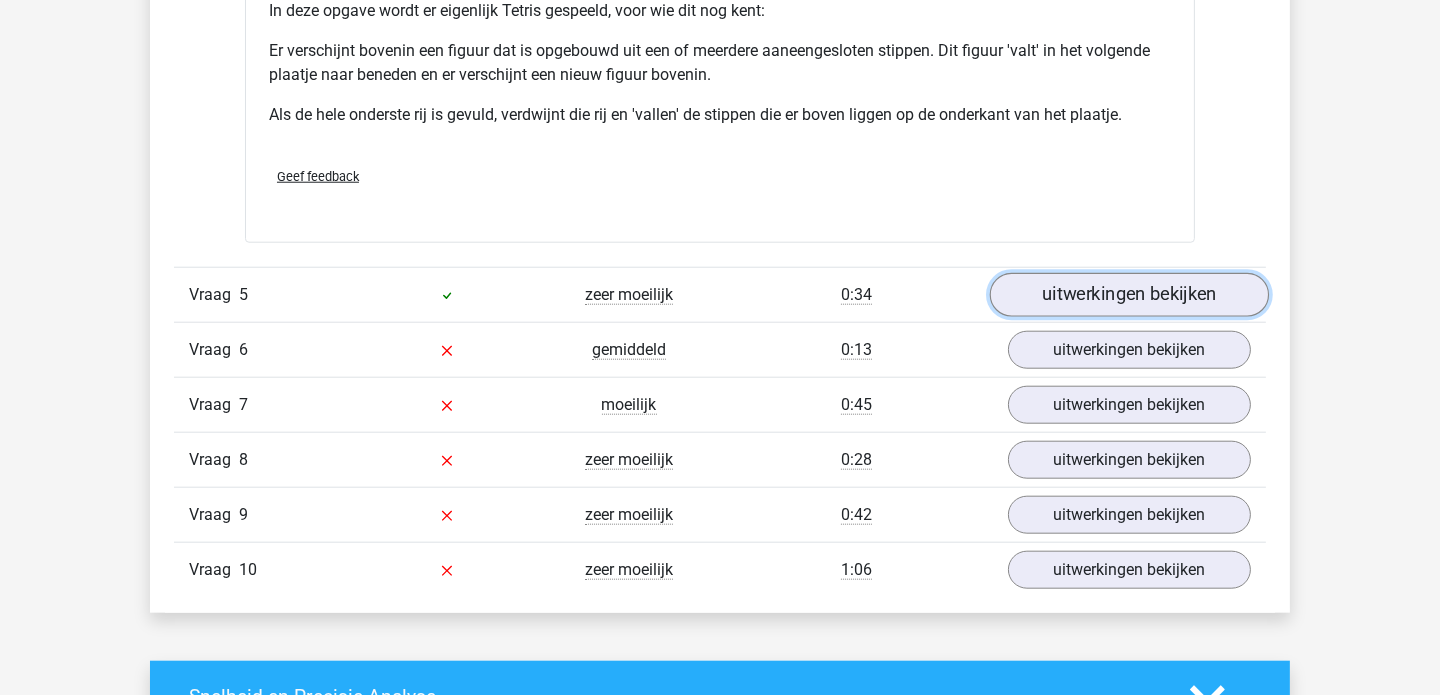 click on "uitwerkingen bekijken" at bounding box center [1129, 295] 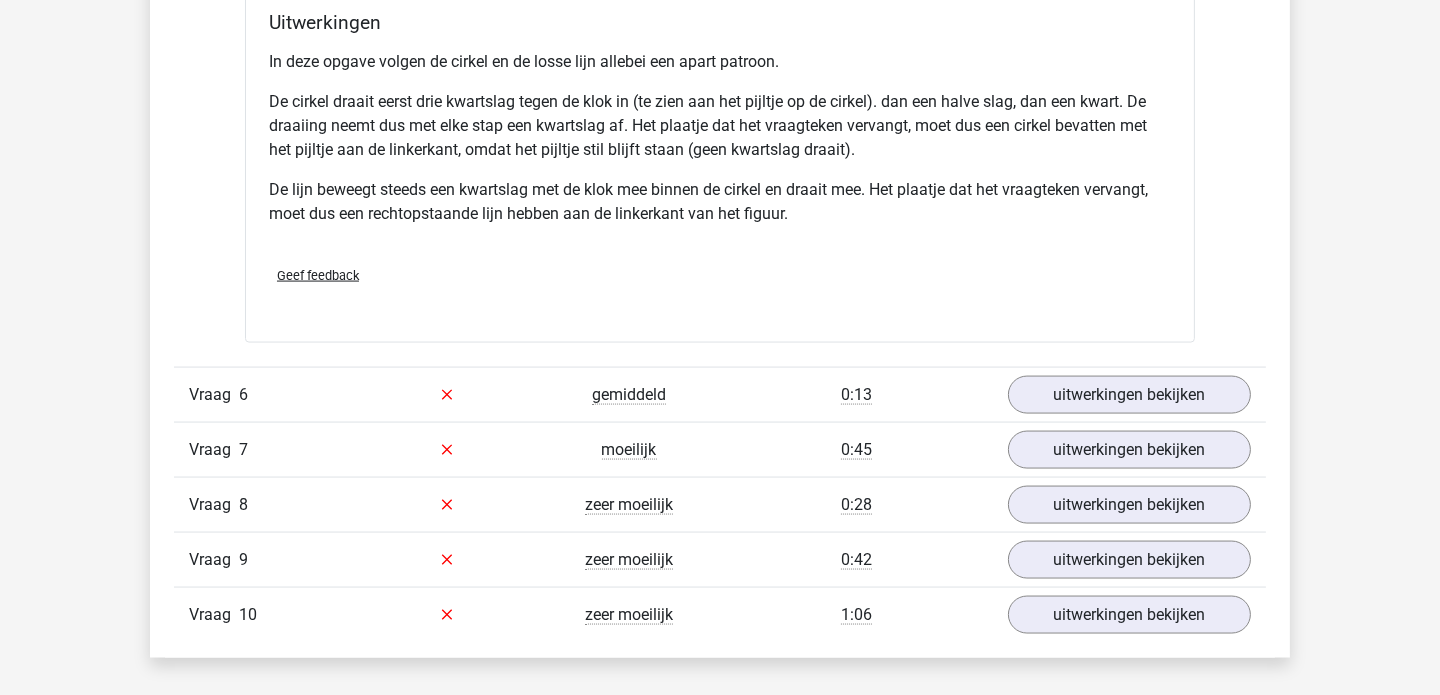 scroll, scrollTop: 3781, scrollLeft: 0, axis: vertical 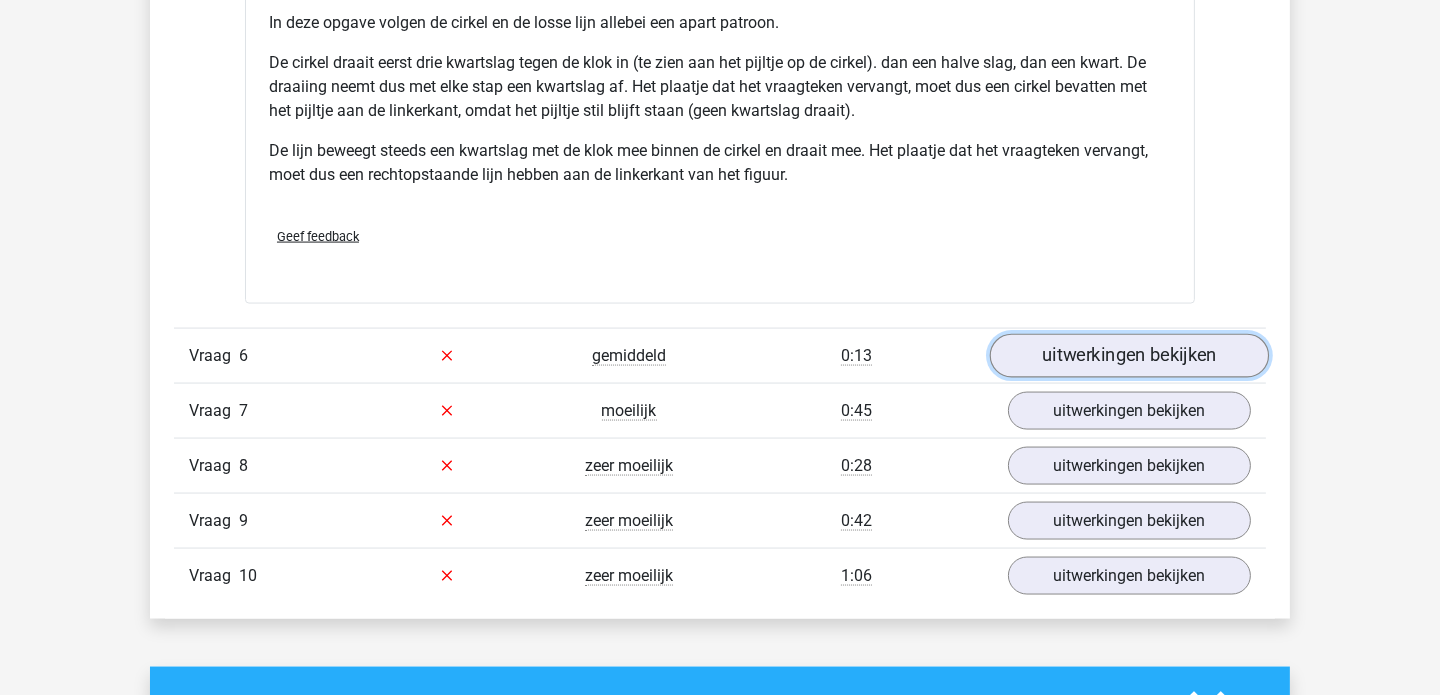 click on "uitwerkingen bekijken" at bounding box center [1129, 356] 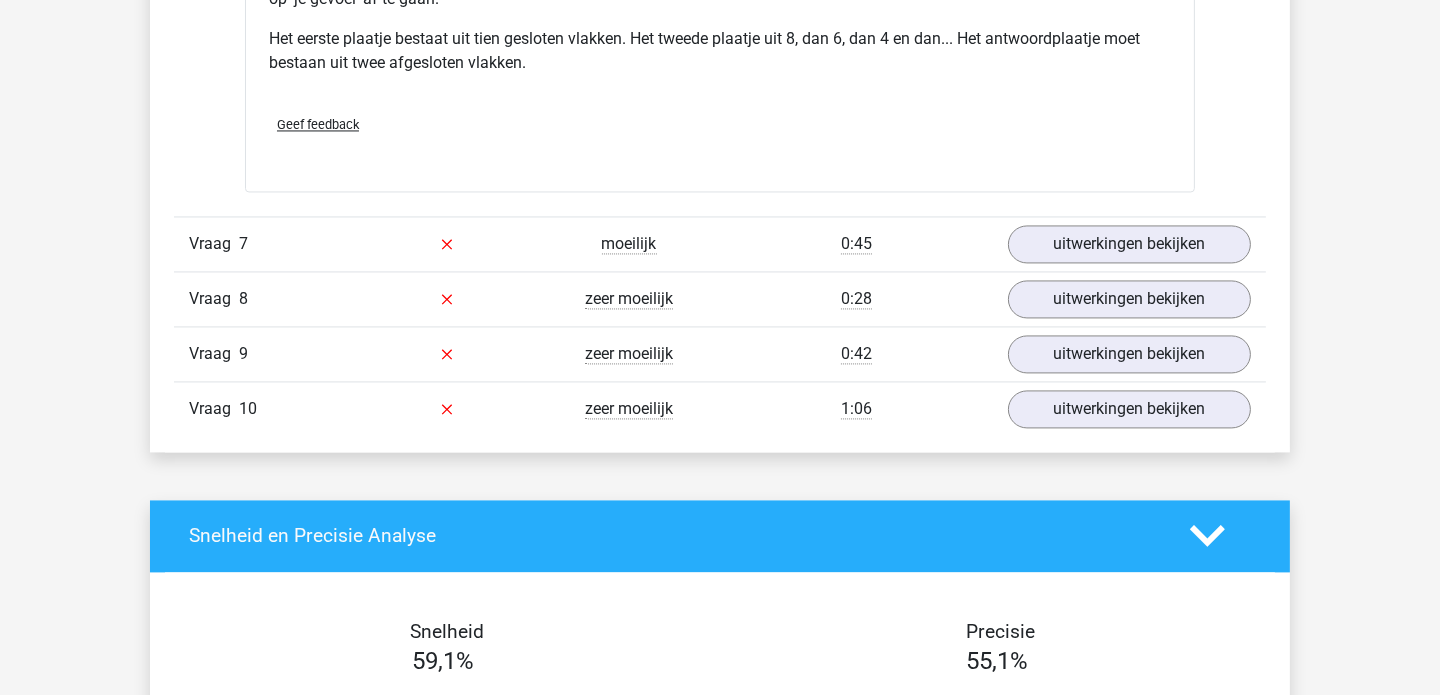 scroll, scrollTop: 5239, scrollLeft: 0, axis: vertical 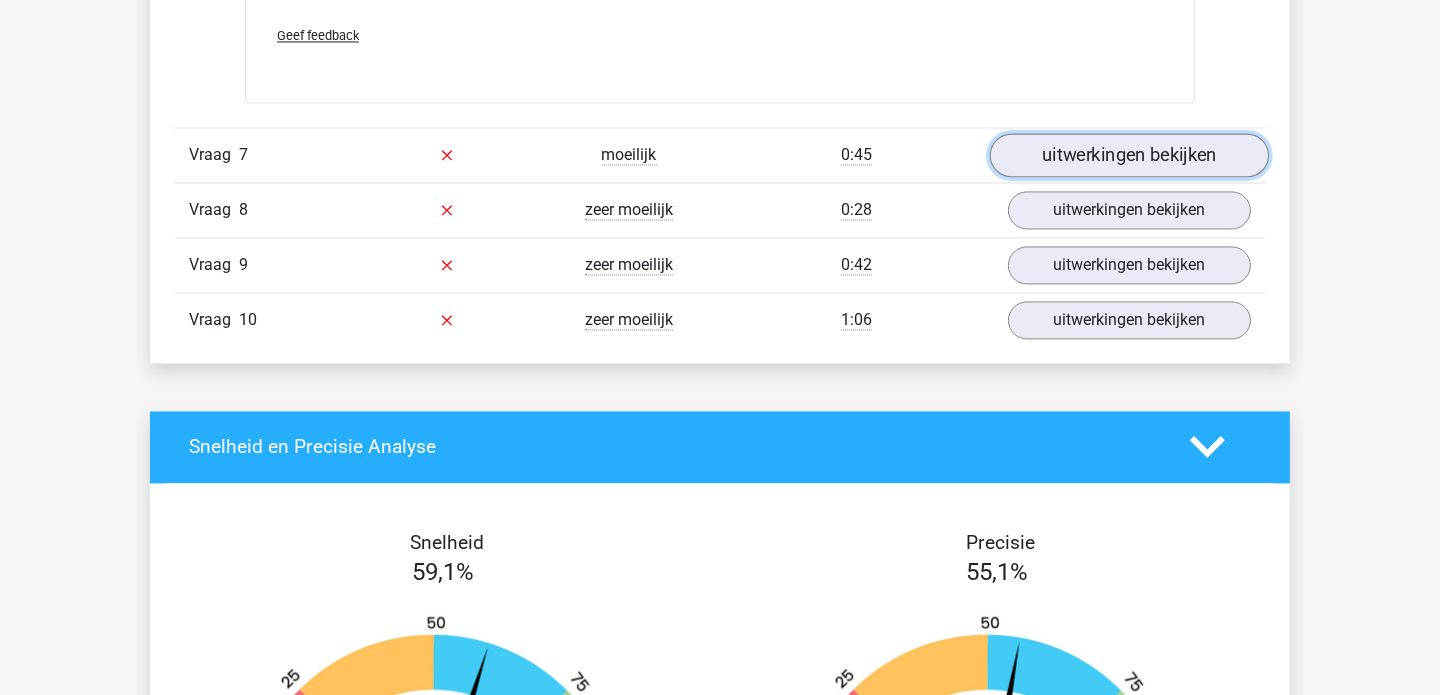 click on "uitwerkingen bekijken" at bounding box center (1129, 155) 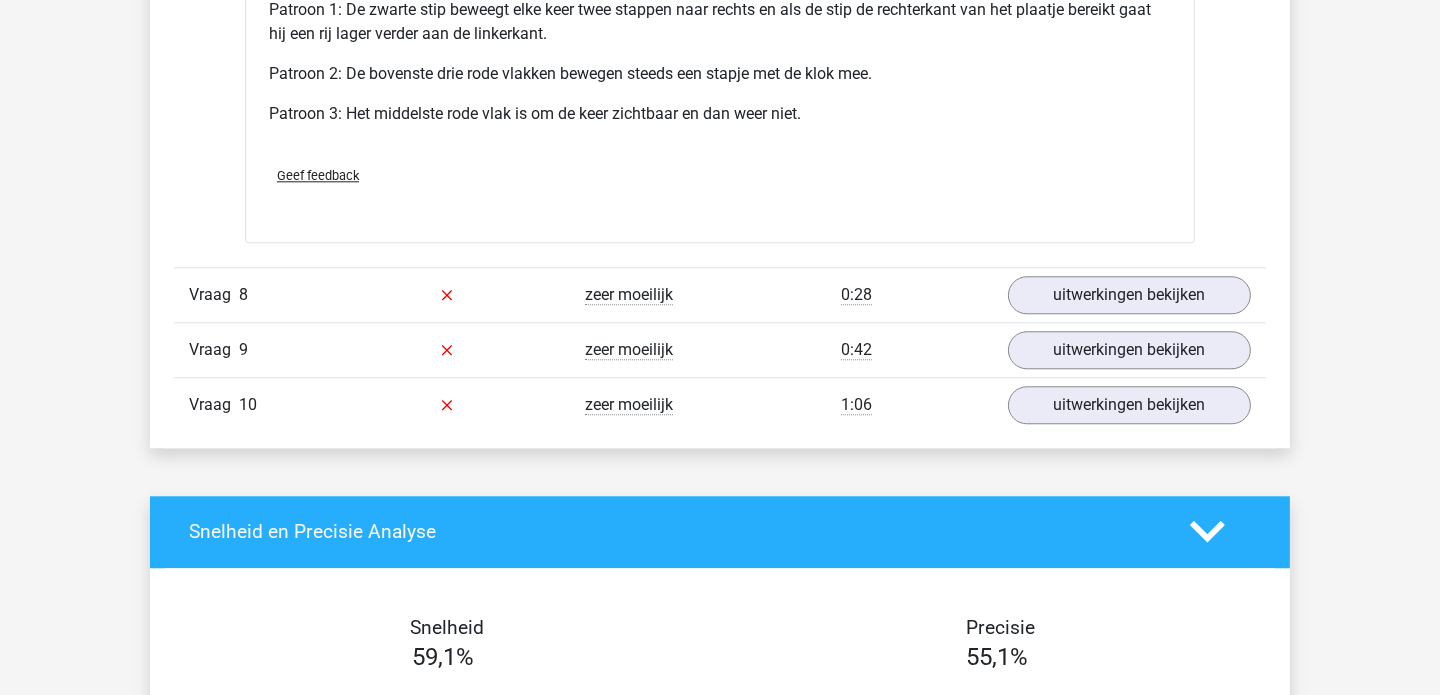 scroll, scrollTop: 6421, scrollLeft: 0, axis: vertical 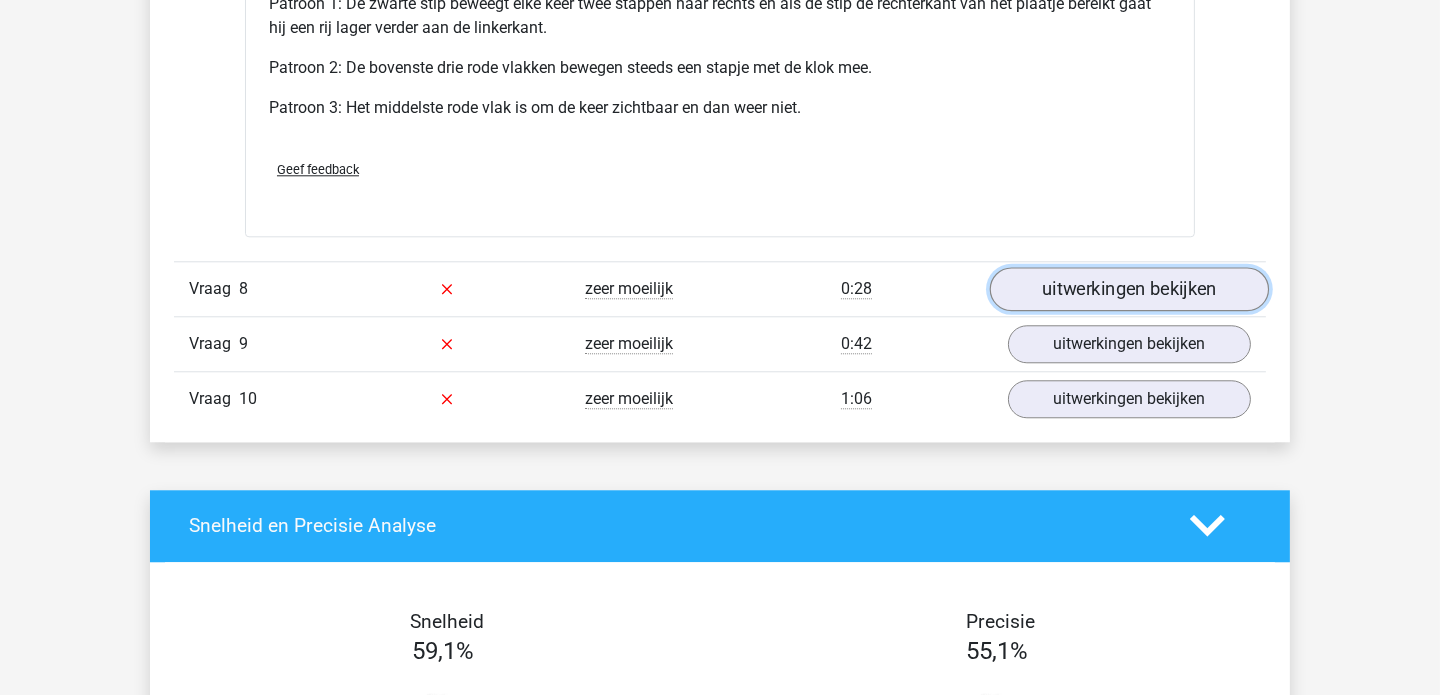 click on "uitwerkingen bekijken" at bounding box center (1129, 289) 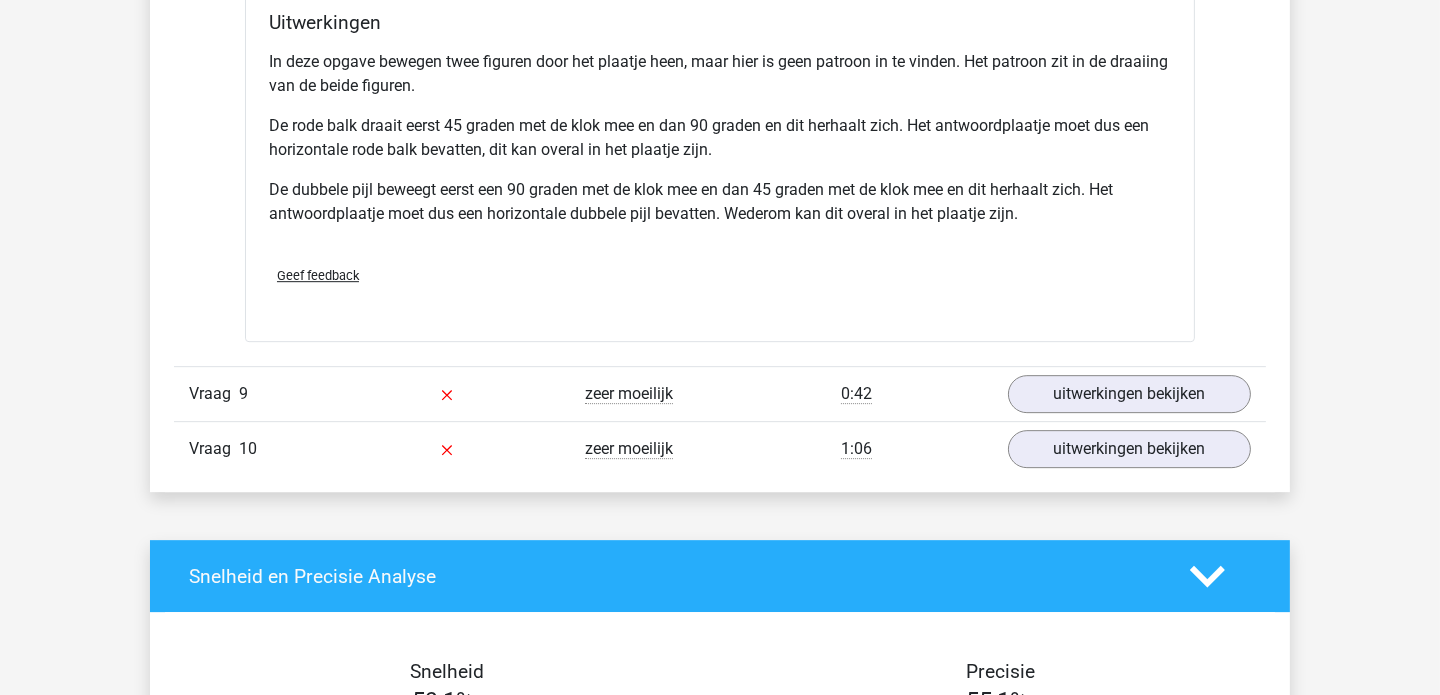 scroll, scrollTop: 7642, scrollLeft: 0, axis: vertical 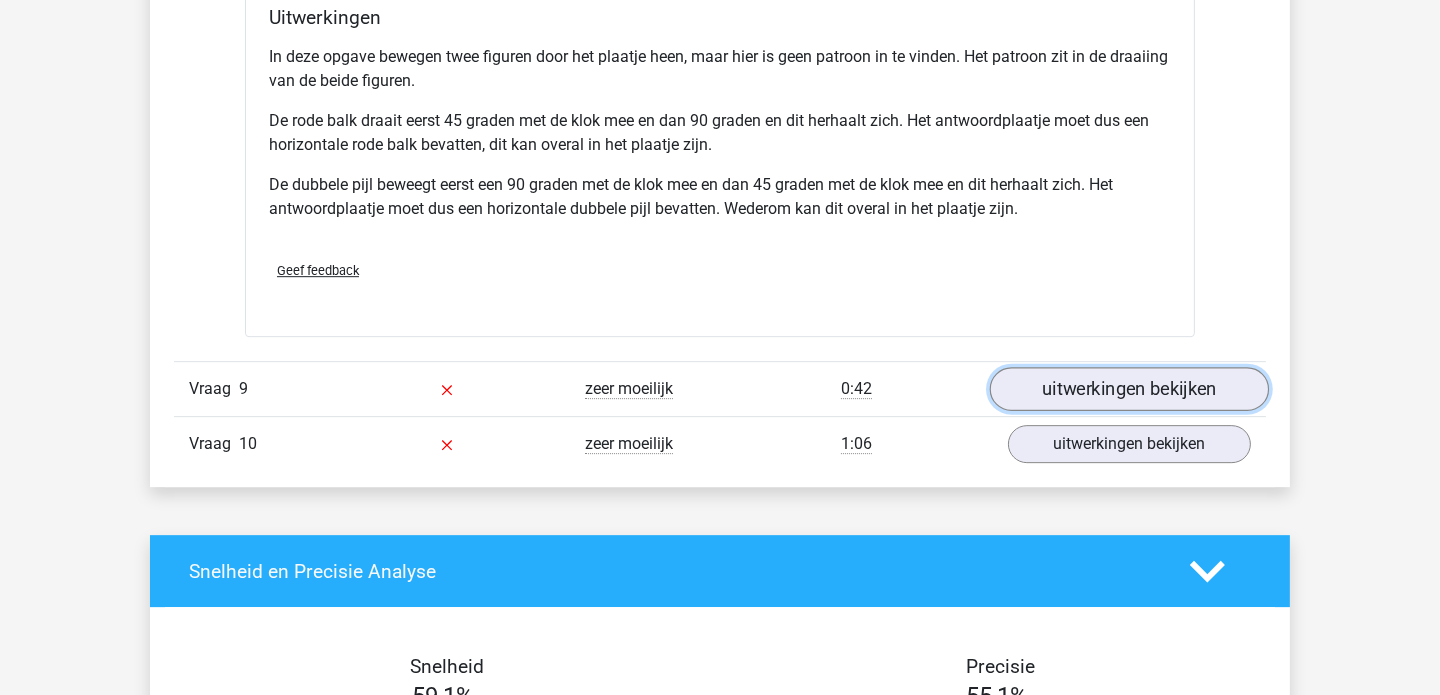 click on "uitwerkingen bekijken" at bounding box center (1129, 389) 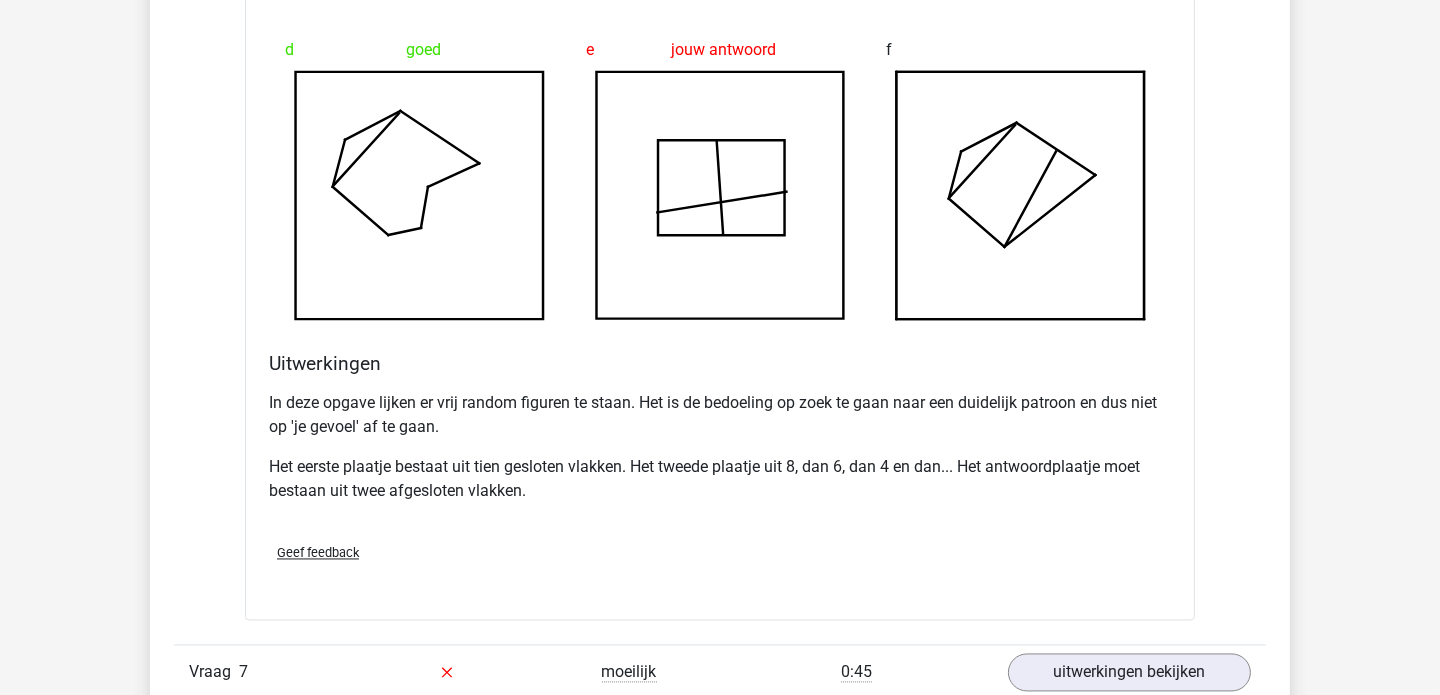 scroll, scrollTop: 4648, scrollLeft: 0, axis: vertical 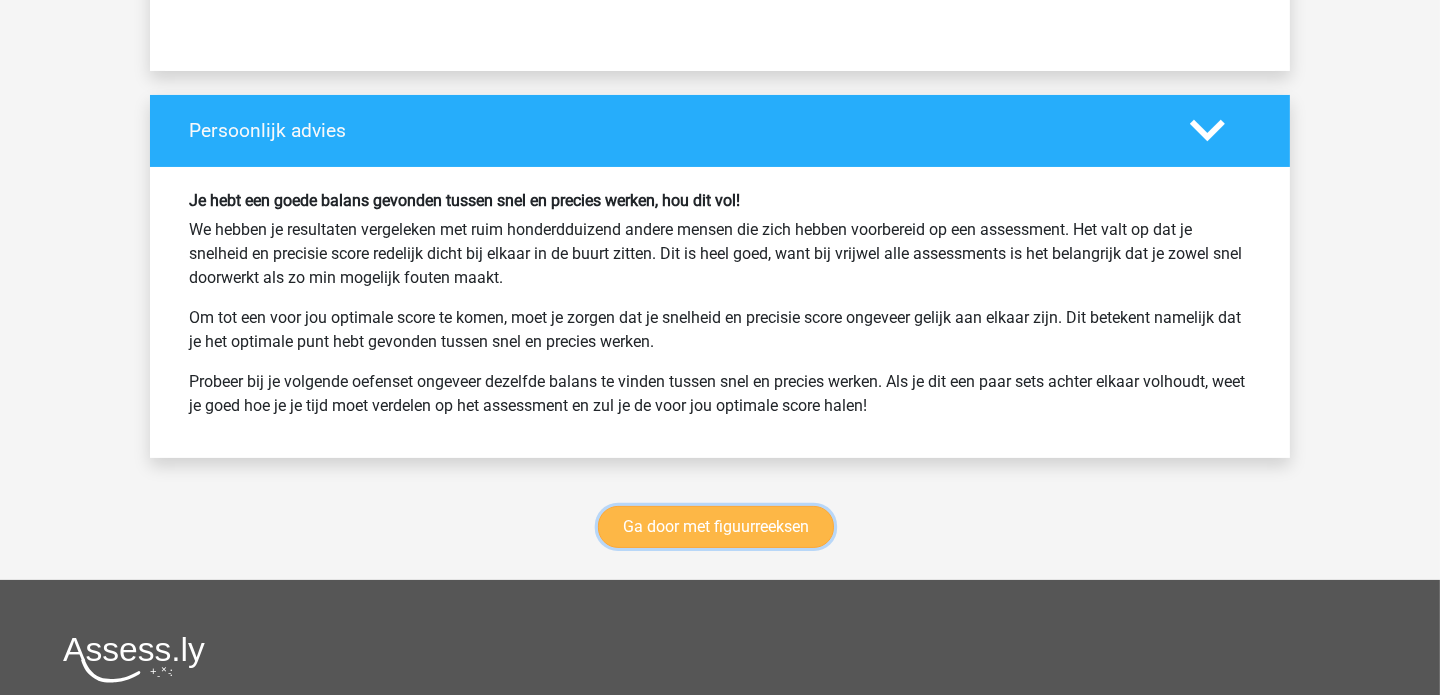 click on "Ga door met figuurreeksen" at bounding box center [716, 527] 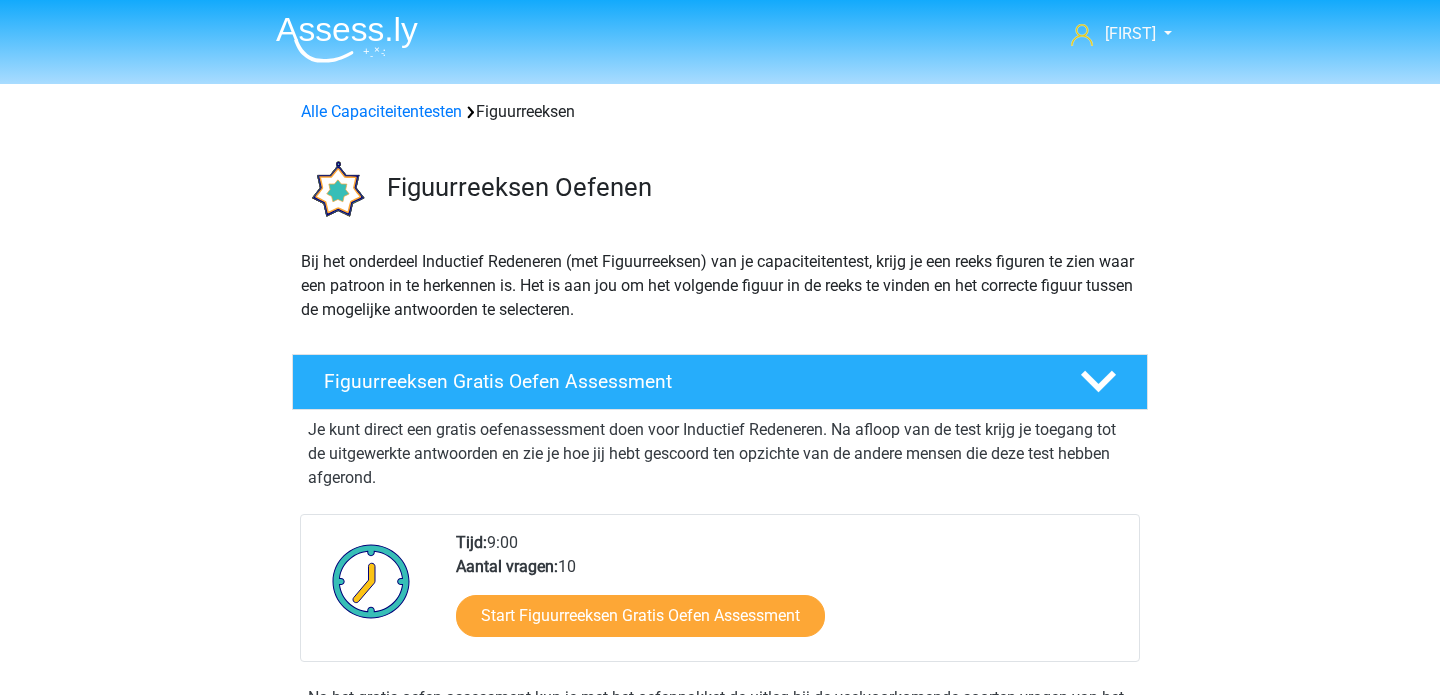 scroll, scrollTop: 867, scrollLeft: 0, axis: vertical 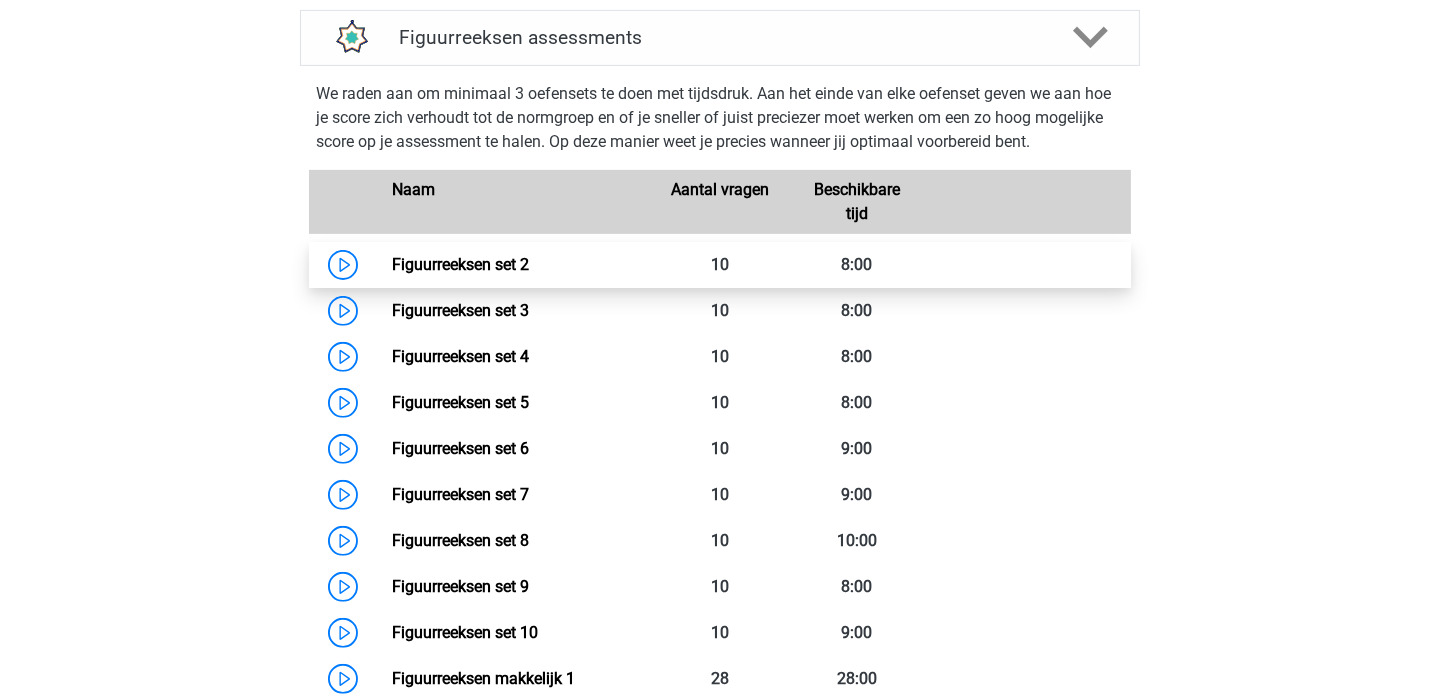 click on "Figuurreeksen
set 2" at bounding box center [460, 264] 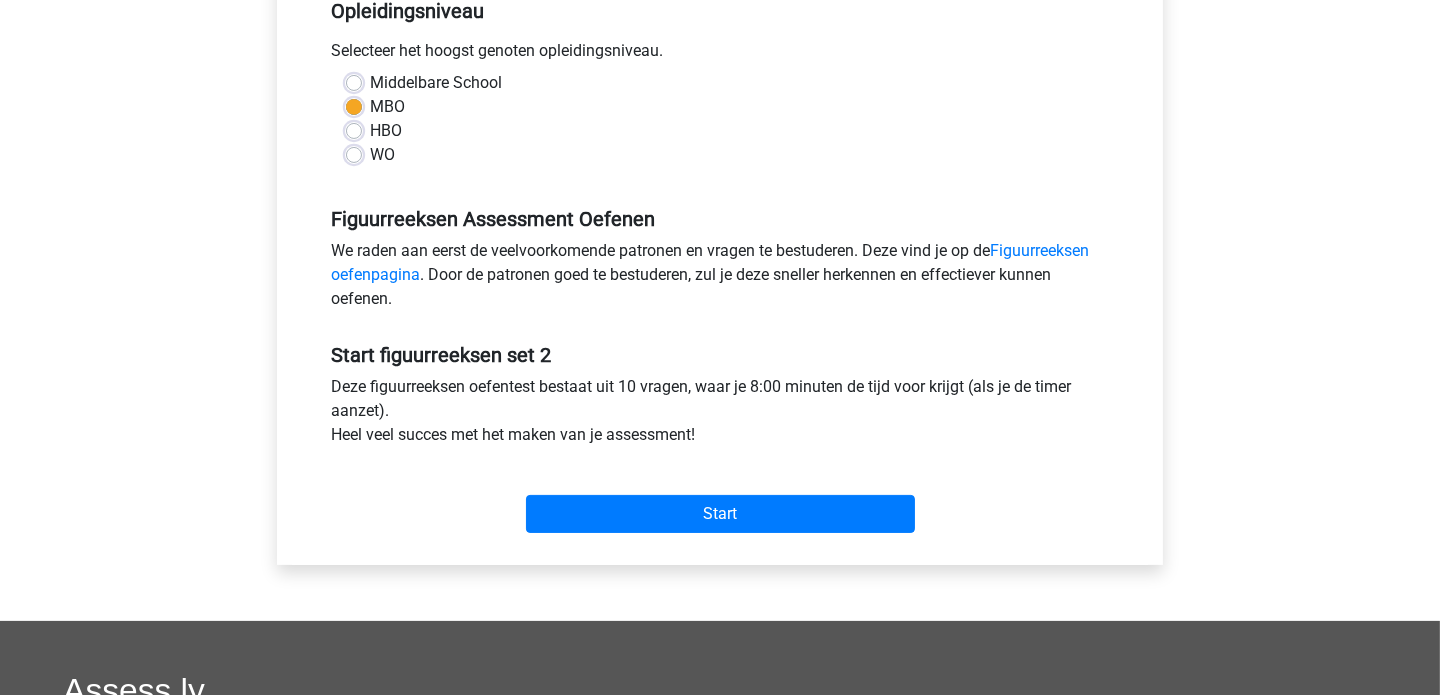scroll, scrollTop: 433, scrollLeft: 0, axis: vertical 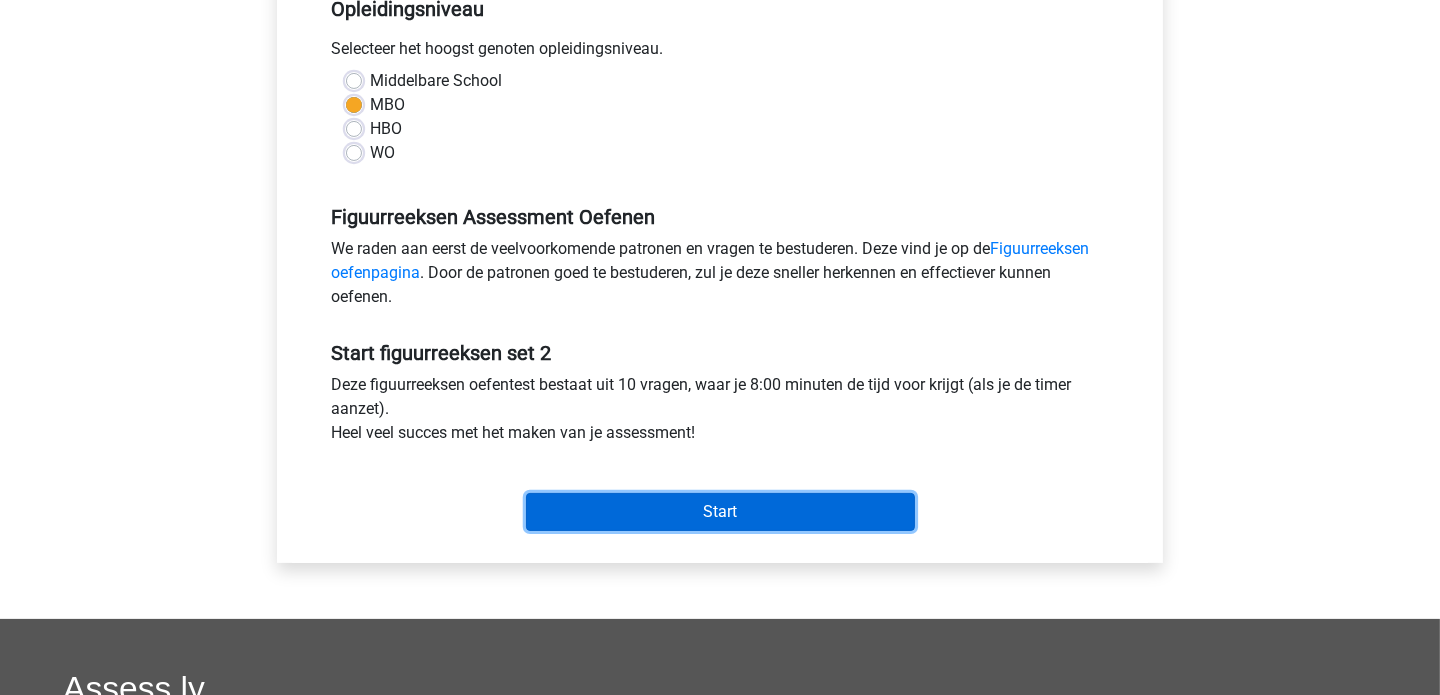 click on "Start" at bounding box center [720, 512] 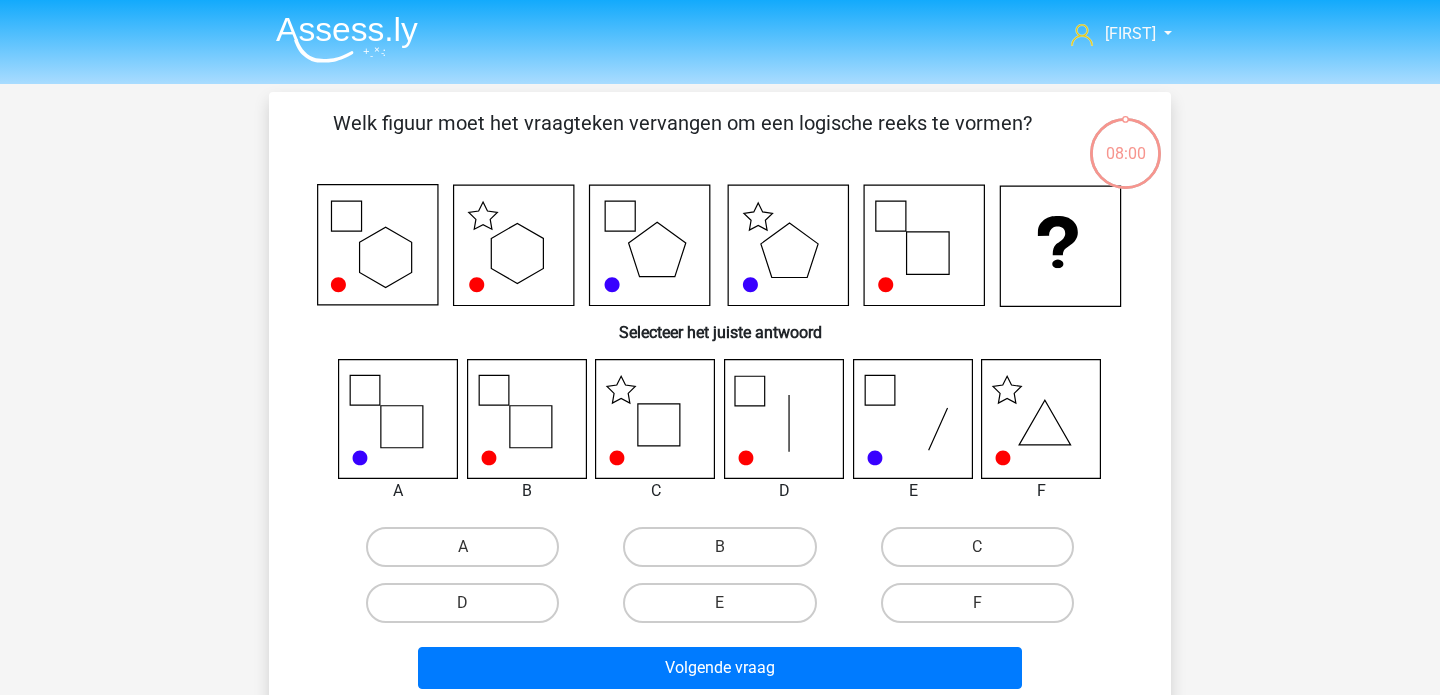 scroll, scrollTop: 0, scrollLeft: 0, axis: both 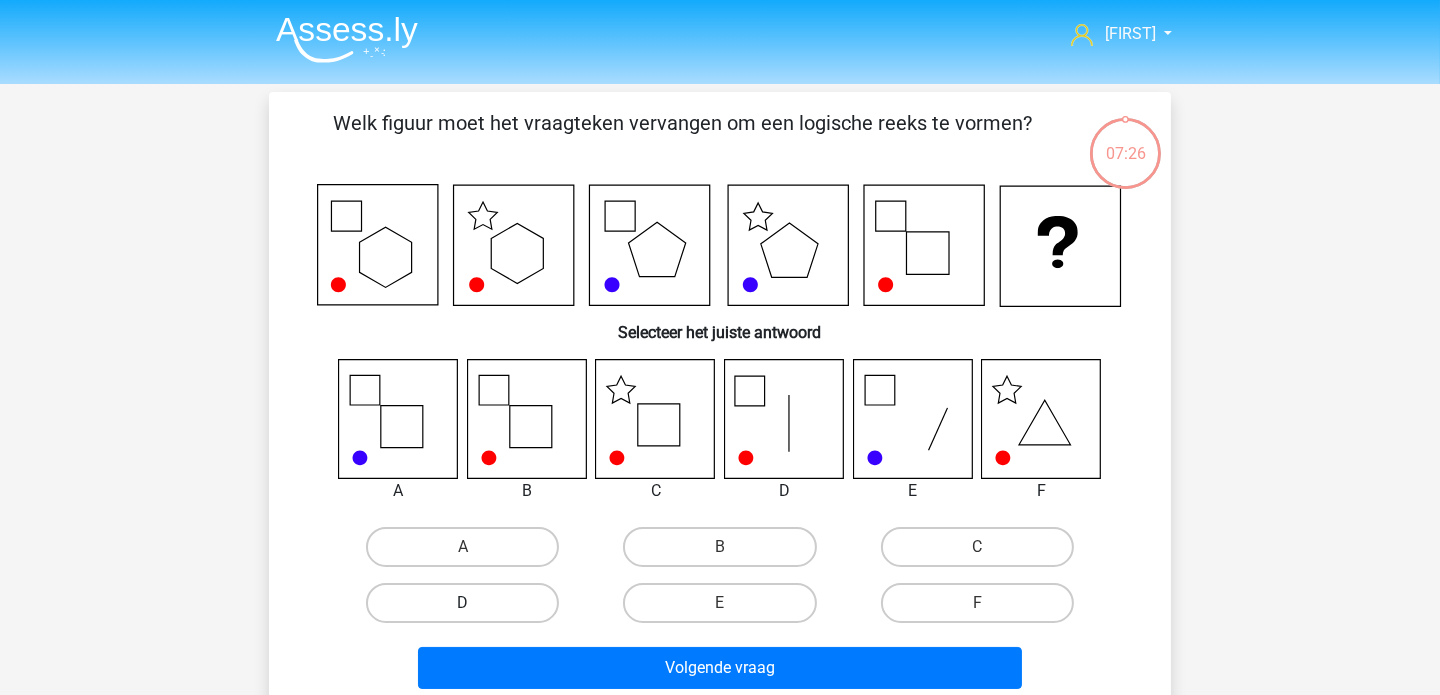 click on "D" at bounding box center [462, 603] 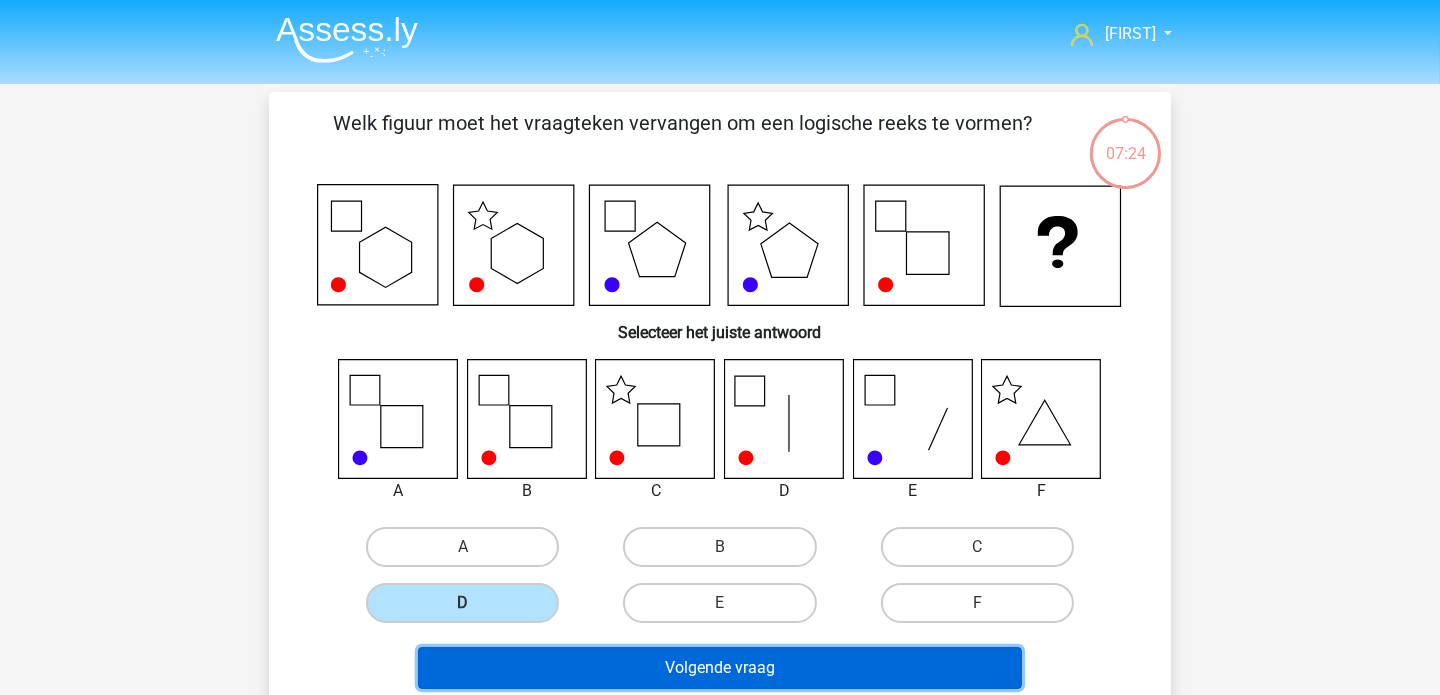 click on "Volgende vraag" at bounding box center (720, 668) 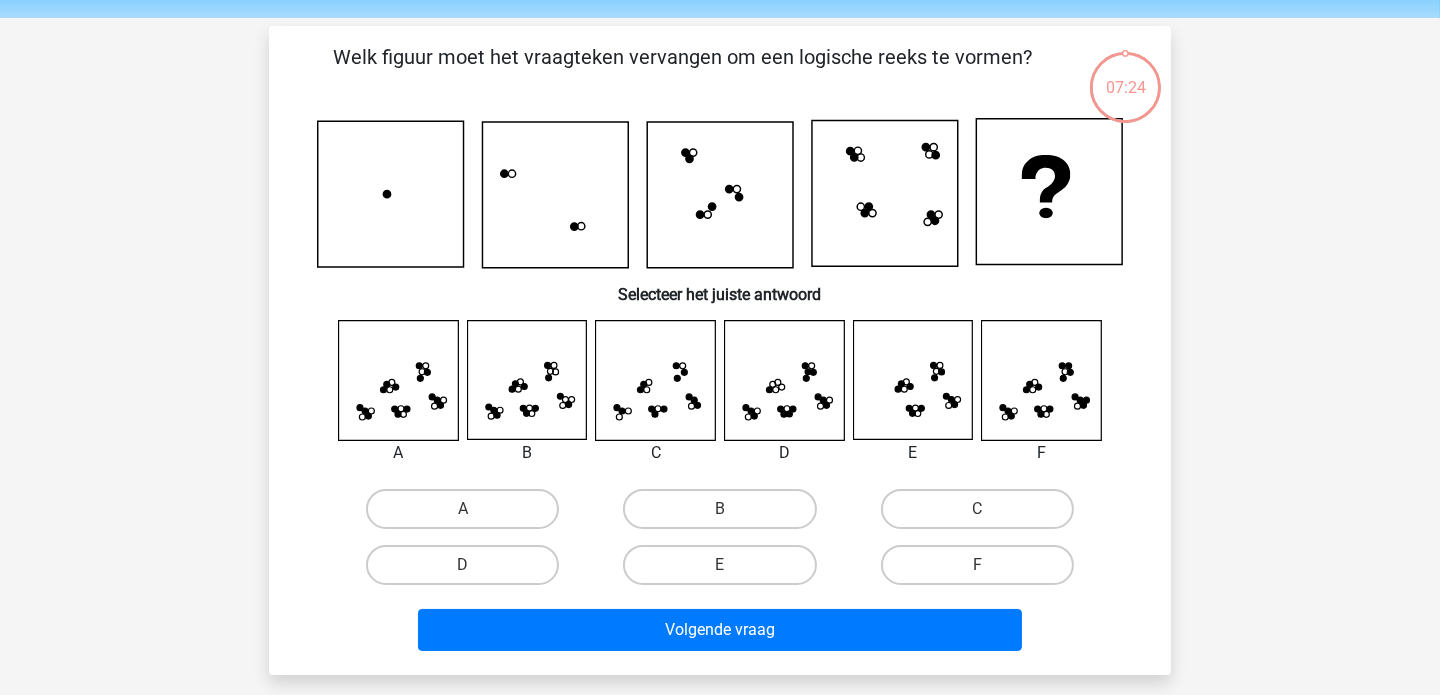 scroll, scrollTop: 92, scrollLeft: 0, axis: vertical 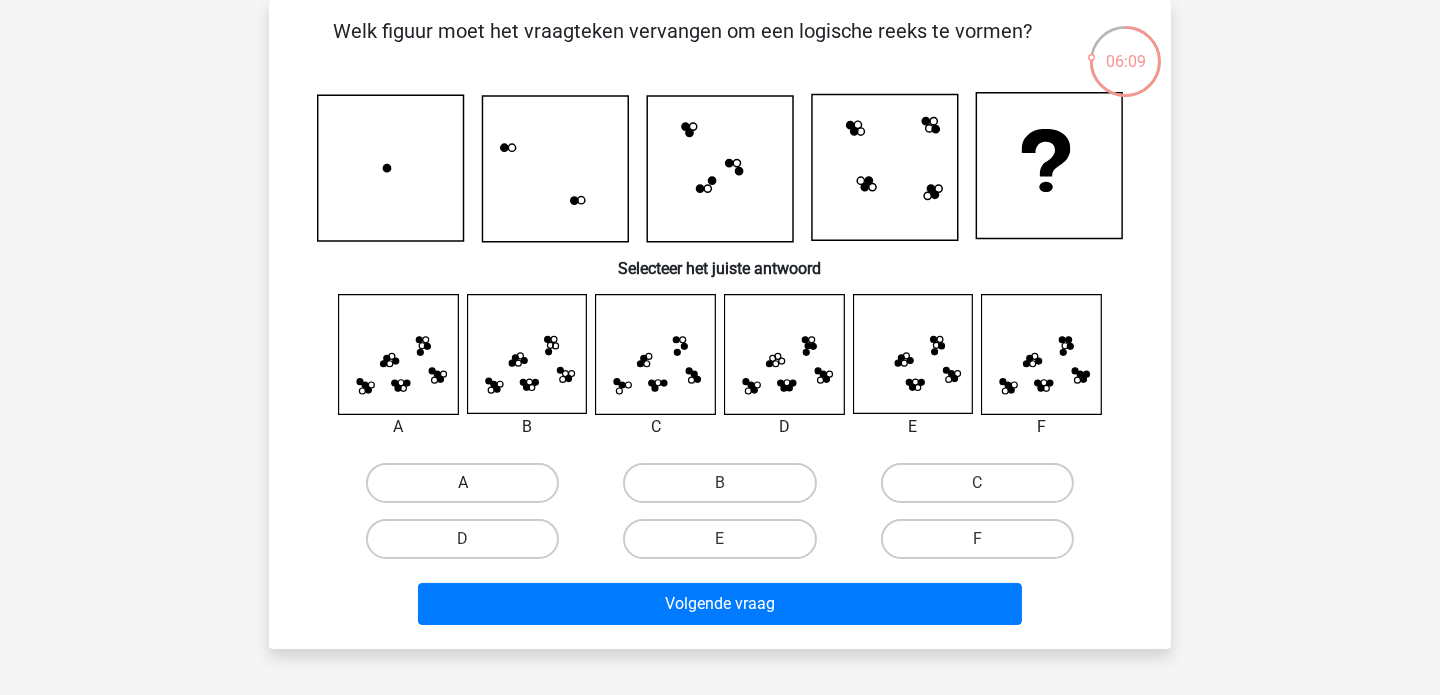 click on "A" at bounding box center (462, 483) 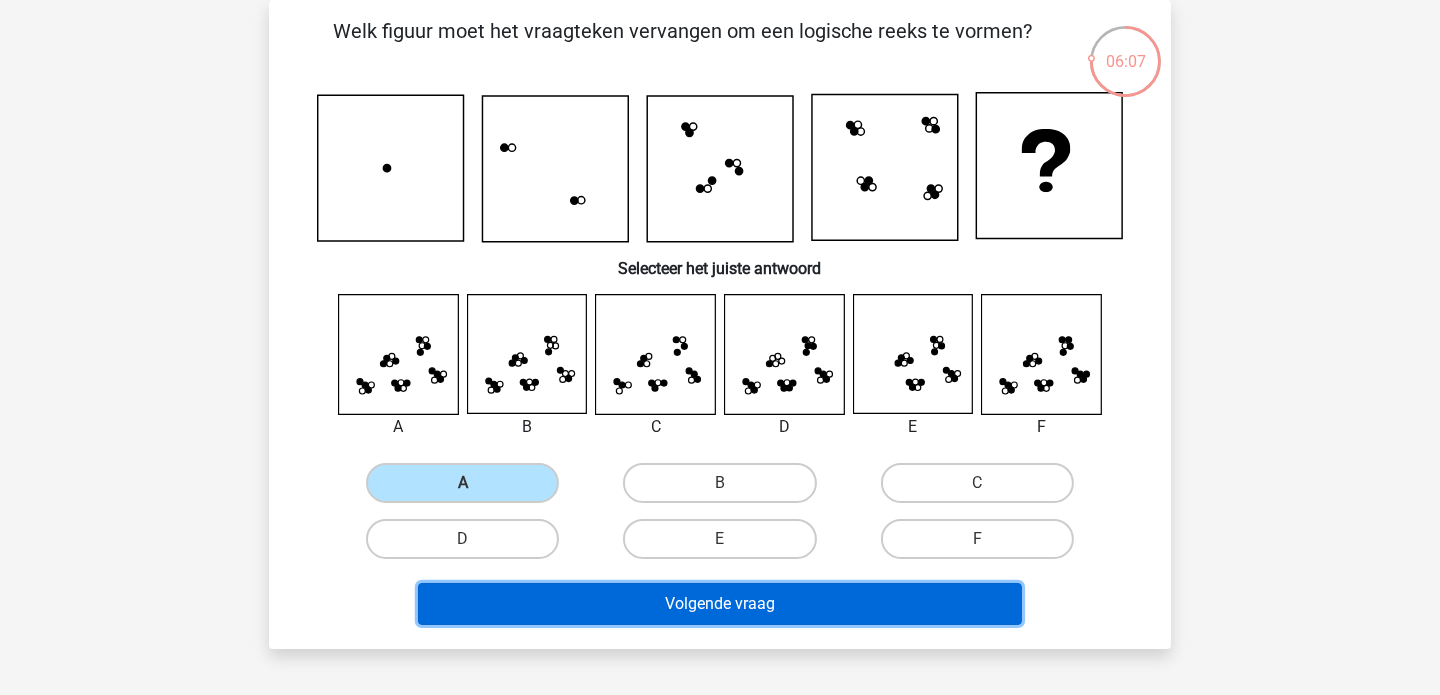 click on "Volgende vraag" at bounding box center [720, 604] 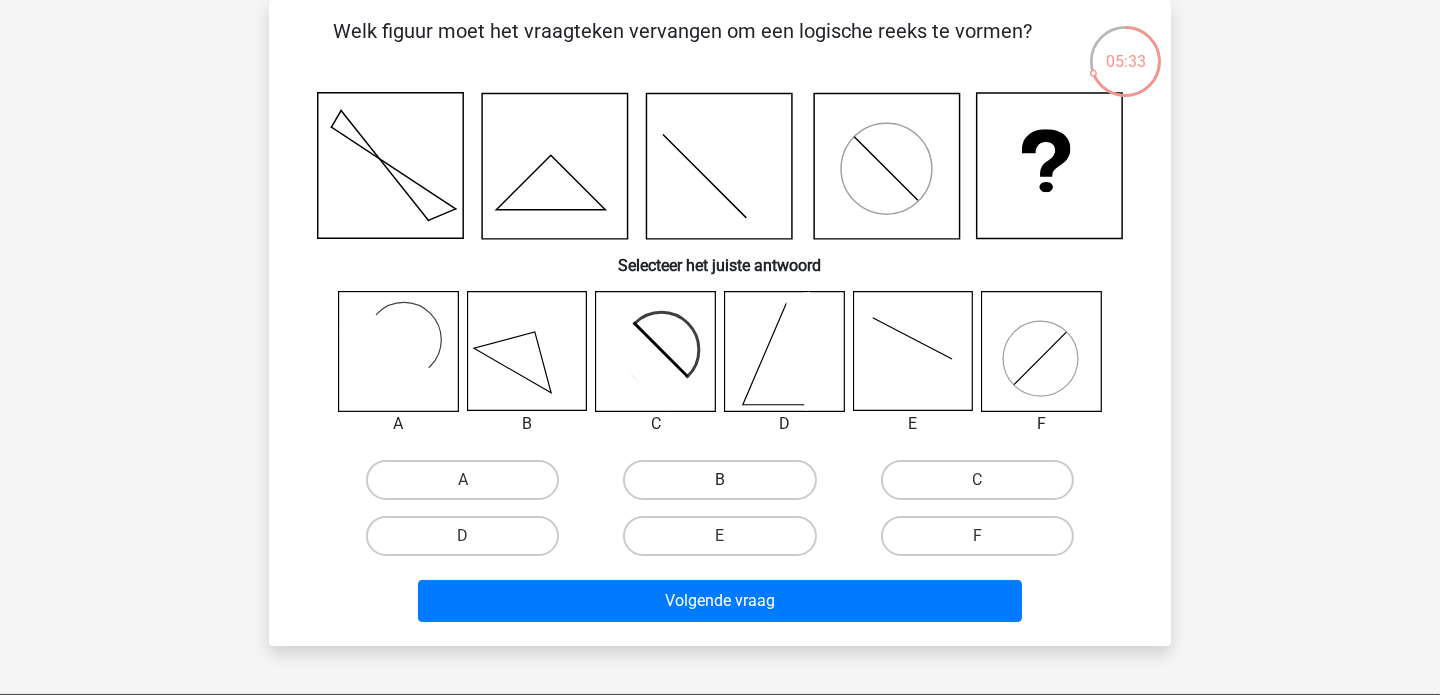 click on "B" at bounding box center (719, 480) 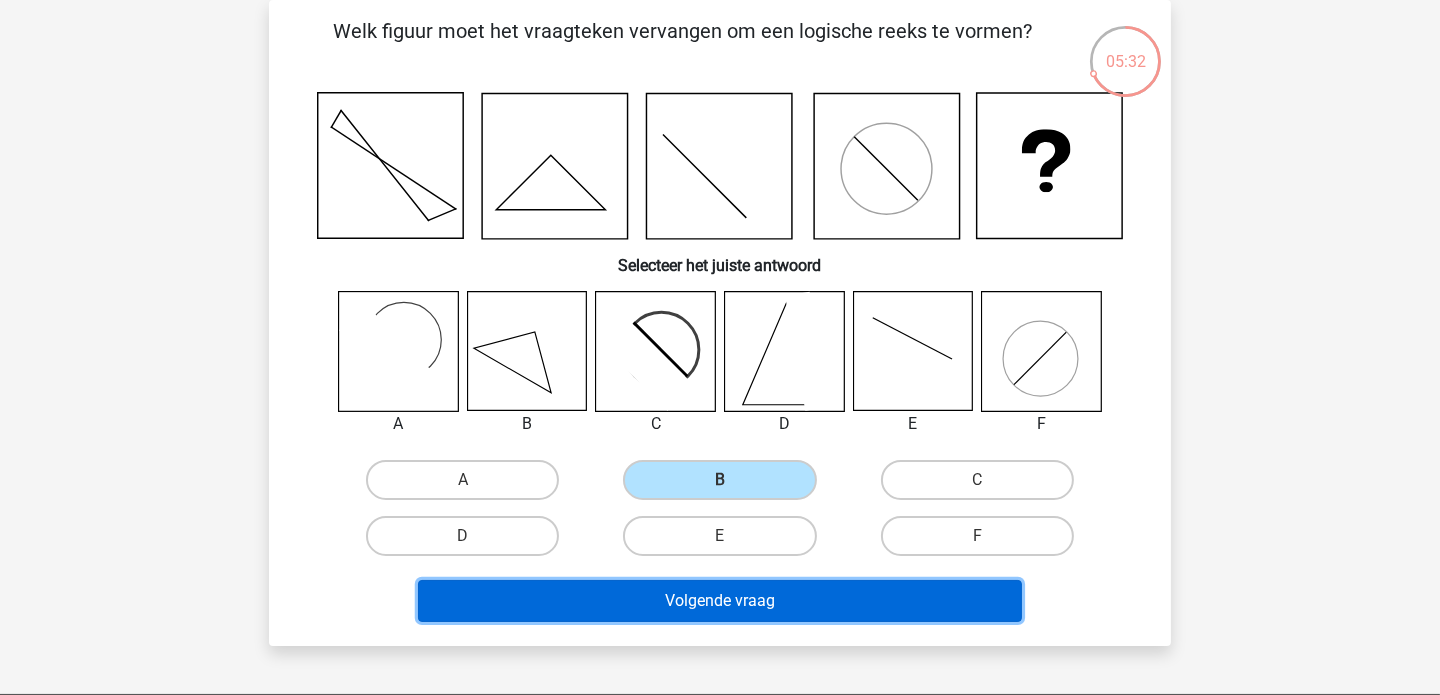 click on "Volgende vraag" at bounding box center [720, 601] 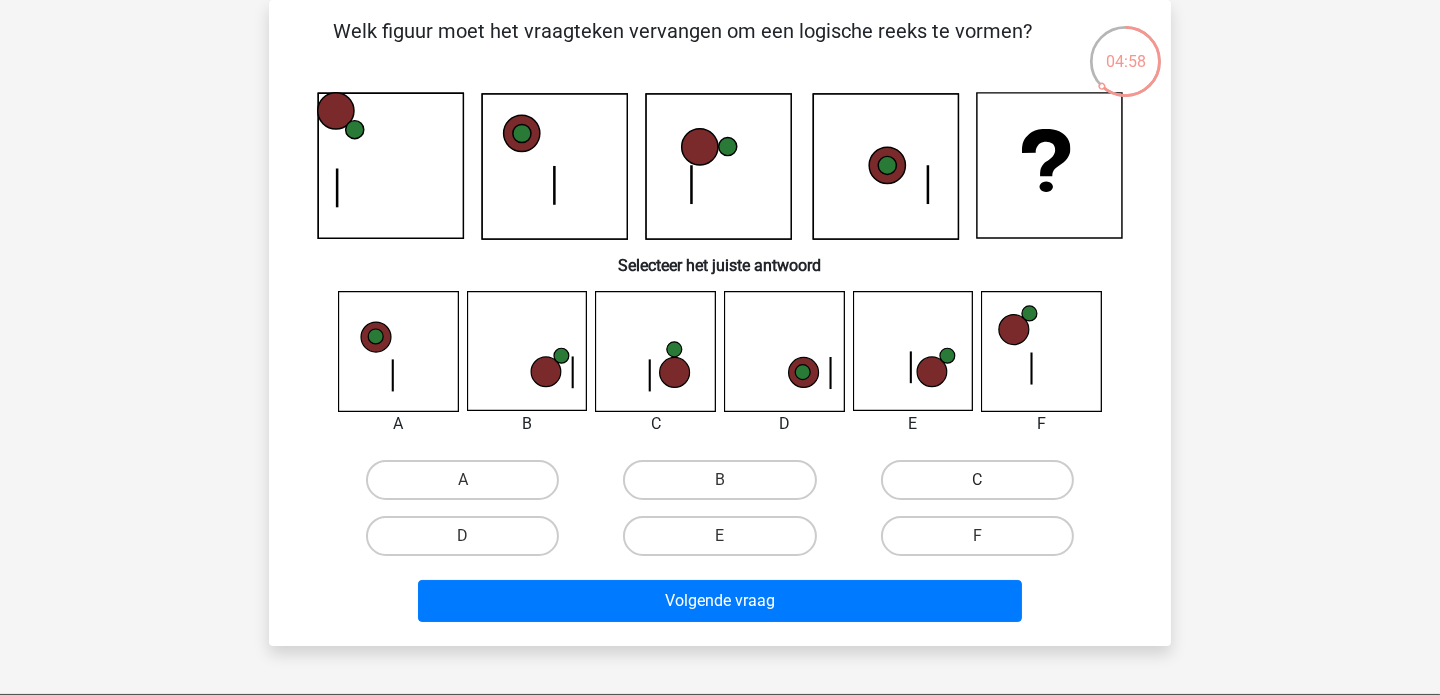 click on "C" at bounding box center [977, 480] 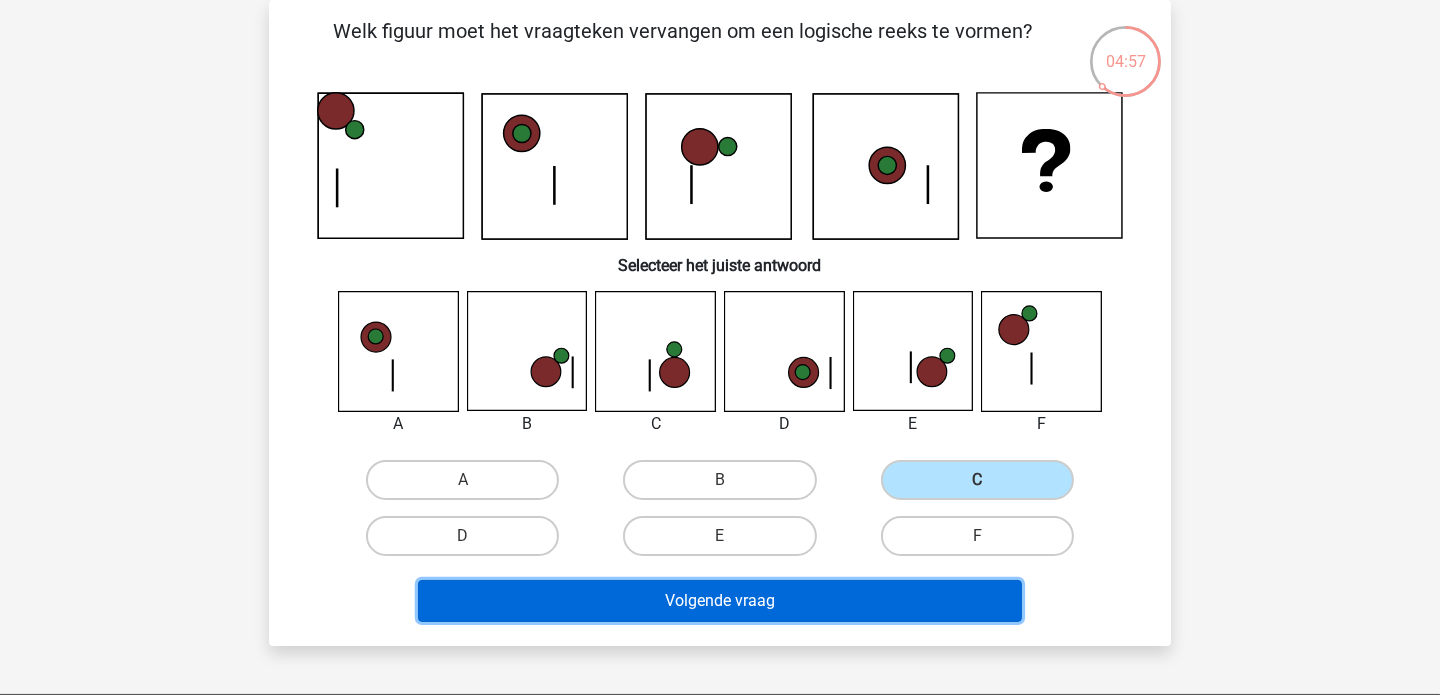 click on "Volgende vraag" at bounding box center [720, 601] 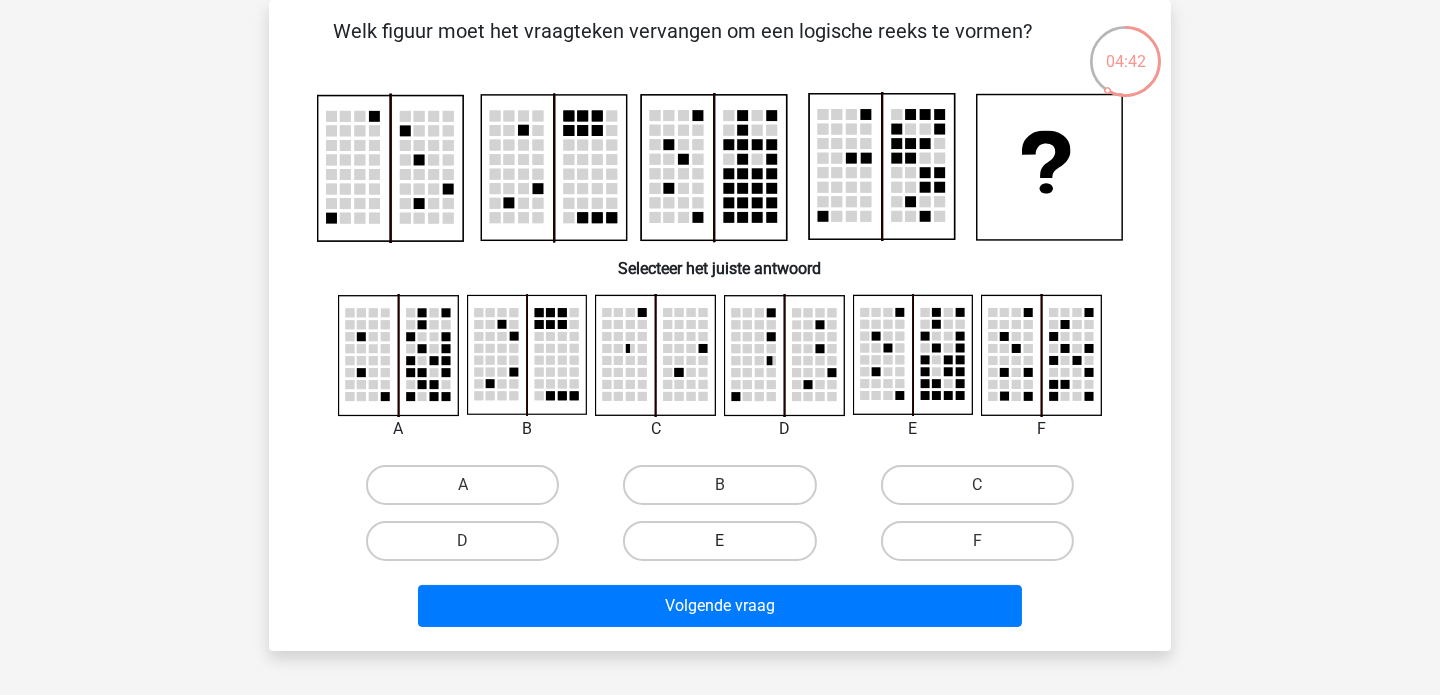 click on "E" at bounding box center (719, 541) 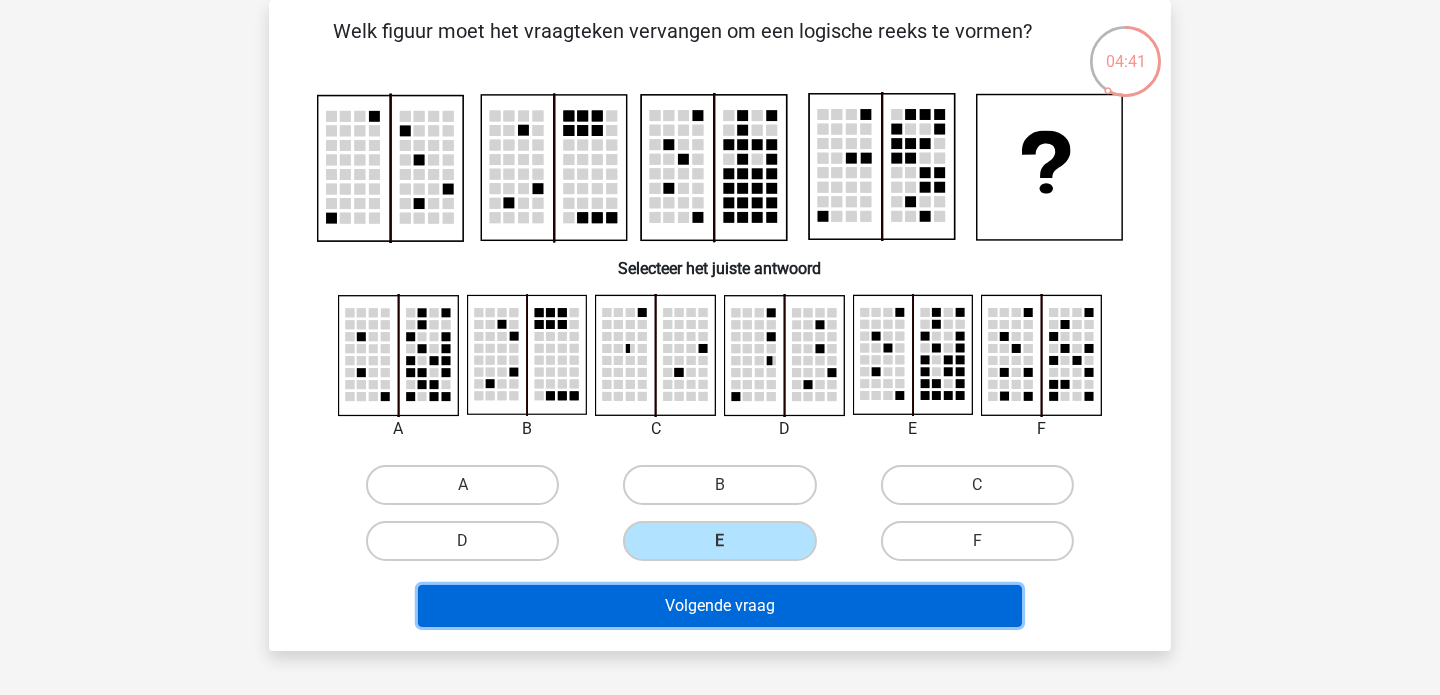 click on "Volgende vraag" at bounding box center (720, 606) 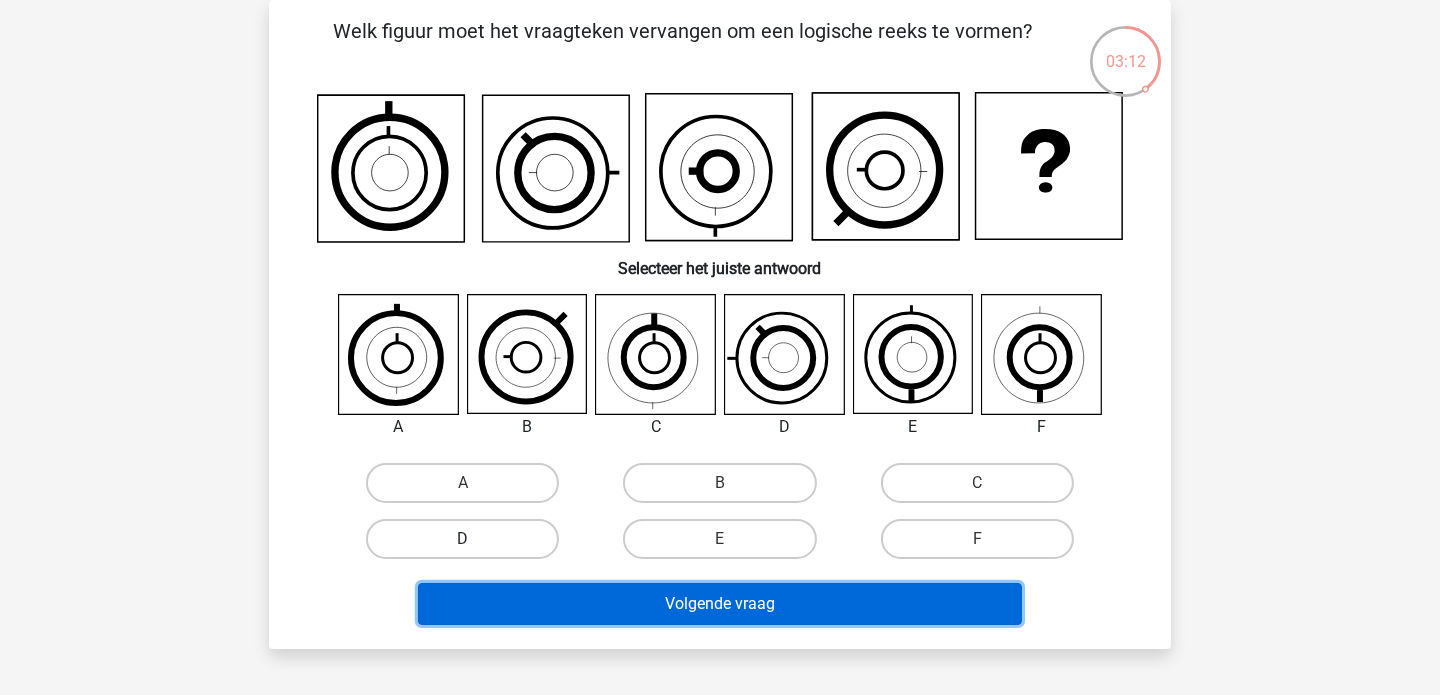 drag, startPoint x: 715, startPoint y: 606, endPoint x: 483, endPoint y: 535, distance: 242.62111 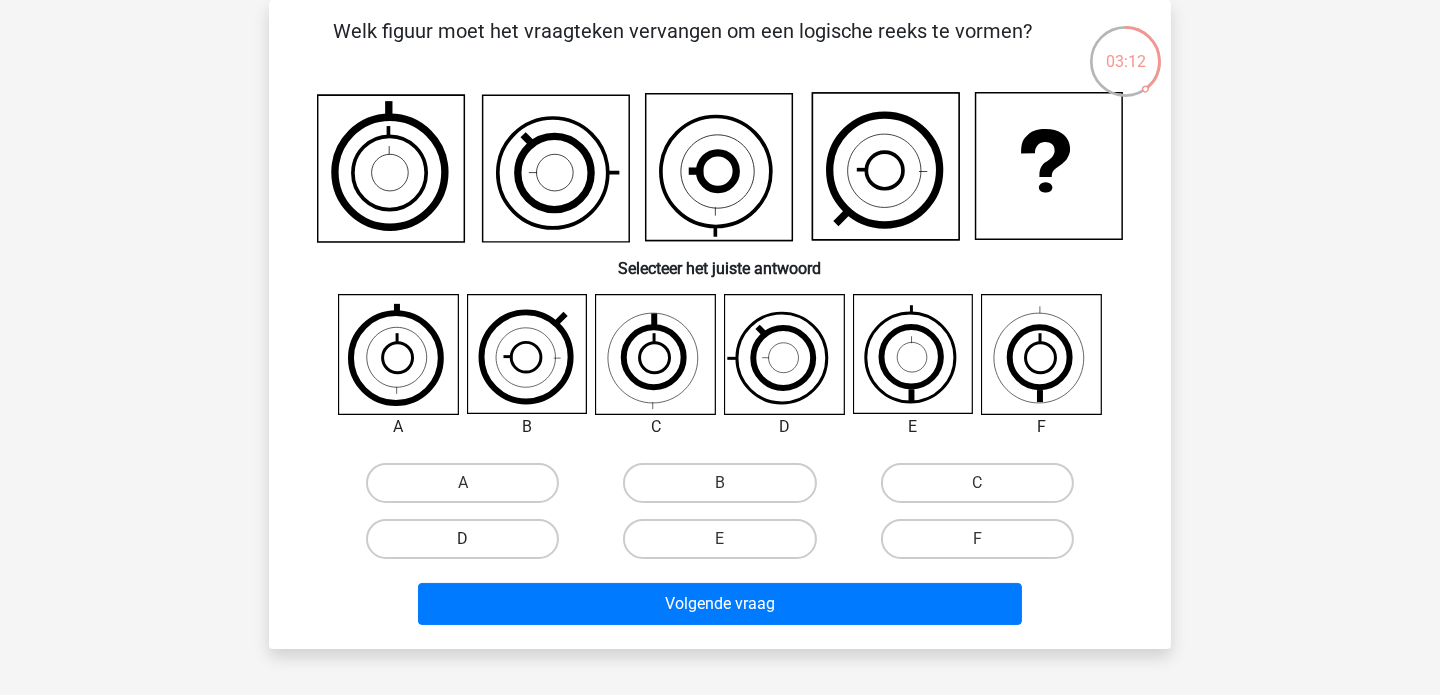 click on "D" at bounding box center [462, 539] 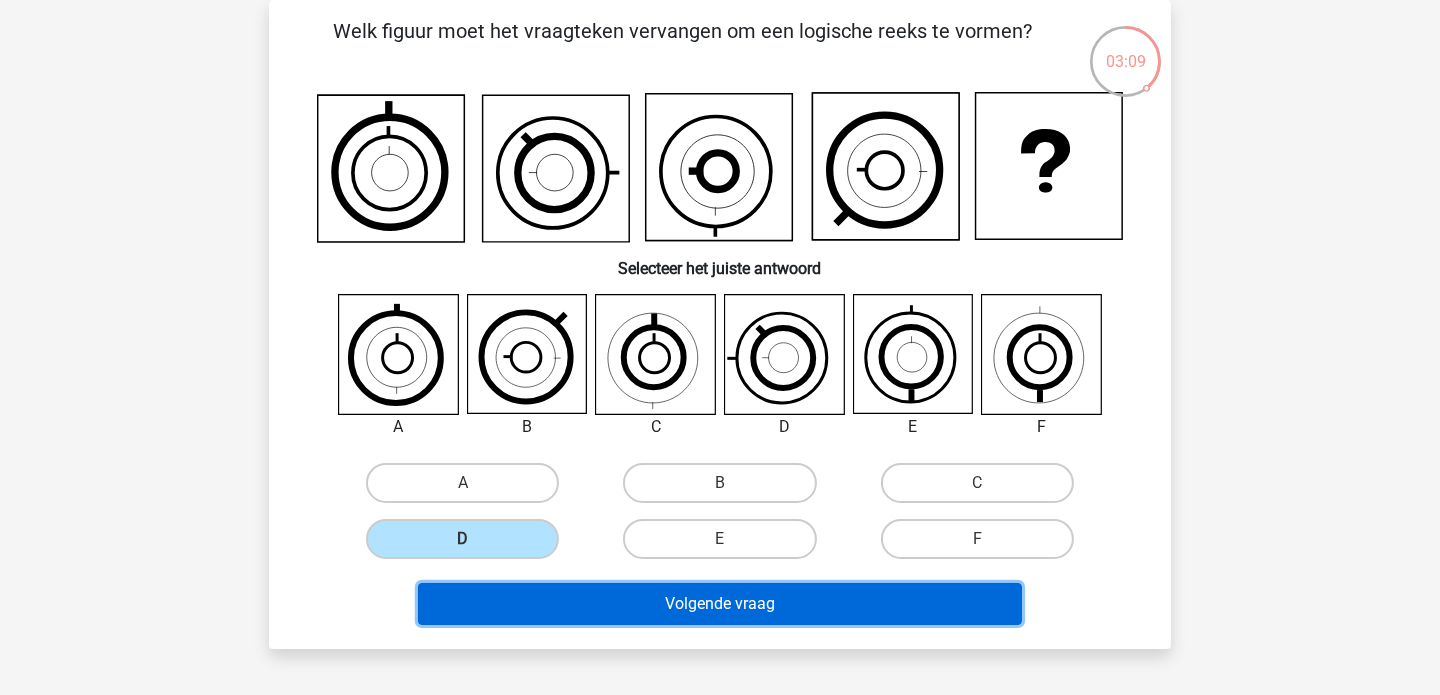 click on "Volgende vraag" at bounding box center [720, 604] 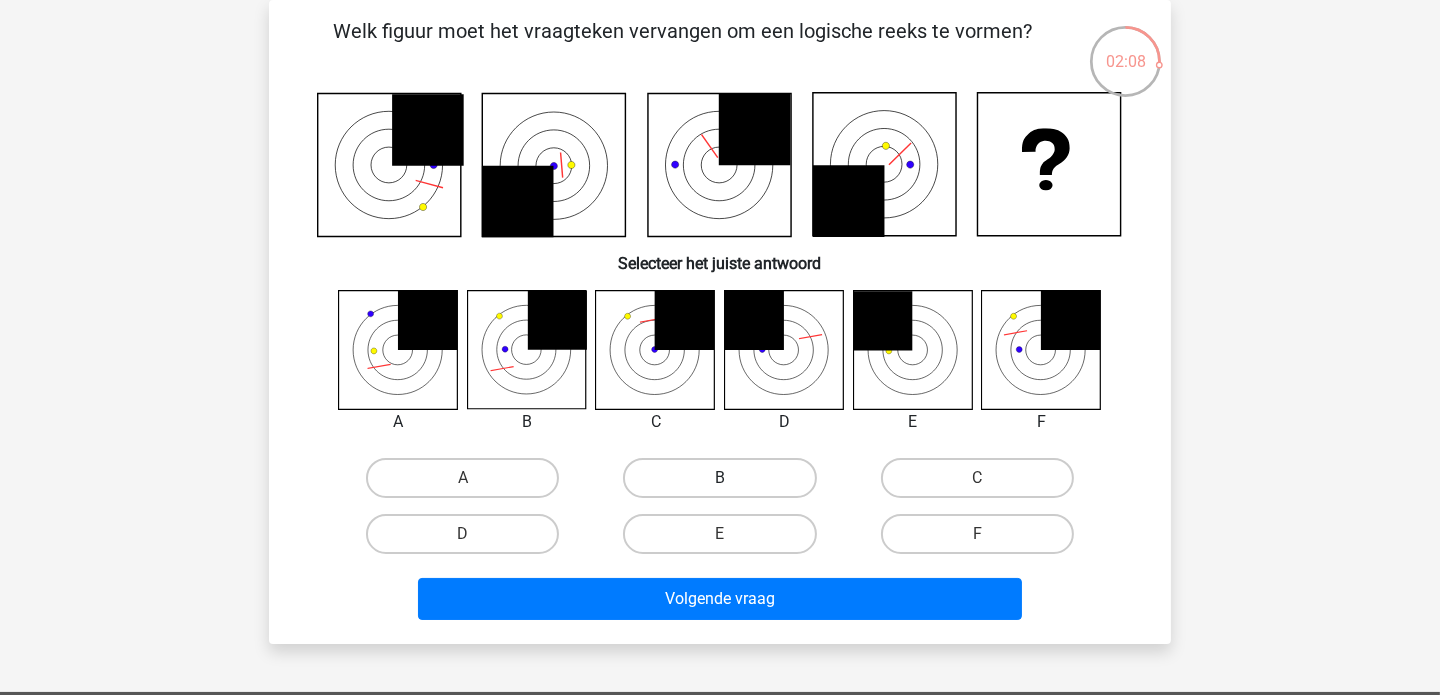 click on "B" at bounding box center [719, 478] 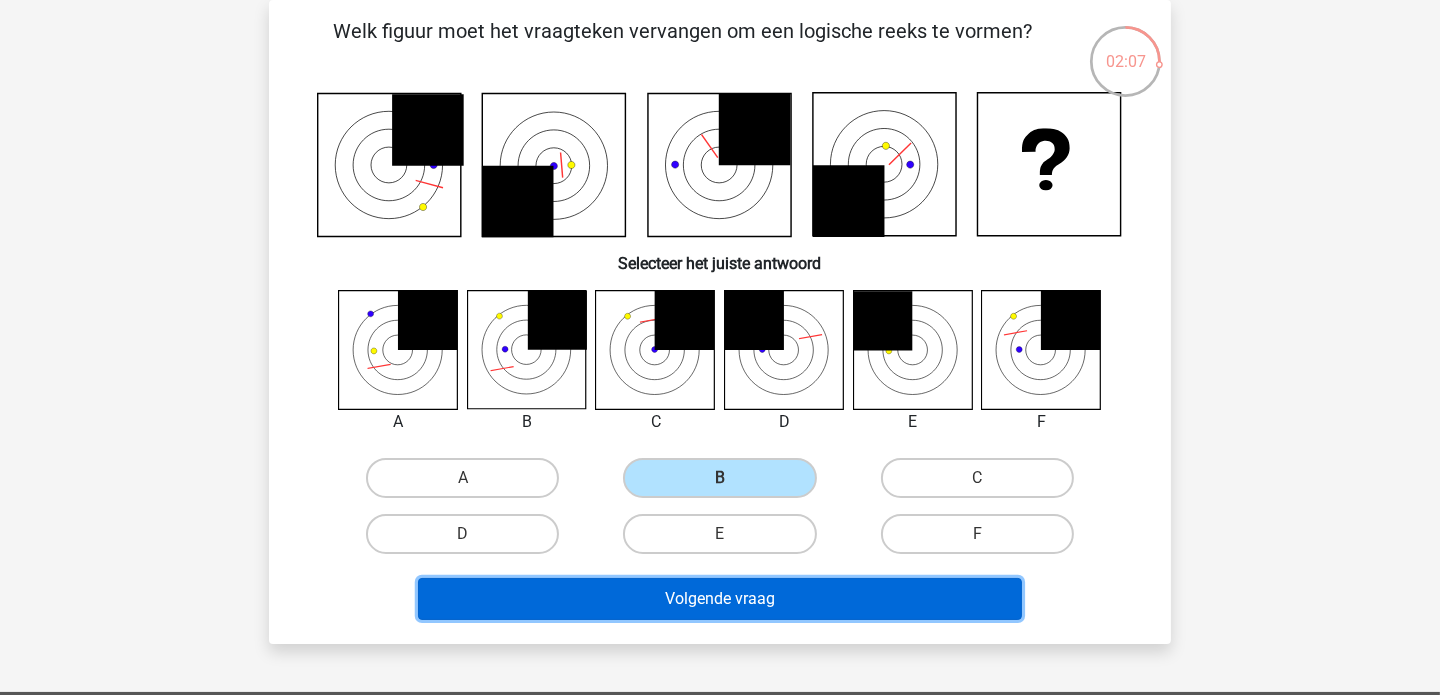 click on "Volgende vraag" at bounding box center (720, 599) 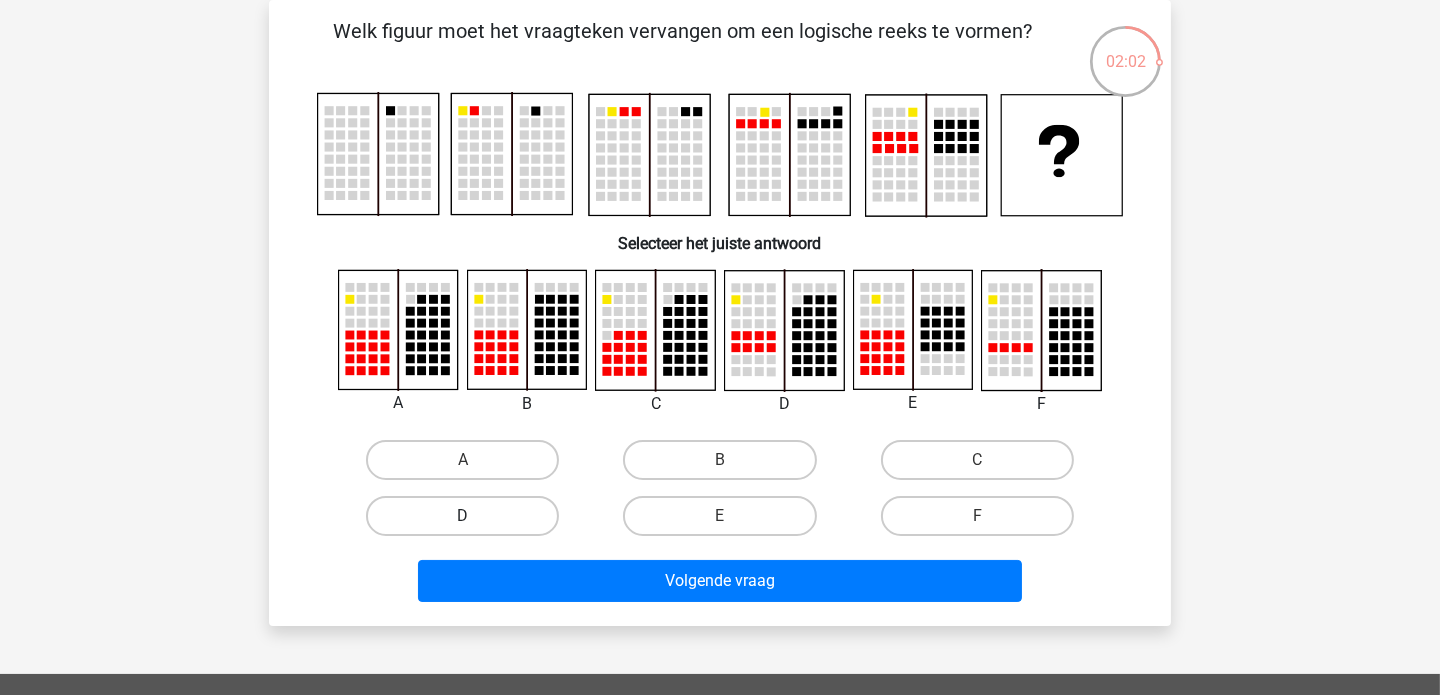 click on "D" at bounding box center (462, 516) 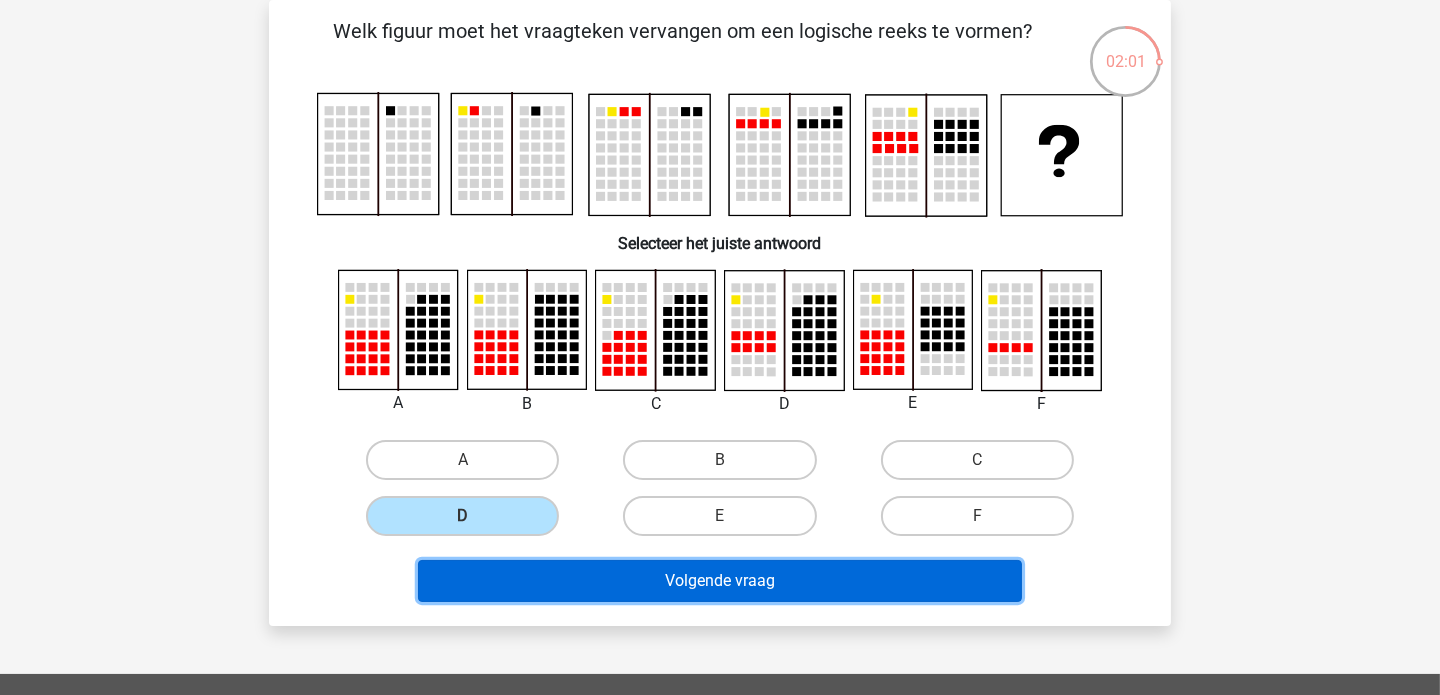 click on "Volgende vraag" at bounding box center (720, 581) 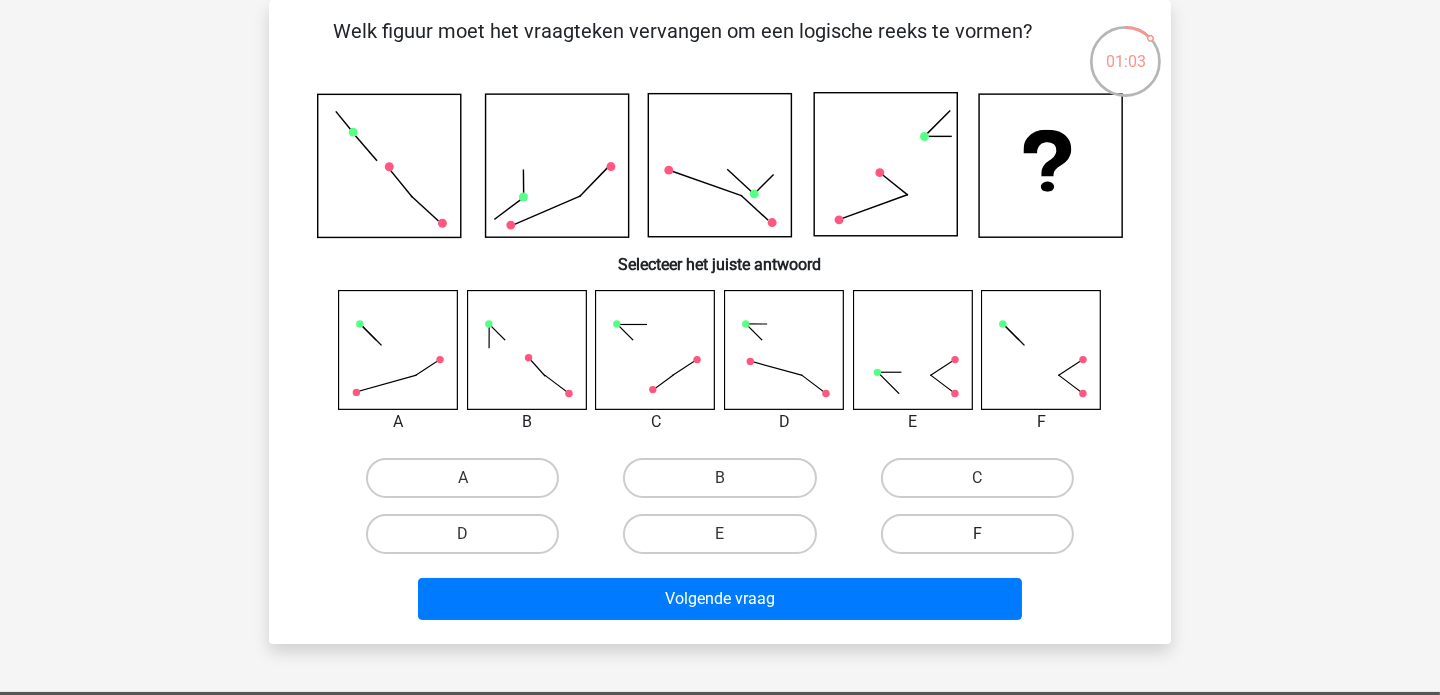 click on "F" at bounding box center [977, 534] 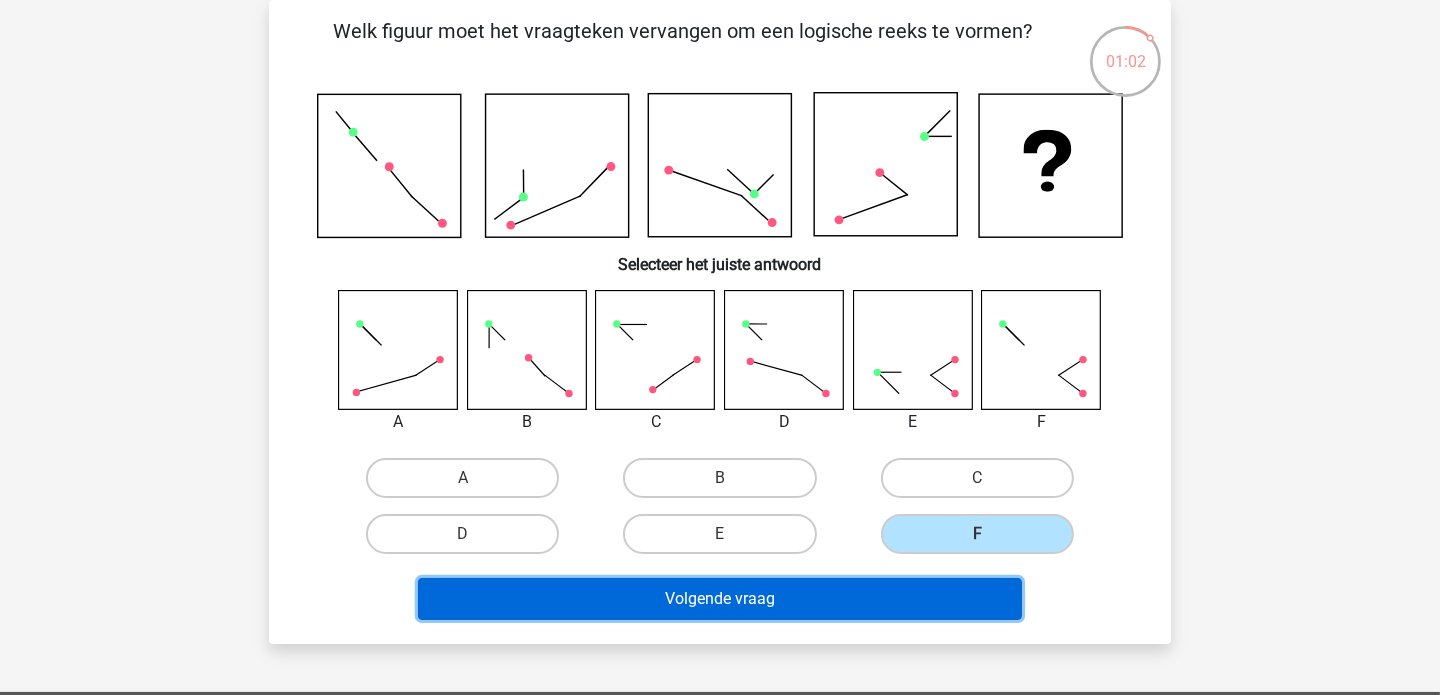 click on "Volgende vraag" at bounding box center [720, 599] 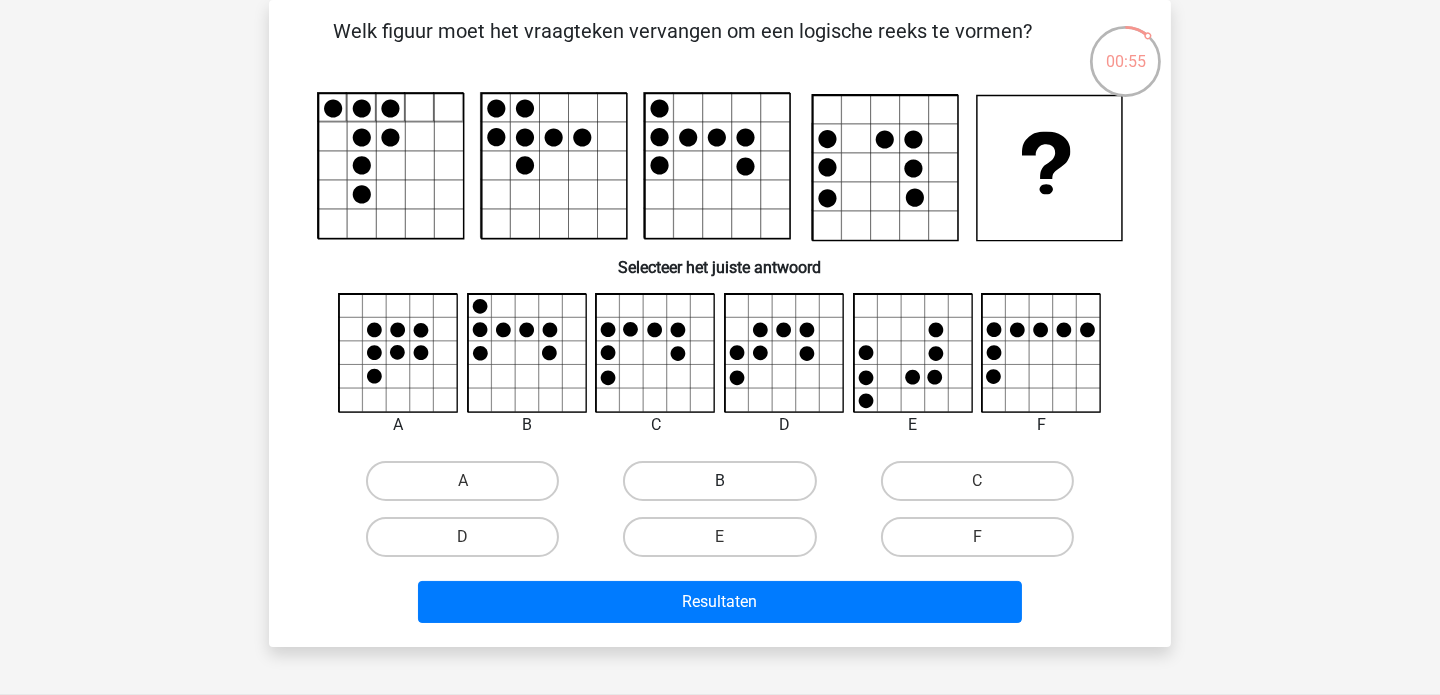 click on "B" at bounding box center (719, 481) 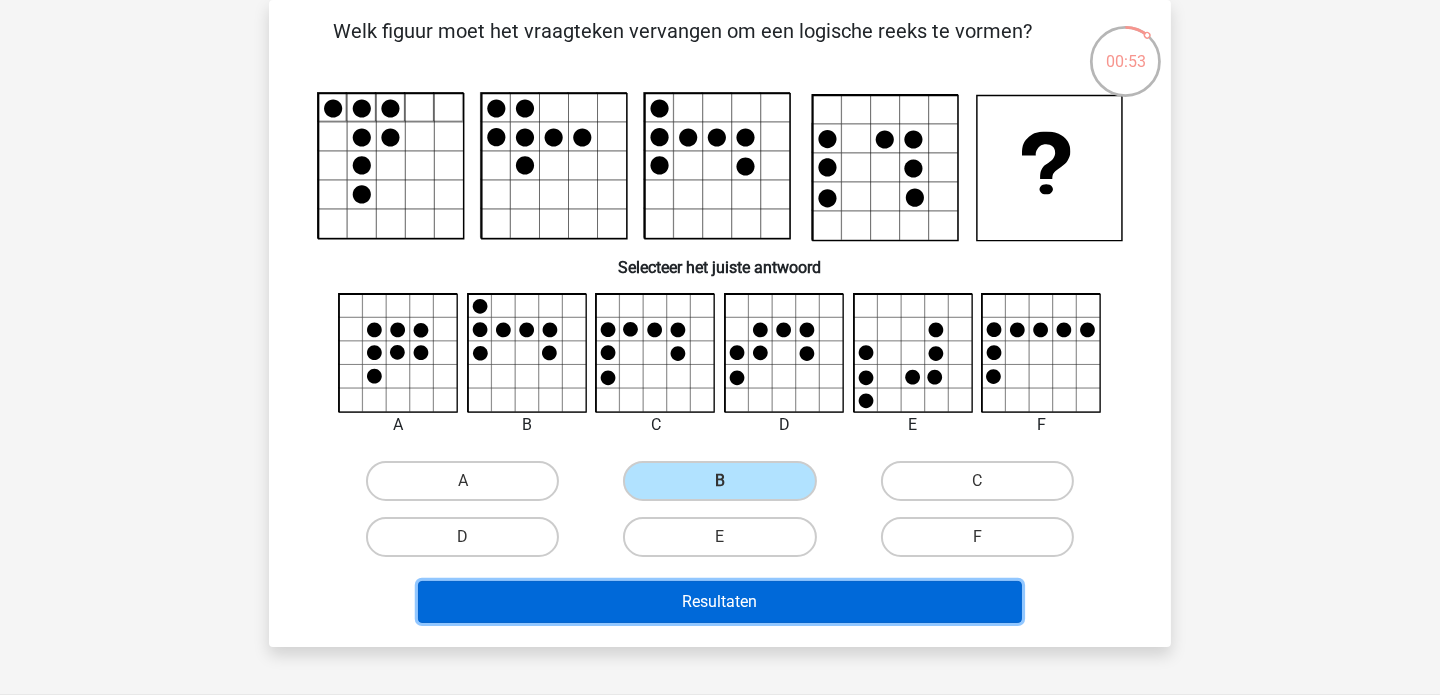 click on "Resultaten" at bounding box center (720, 602) 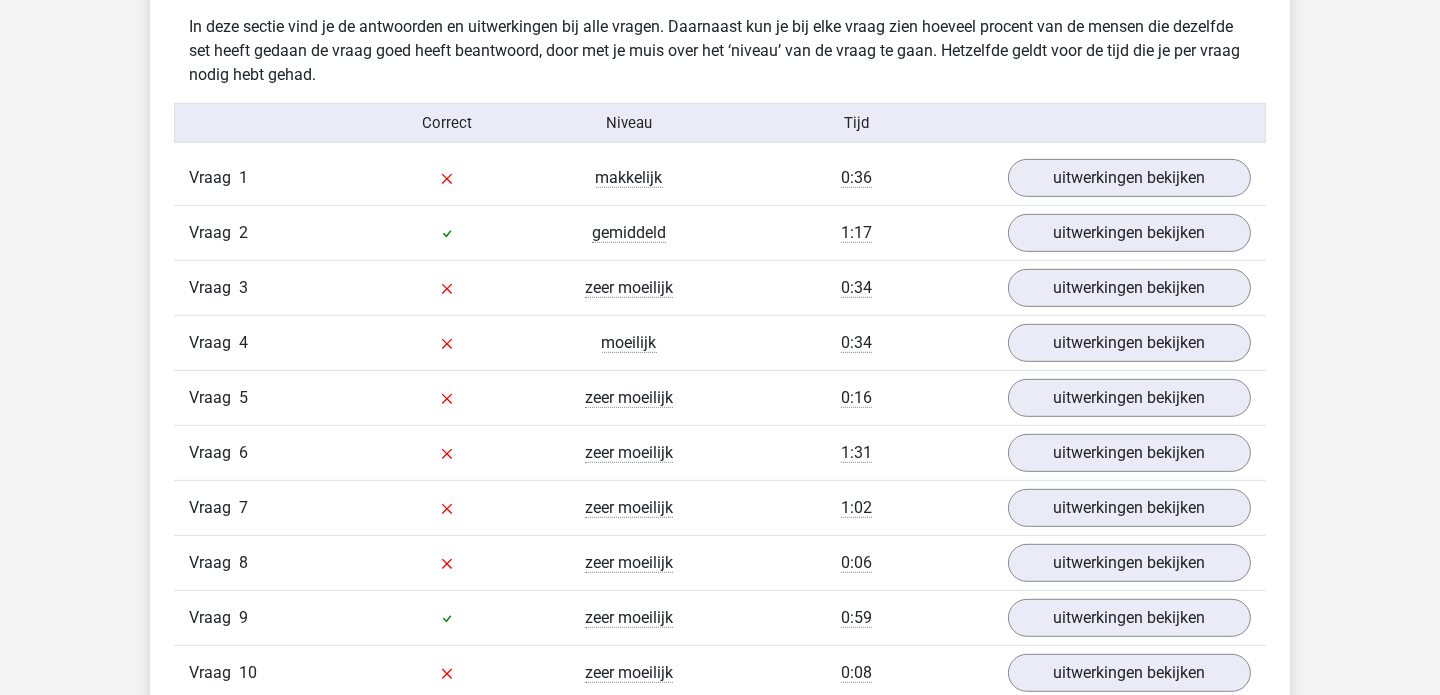 scroll, scrollTop: 1260, scrollLeft: 0, axis: vertical 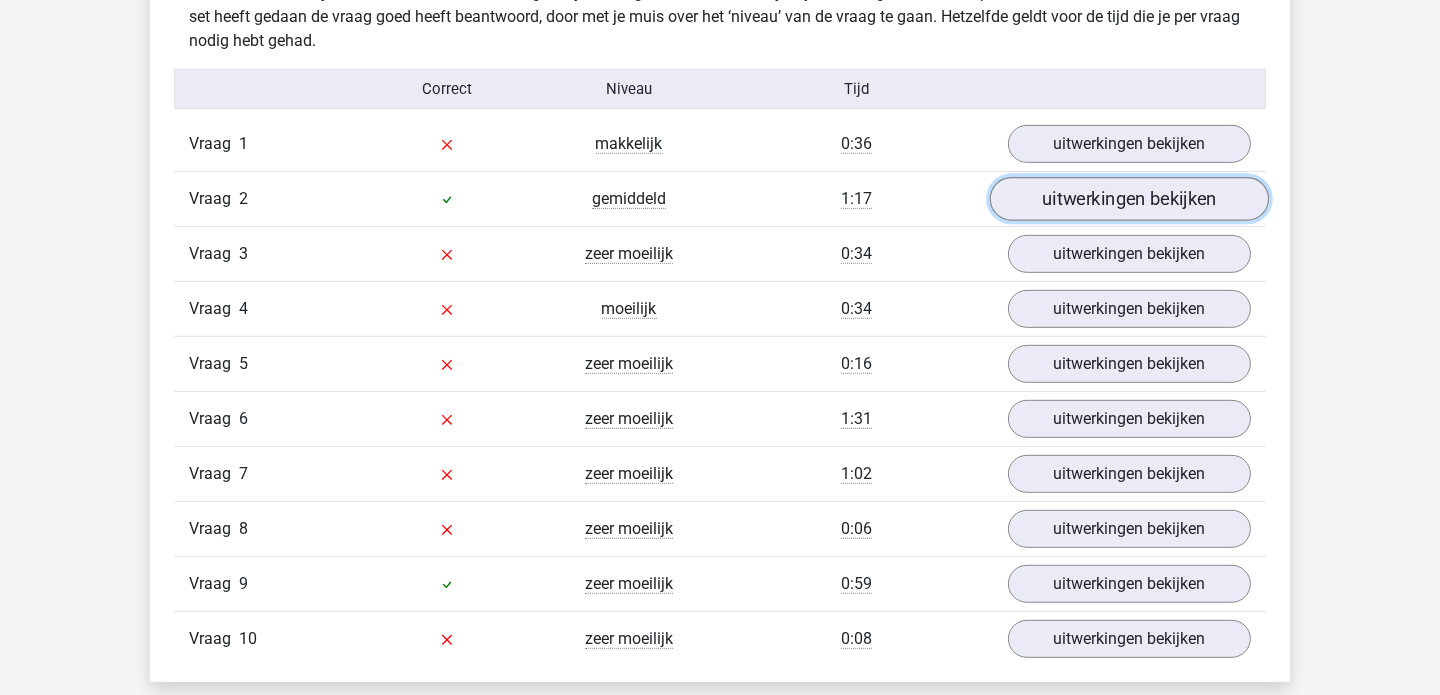 click on "uitwerkingen bekijken" at bounding box center [1129, 199] 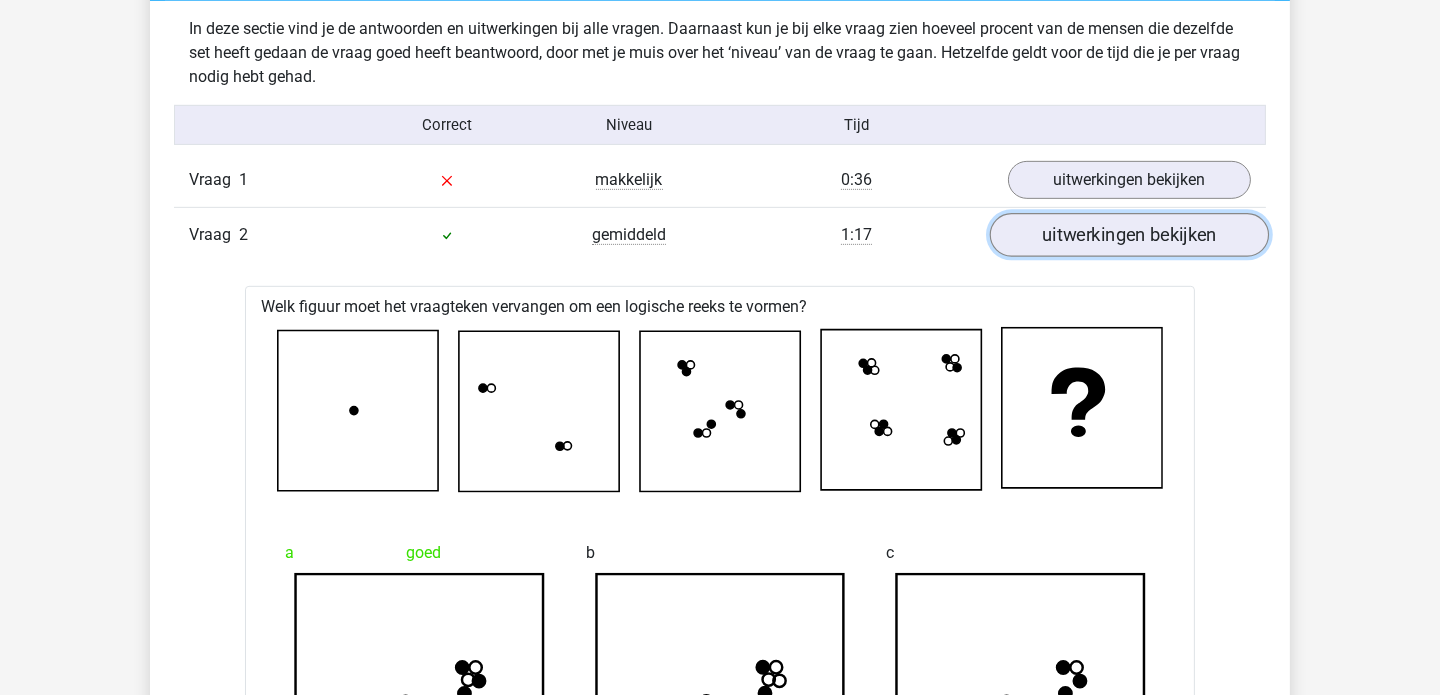 scroll, scrollTop: 1221, scrollLeft: 0, axis: vertical 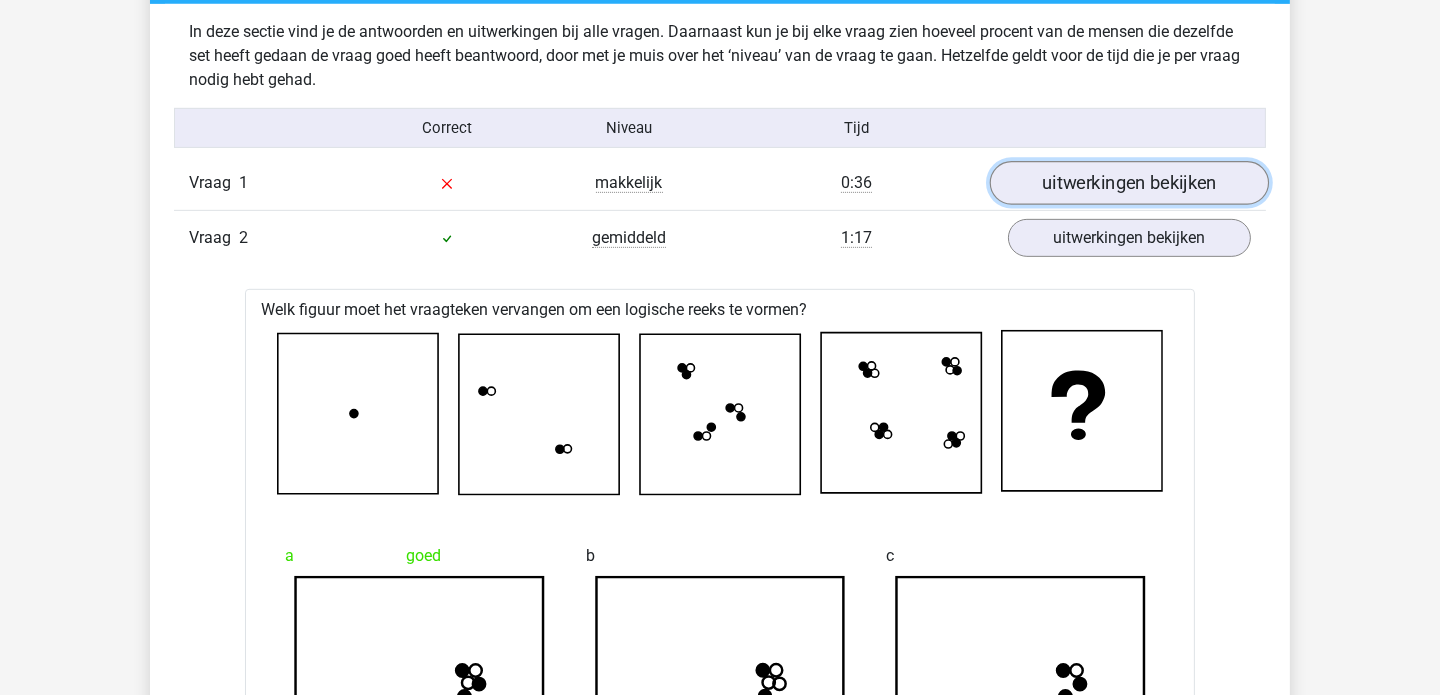 click on "uitwerkingen bekijken" at bounding box center [1129, 183] 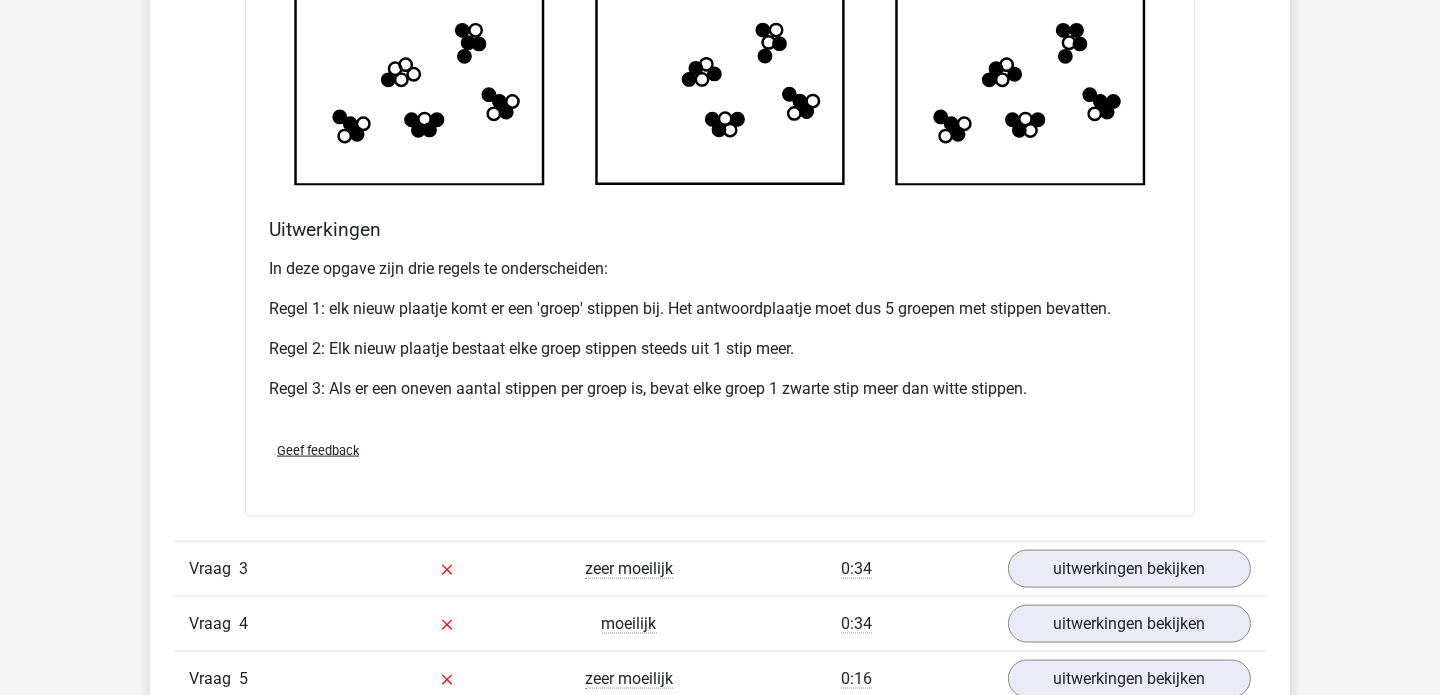 scroll, scrollTop: 3427, scrollLeft: 0, axis: vertical 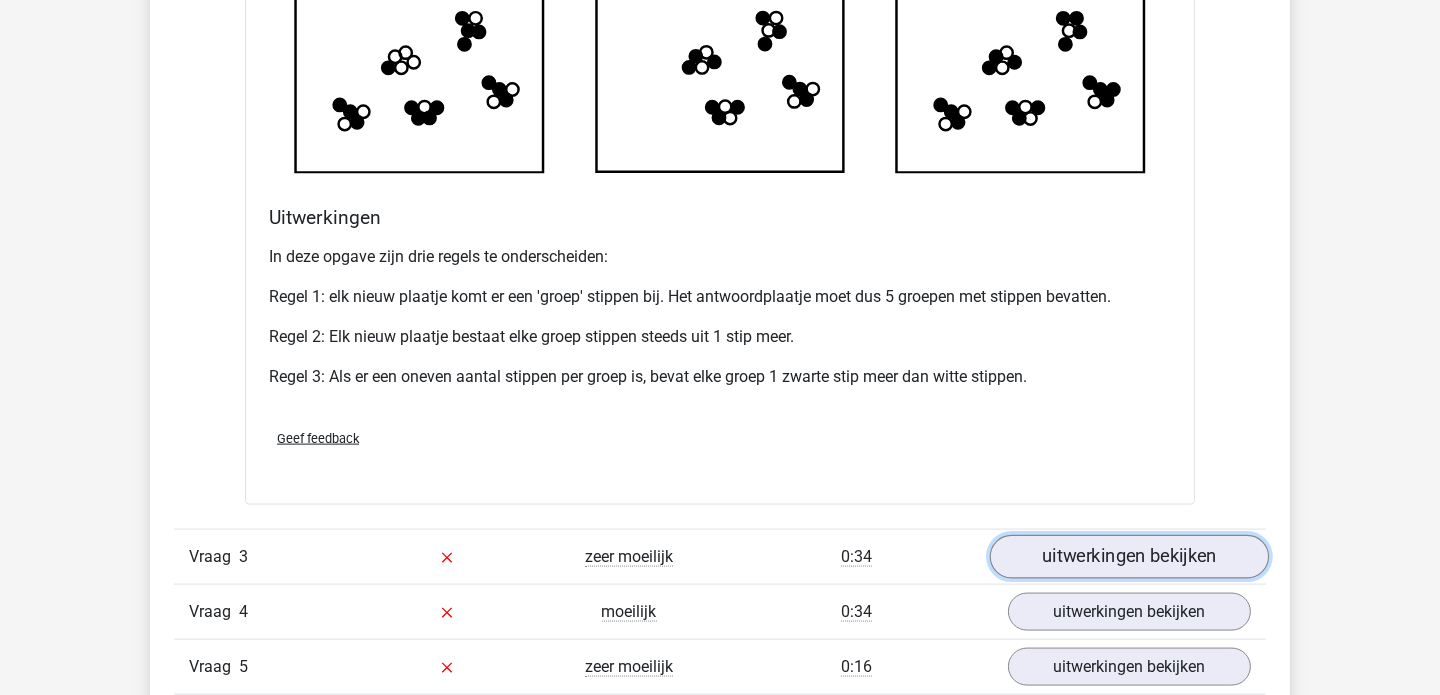 click on "uitwerkingen bekijken" at bounding box center [1129, 557] 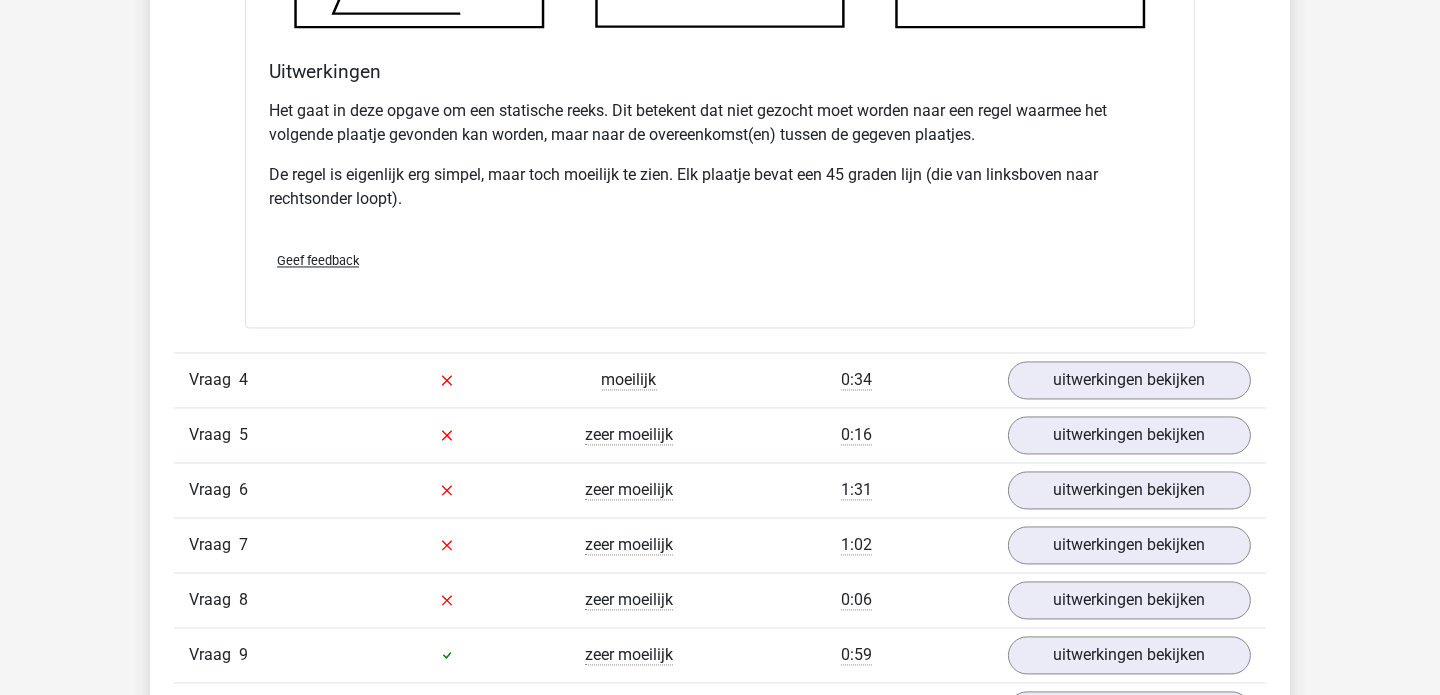 scroll, scrollTop: 4924, scrollLeft: 0, axis: vertical 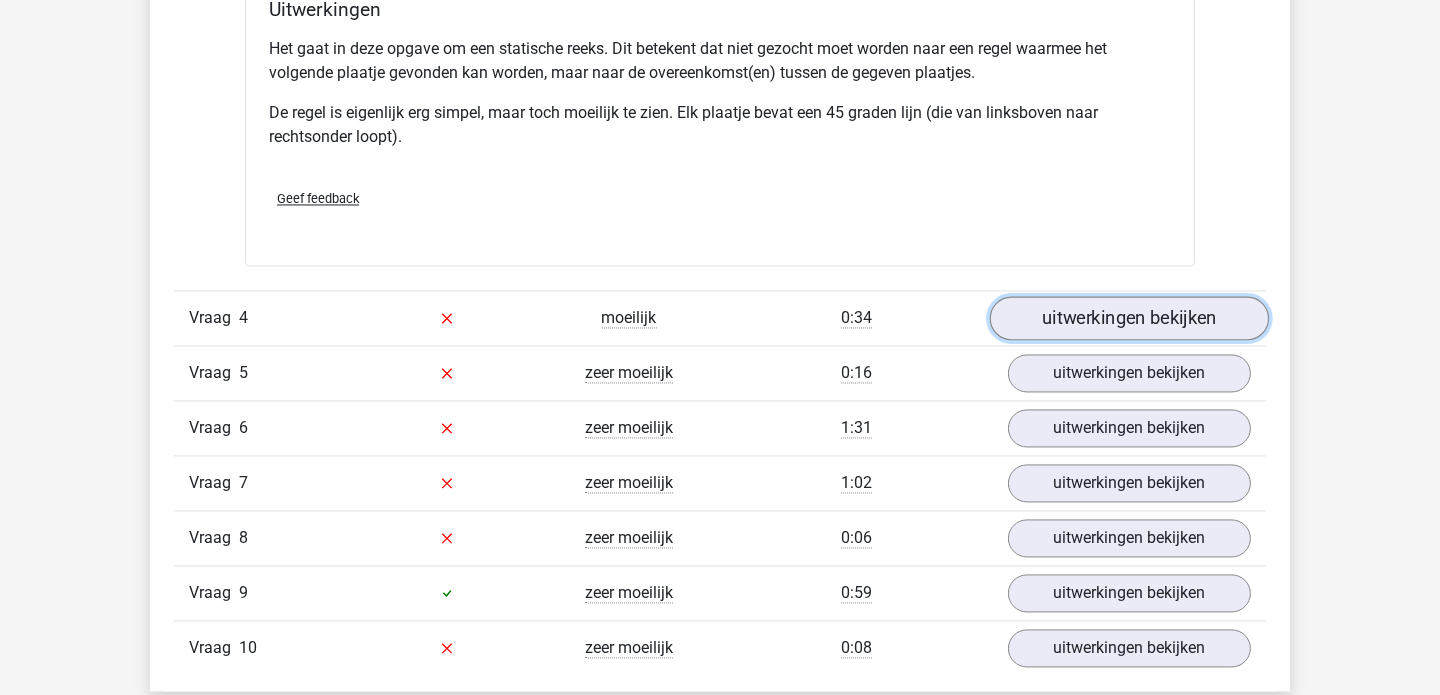 click on "uitwerkingen bekijken" at bounding box center [1129, 318] 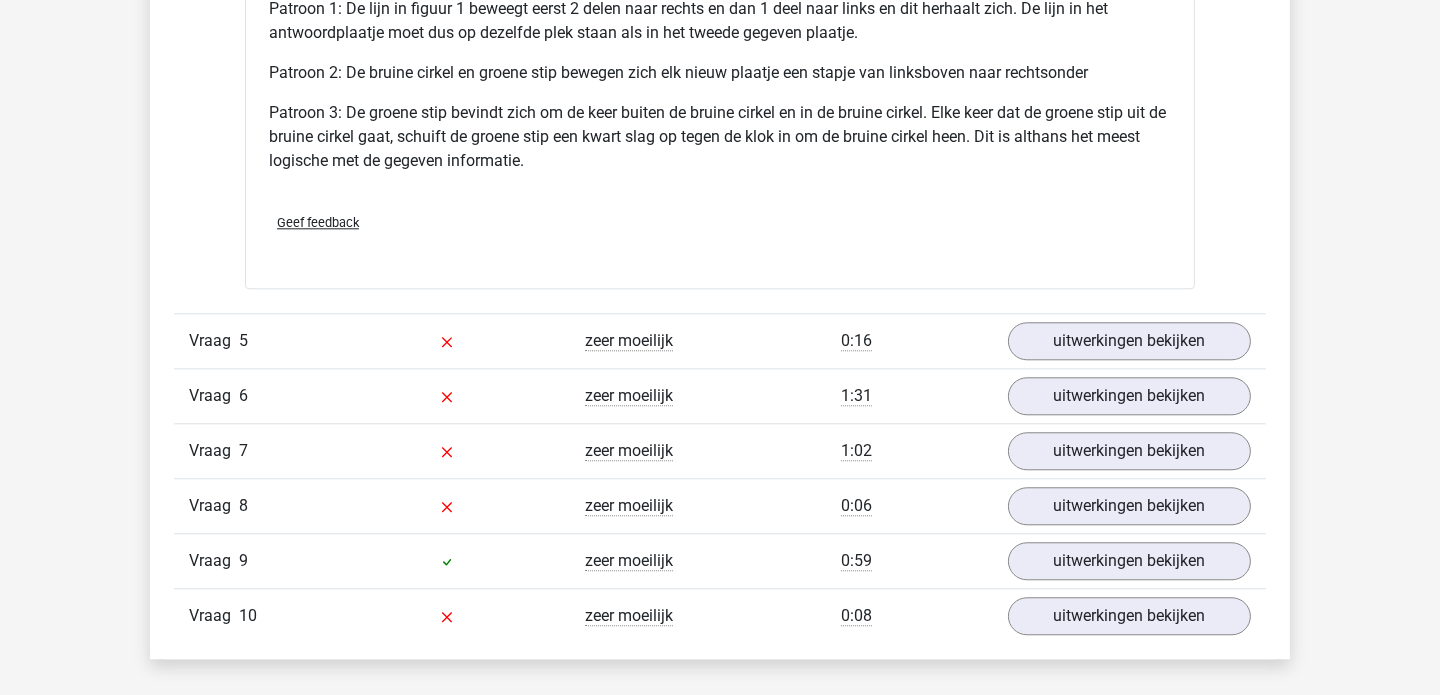scroll, scrollTop: 6263, scrollLeft: 0, axis: vertical 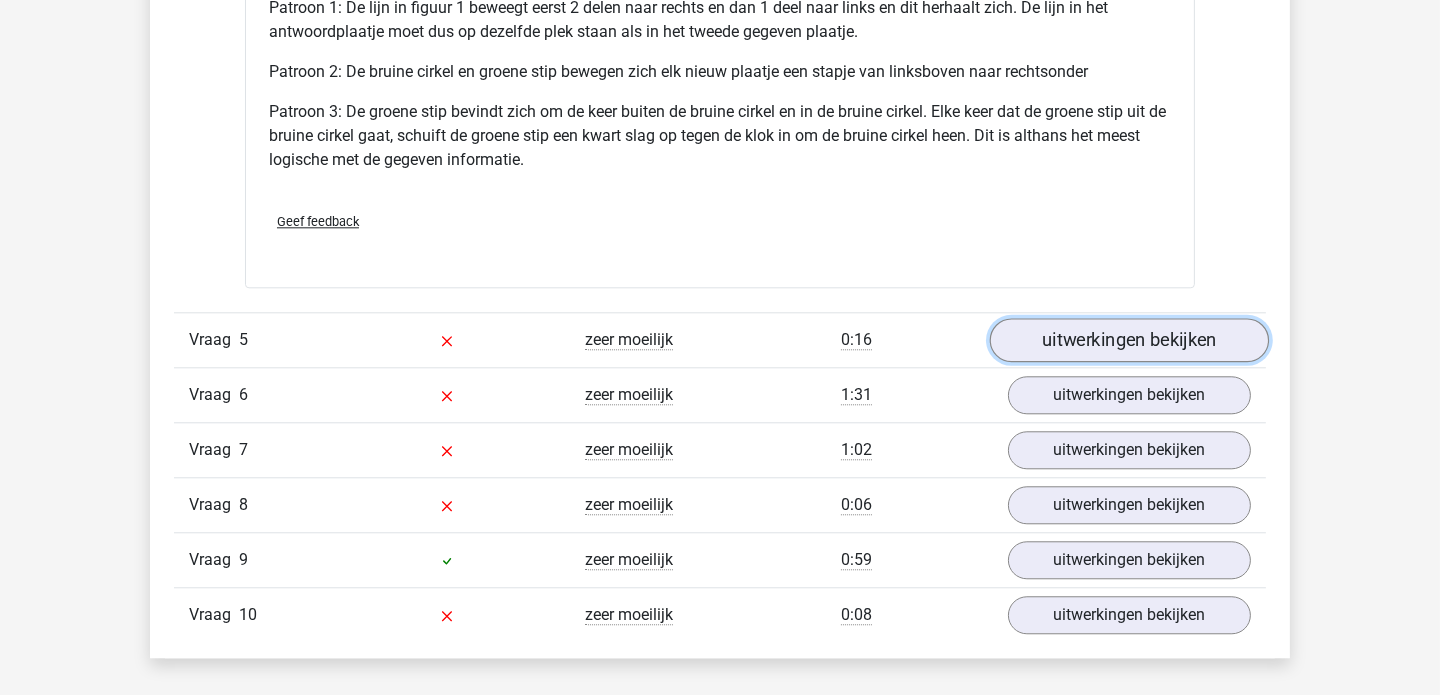 click on "uitwerkingen bekijken" at bounding box center [1129, 341] 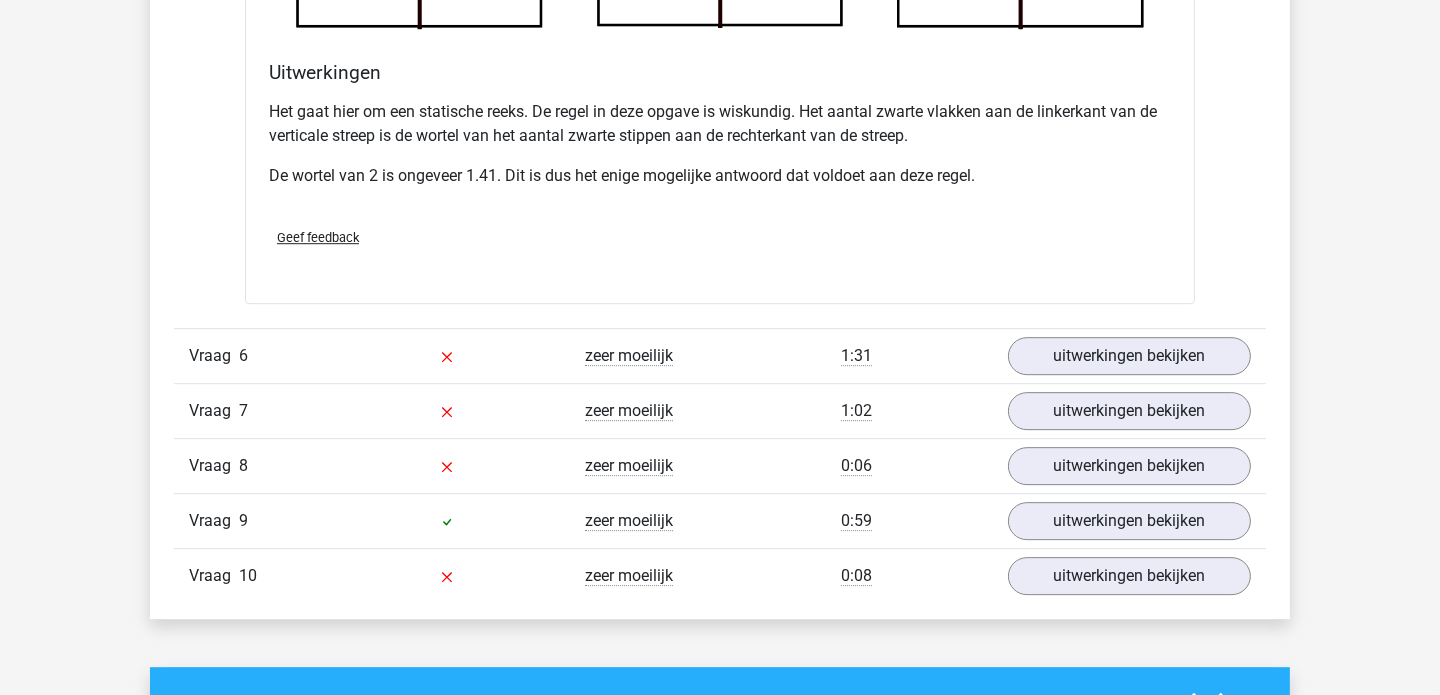 scroll, scrollTop: 7524, scrollLeft: 0, axis: vertical 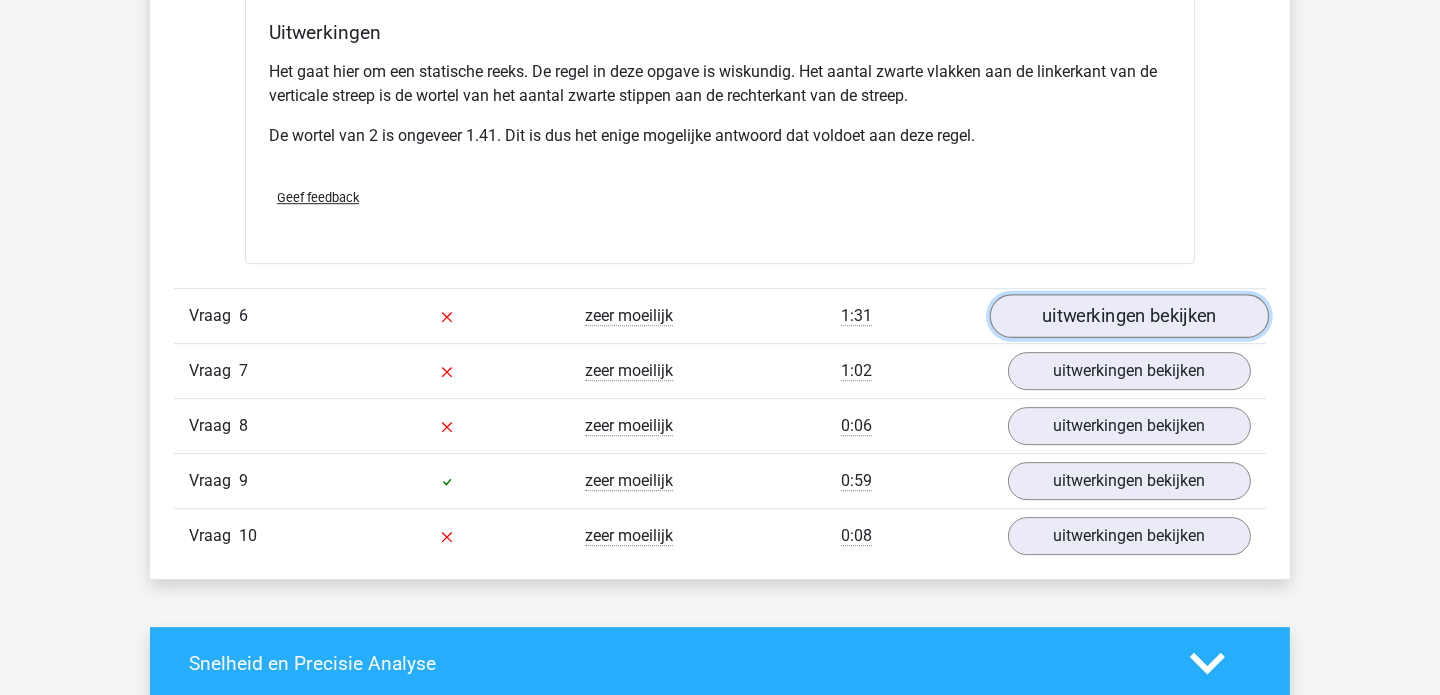 click on "uitwerkingen bekijken" at bounding box center [1129, 317] 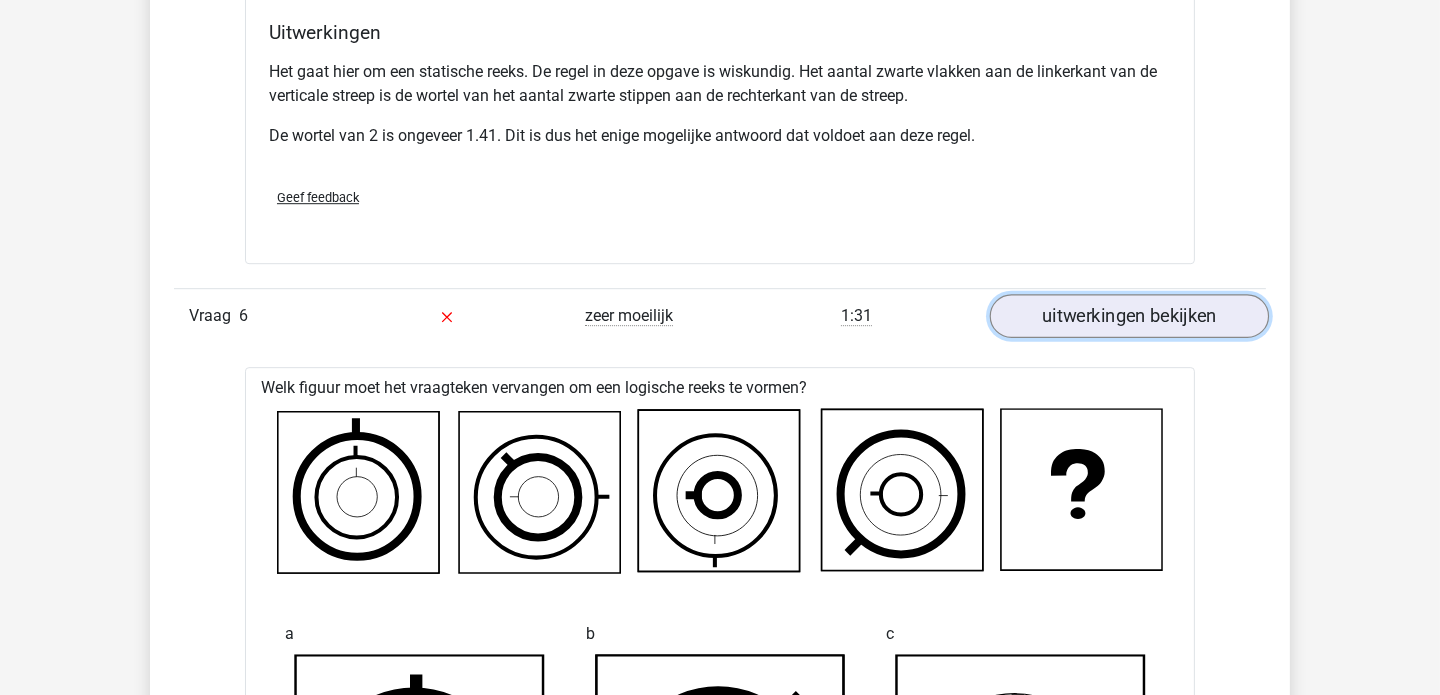 click on "uitwerkingen bekijken" at bounding box center [1129, 317] 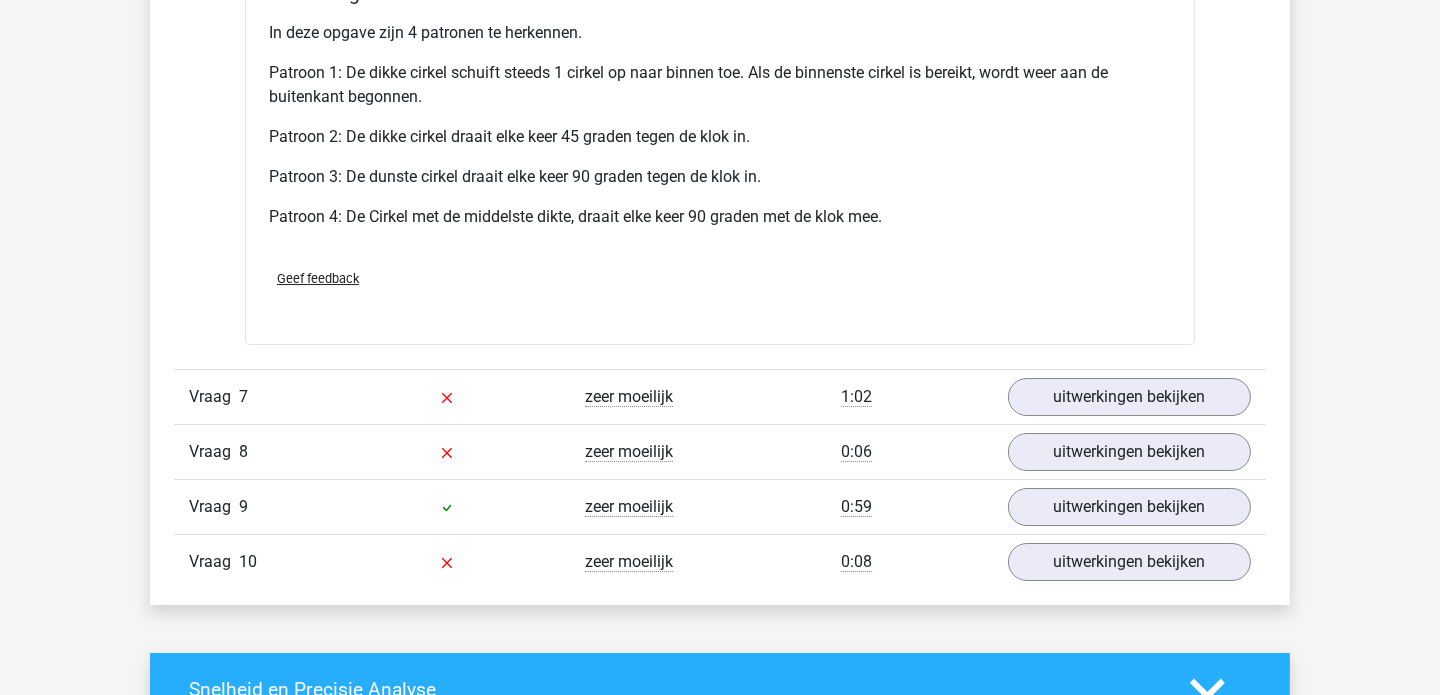 scroll, scrollTop: 8824, scrollLeft: 0, axis: vertical 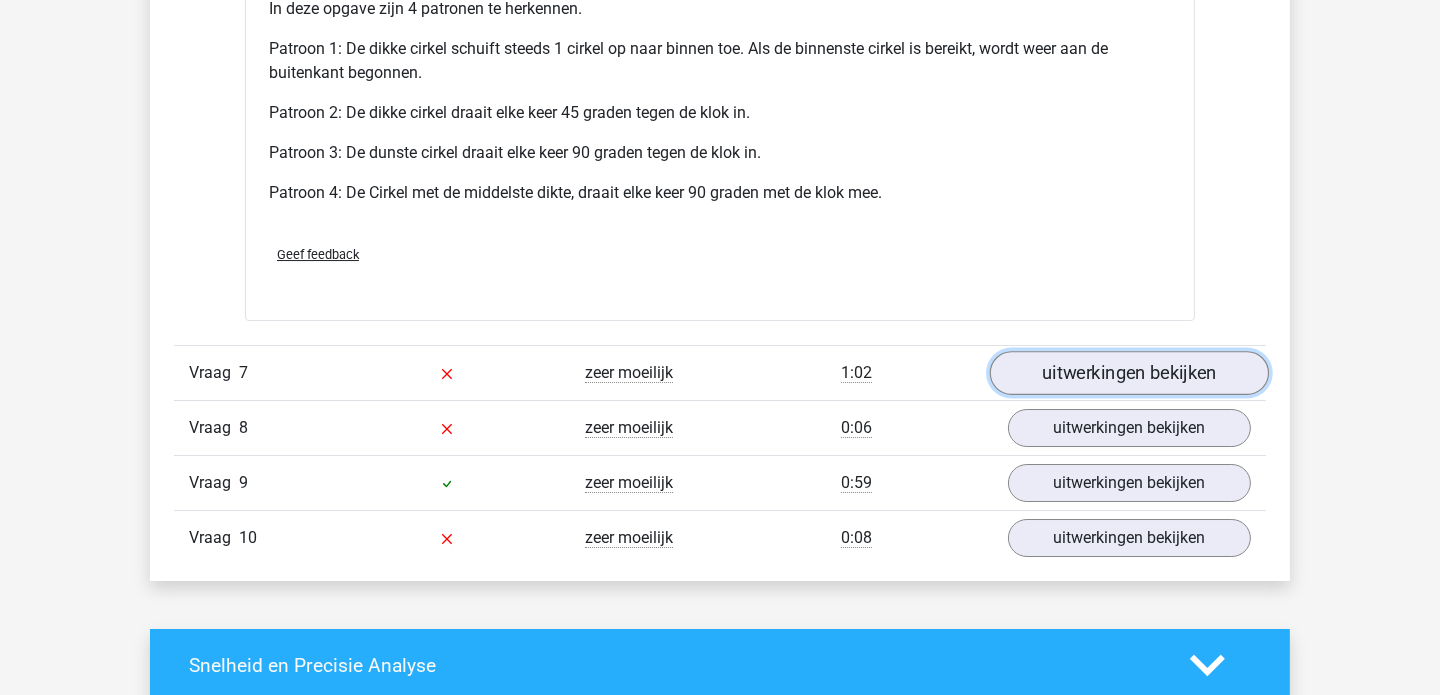 click on "uitwerkingen bekijken" at bounding box center [1129, 373] 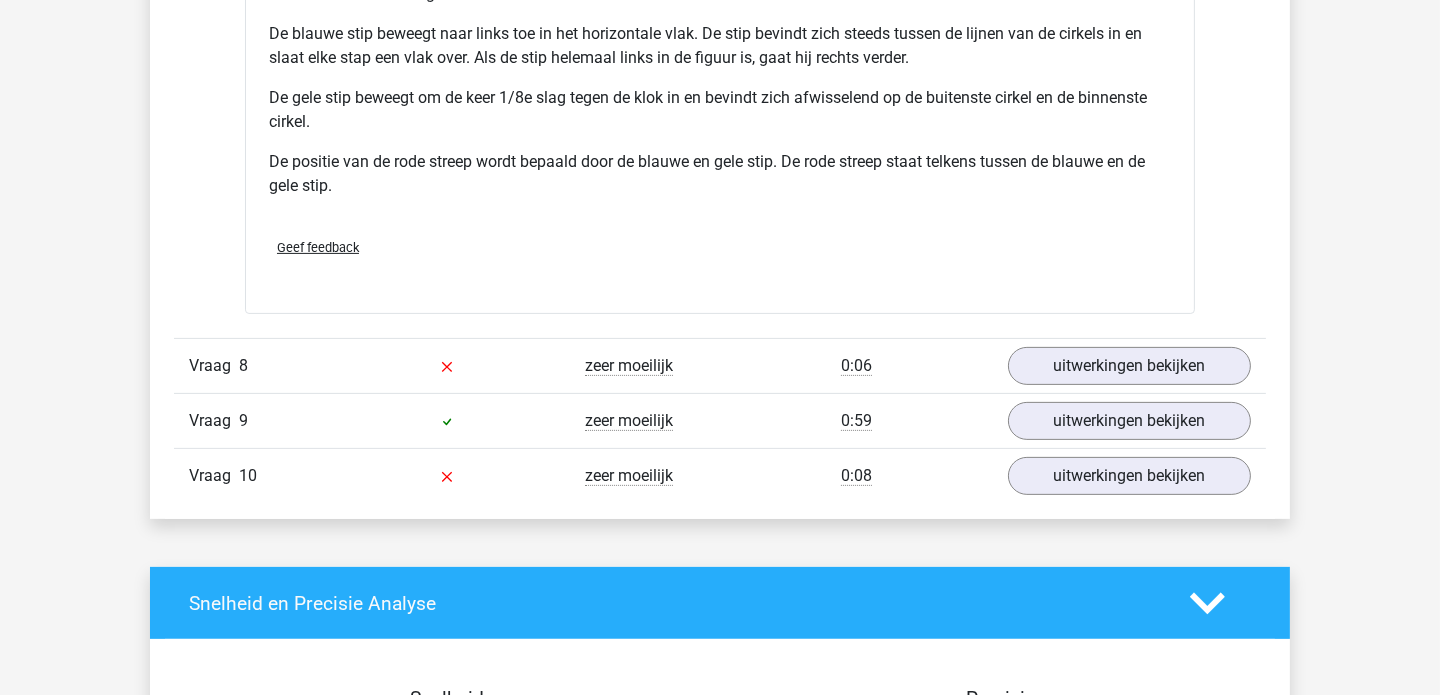scroll, scrollTop: 10242, scrollLeft: 0, axis: vertical 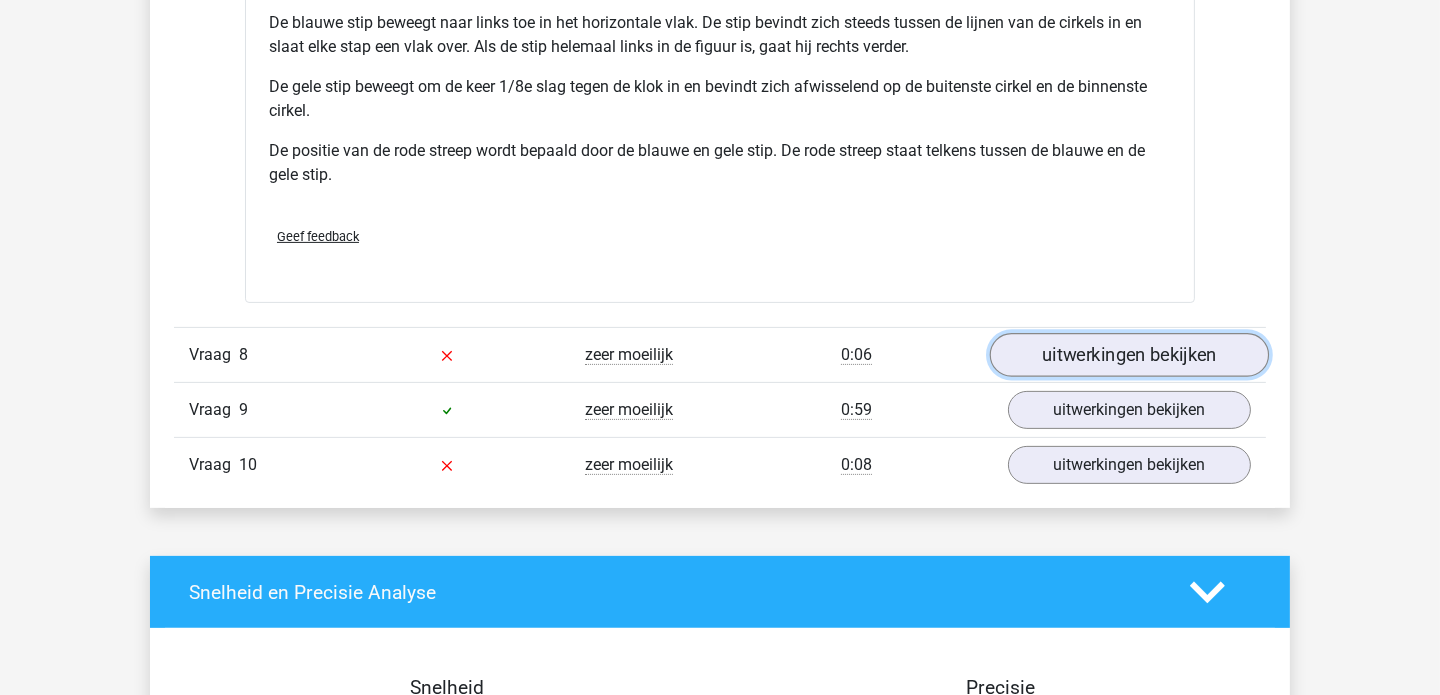 click on "uitwerkingen bekijken" at bounding box center [1129, 355] 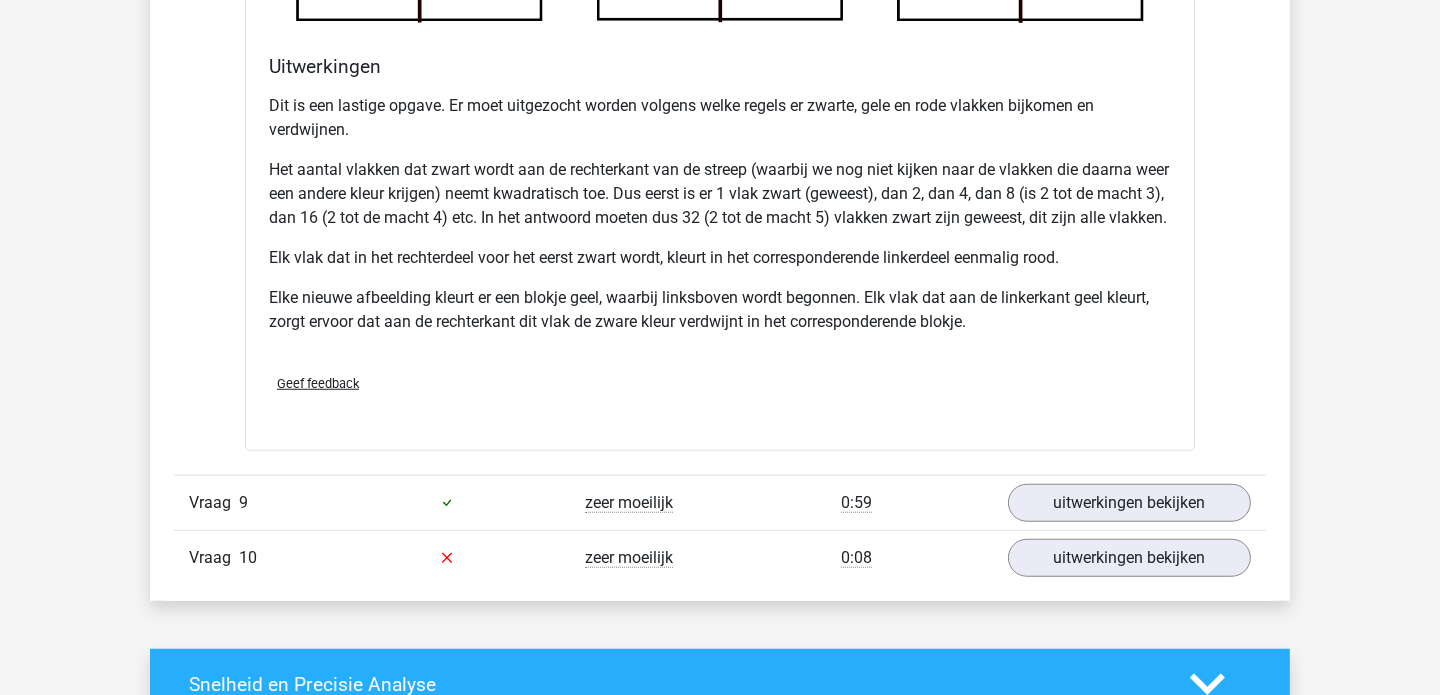 scroll, scrollTop: 11503, scrollLeft: 0, axis: vertical 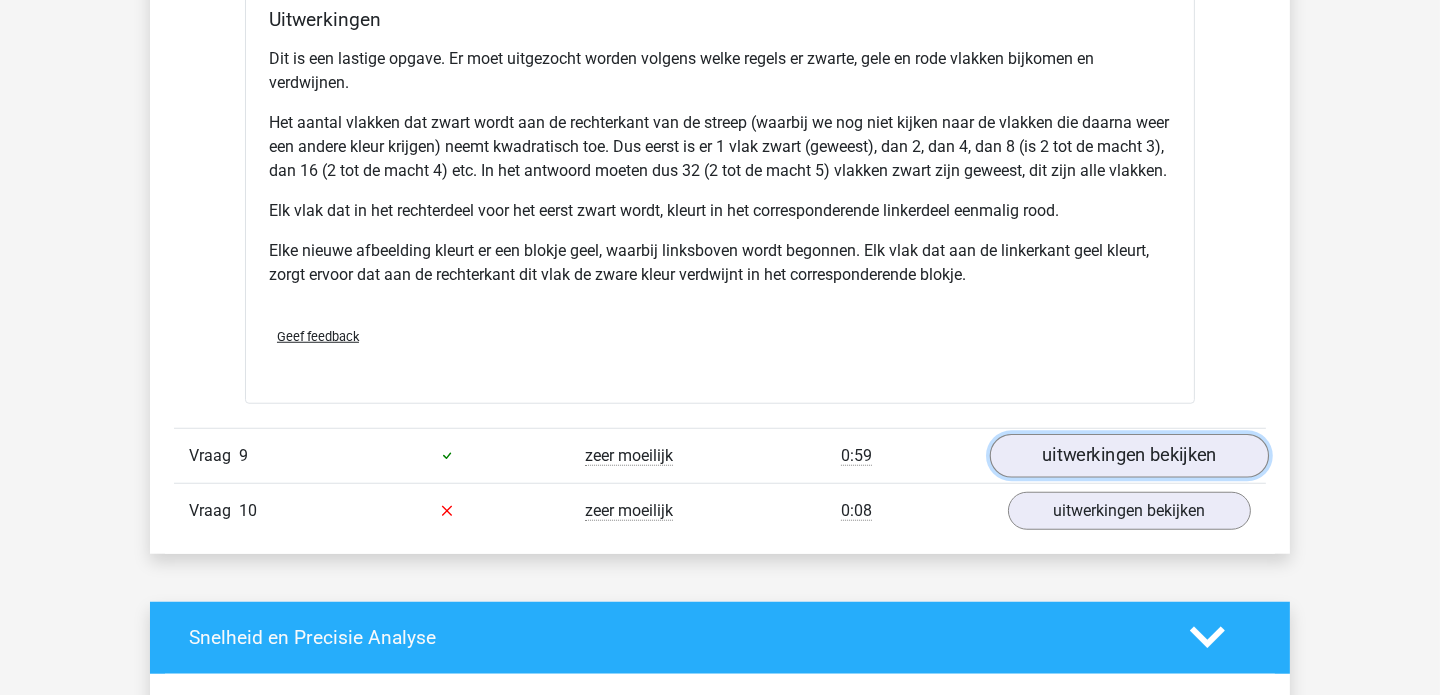 click on "uitwerkingen bekijken" at bounding box center [1129, 456] 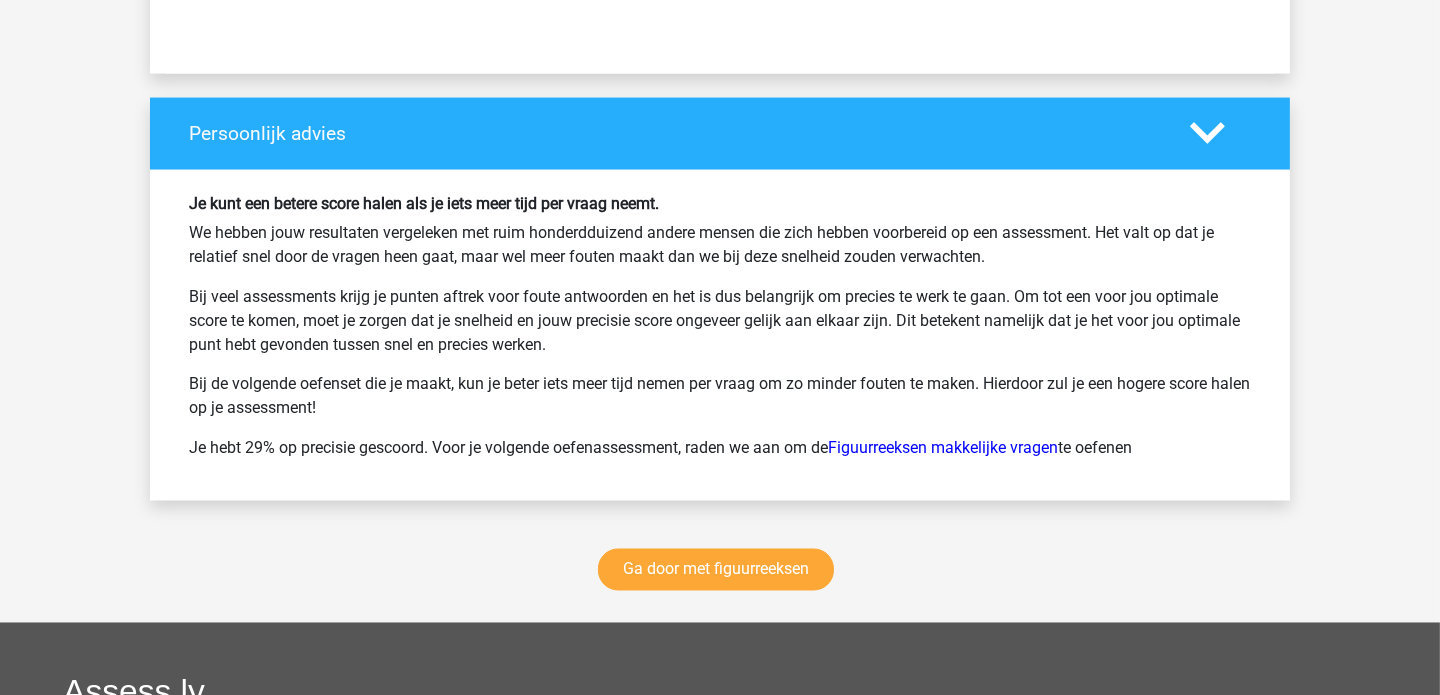 scroll, scrollTop: 13906, scrollLeft: 0, axis: vertical 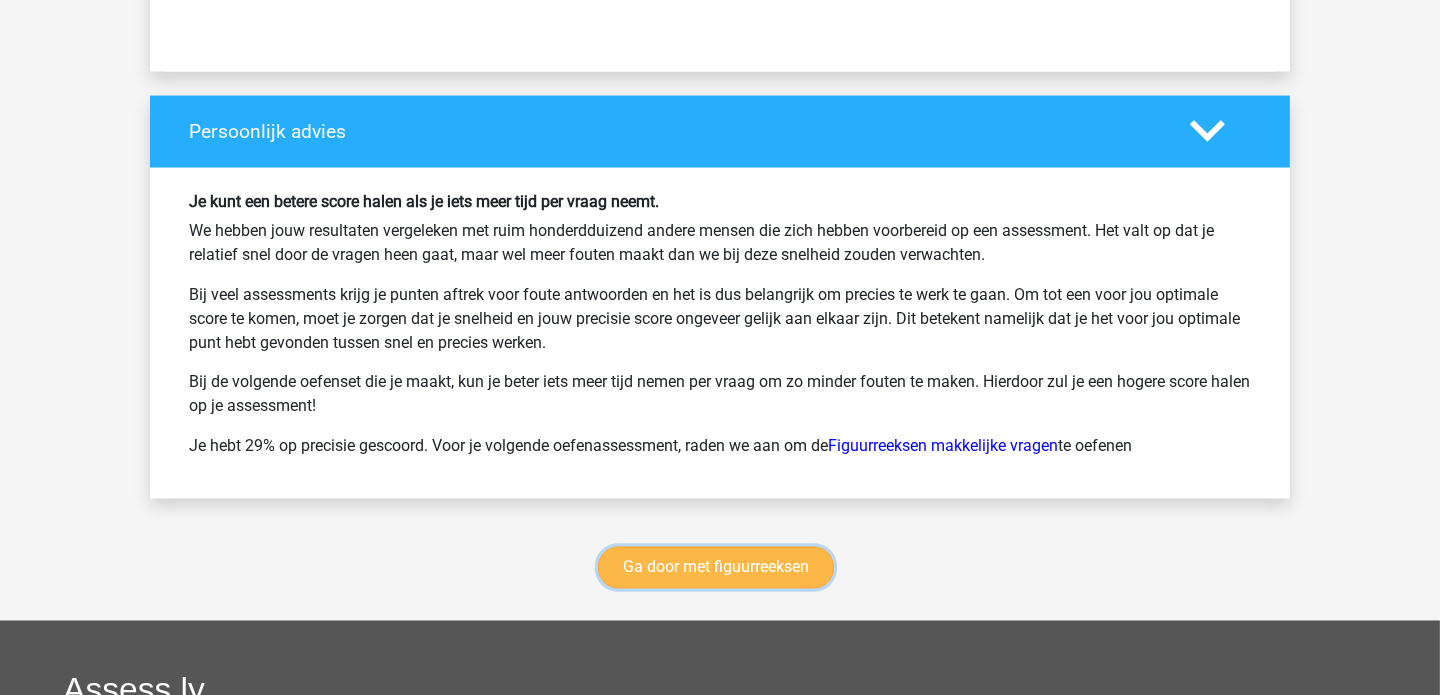 click on "Ga door met figuurreeksen" at bounding box center (716, 568) 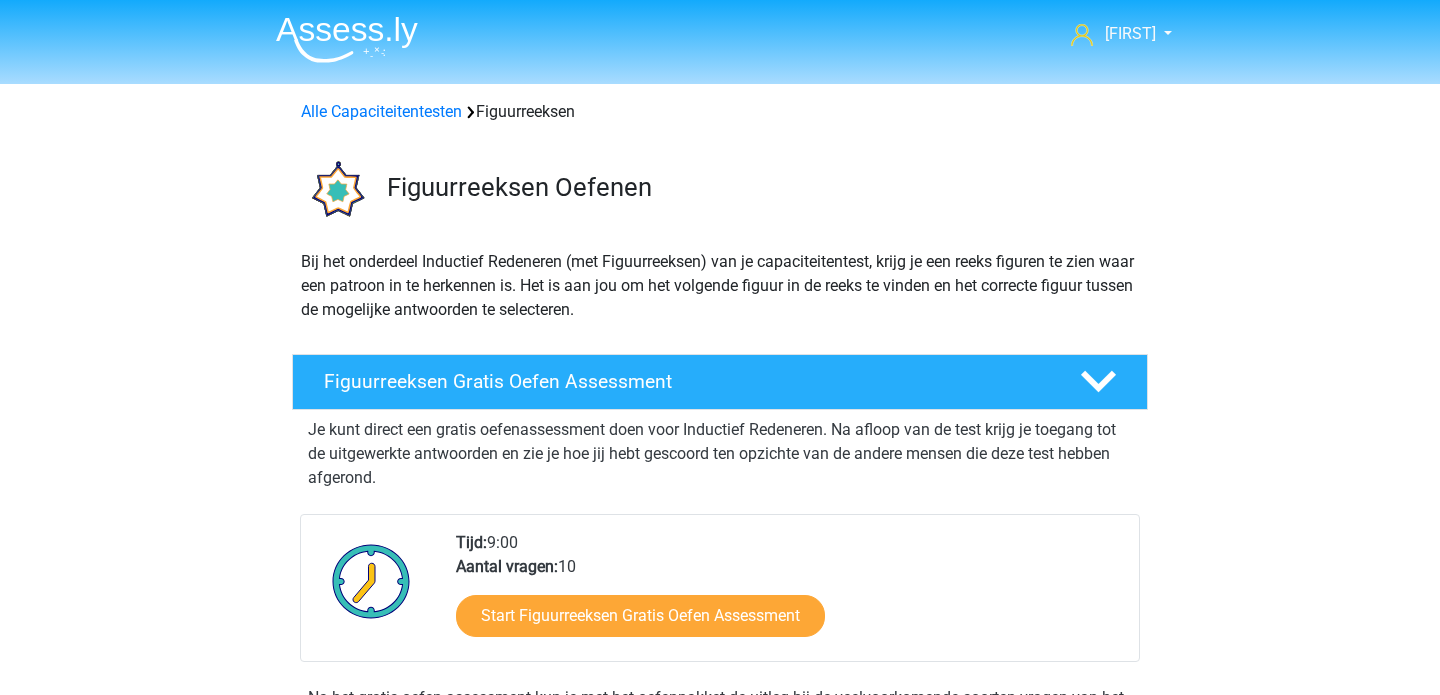 scroll, scrollTop: 867, scrollLeft: 0, axis: vertical 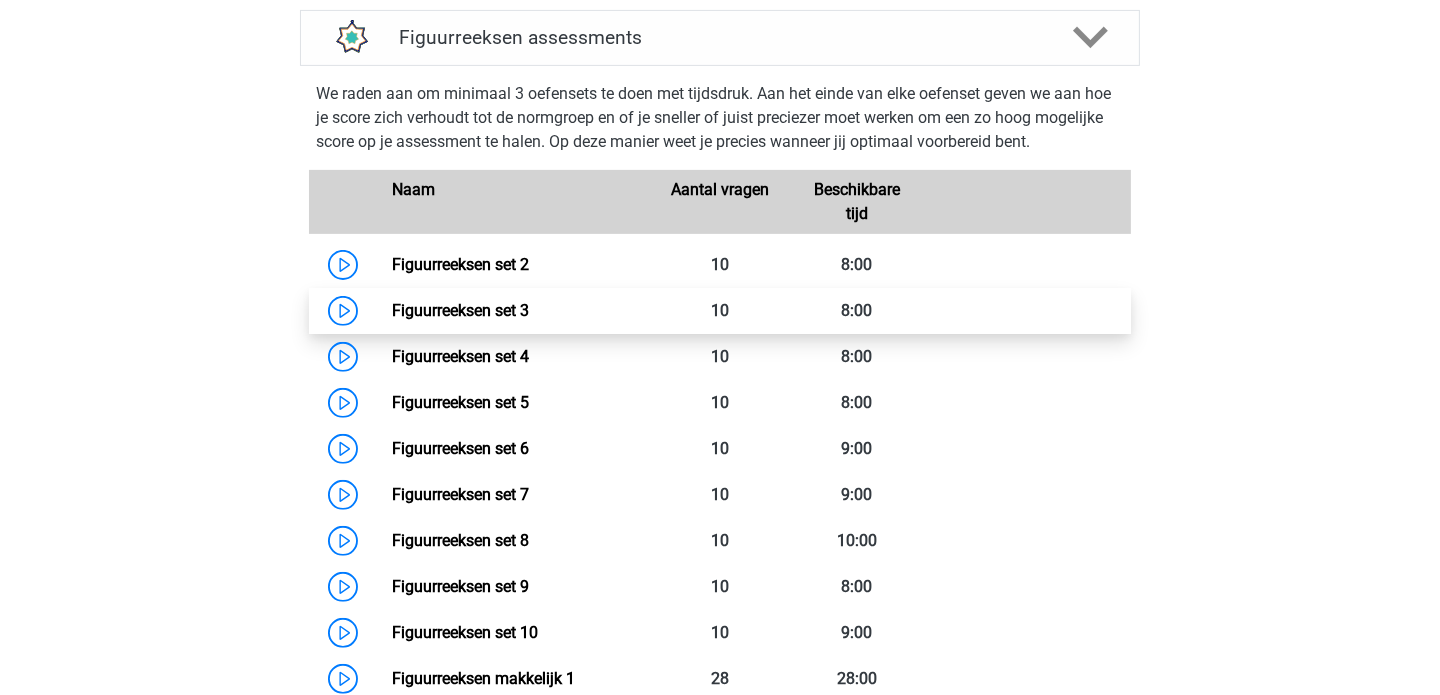 click on "Figuurreeksen
set 3" at bounding box center (460, 310) 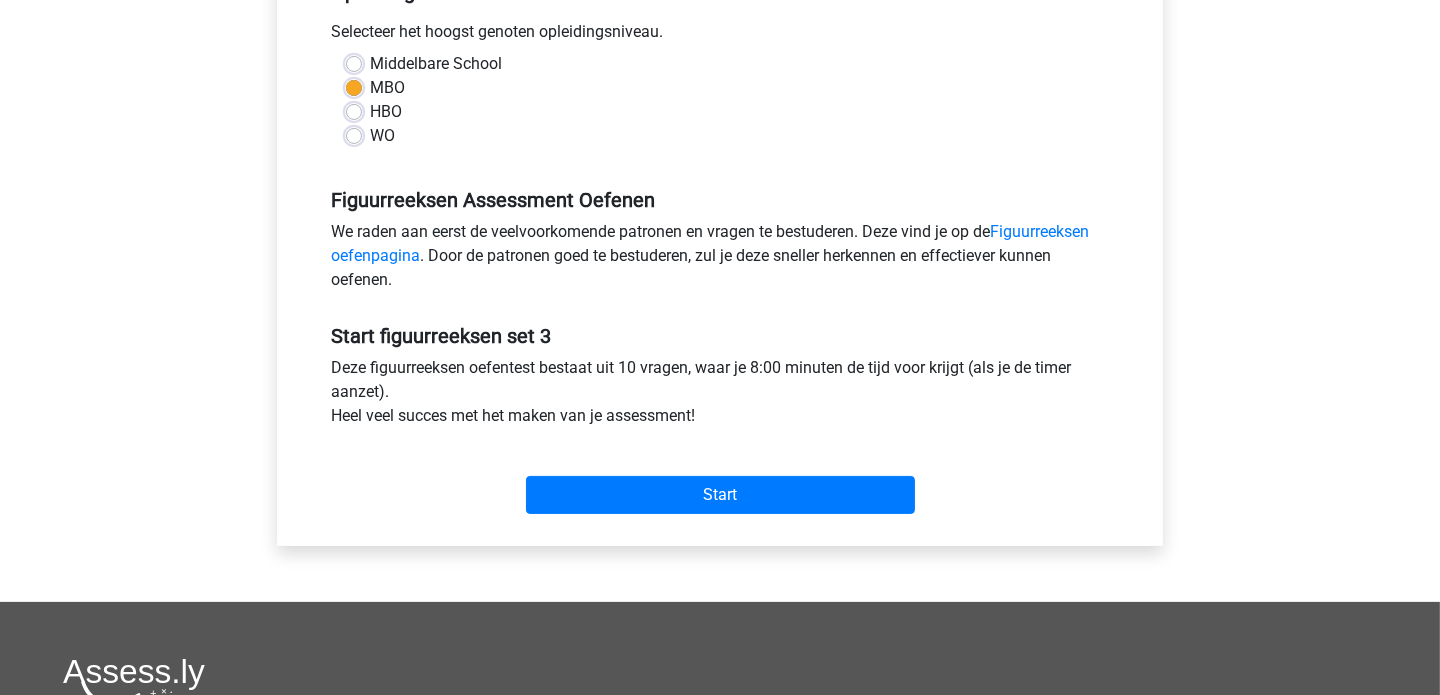 scroll, scrollTop: 512, scrollLeft: 0, axis: vertical 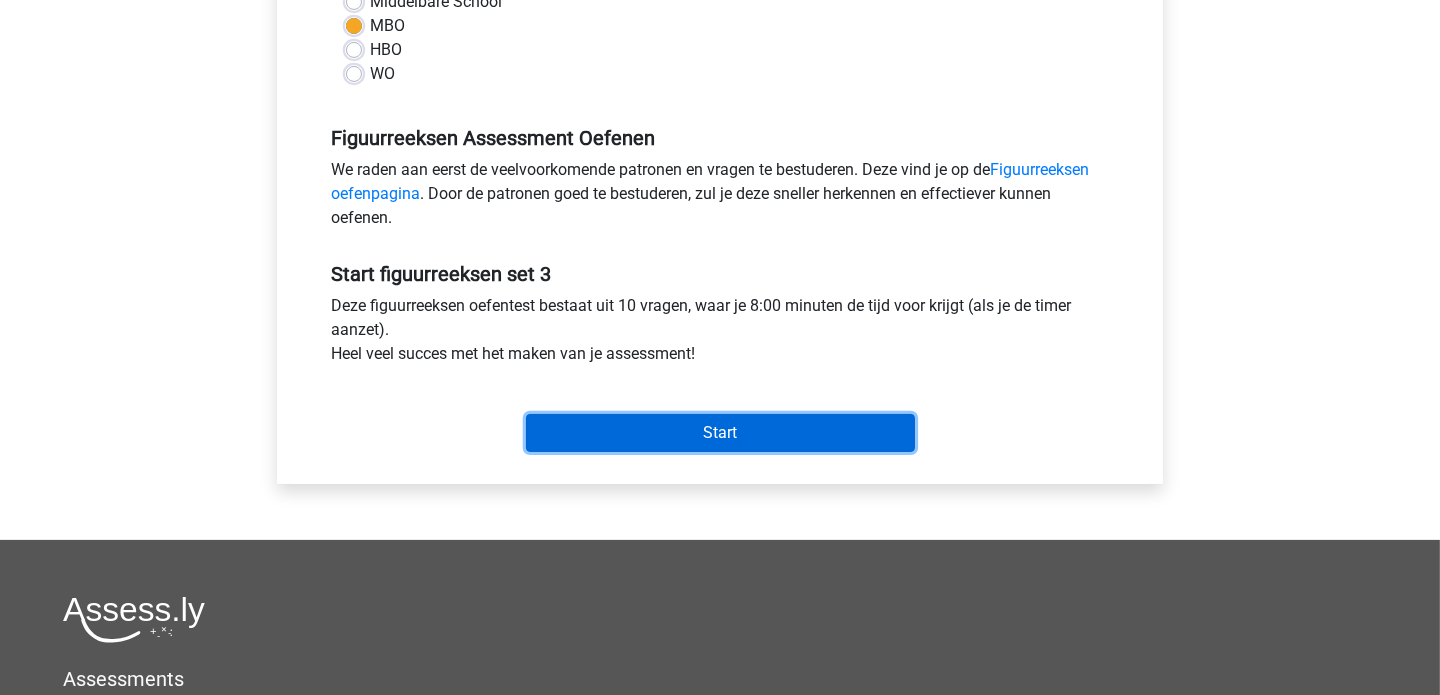 click on "Start" at bounding box center (720, 433) 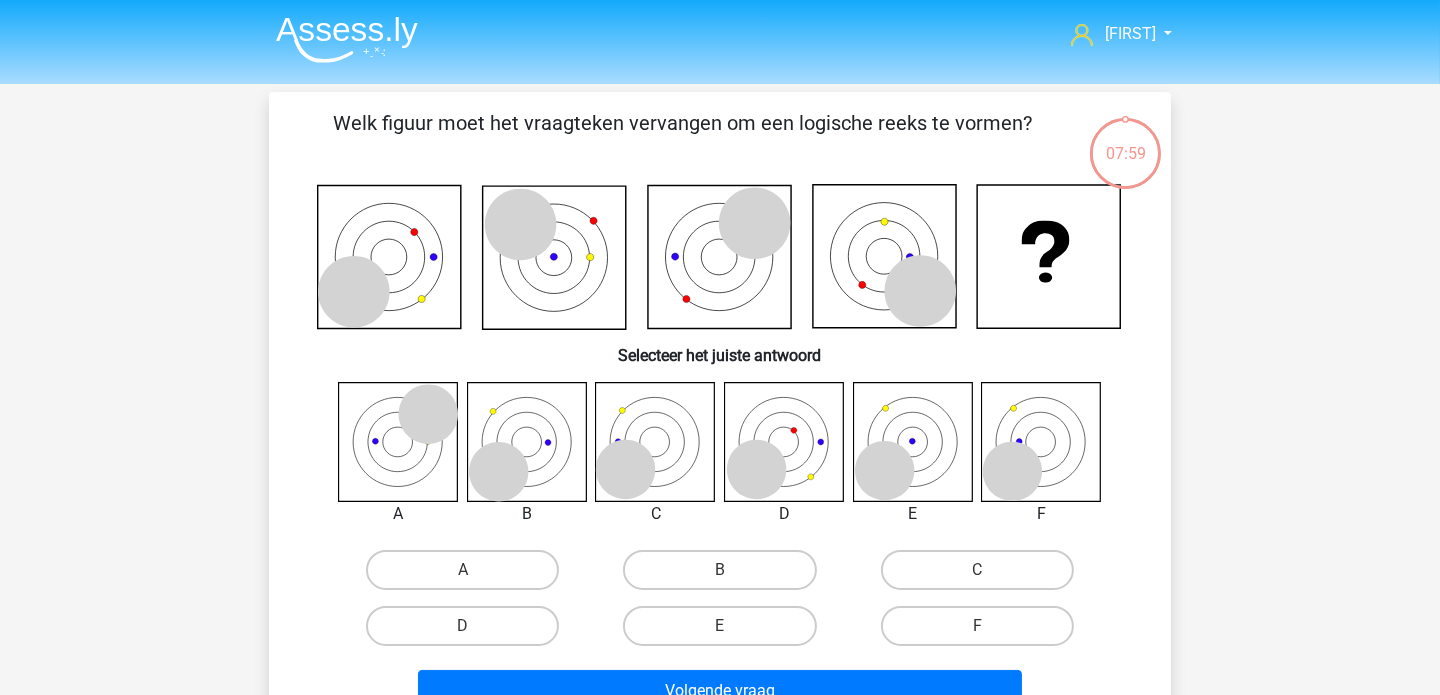 scroll, scrollTop: 39, scrollLeft: 0, axis: vertical 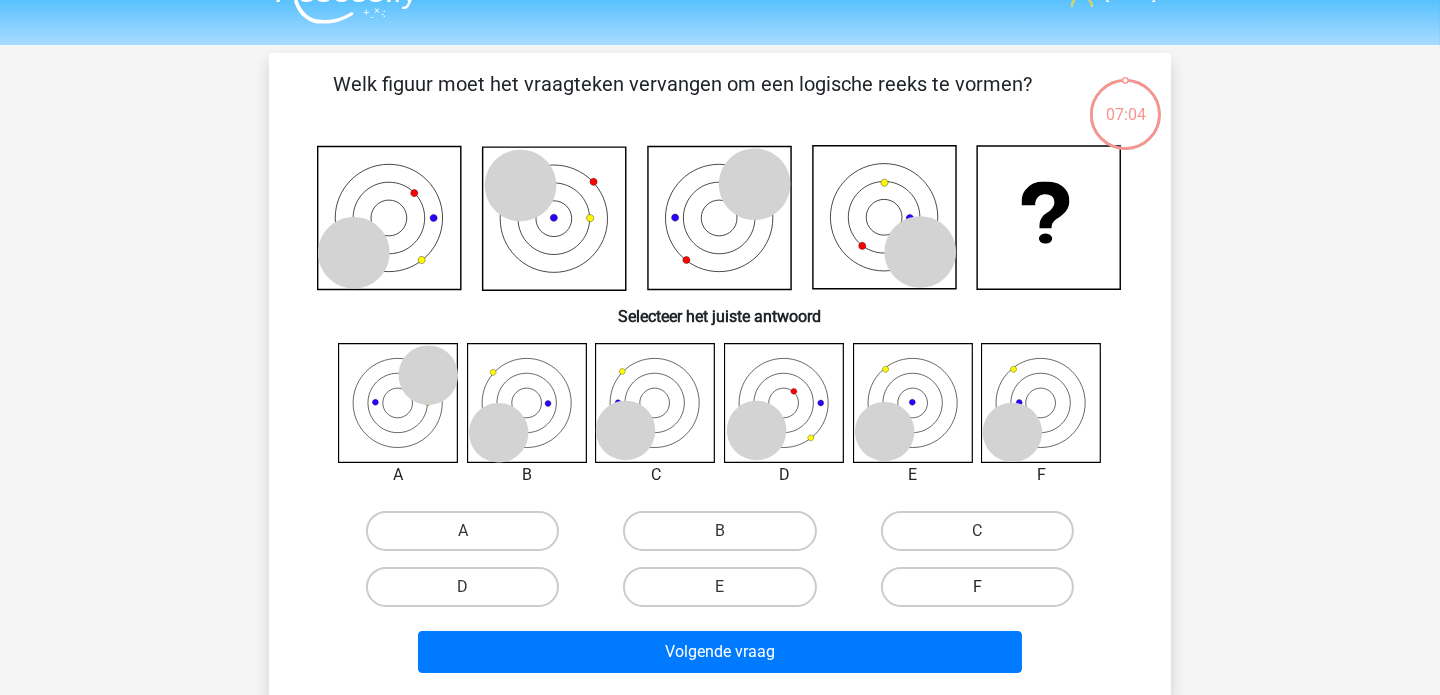 click on "F" at bounding box center [977, 587] 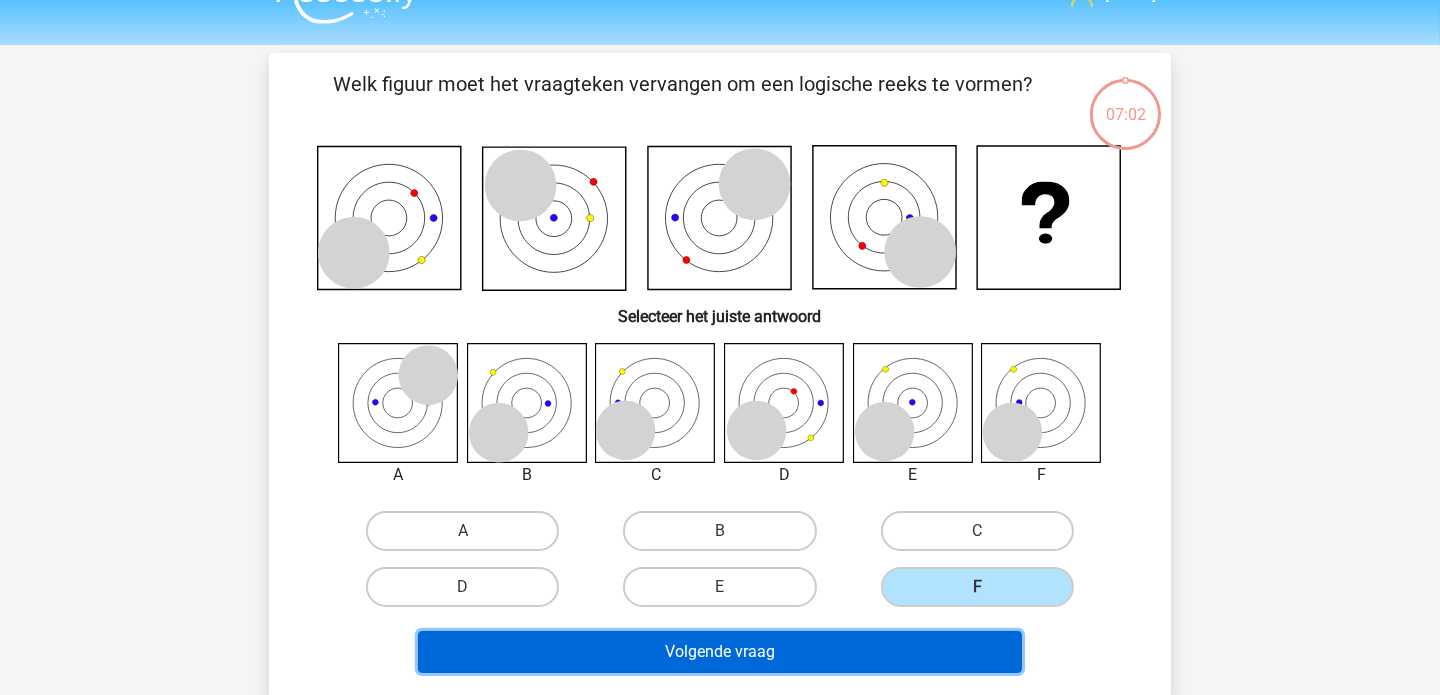 click on "Volgende vraag" at bounding box center [720, 652] 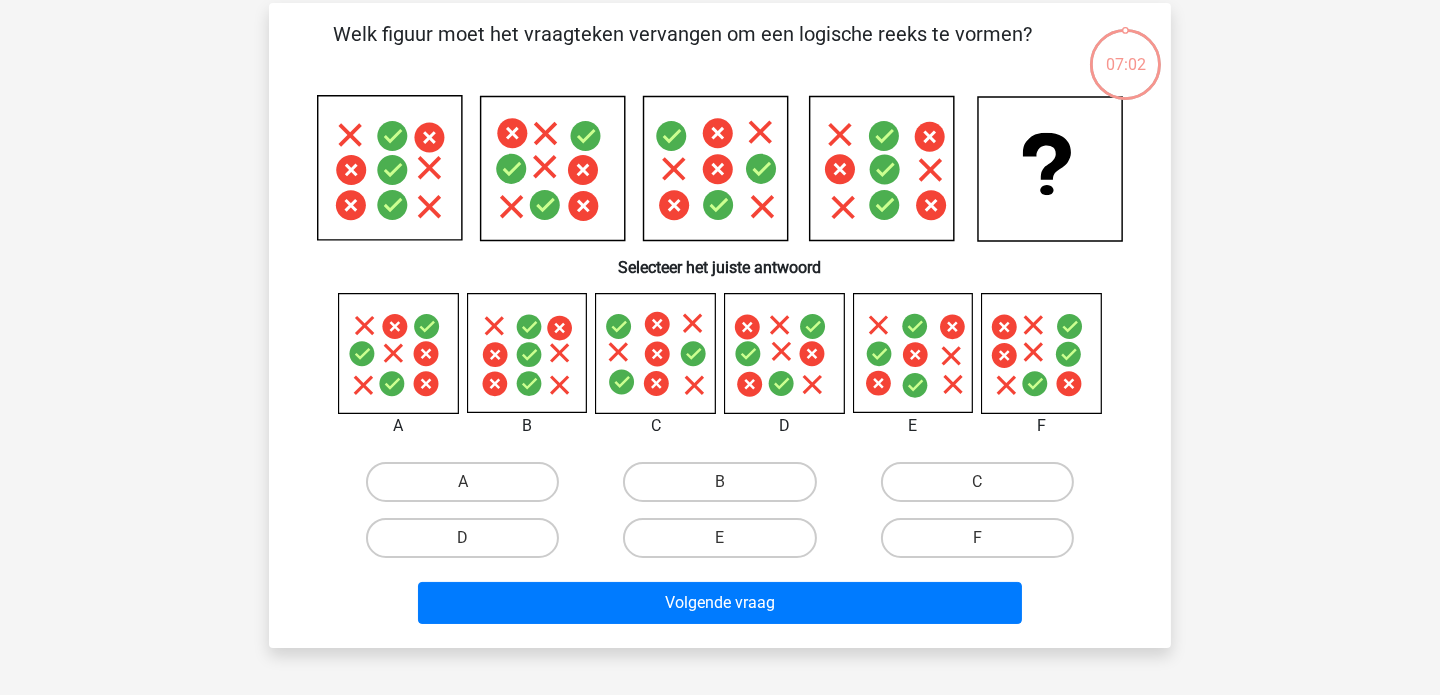 scroll, scrollTop: 92, scrollLeft: 0, axis: vertical 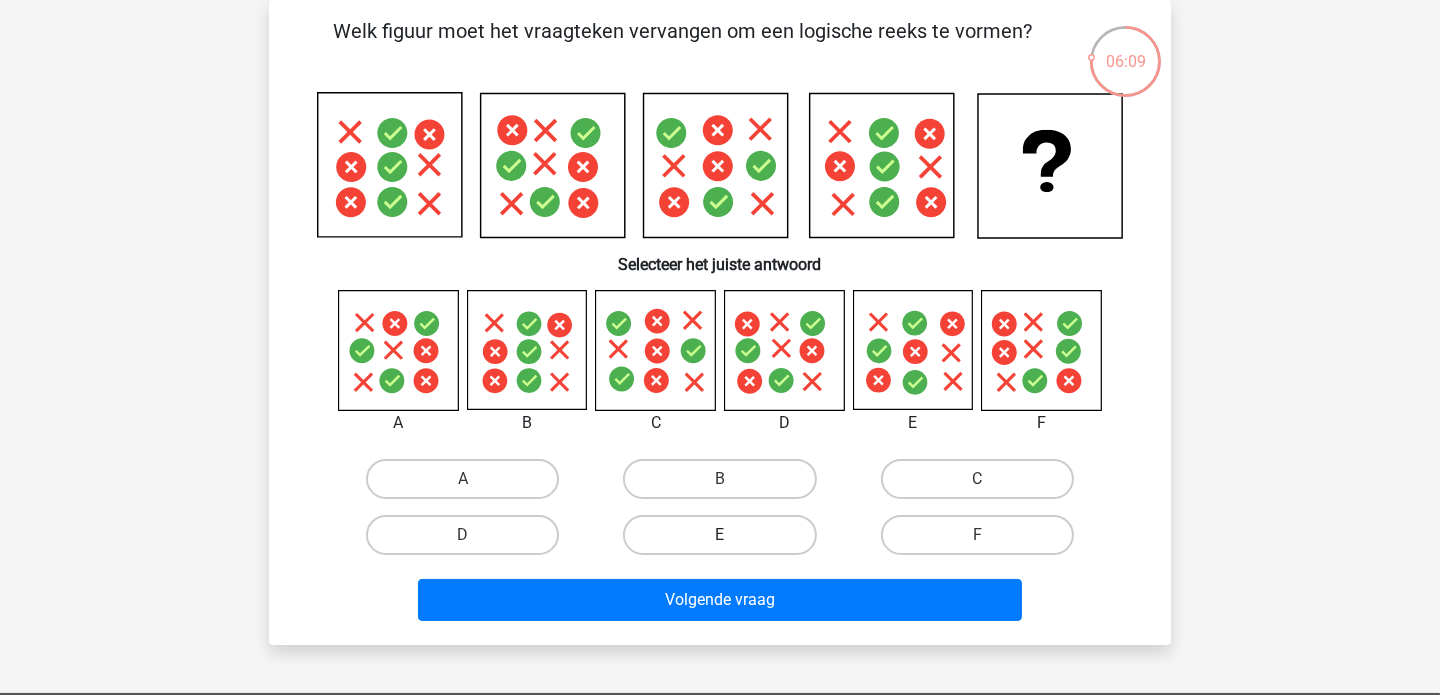 click on "E" at bounding box center [719, 535] 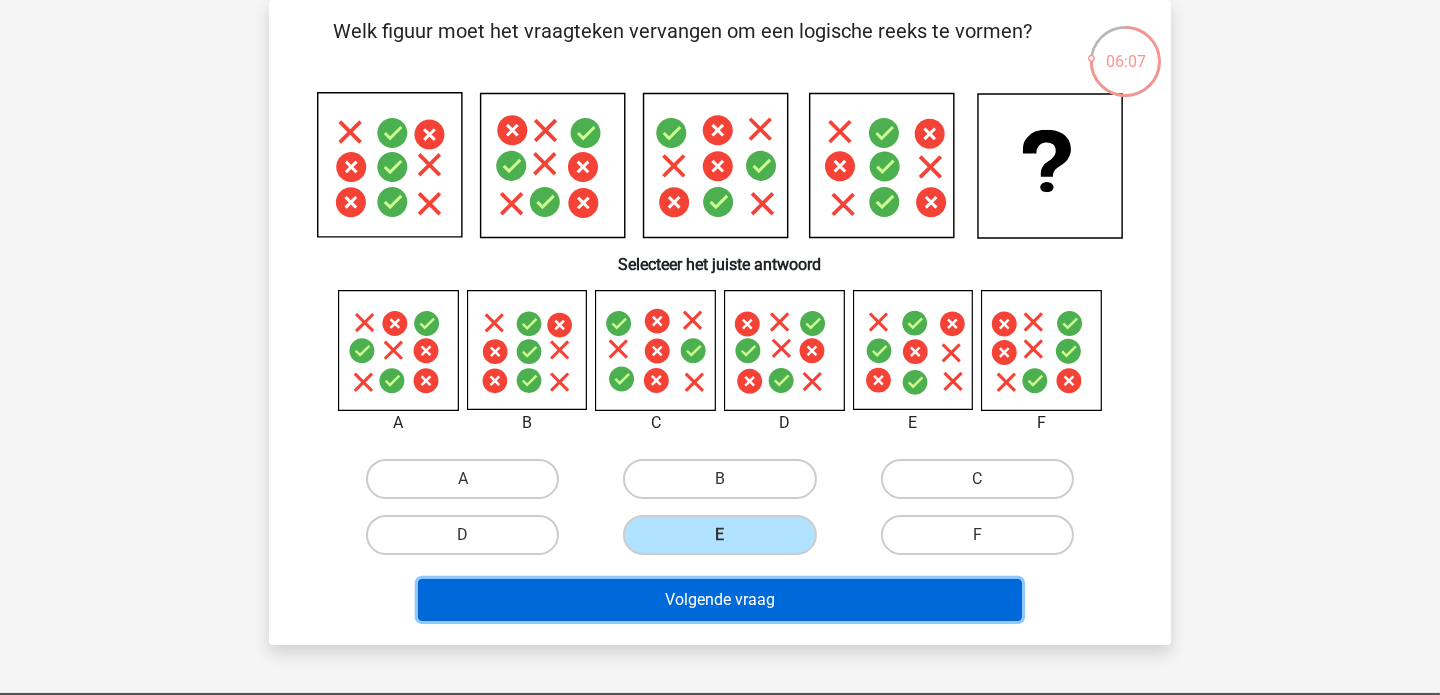 click on "Volgende vraag" at bounding box center [720, 600] 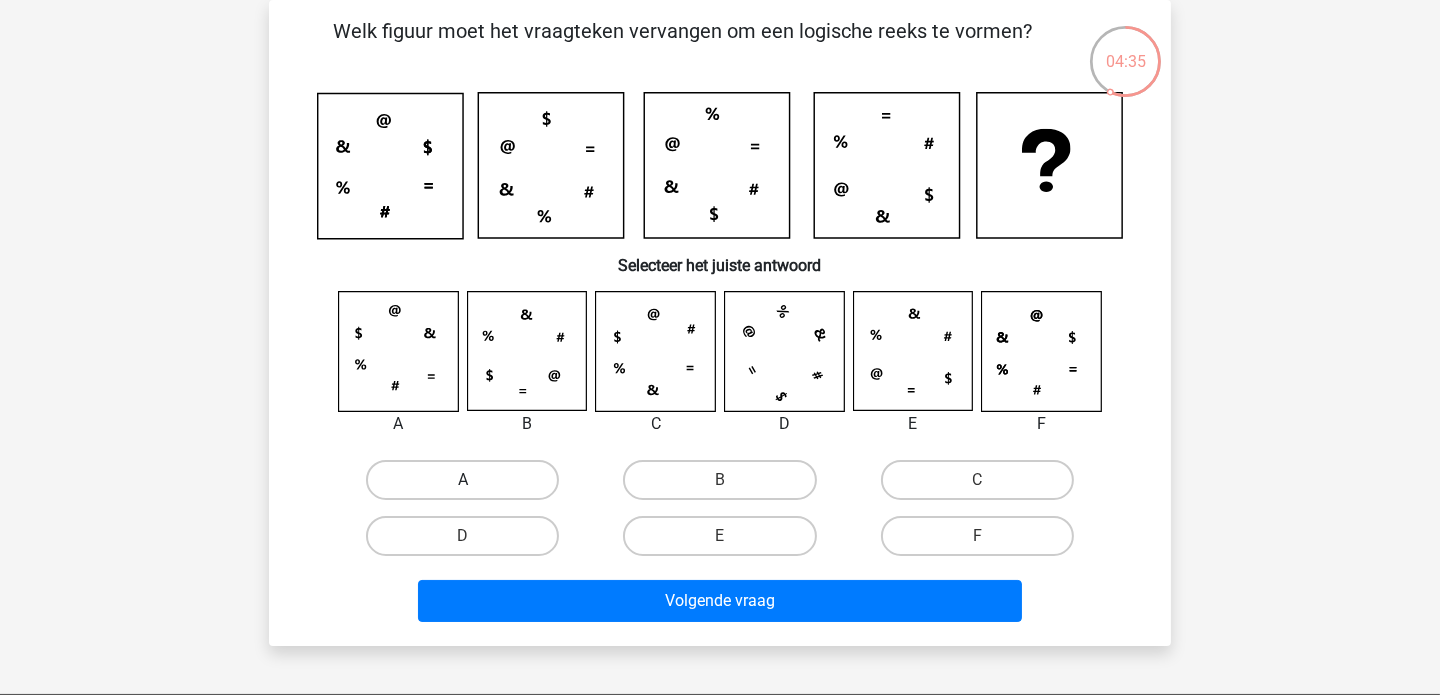 click on "A" at bounding box center [462, 480] 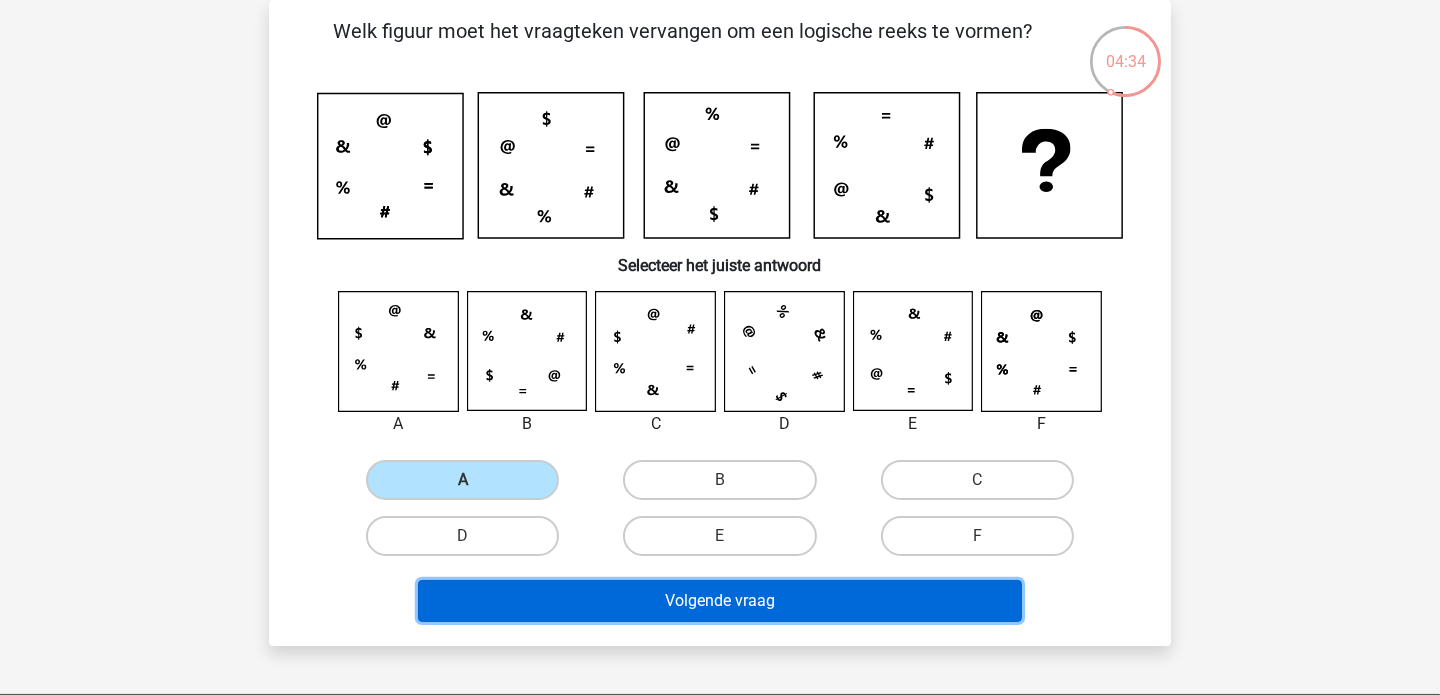 click on "Volgende vraag" at bounding box center [720, 601] 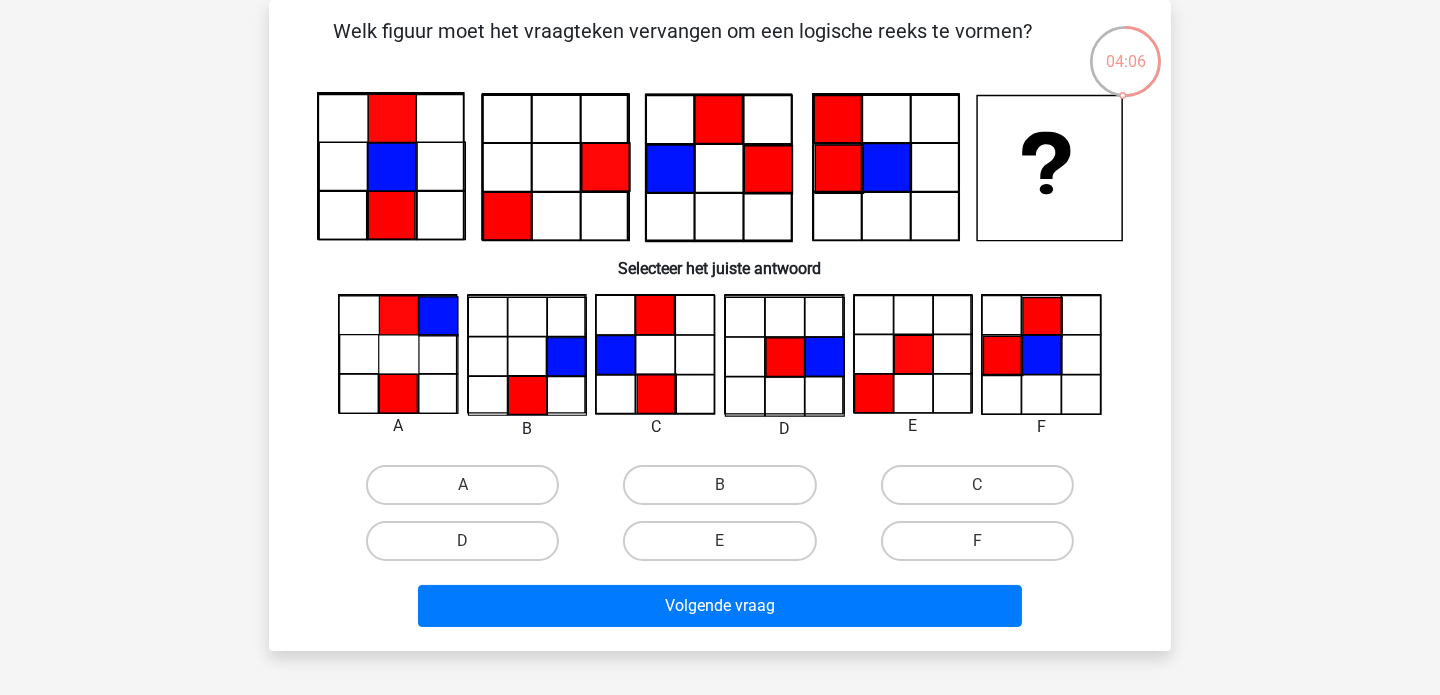 click on "B" at bounding box center (726, 491) 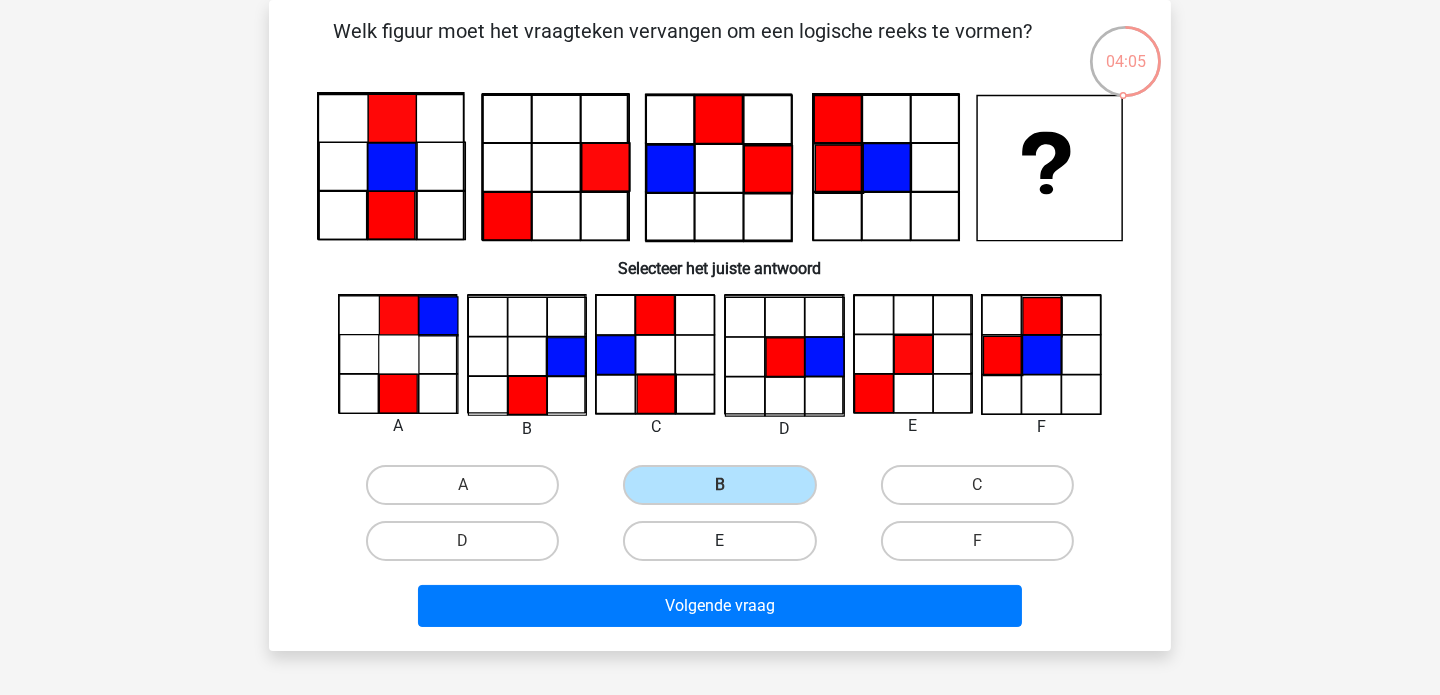click on "E" at bounding box center (719, 541) 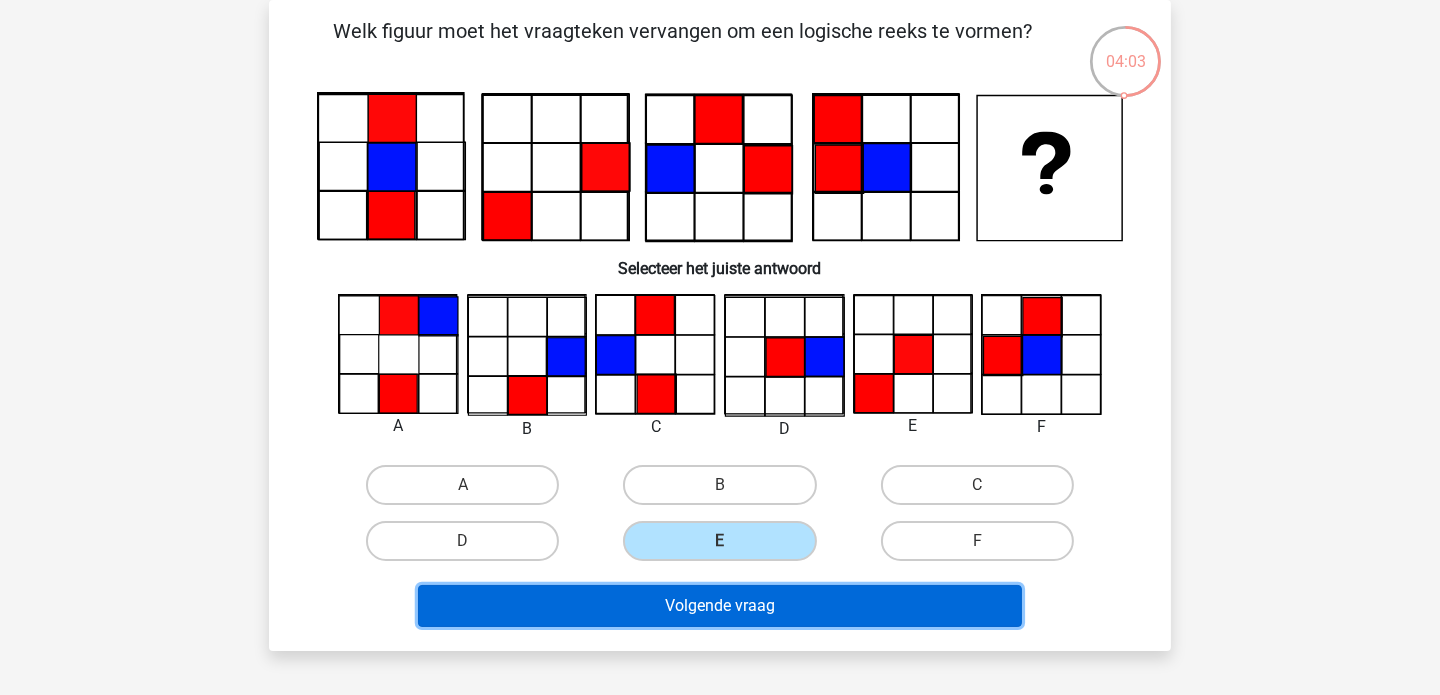 click on "Volgende vraag" at bounding box center (720, 606) 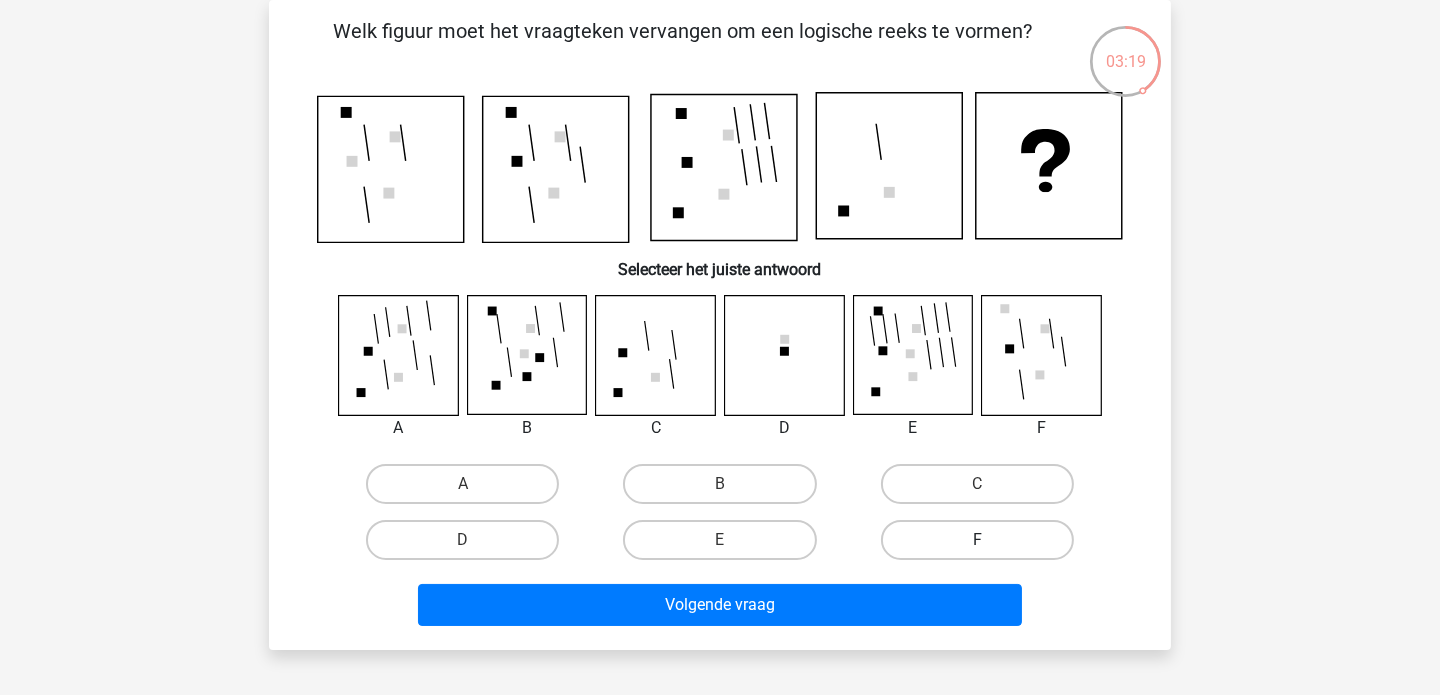 click on "F" at bounding box center [977, 540] 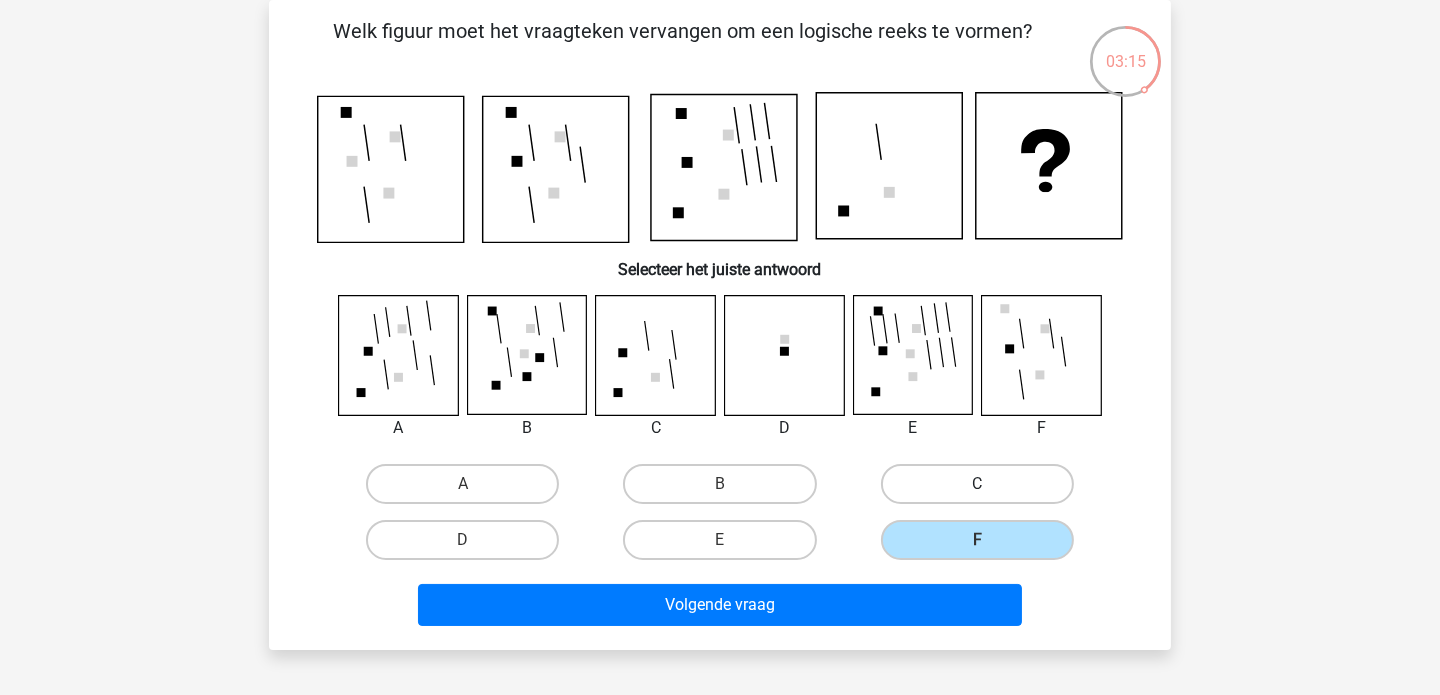 click on "C" at bounding box center [977, 484] 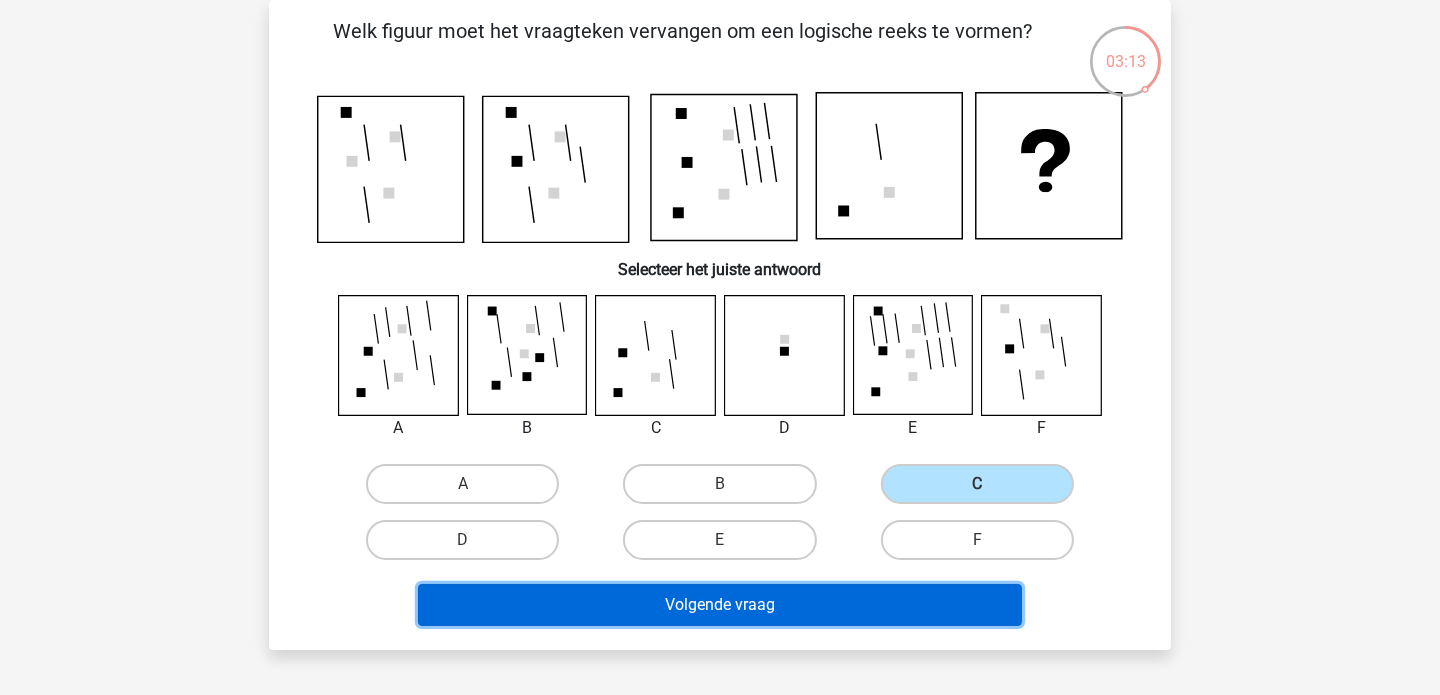 click on "Volgende vraag" at bounding box center [720, 605] 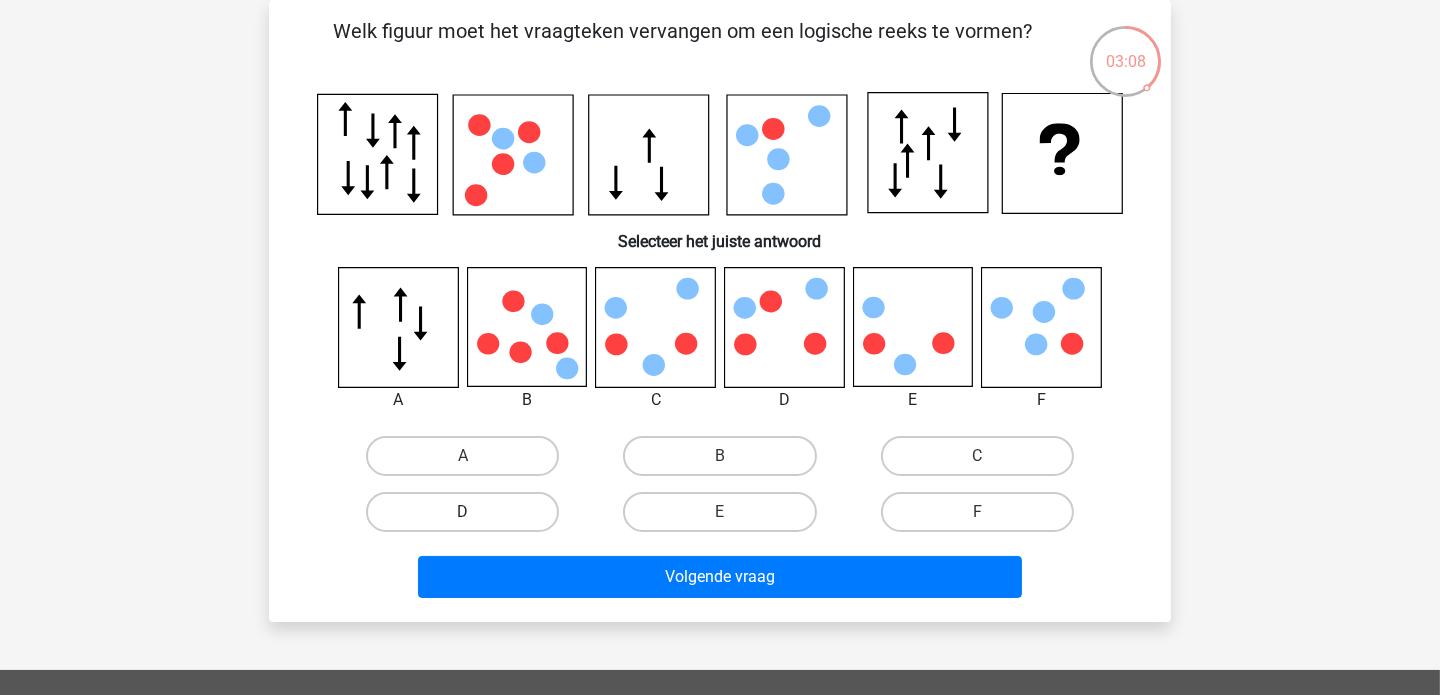 click on "D" at bounding box center [462, 512] 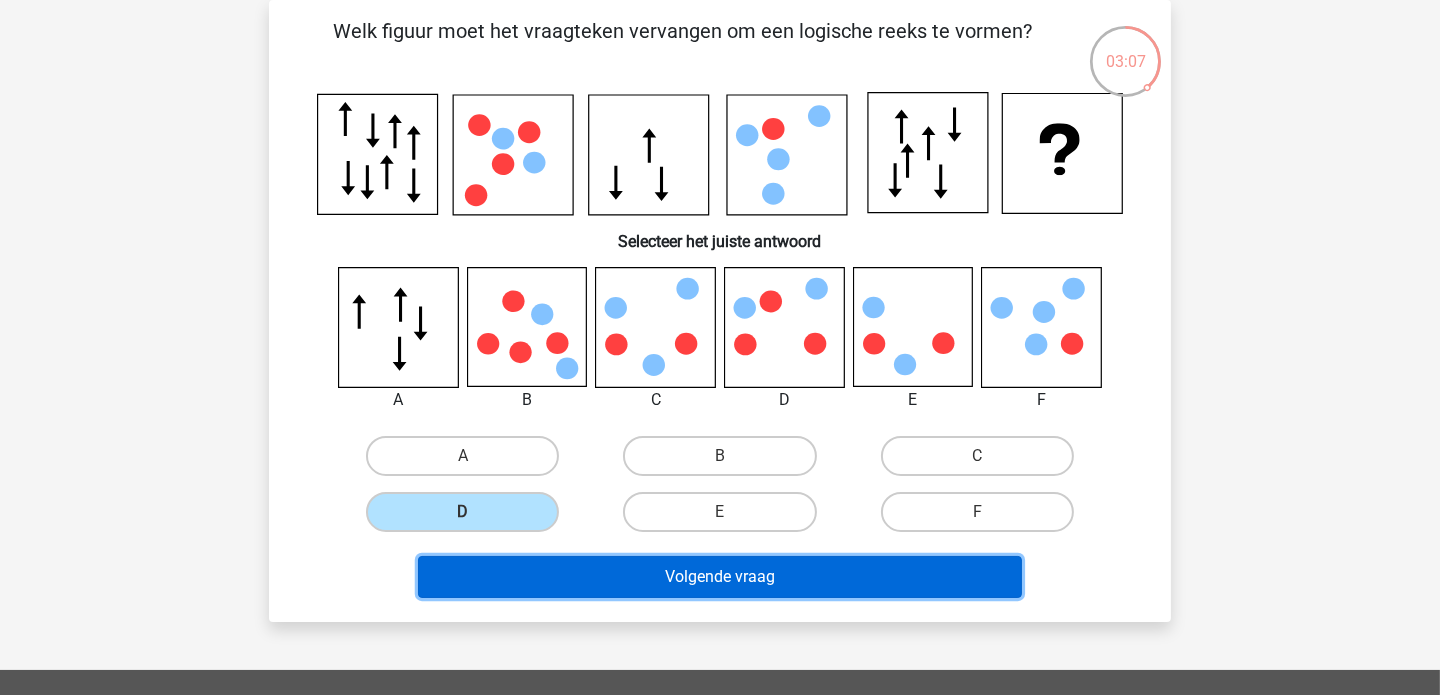 click on "Volgende vraag" at bounding box center (720, 577) 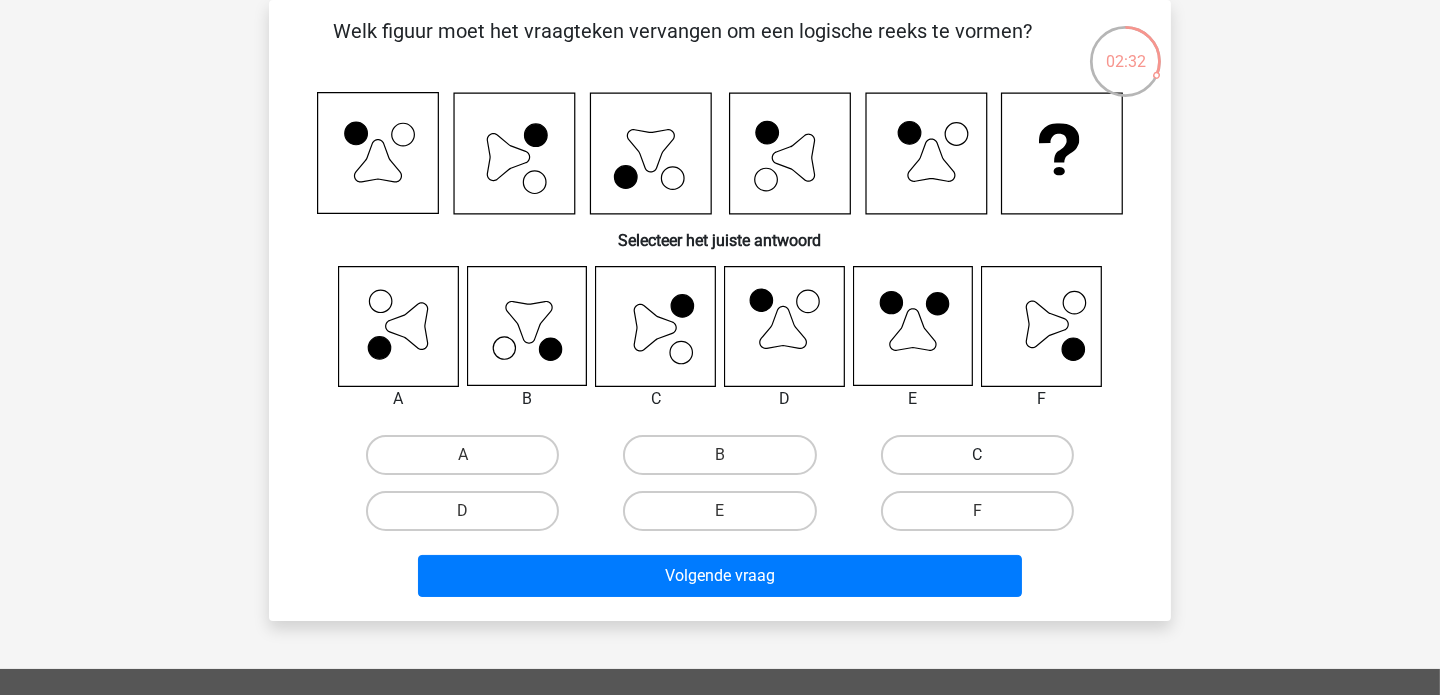 click on "C" at bounding box center (977, 455) 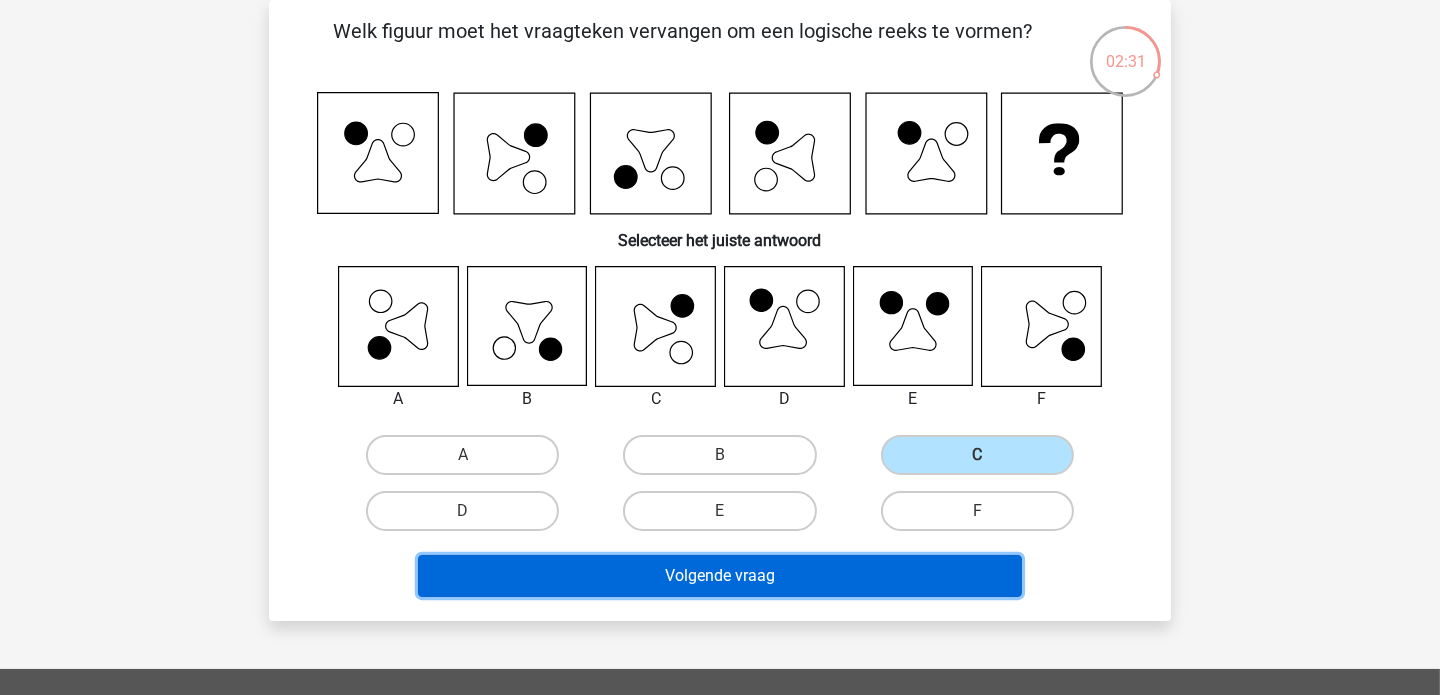 click on "Volgende vraag" at bounding box center (720, 576) 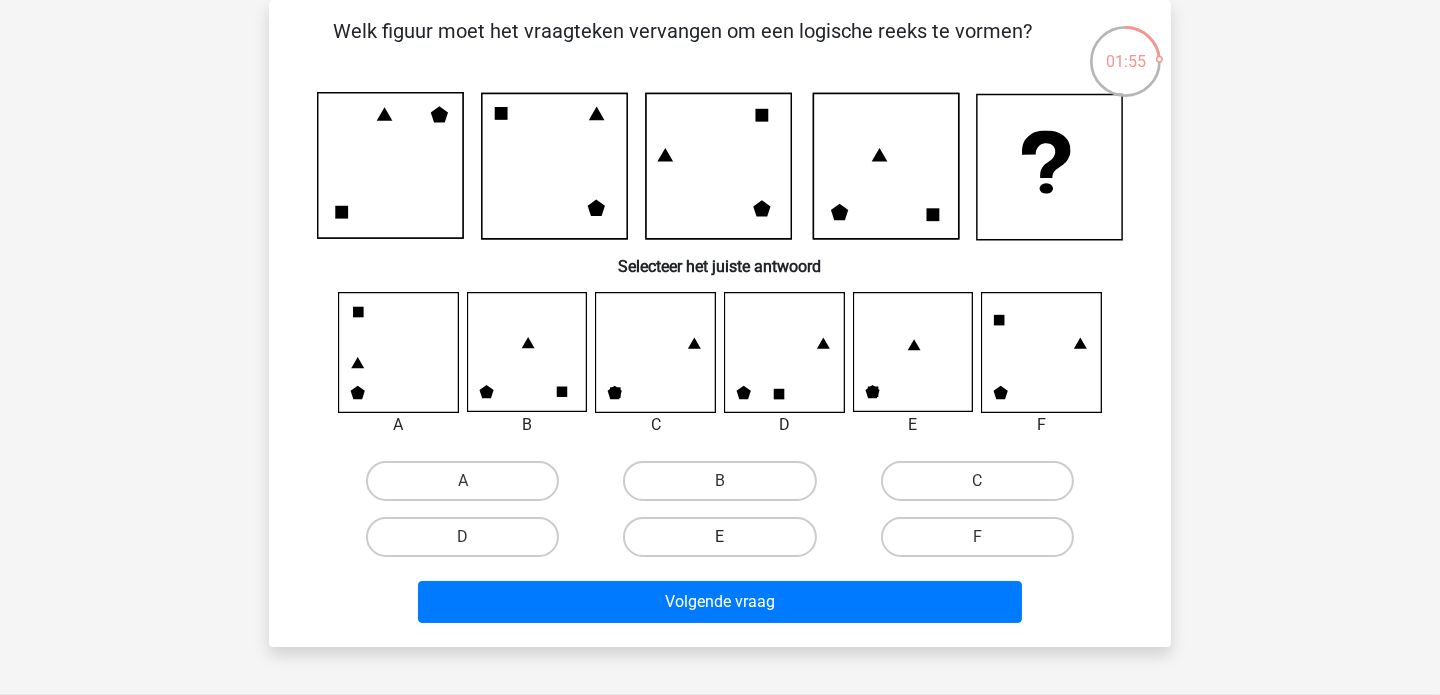 click on "E" at bounding box center [719, 537] 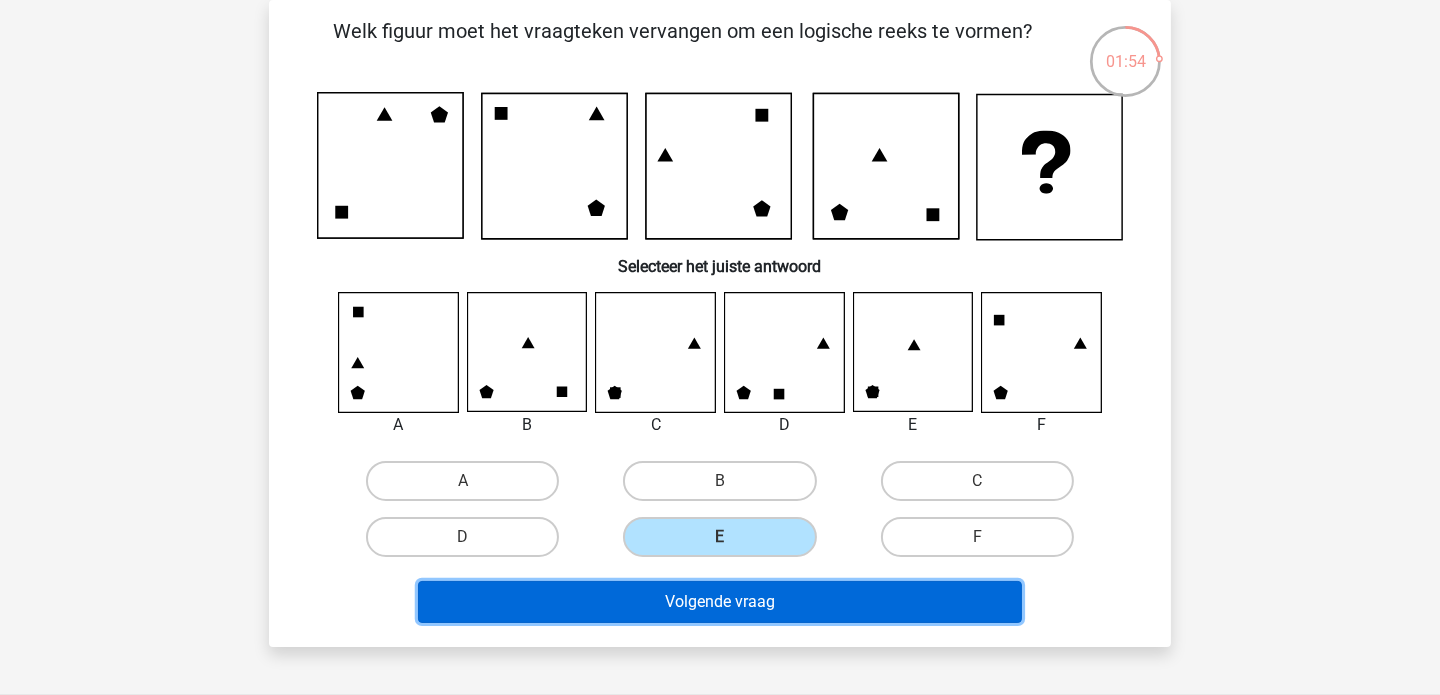 click on "Volgende vraag" at bounding box center (720, 602) 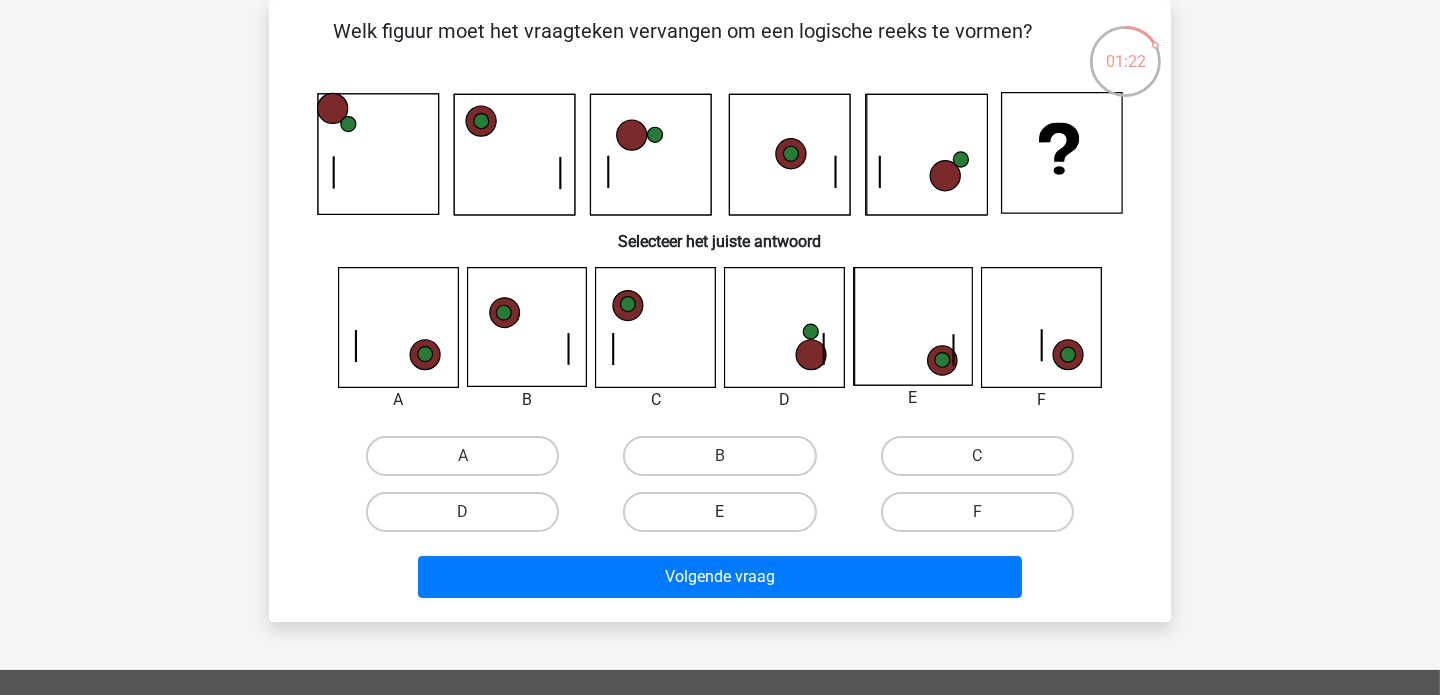 click on "E" at bounding box center (719, 512) 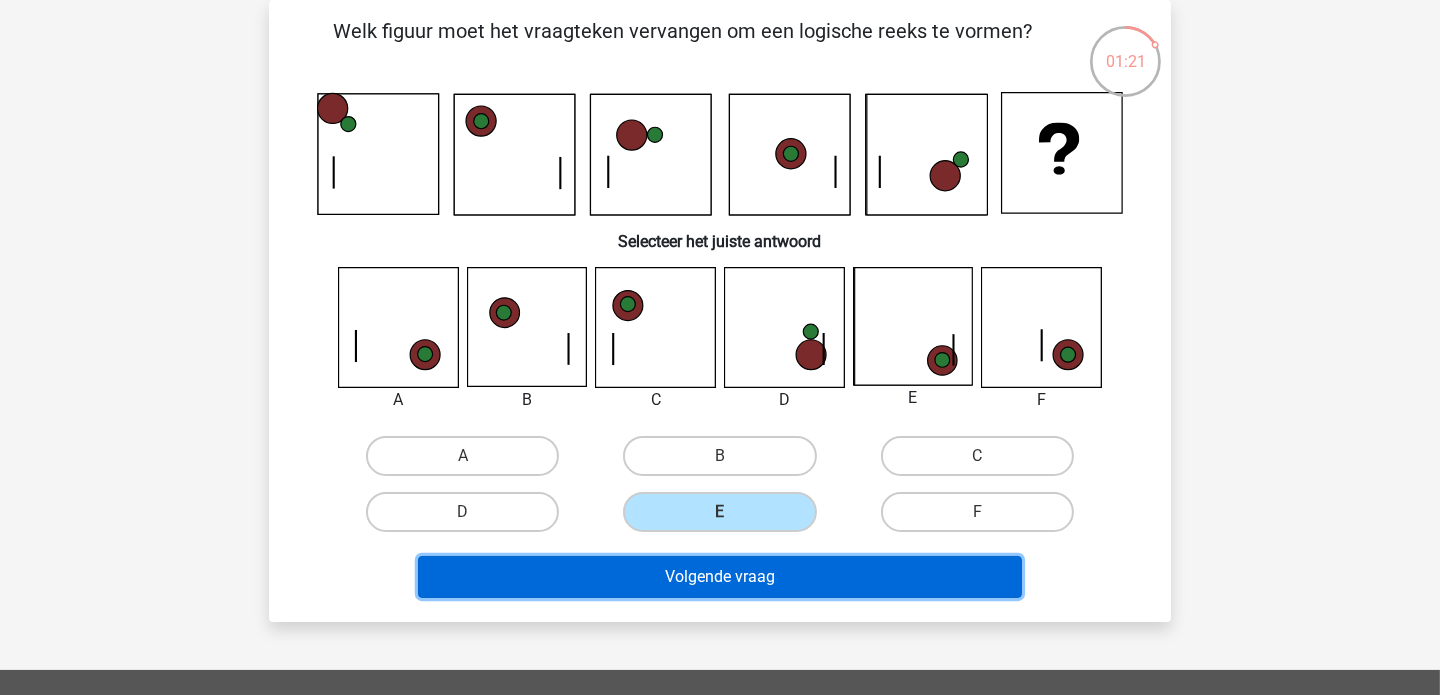 click on "Volgende vraag" at bounding box center [720, 577] 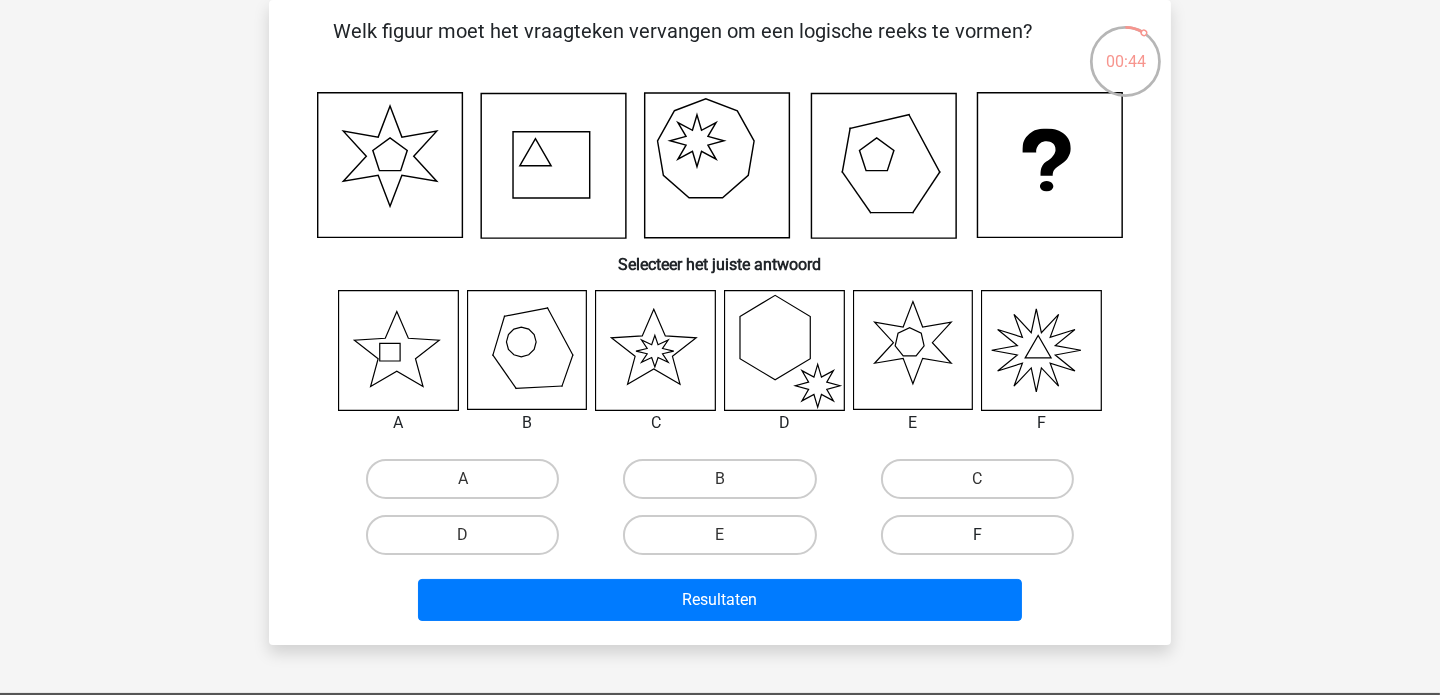 click on "F" at bounding box center [977, 535] 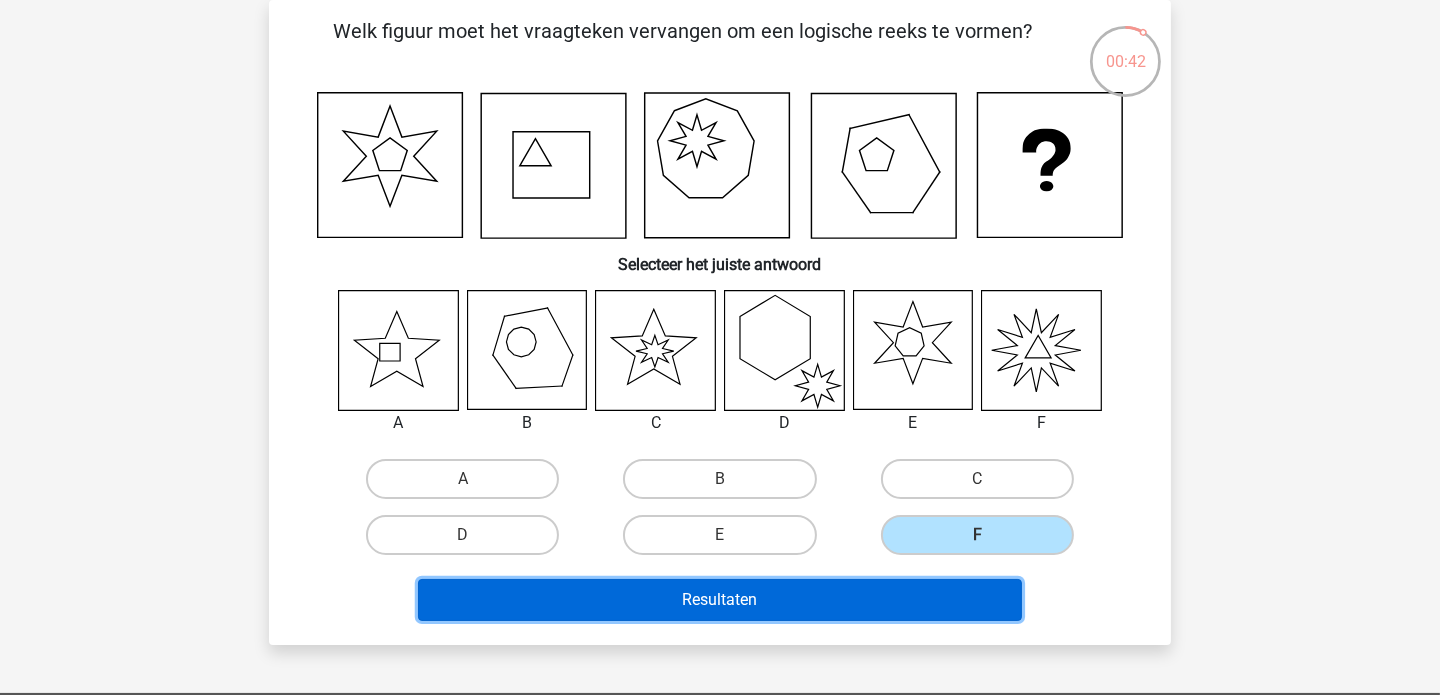 click on "Resultaten" at bounding box center (720, 600) 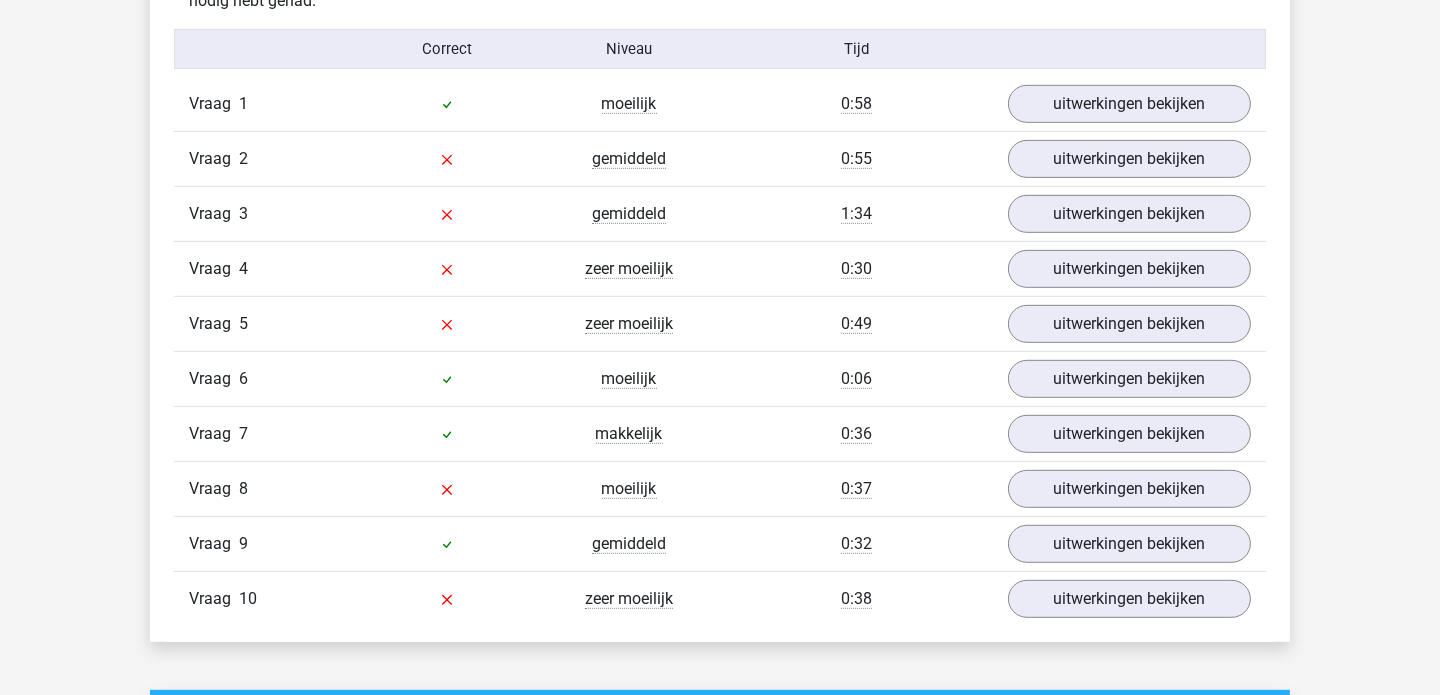 scroll, scrollTop: 1260, scrollLeft: 0, axis: vertical 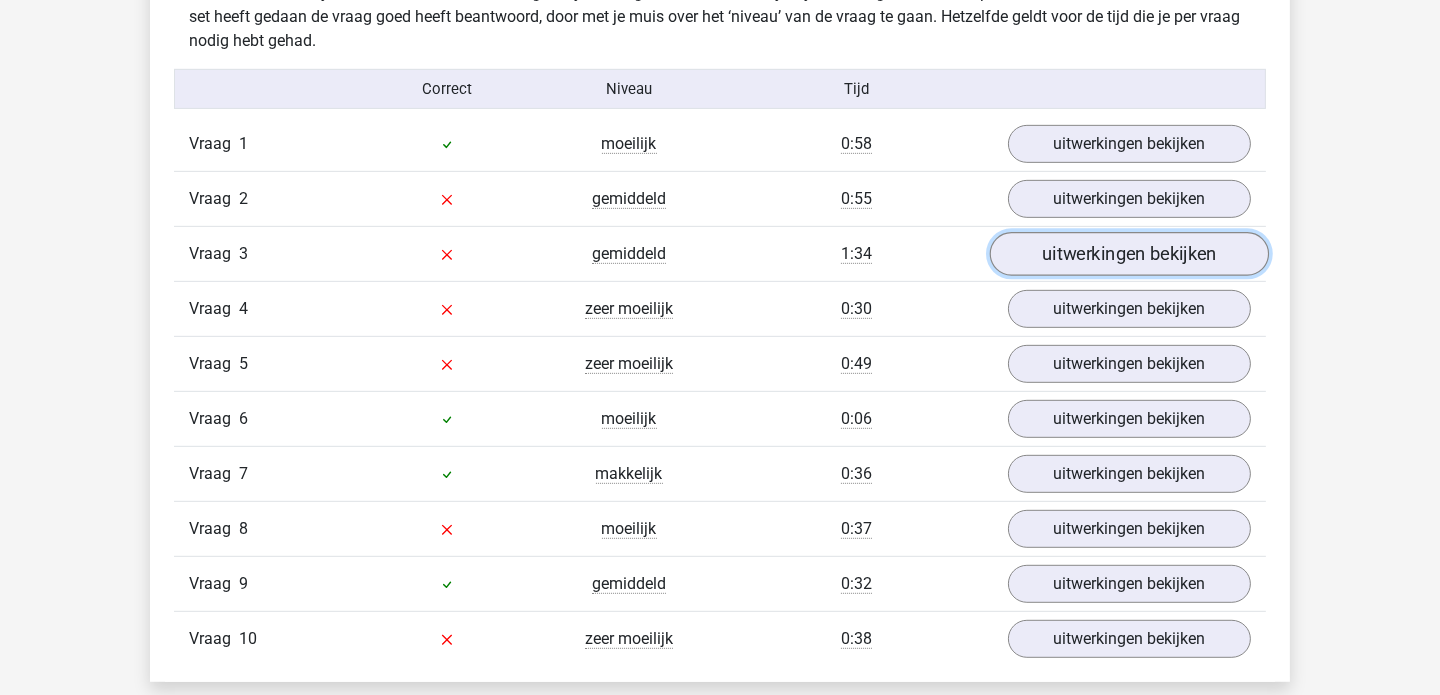 click on "uitwerkingen bekijken" at bounding box center [1129, 254] 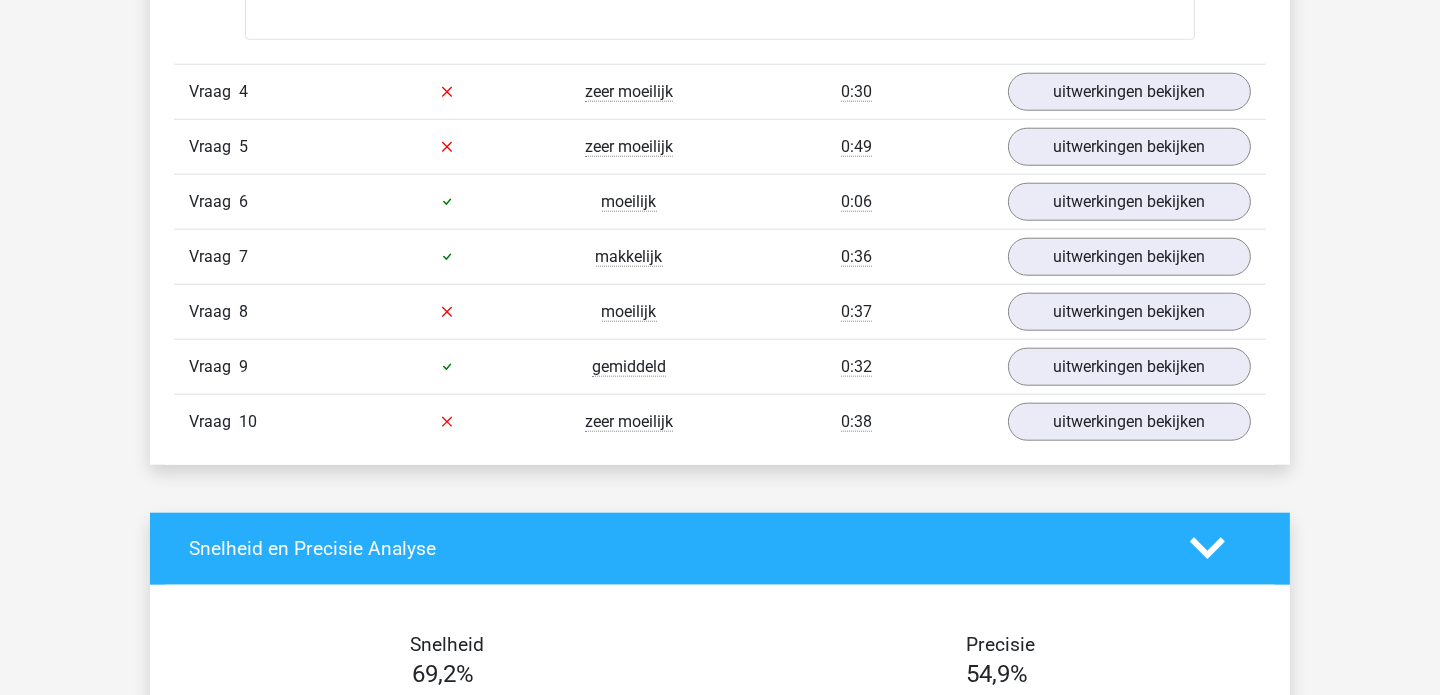scroll, scrollTop: 2639, scrollLeft: 0, axis: vertical 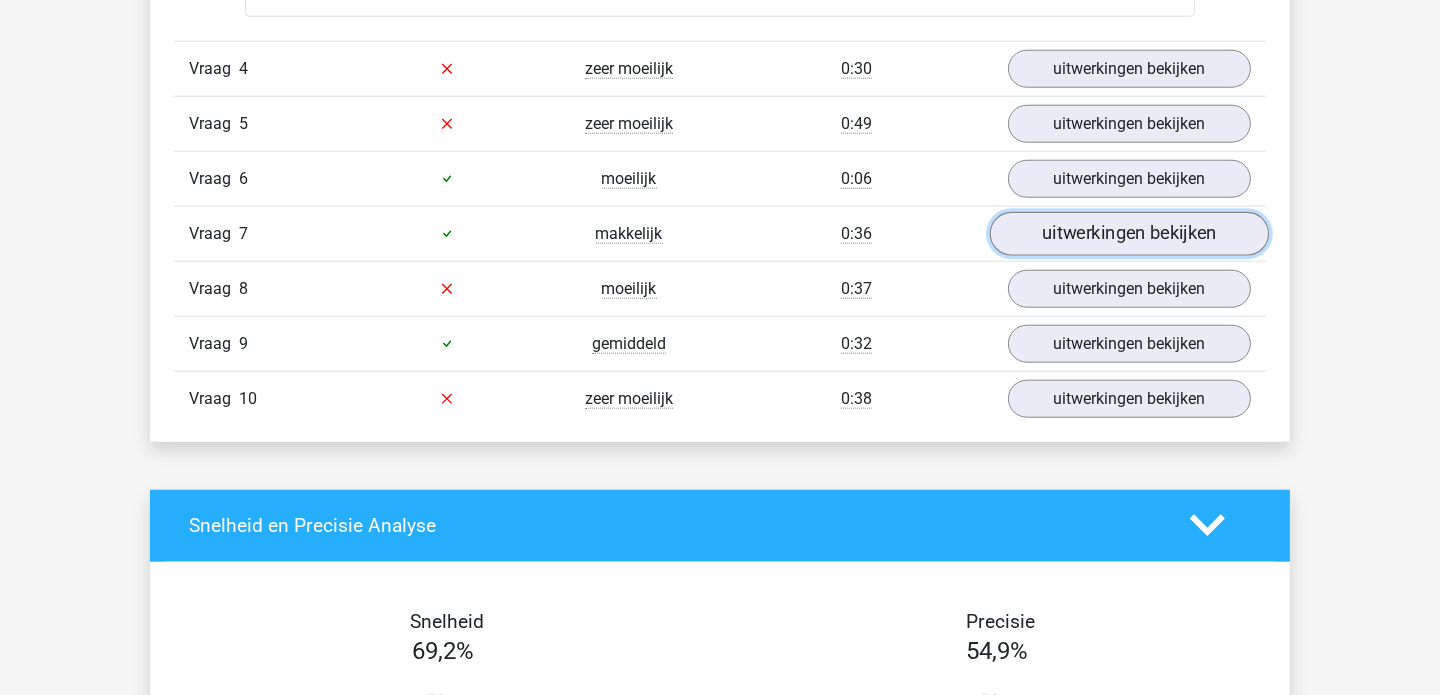 click on "uitwerkingen bekijken" at bounding box center (1129, 234) 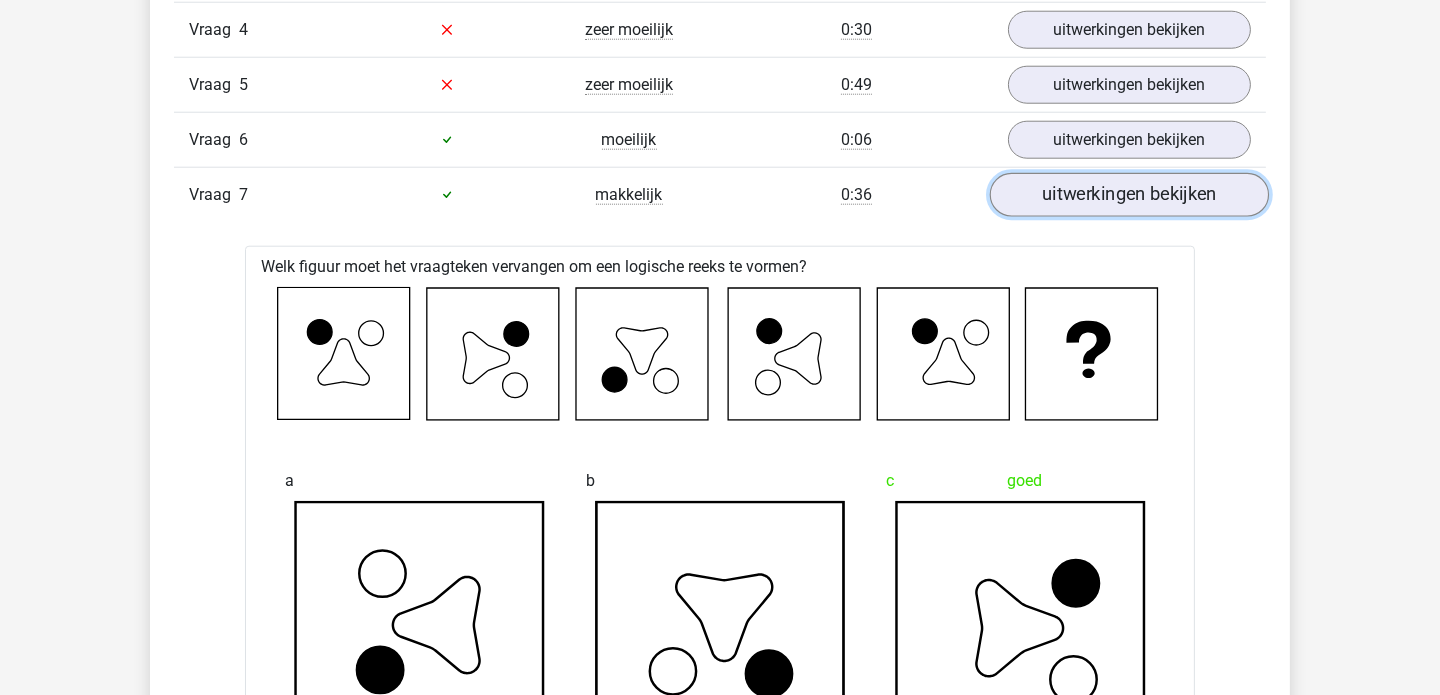 scroll, scrollTop: 2718, scrollLeft: 0, axis: vertical 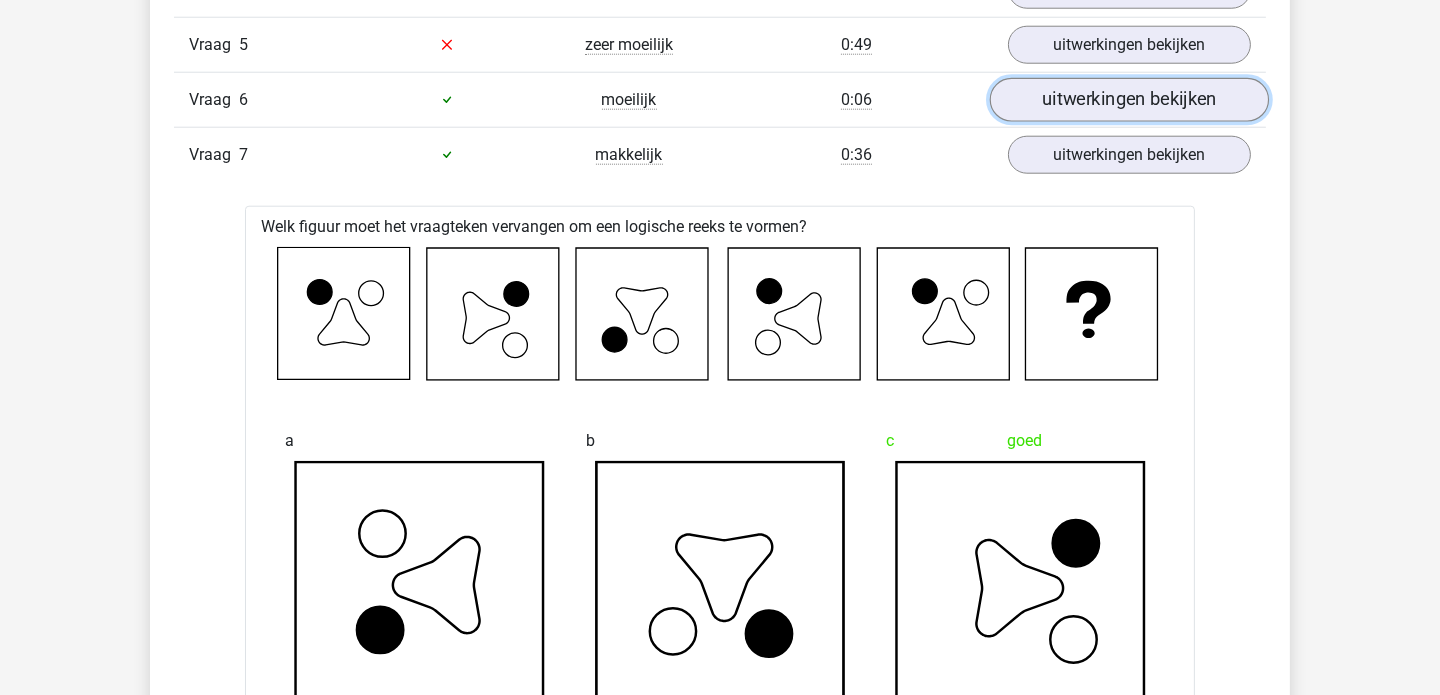 click on "uitwerkingen bekijken" at bounding box center [1129, 100] 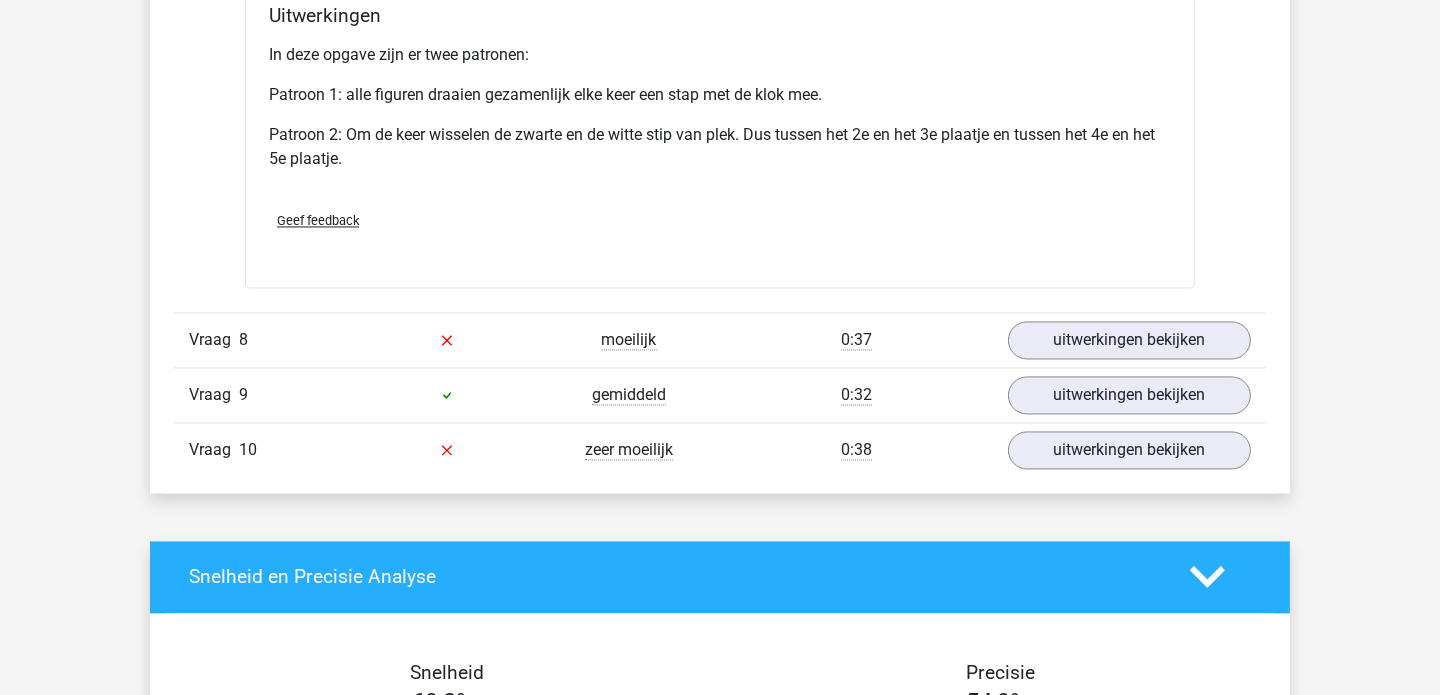 scroll, scrollTop: 5042, scrollLeft: 0, axis: vertical 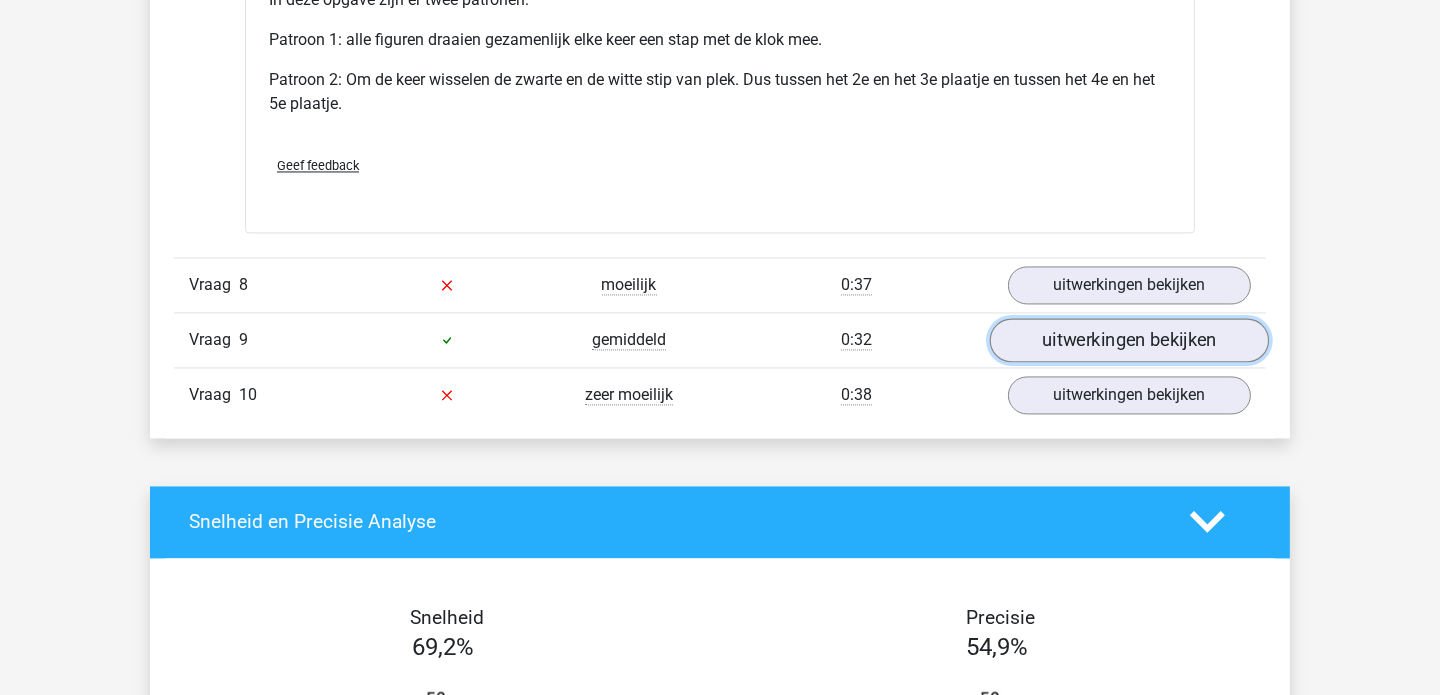 click on "uitwerkingen bekijken" at bounding box center (1129, 340) 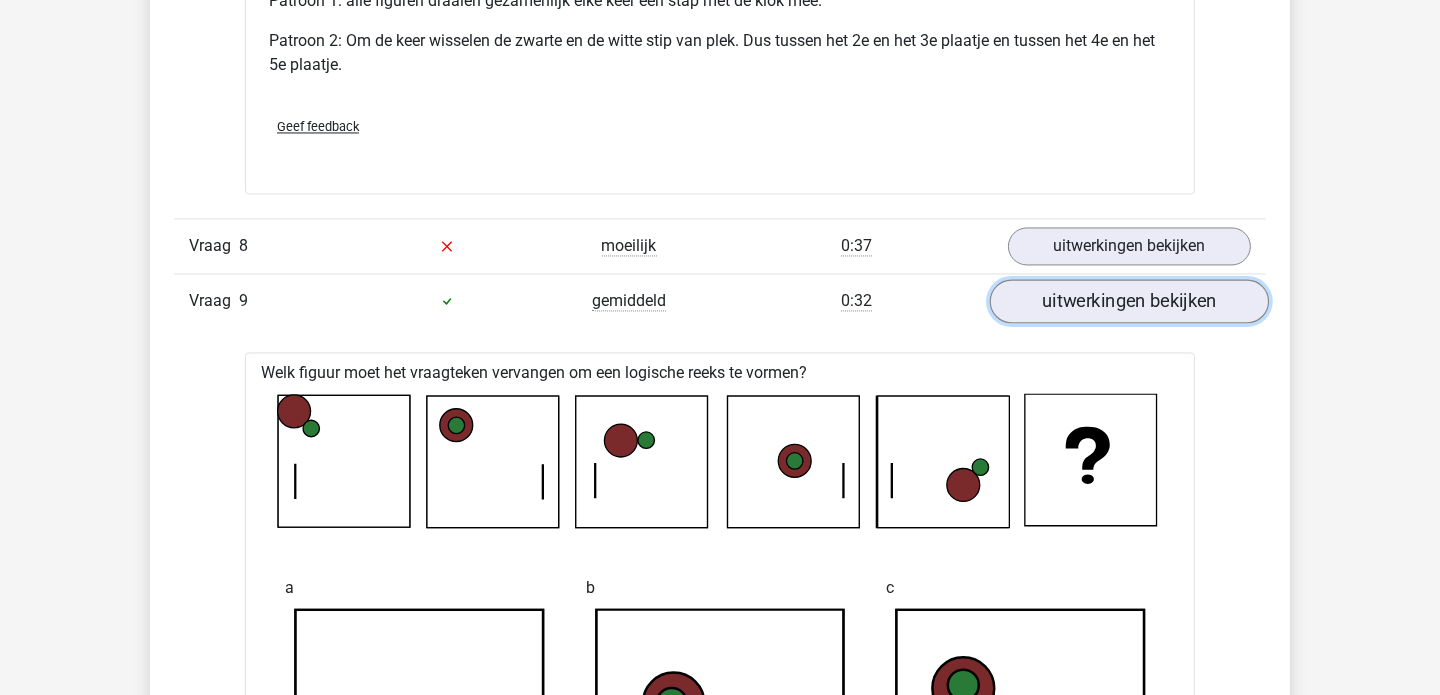 scroll, scrollTop: 5121, scrollLeft: 0, axis: vertical 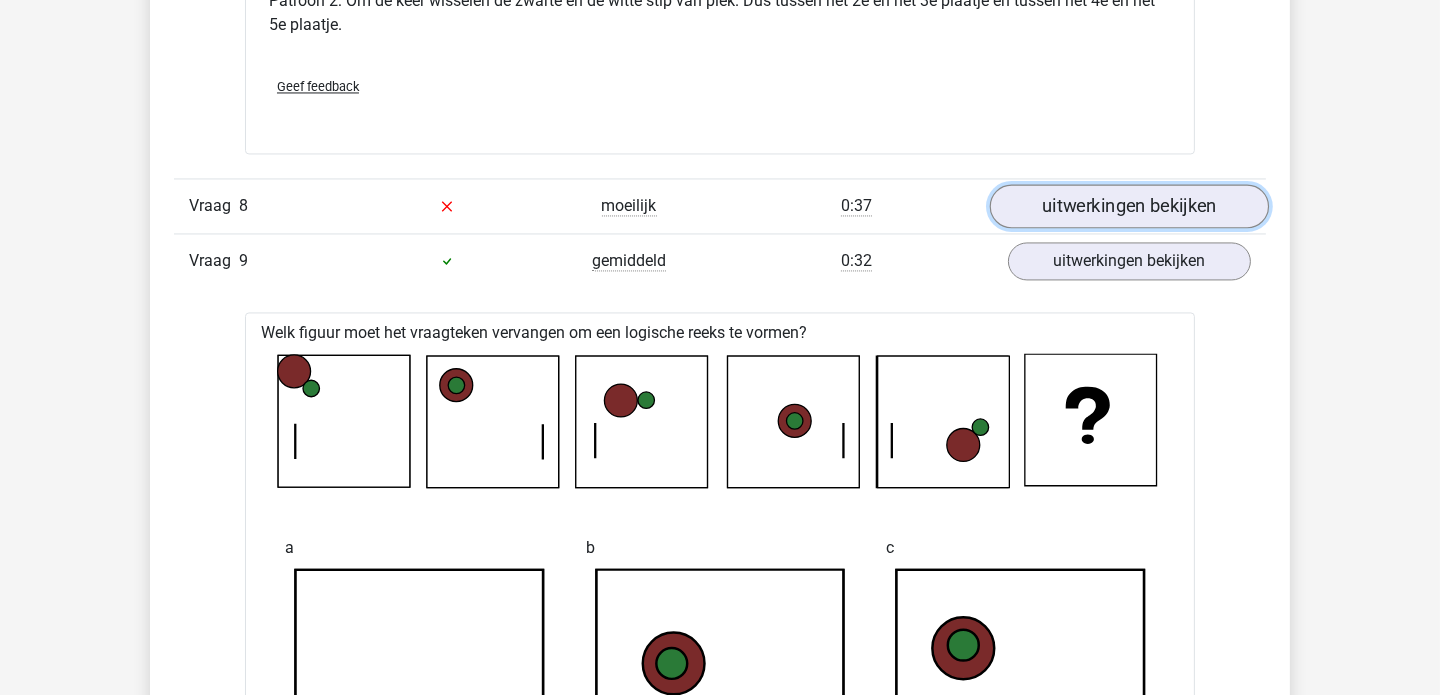 click on "uitwerkingen bekijken" at bounding box center (1129, 206) 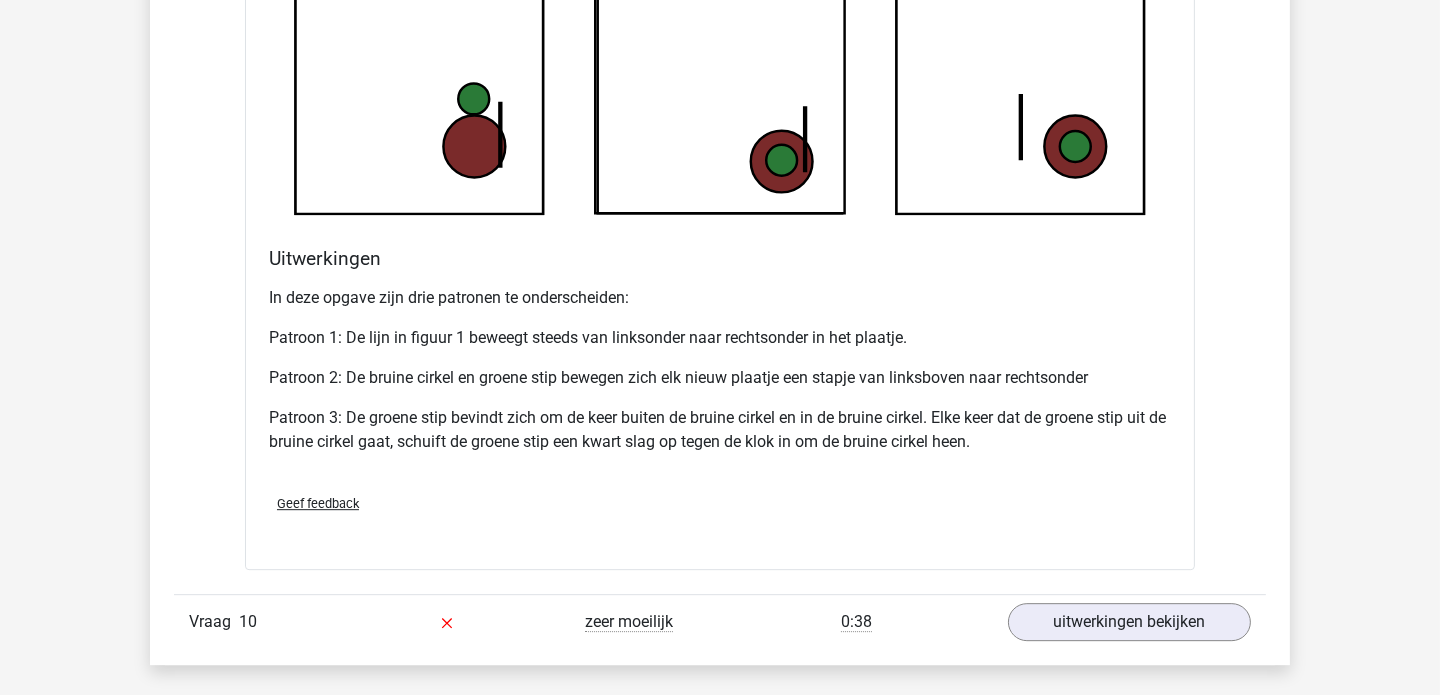 scroll, scrollTop: 7445, scrollLeft: 0, axis: vertical 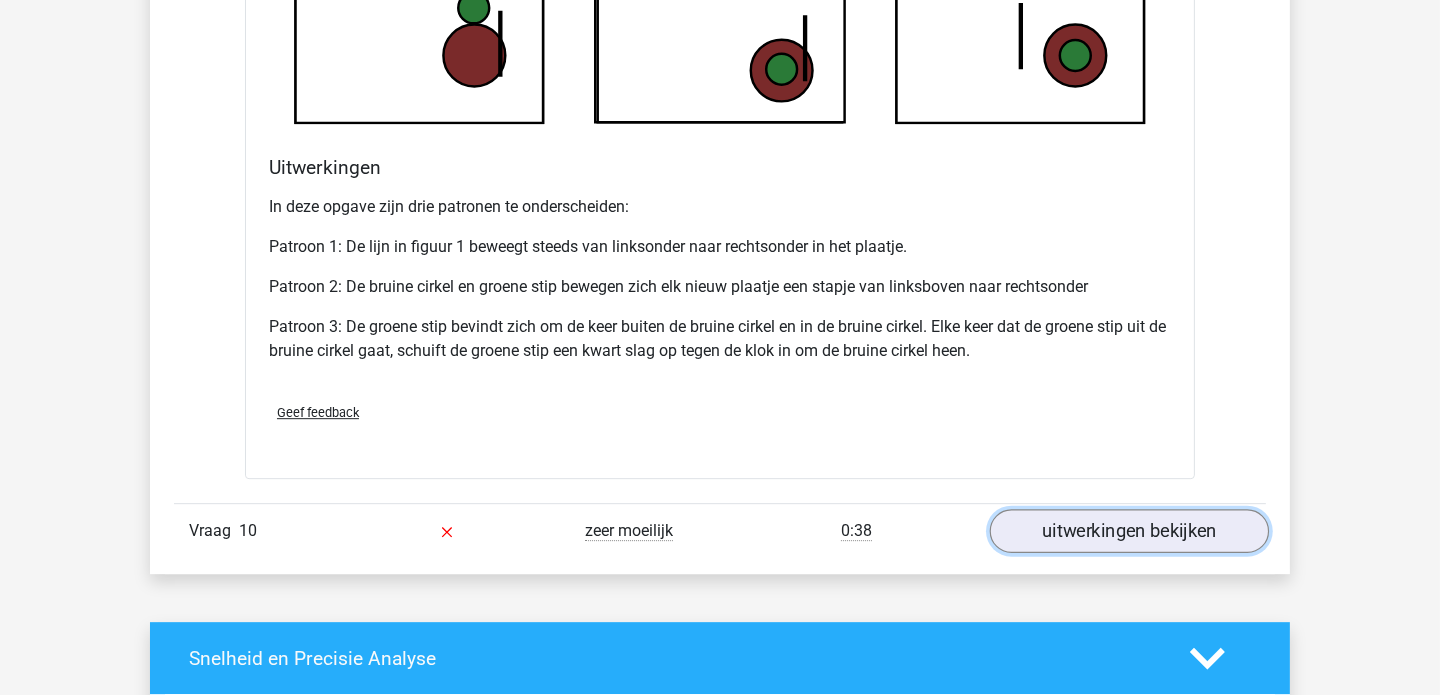 click on "uitwerkingen bekijken" at bounding box center [1129, 531] 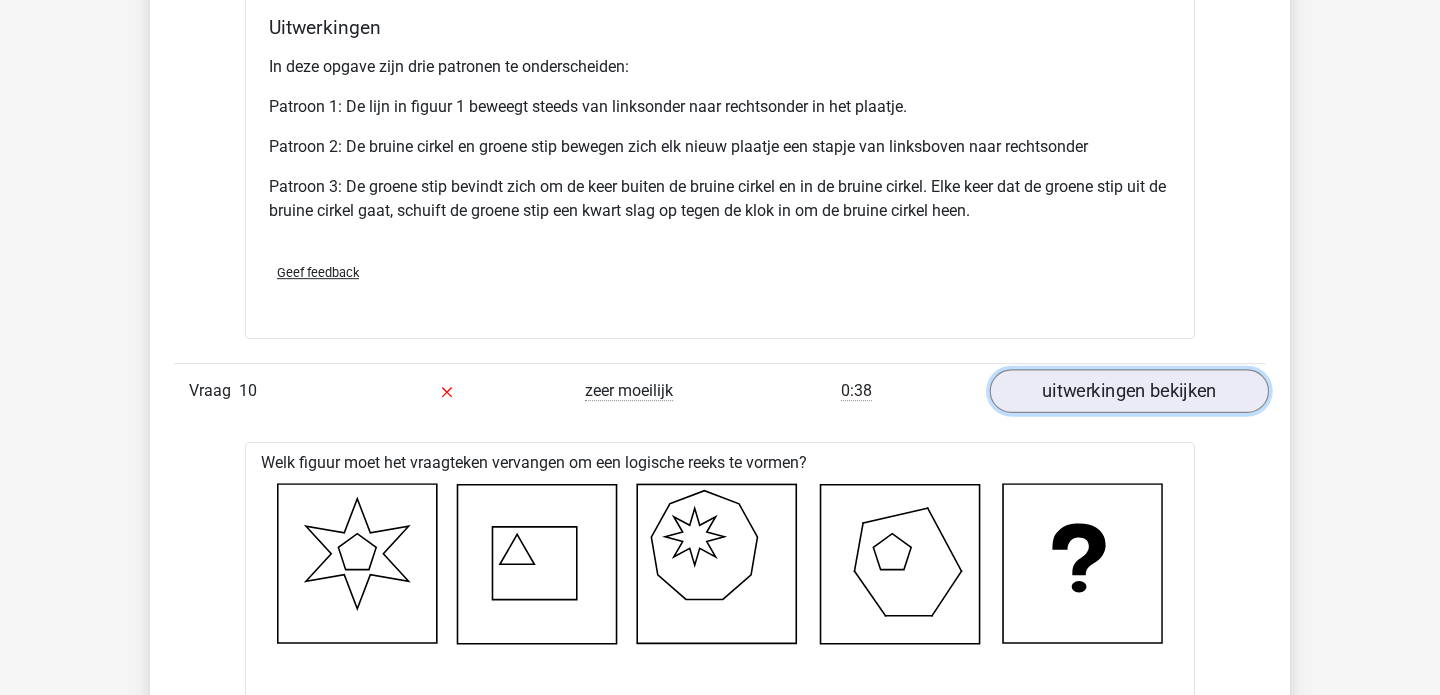scroll, scrollTop: 7563, scrollLeft: 0, axis: vertical 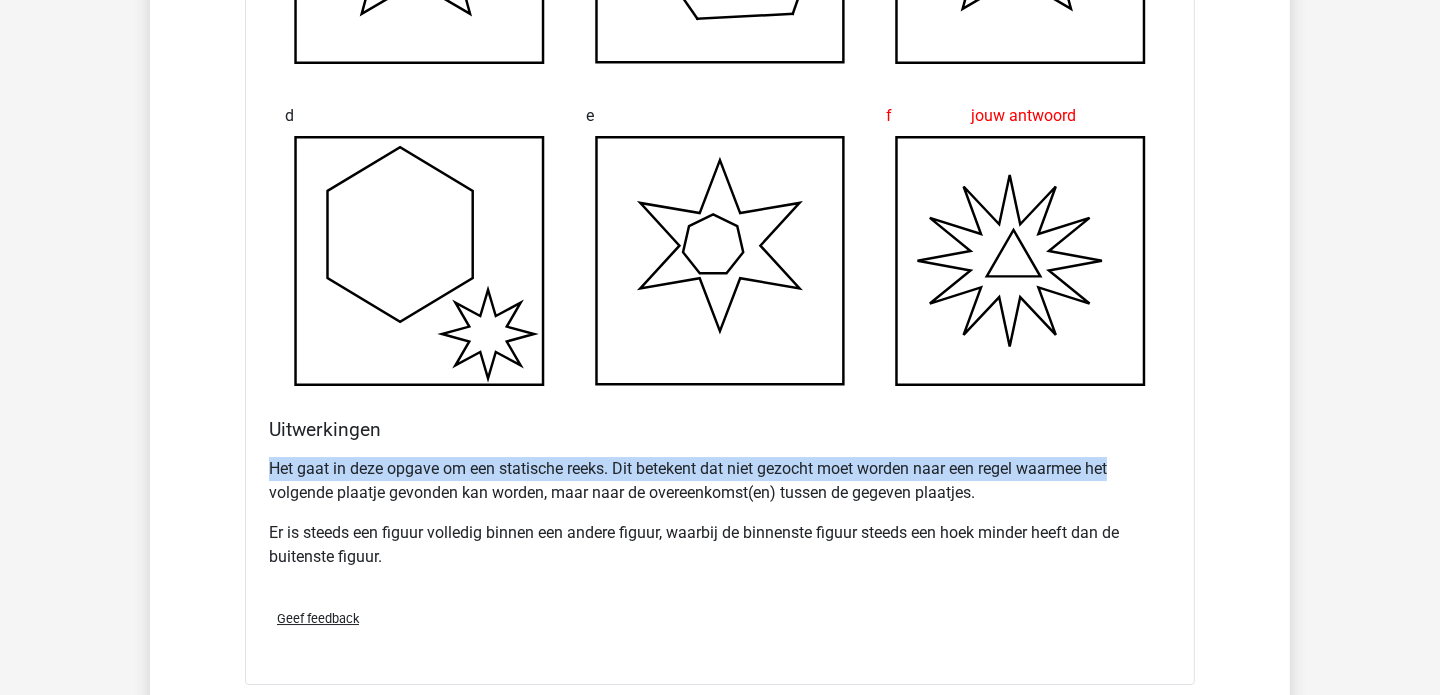 click on "Nita
nitadek@gmail.com" at bounding box center [720, -3019] 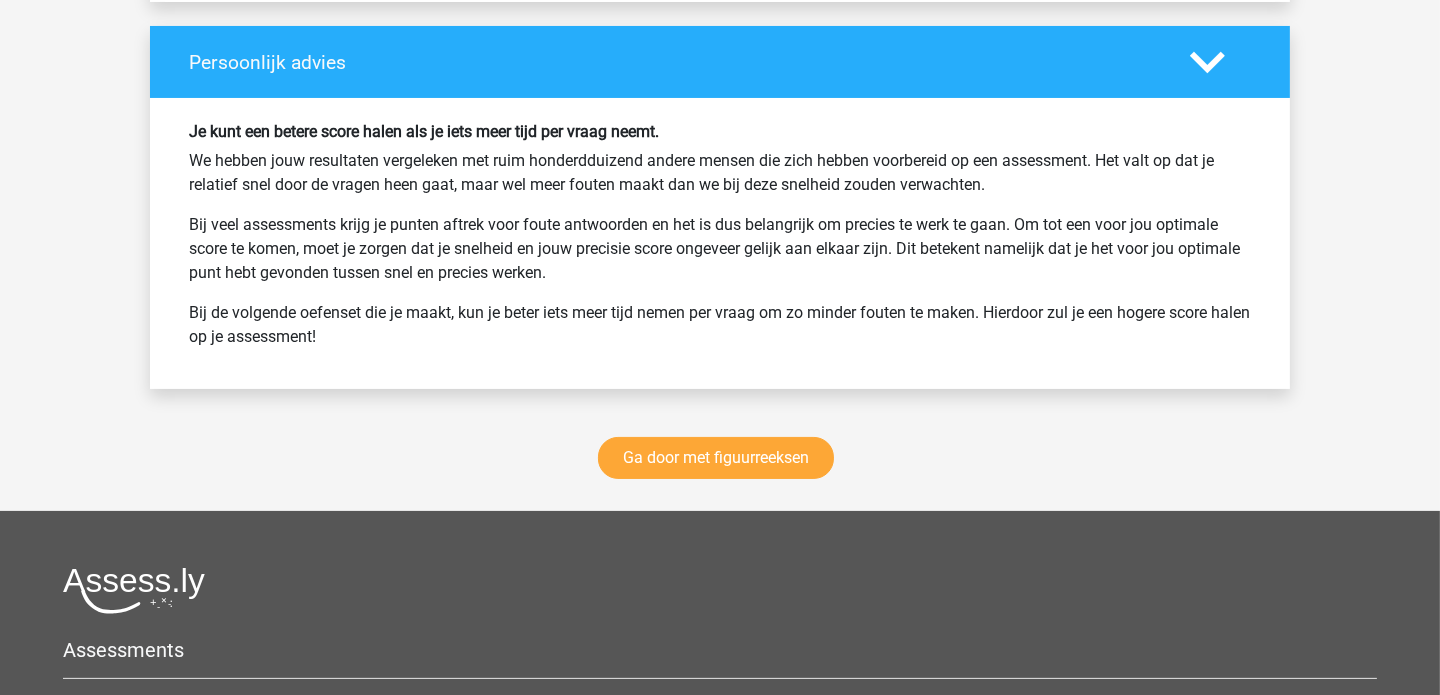 scroll, scrollTop: 9927, scrollLeft: 0, axis: vertical 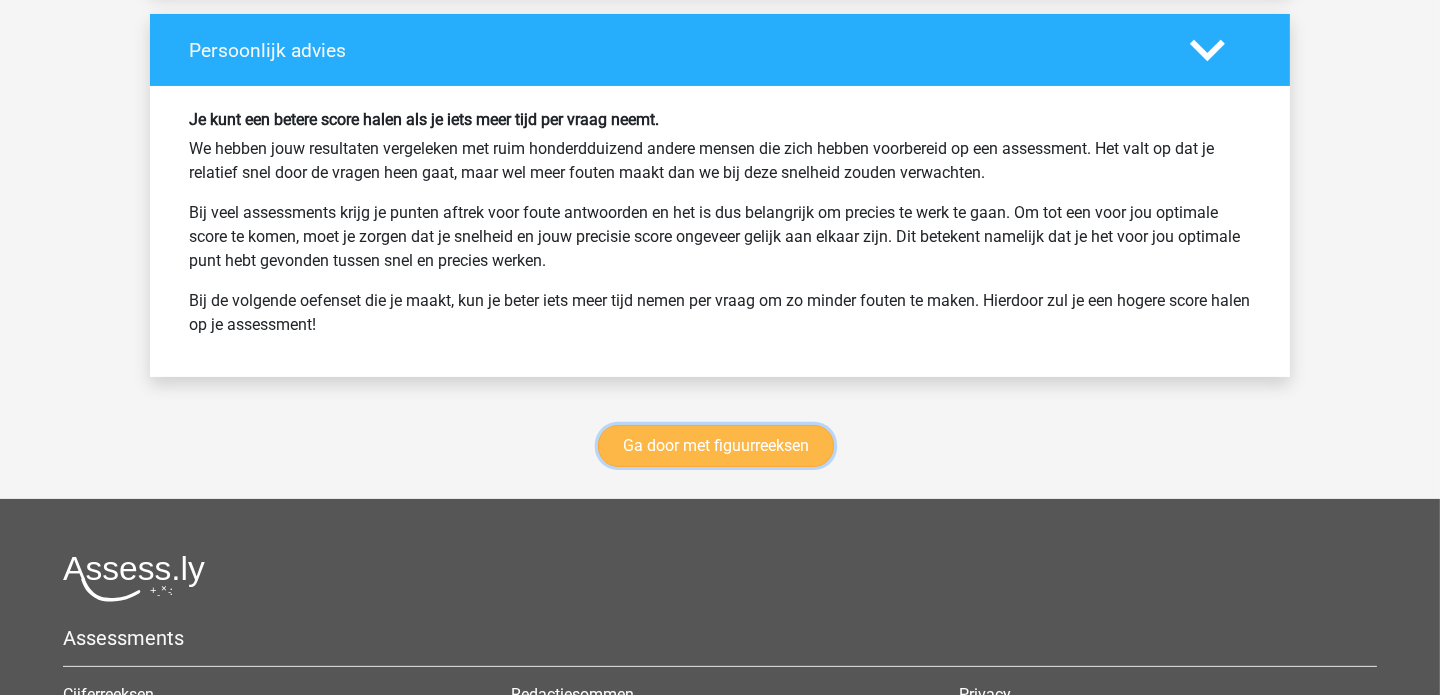 click on "Ga door met figuurreeksen" at bounding box center [716, 446] 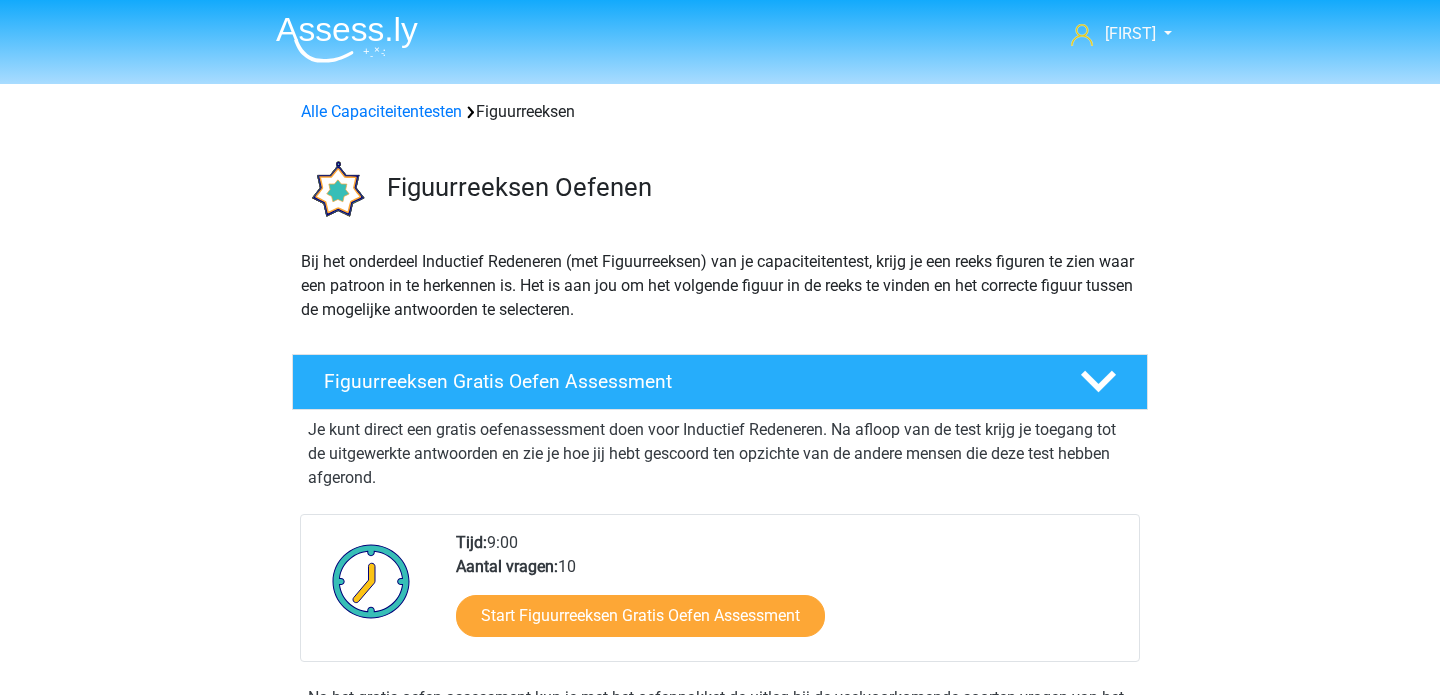 scroll, scrollTop: 867, scrollLeft: 0, axis: vertical 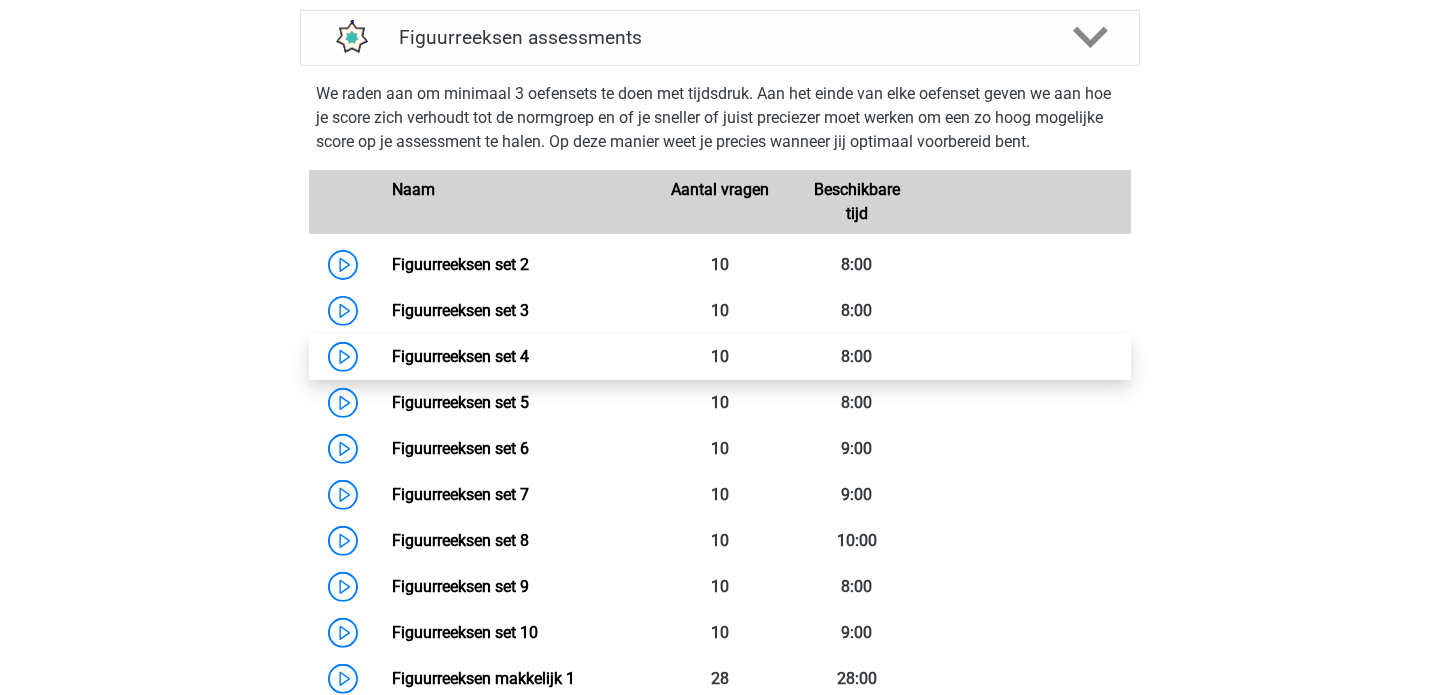 click on "Figuurreeksen
set 4" at bounding box center (460, 356) 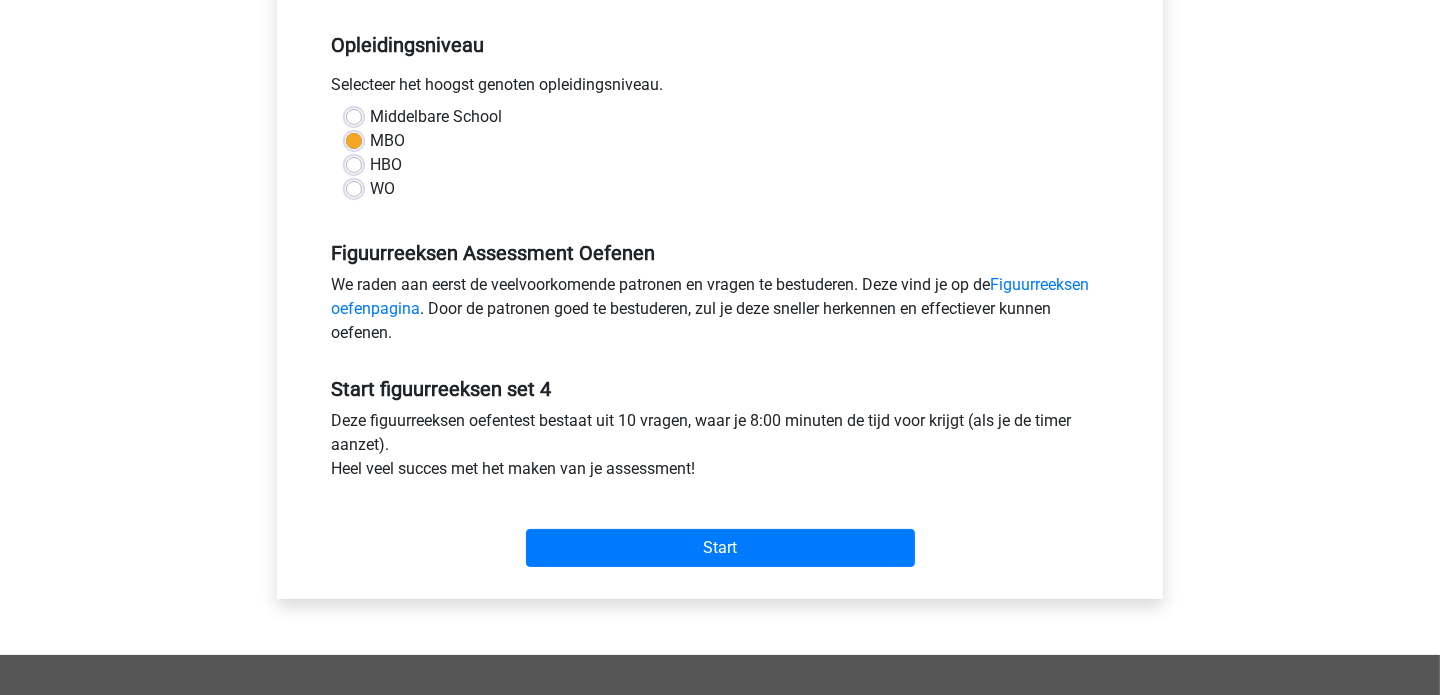 scroll, scrollTop: 433, scrollLeft: 0, axis: vertical 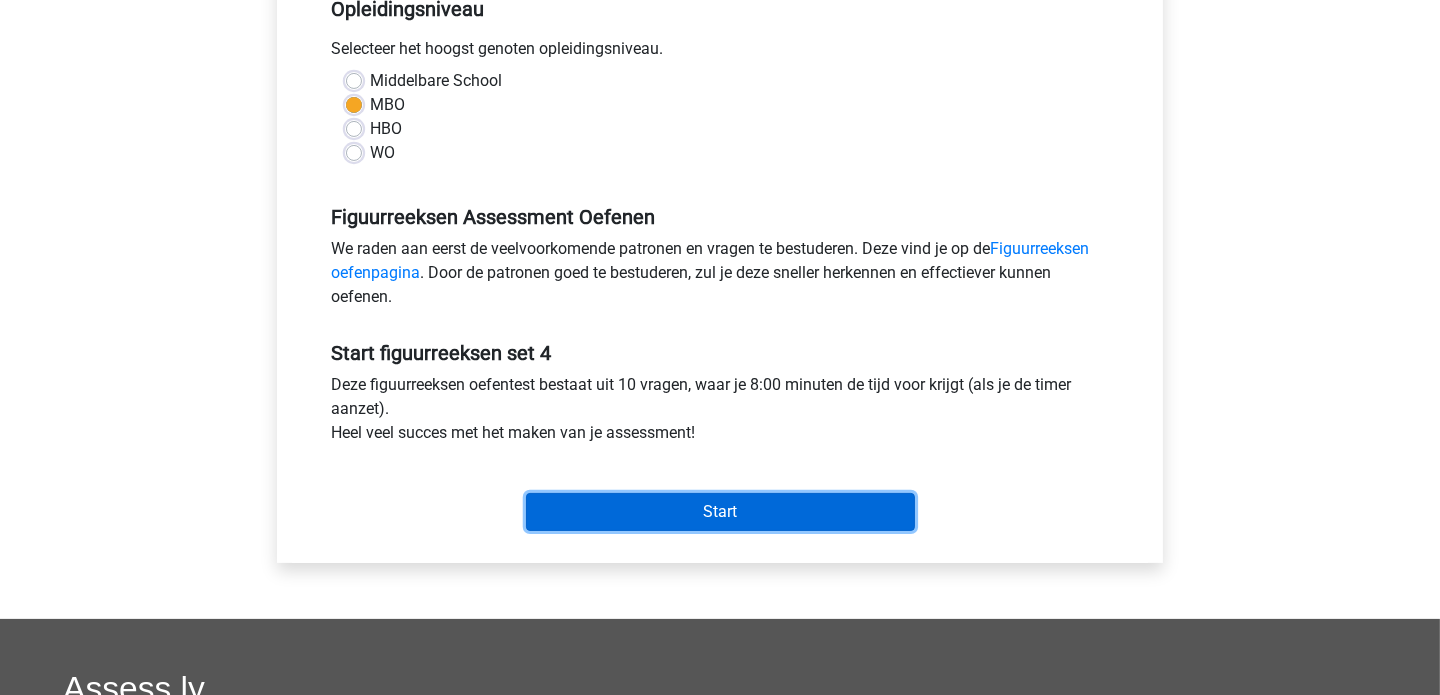 click on "Start" at bounding box center [720, 512] 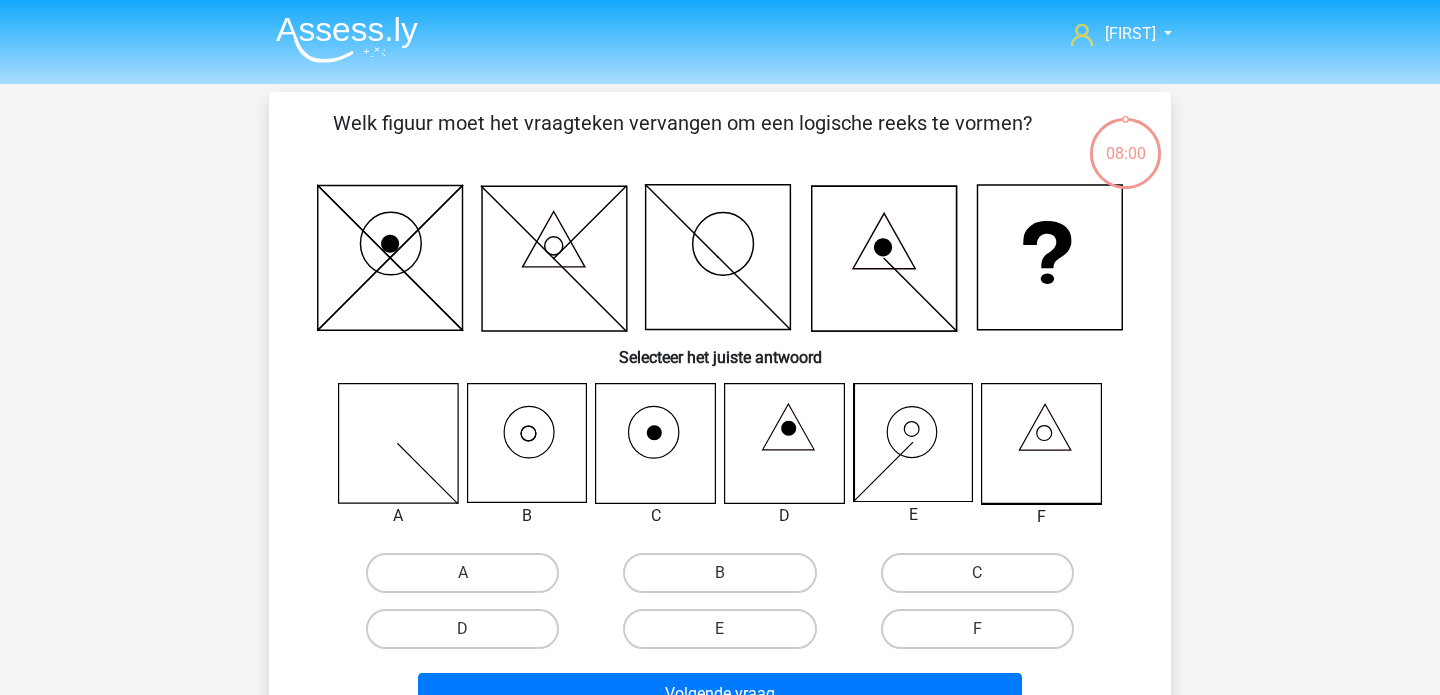 scroll, scrollTop: 0, scrollLeft: 0, axis: both 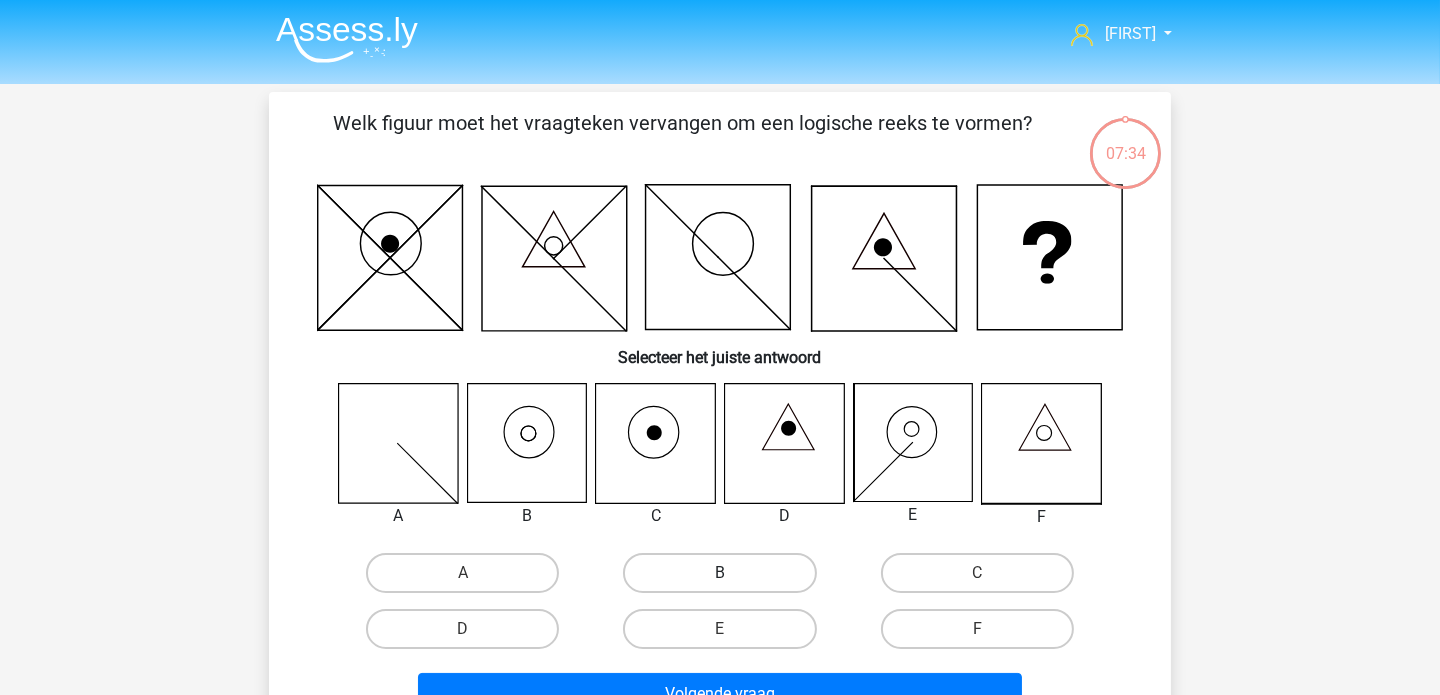 click on "B" at bounding box center [719, 573] 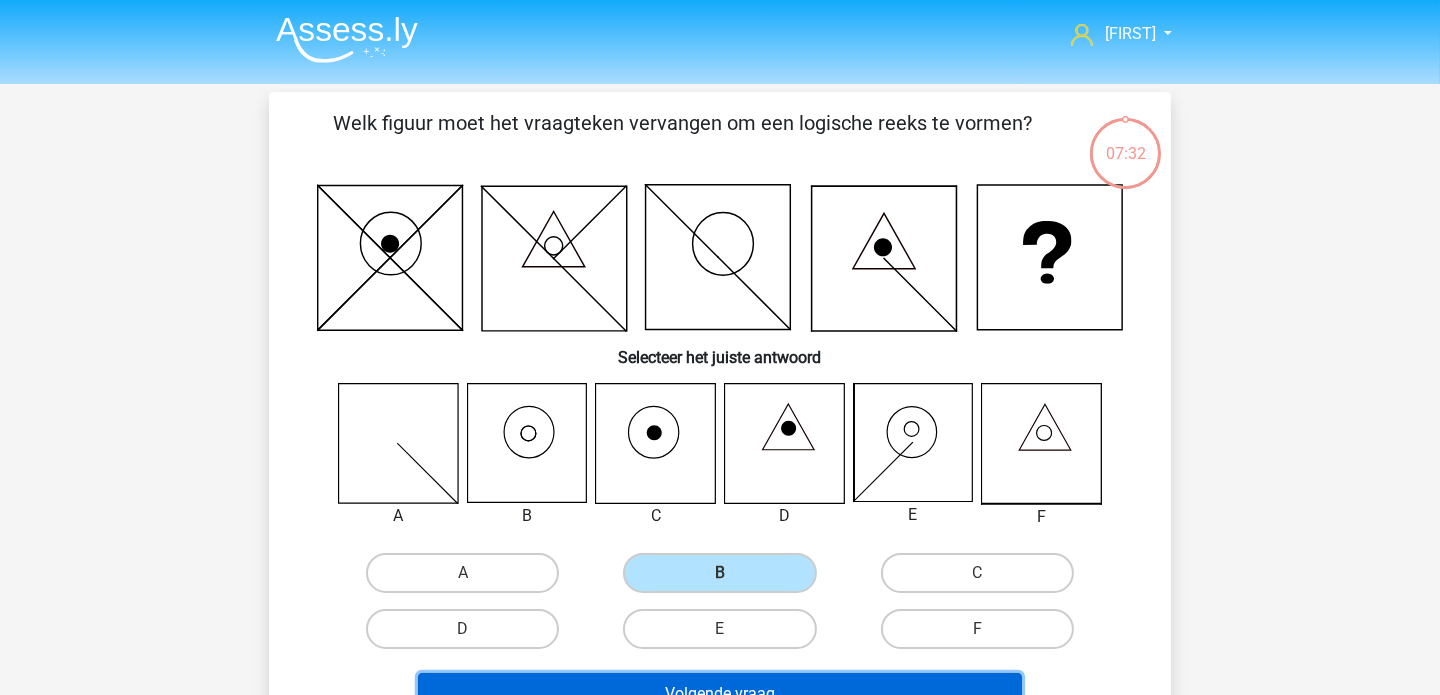 click on "Volgende vraag" at bounding box center [720, 694] 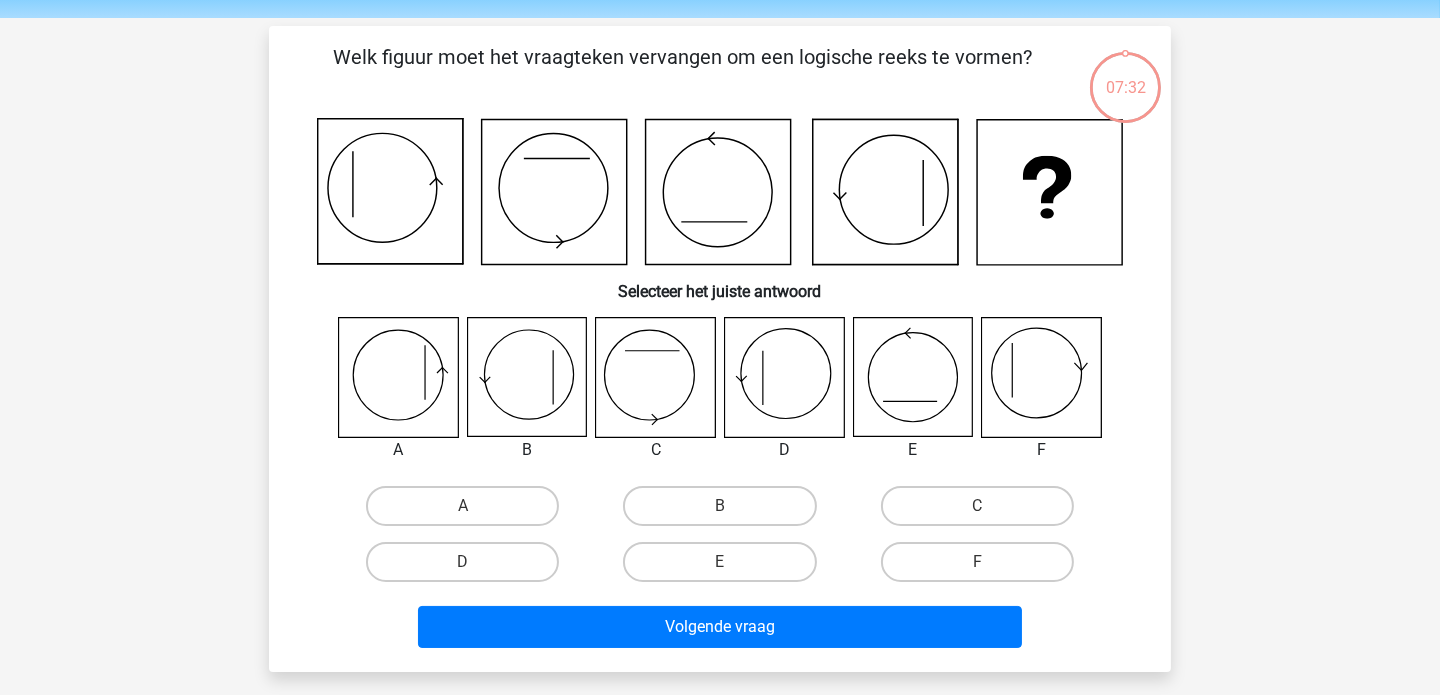 scroll, scrollTop: 92, scrollLeft: 0, axis: vertical 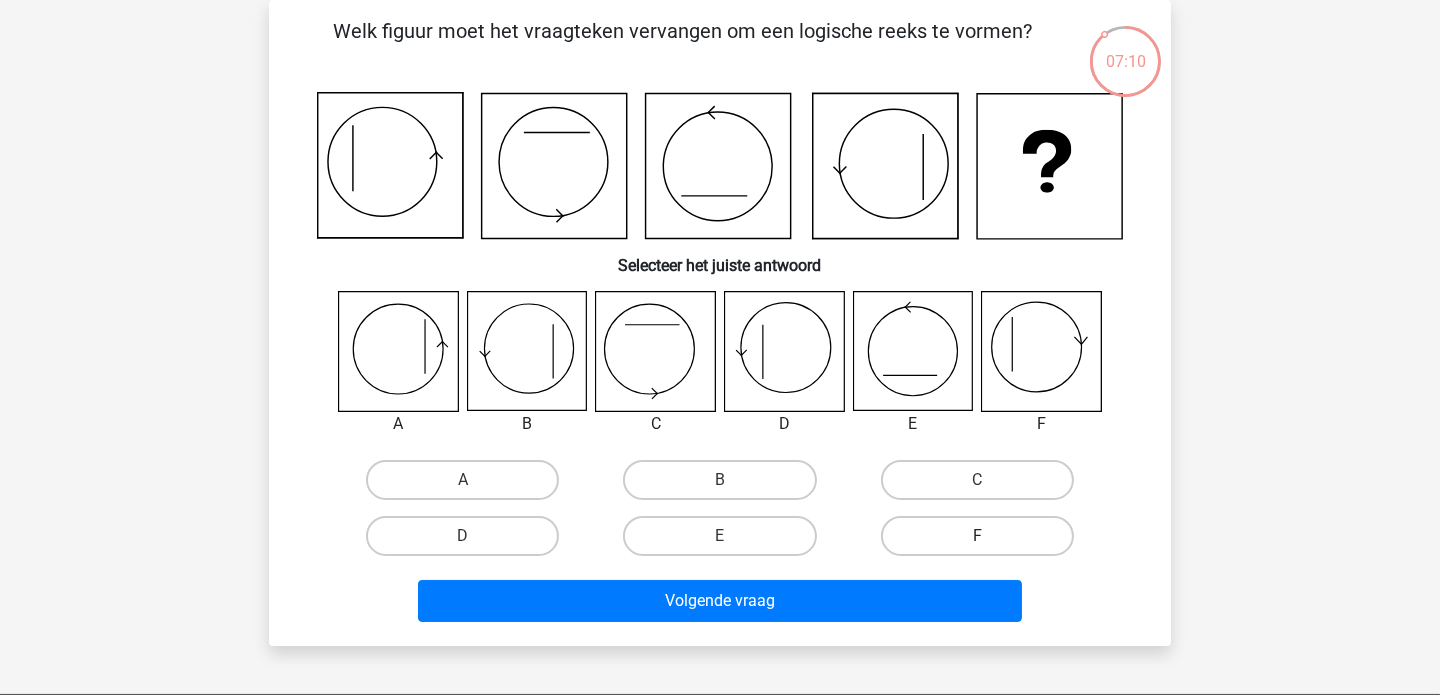 click on "F" at bounding box center [977, 536] 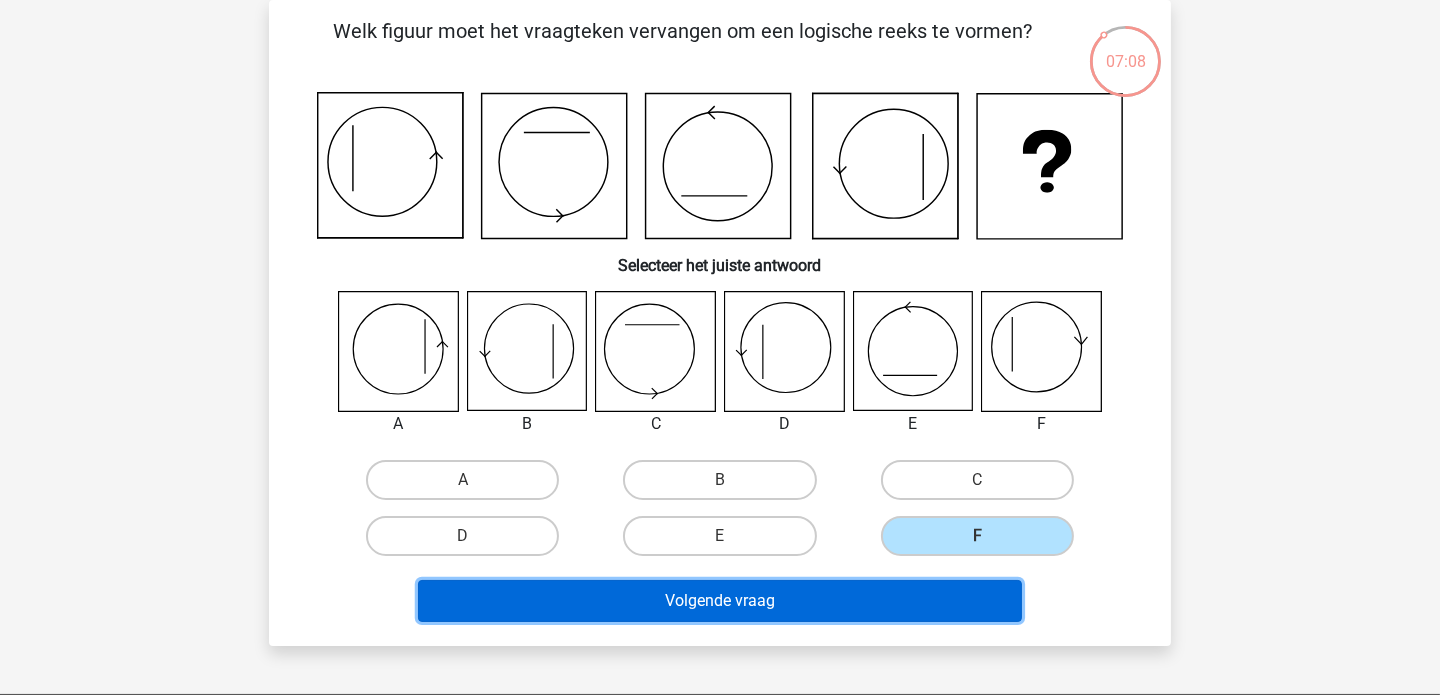 click on "Volgende vraag" at bounding box center [720, 601] 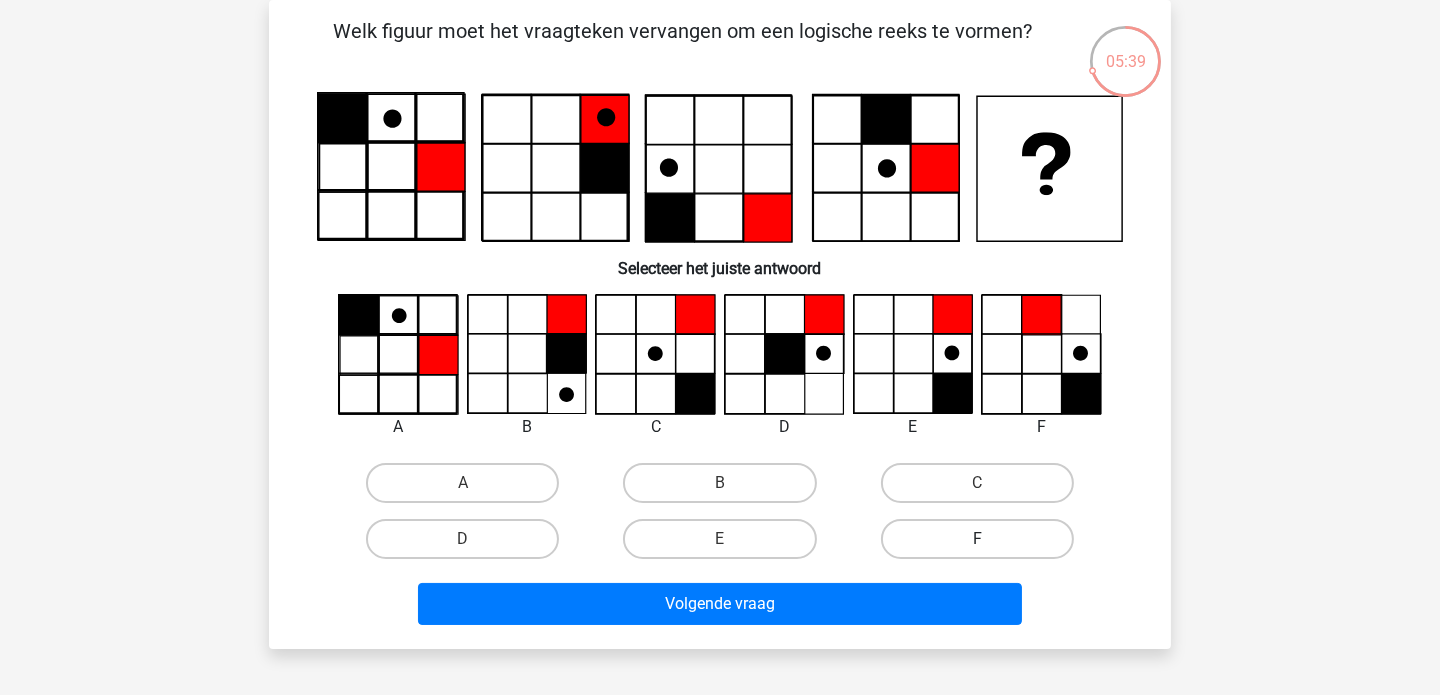 click on "F" at bounding box center (977, 539) 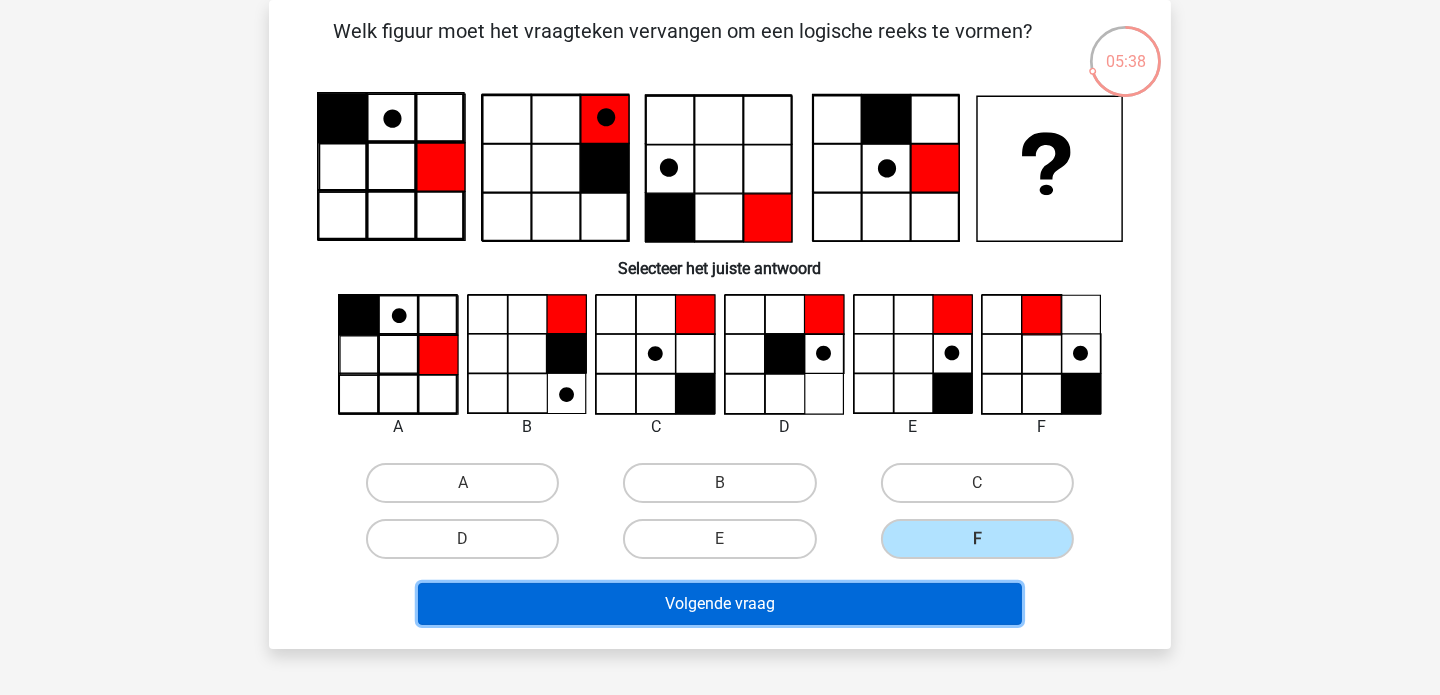 click on "Volgende vraag" at bounding box center [720, 604] 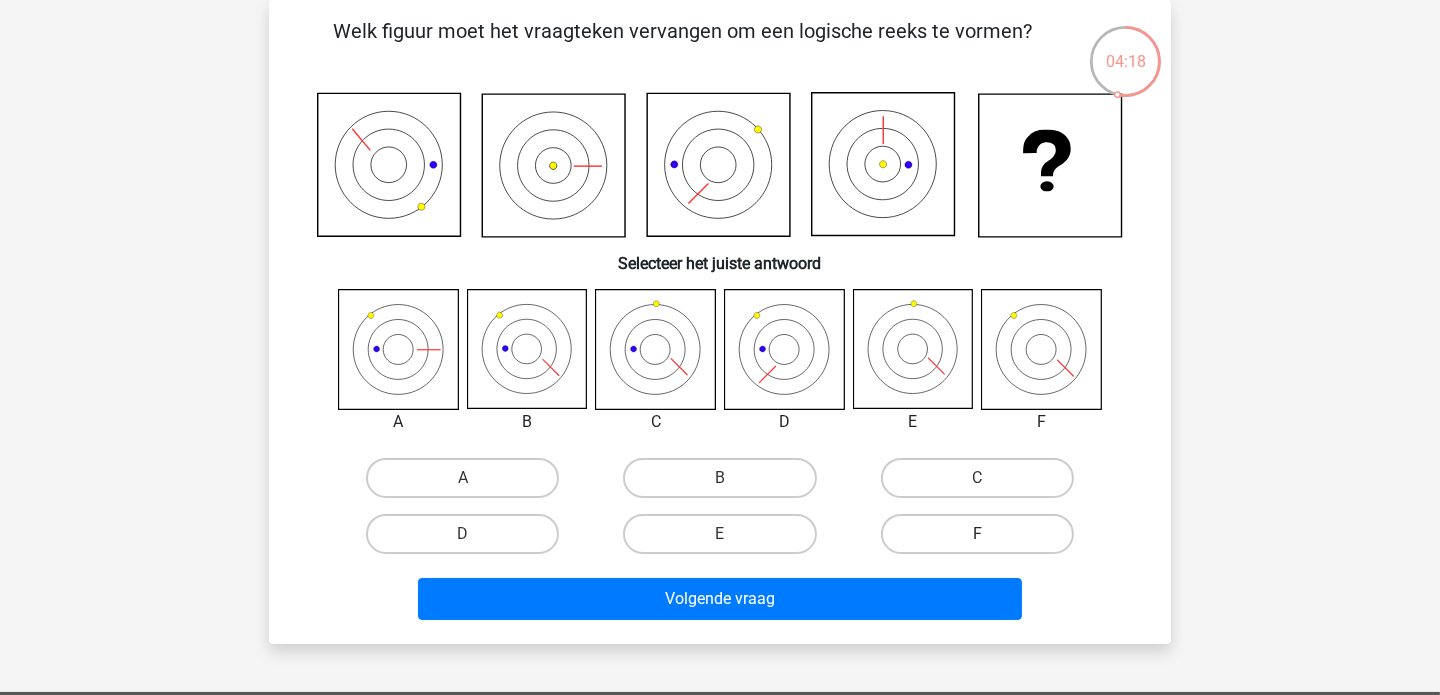 click on "F" at bounding box center [977, 534] 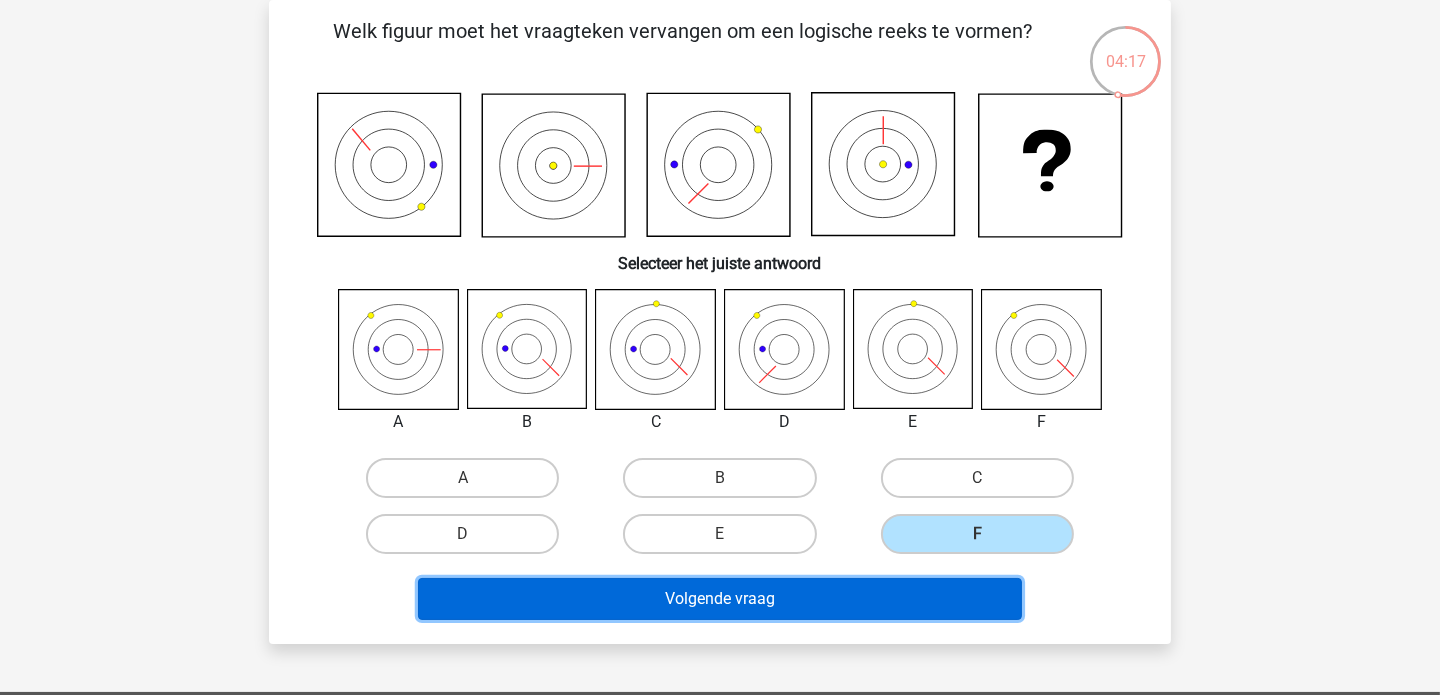 click on "Volgende vraag" at bounding box center (720, 599) 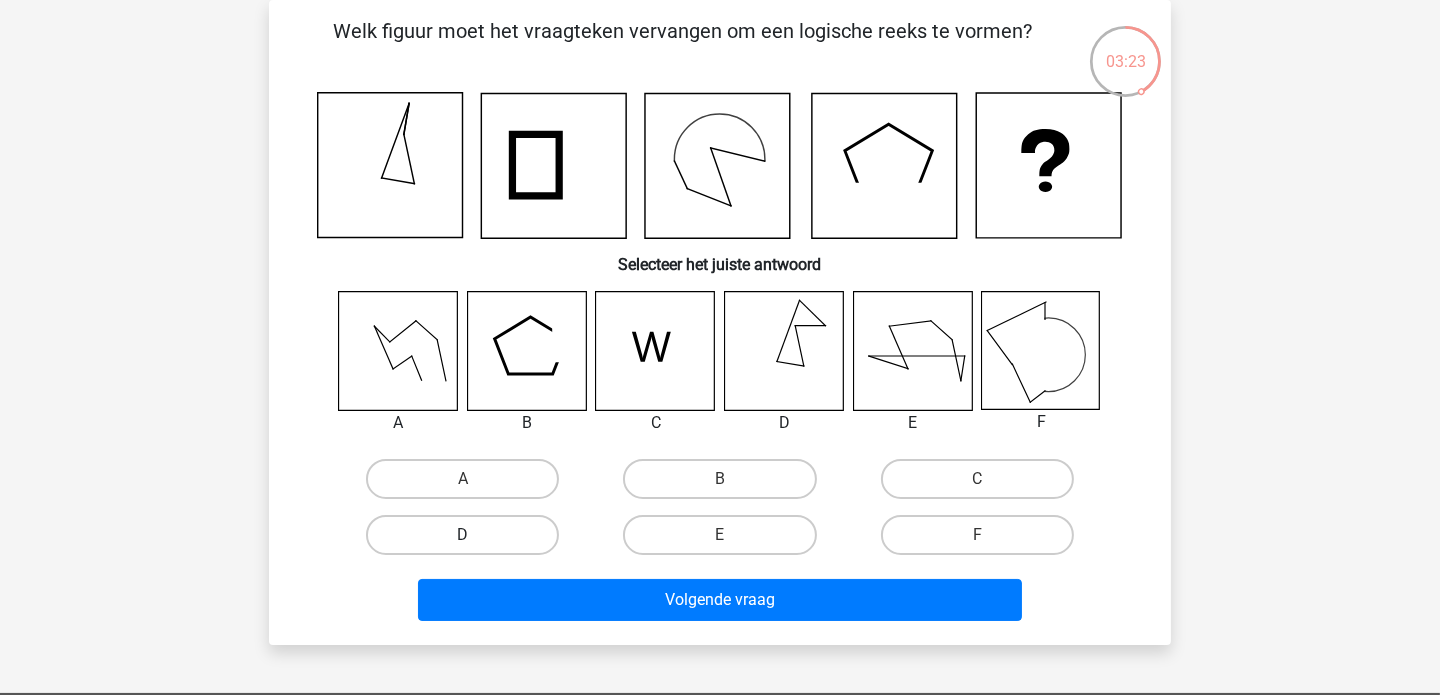 click on "D" at bounding box center [462, 535] 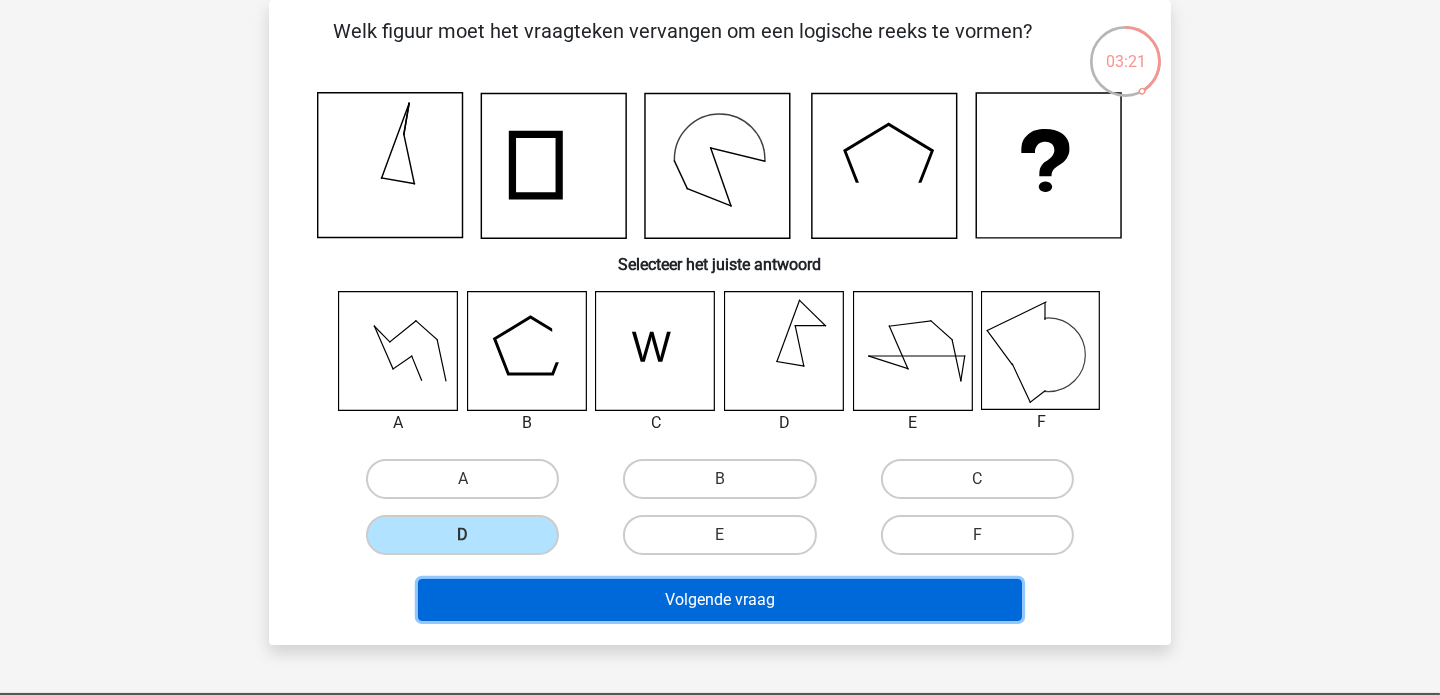 click on "Volgende vraag" at bounding box center (720, 600) 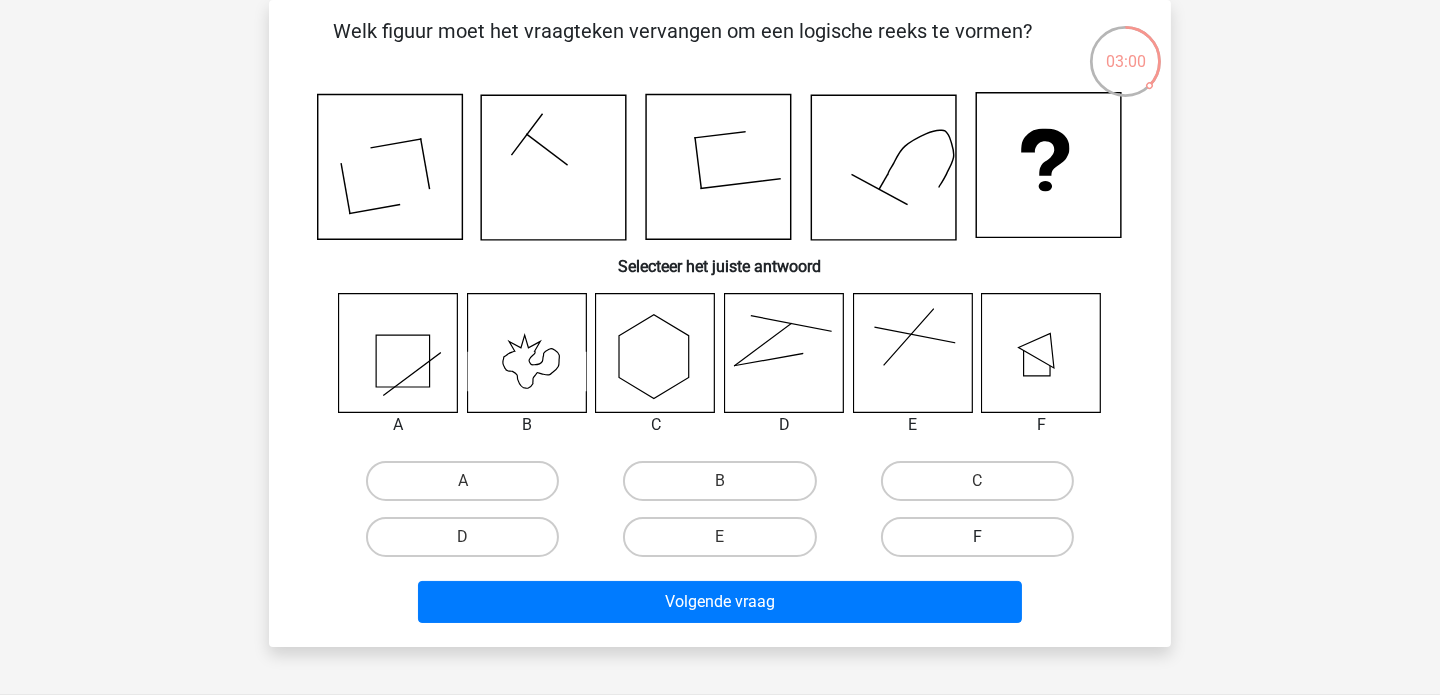 click on "F" at bounding box center (977, 537) 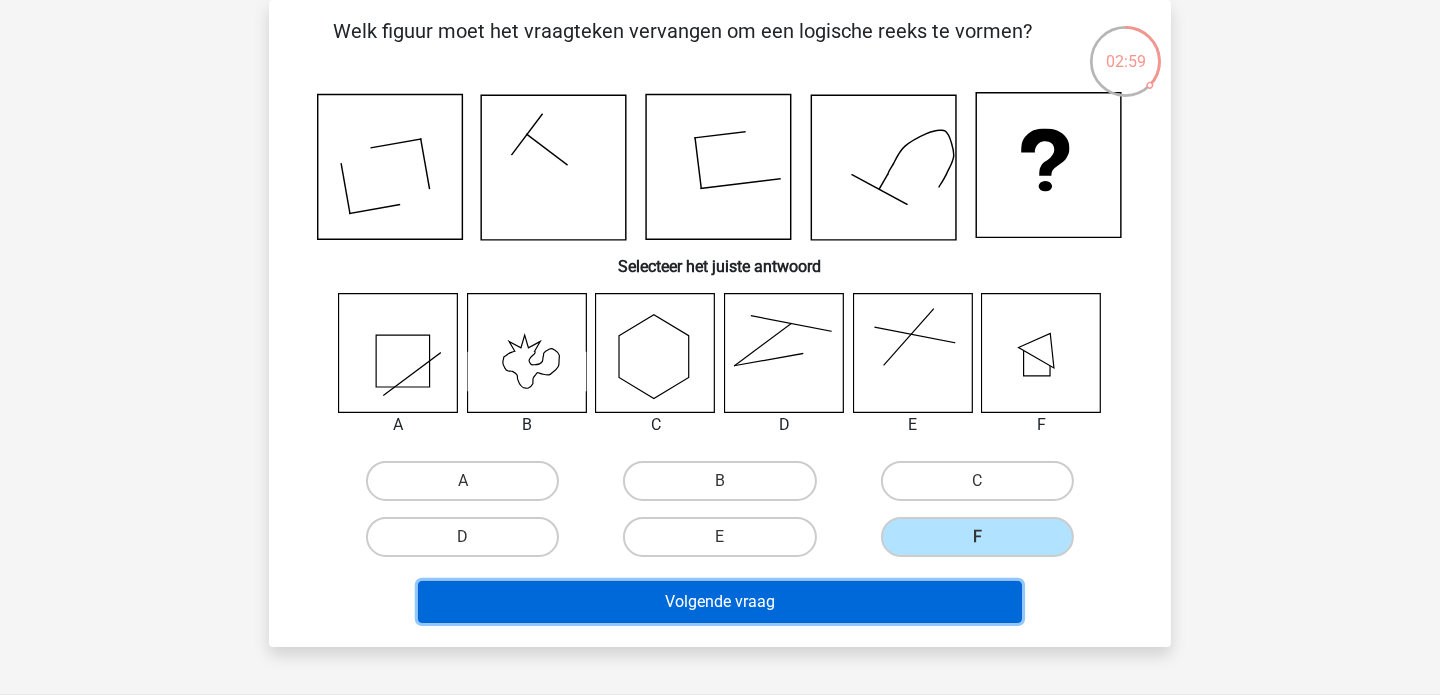 click on "Volgende vraag" at bounding box center [720, 602] 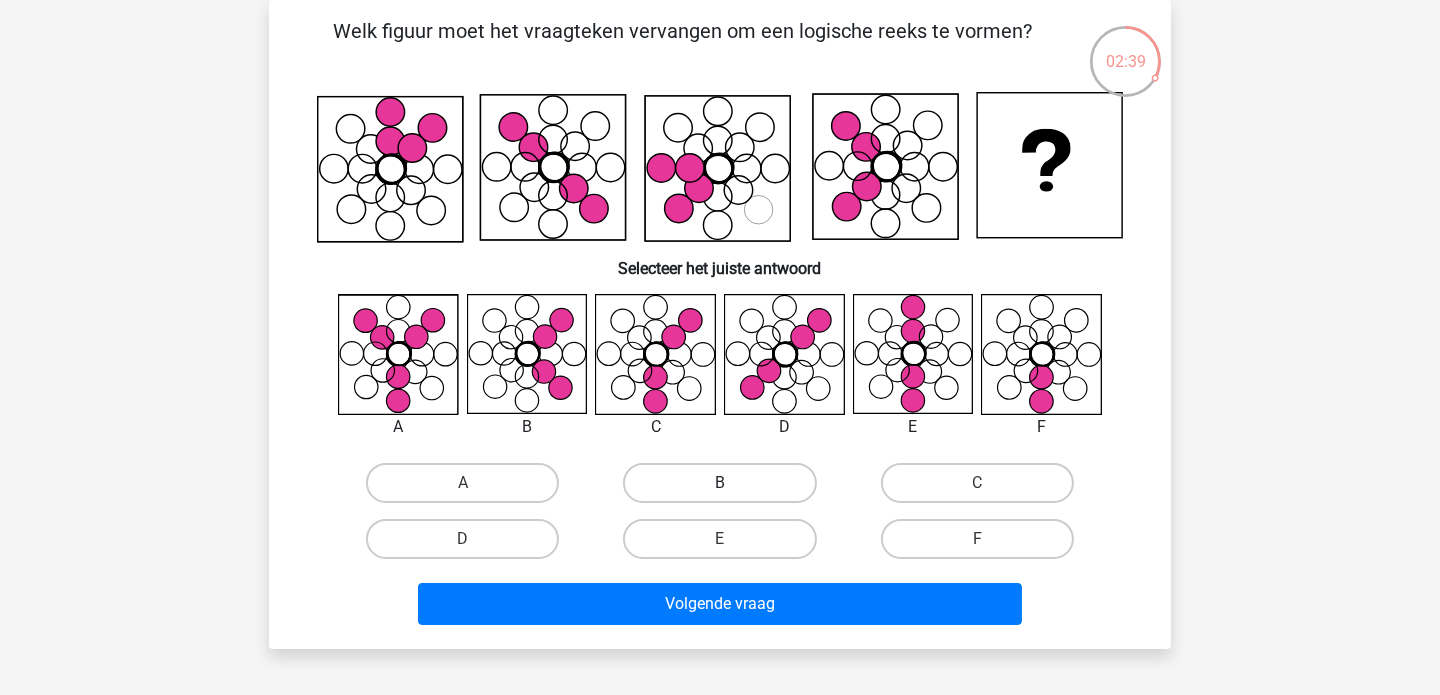 click on "B" at bounding box center [719, 483] 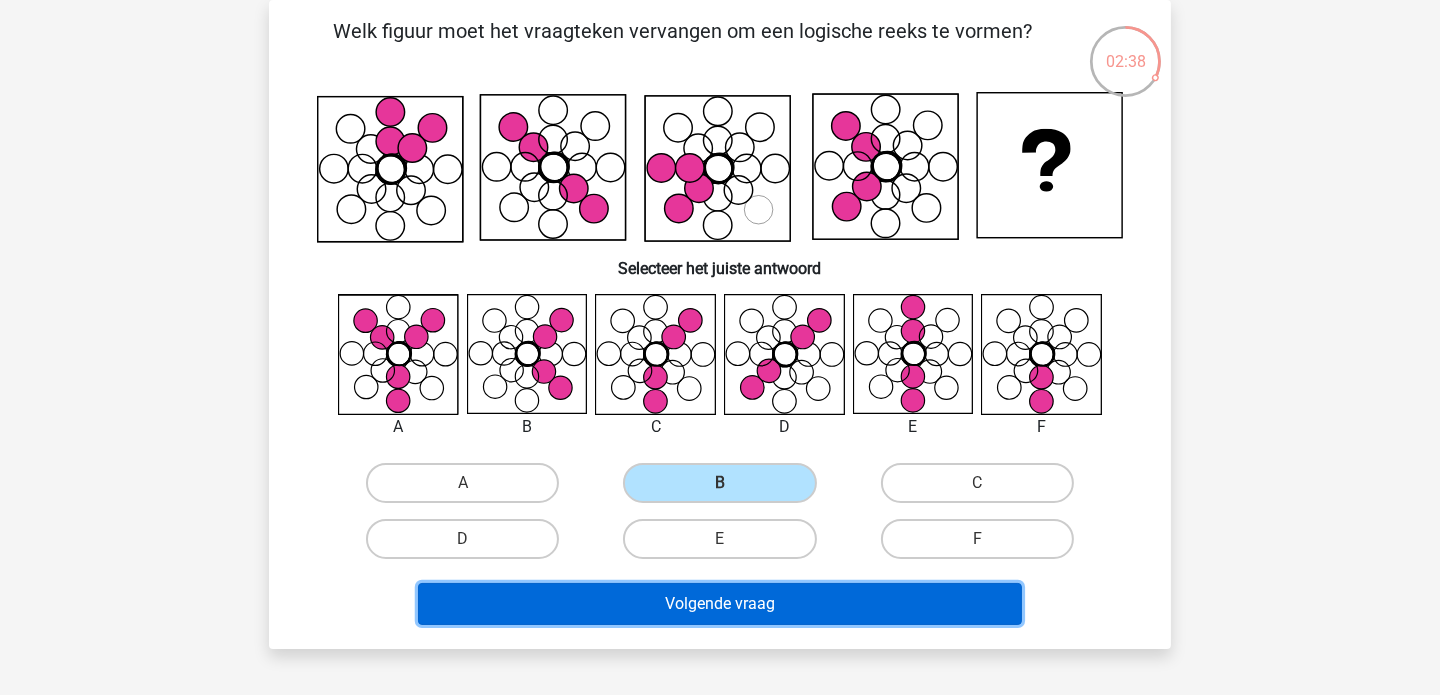 click on "Volgende vraag" at bounding box center (720, 604) 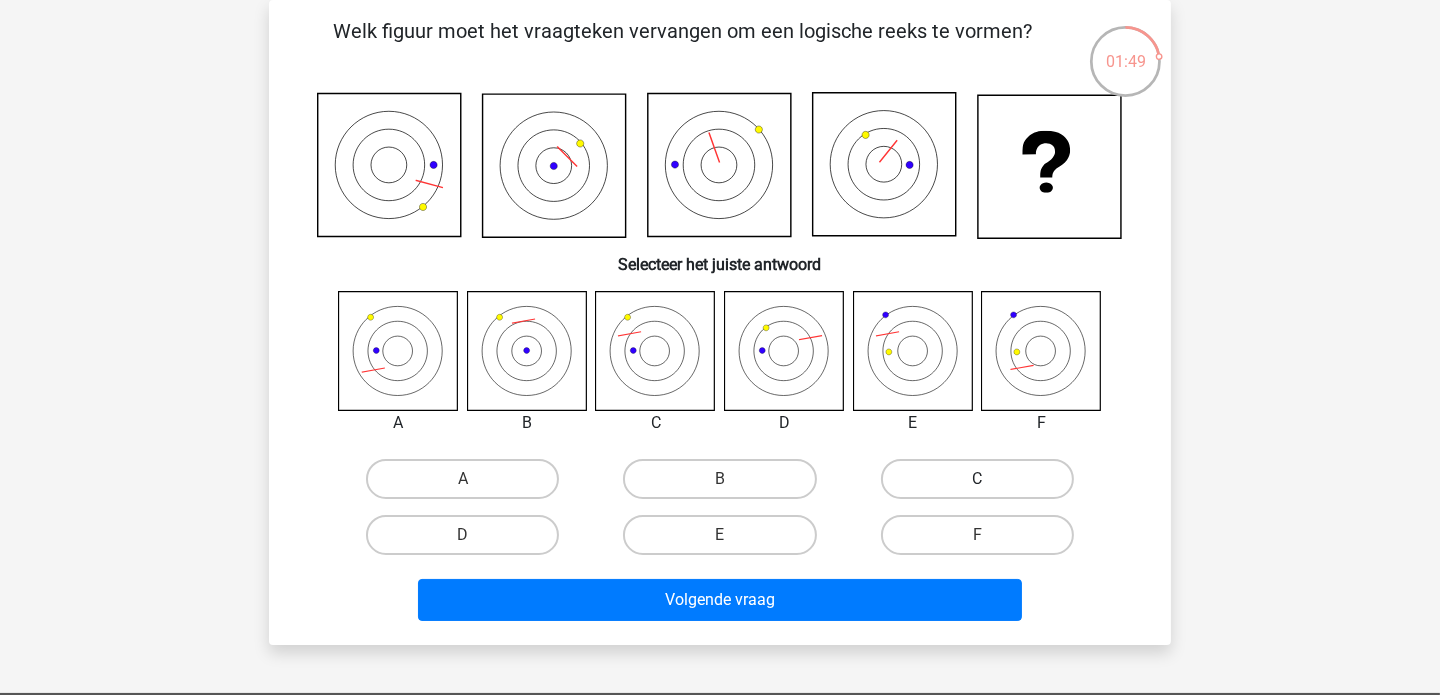 click on "C" at bounding box center (977, 479) 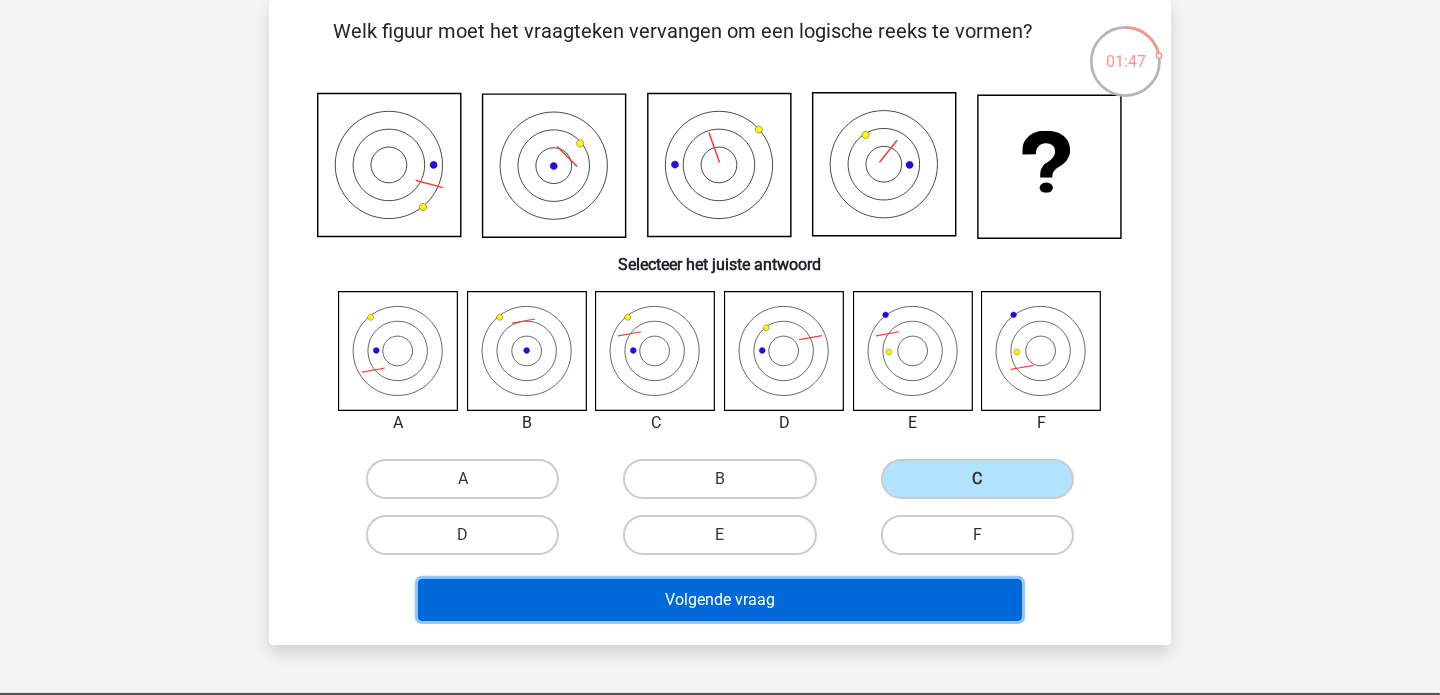 click on "Volgende vraag" at bounding box center [720, 600] 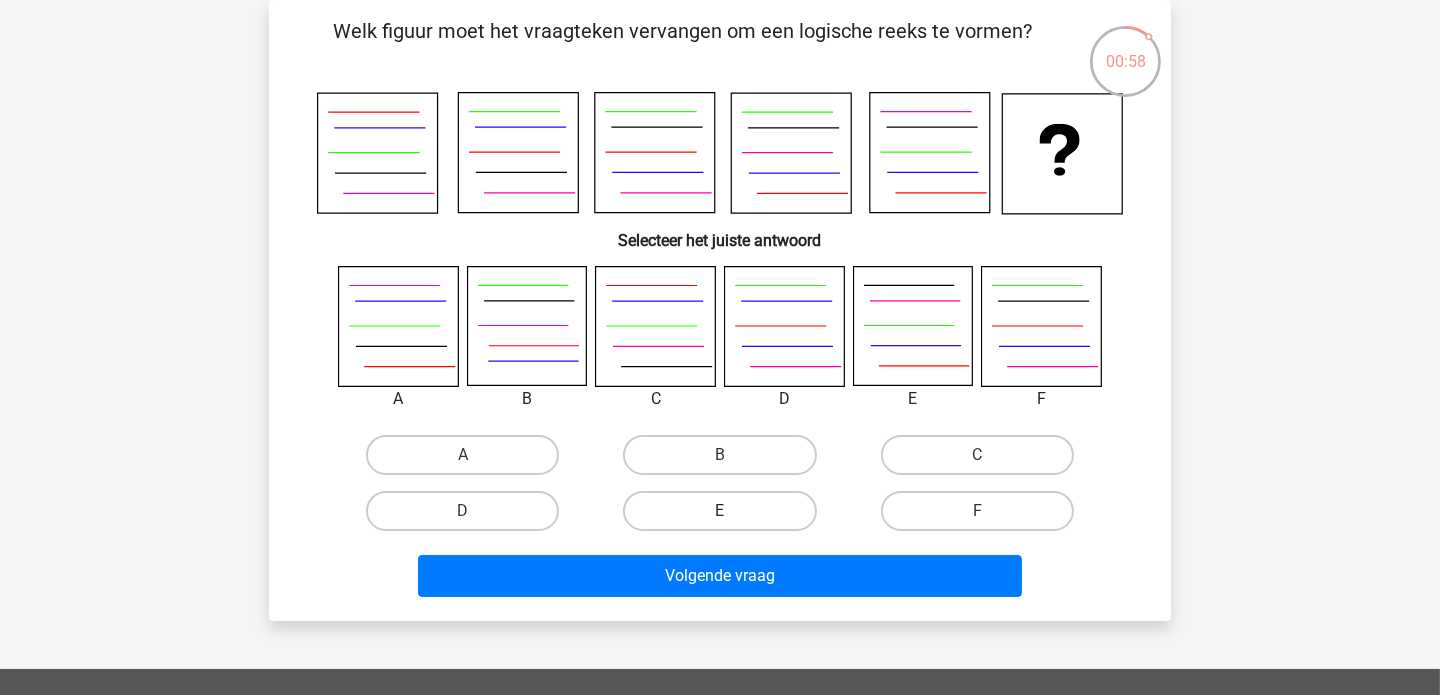 click on "E" at bounding box center (719, 511) 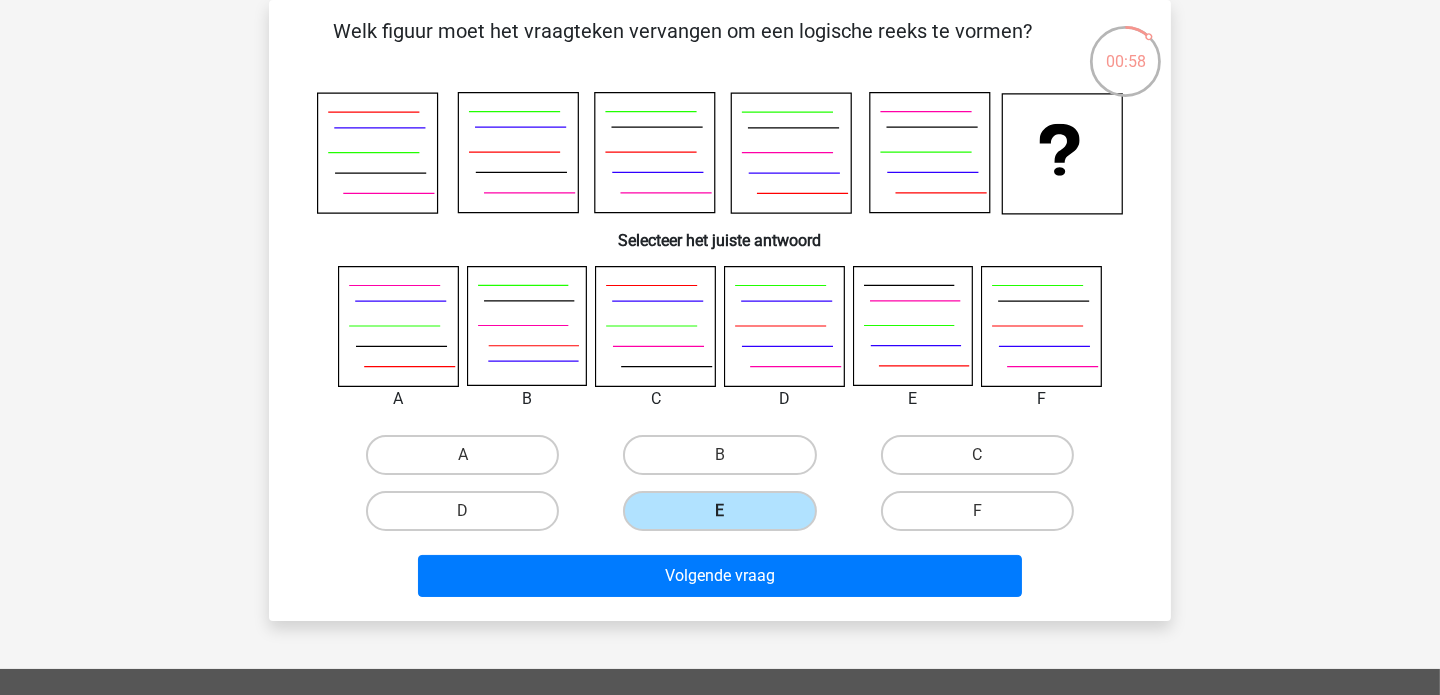 click on "E" at bounding box center [719, 511] 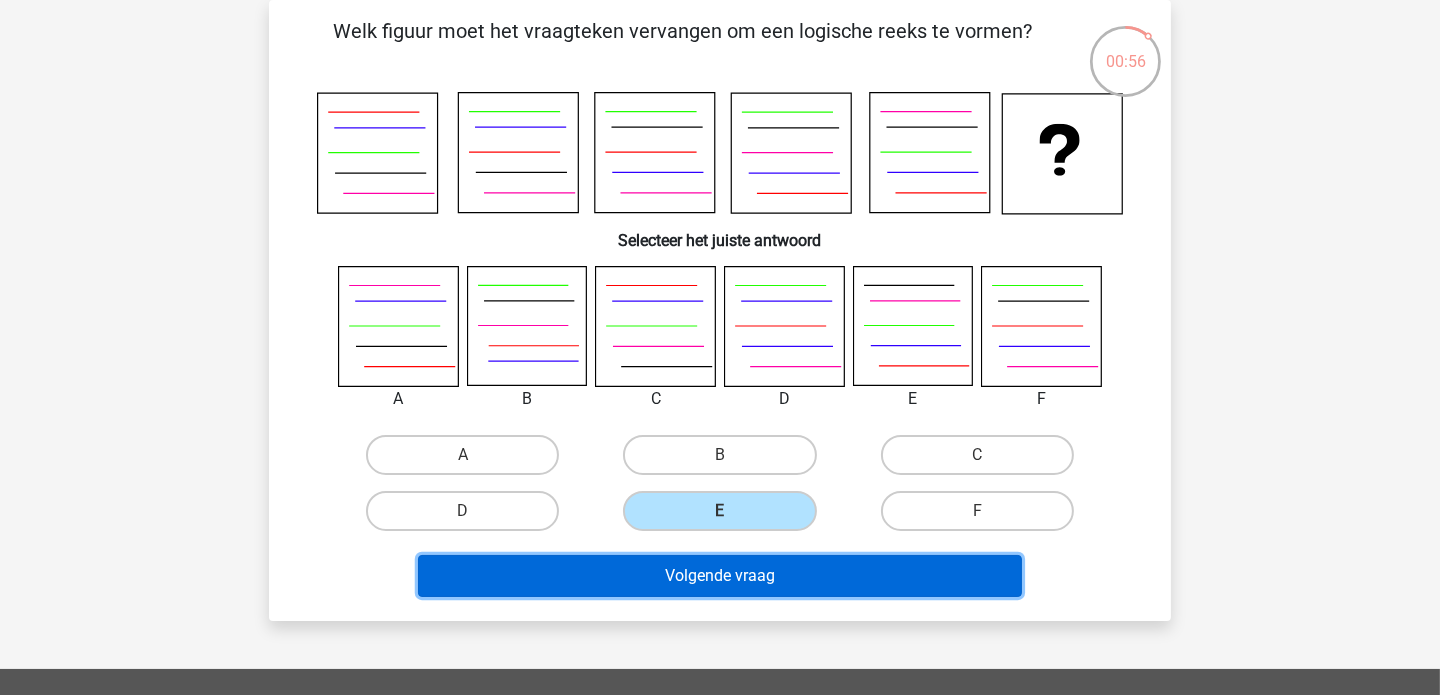 click on "Volgende vraag" at bounding box center [720, 576] 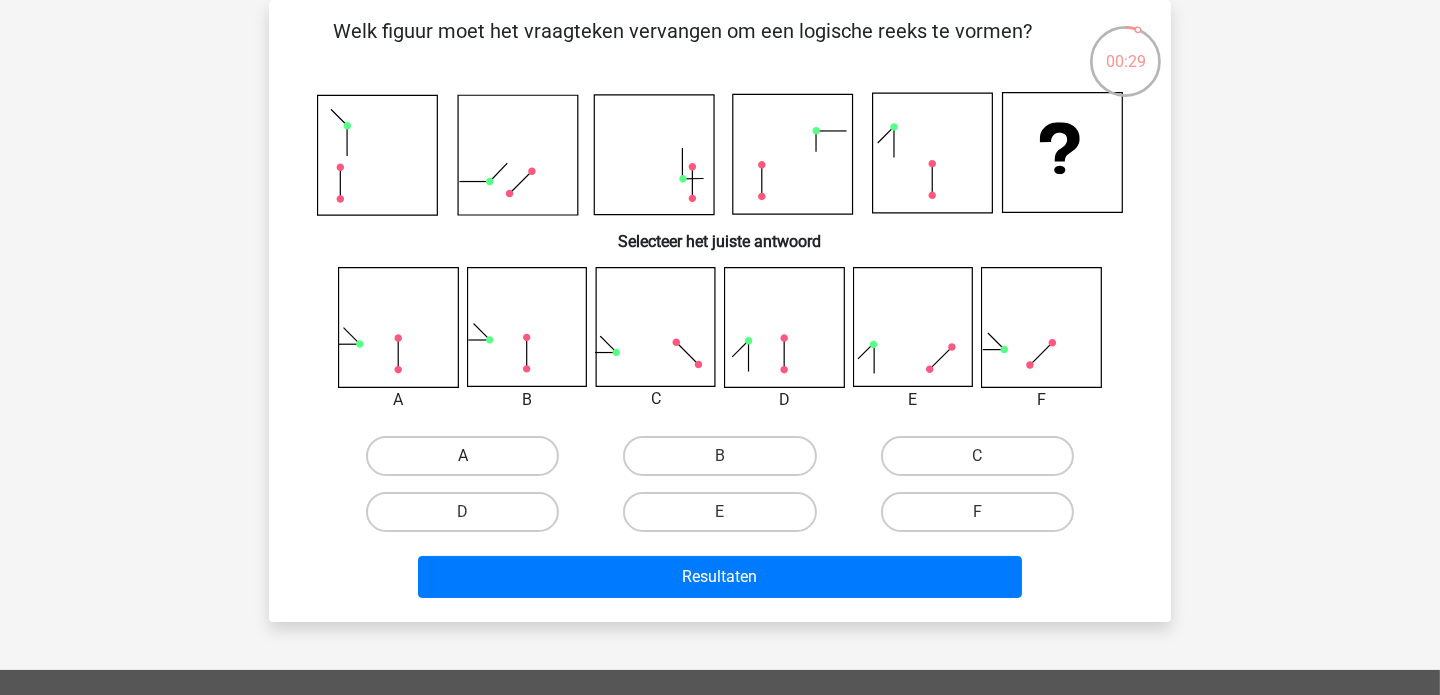 click on "A" at bounding box center (462, 456) 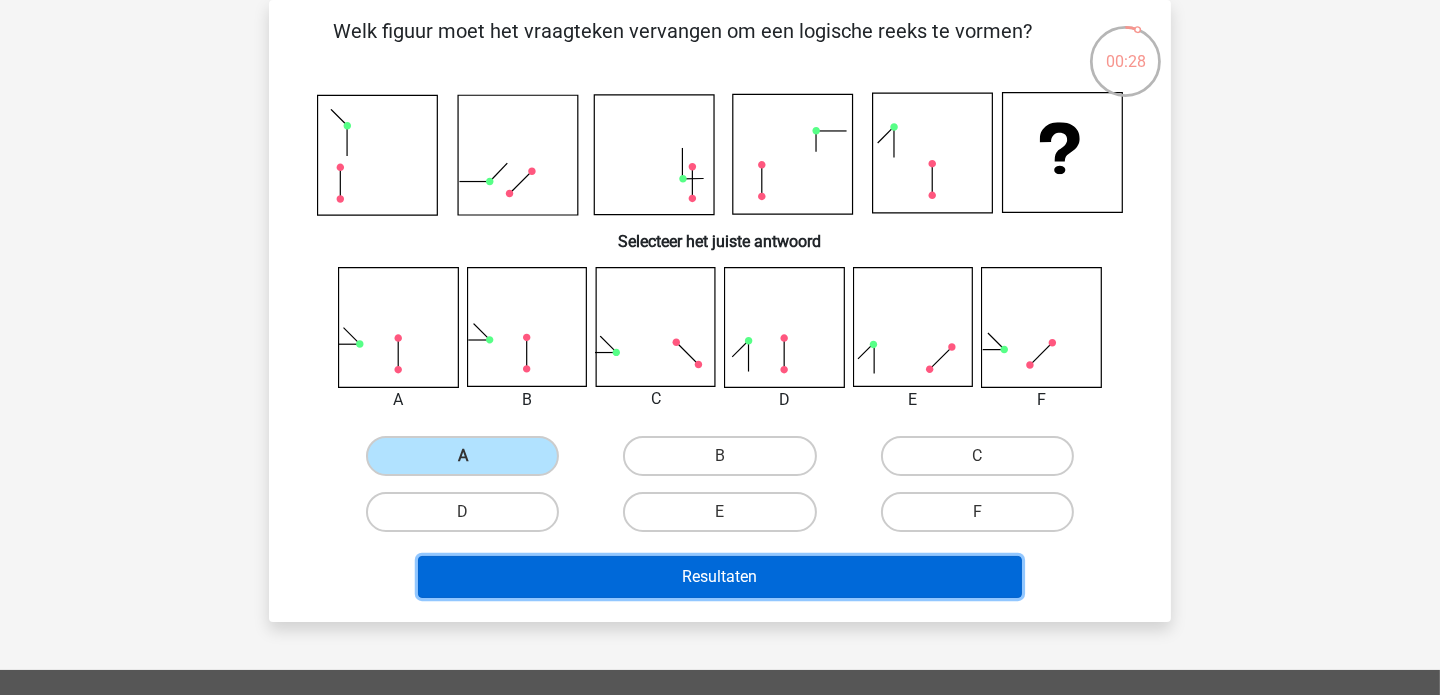 click on "Resultaten" at bounding box center [720, 577] 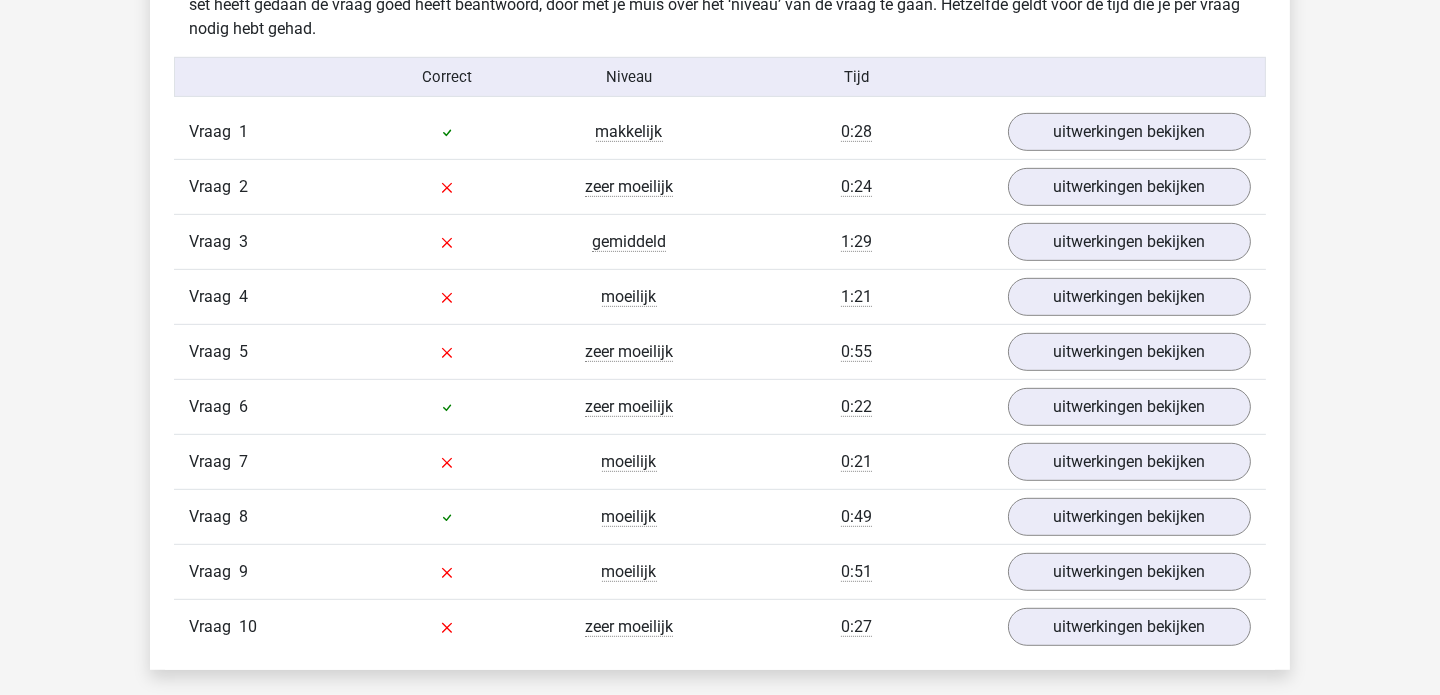 scroll, scrollTop: 1221, scrollLeft: 0, axis: vertical 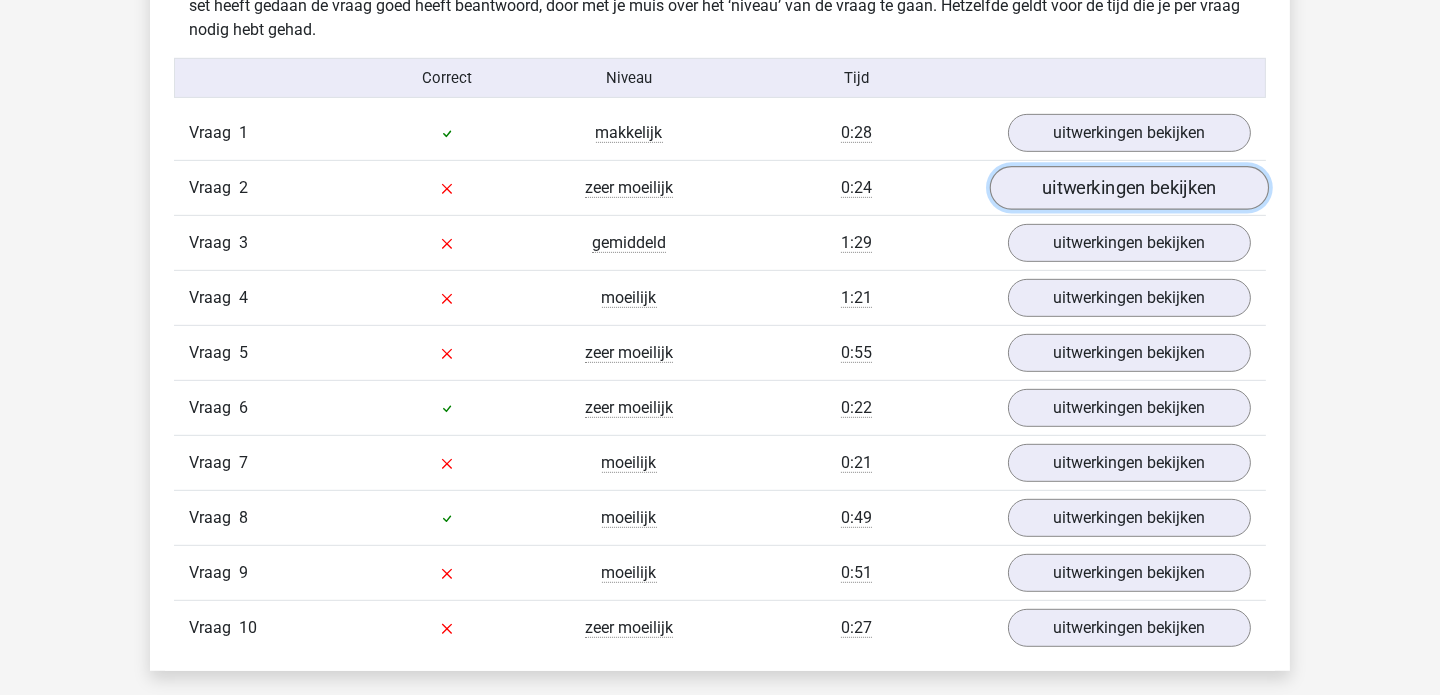click on "uitwerkingen bekijken" at bounding box center [1129, 188] 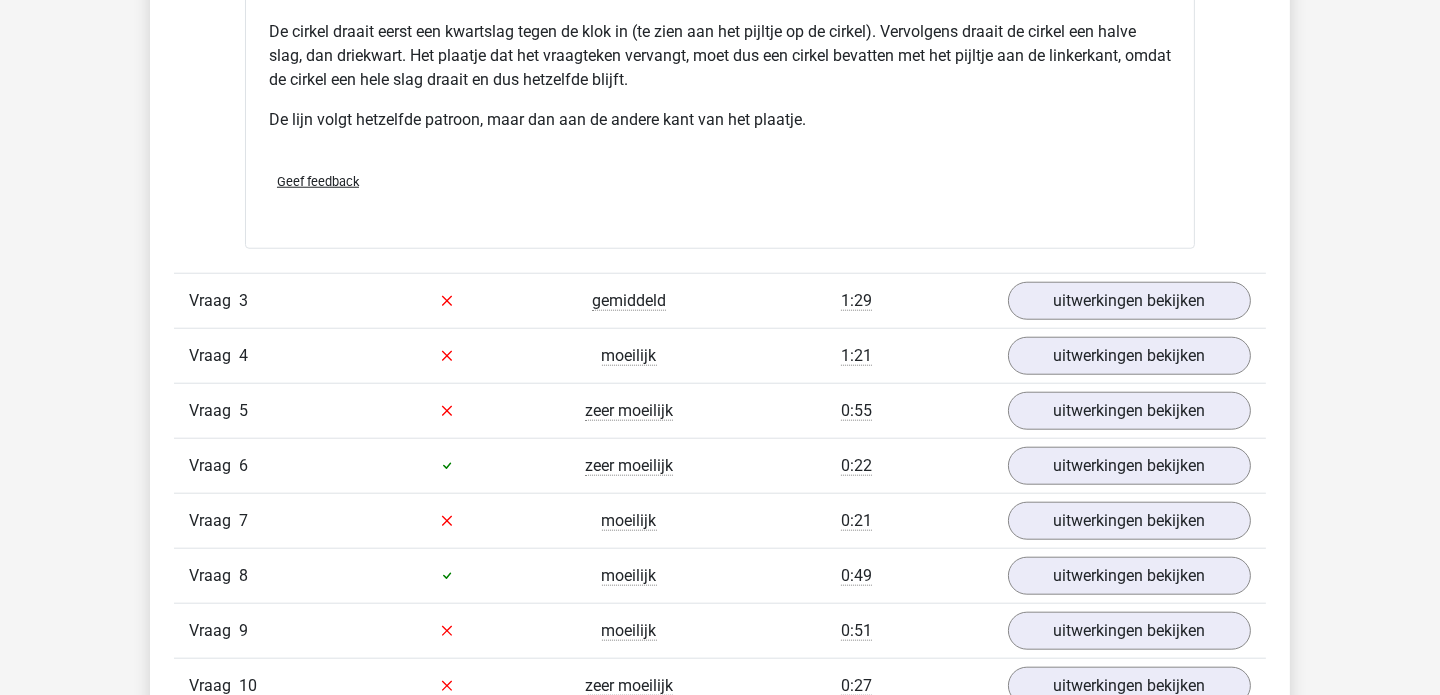 scroll, scrollTop: 2442, scrollLeft: 0, axis: vertical 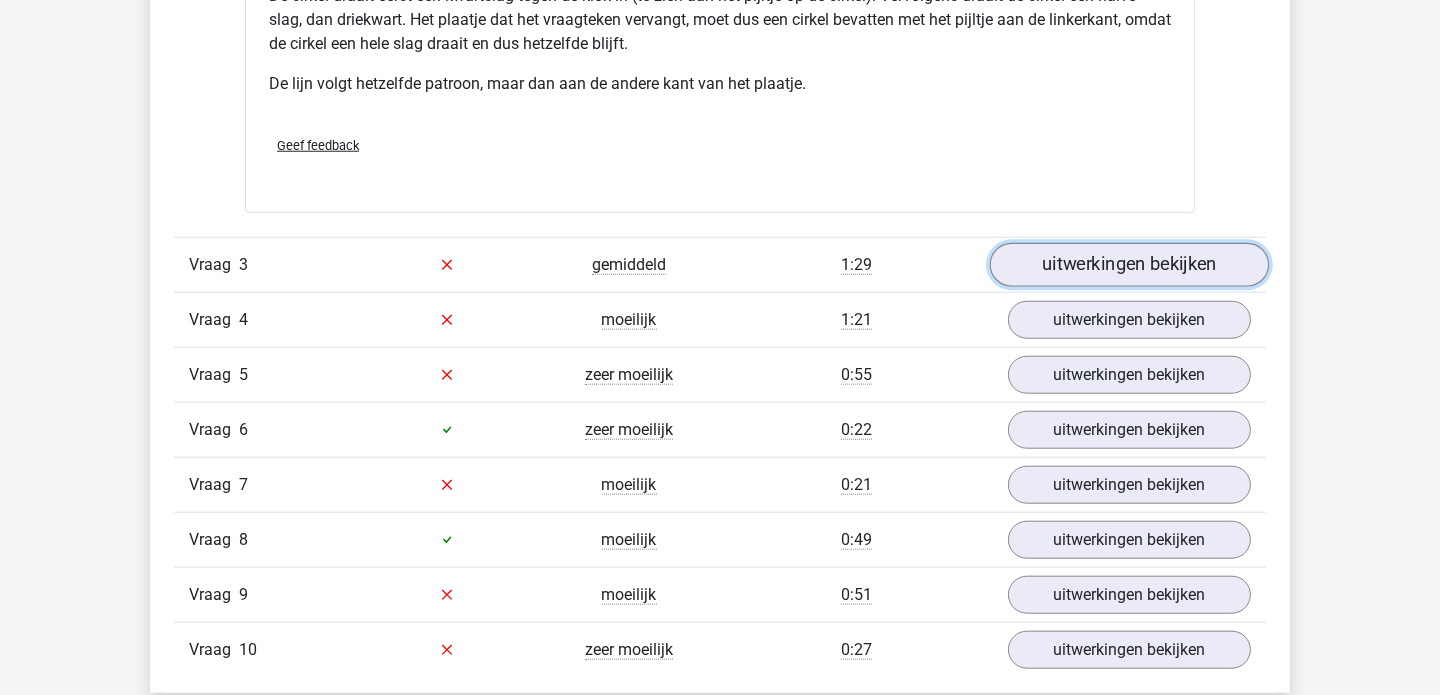click on "uitwerkingen bekijken" at bounding box center (1129, 265) 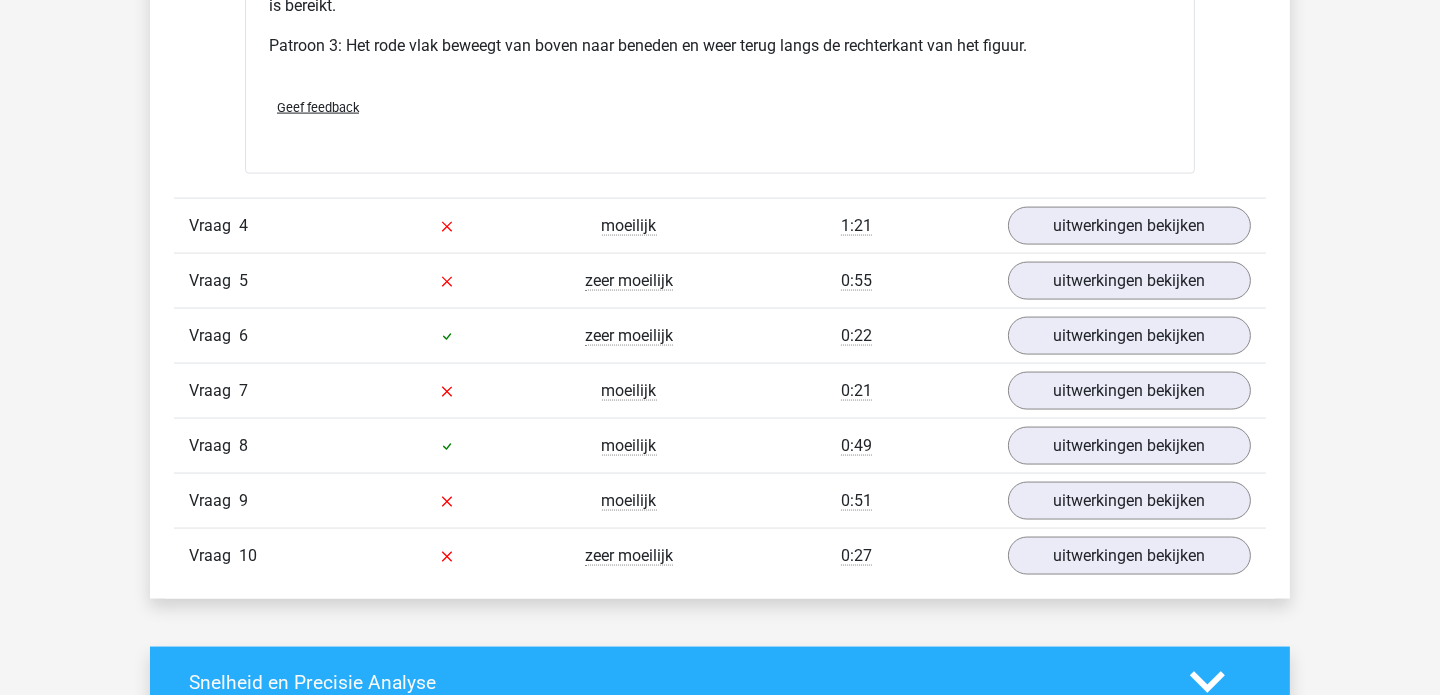 scroll, scrollTop: 3821, scrollLeft: 0, axis: vertical 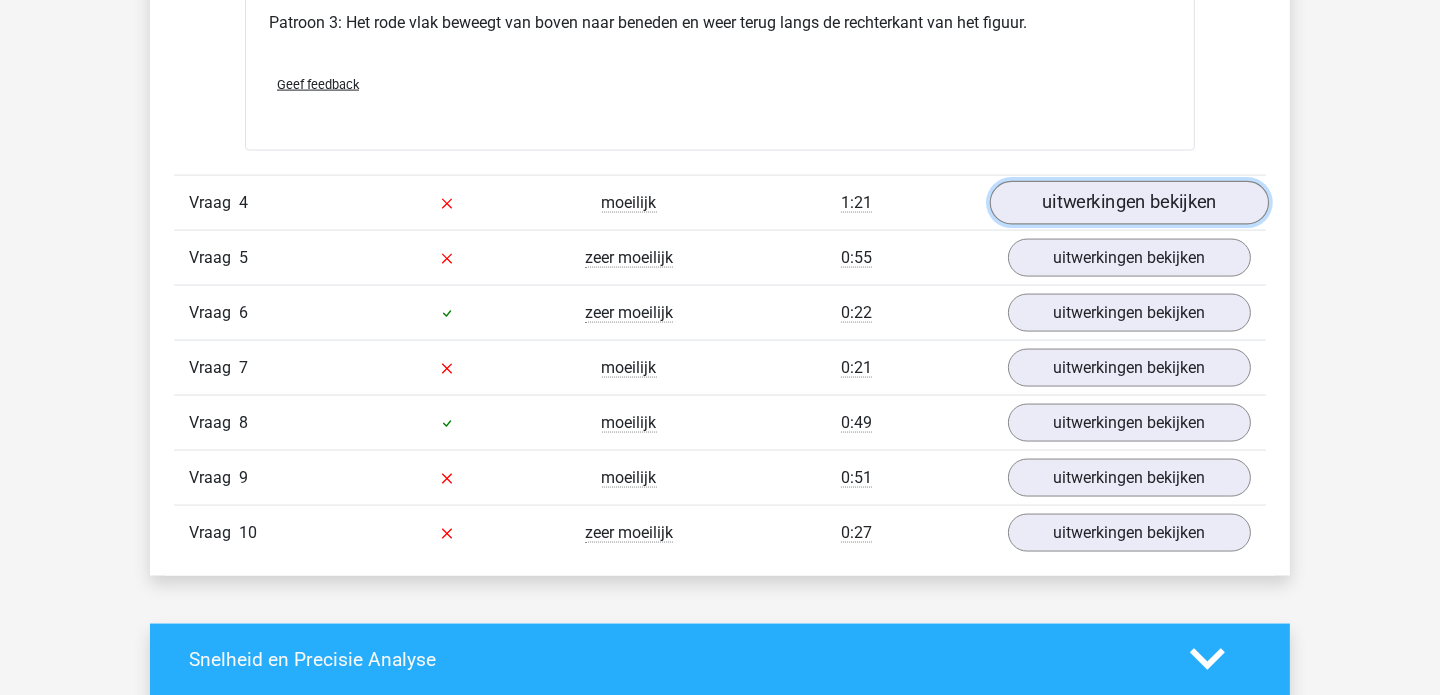 click on "uitwerkingen bekijken" at bounding box center [1129, 203] 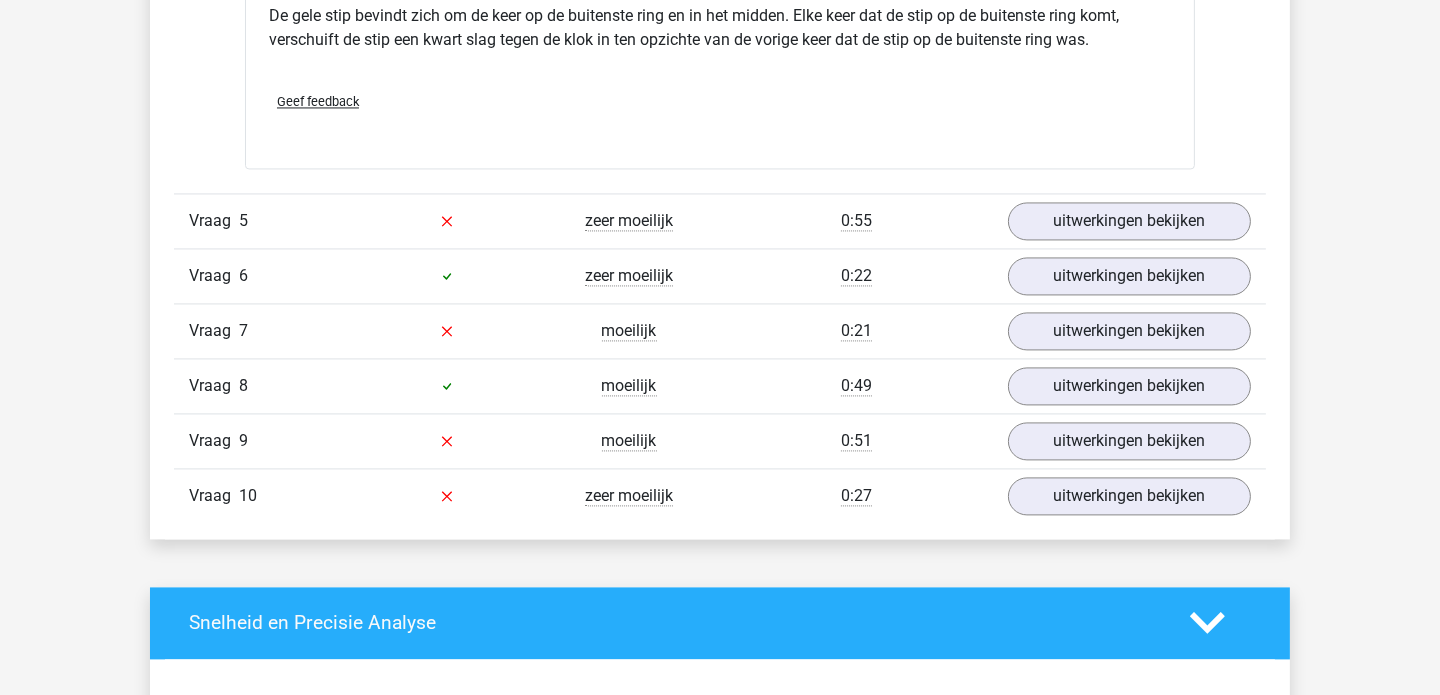 scroll, scrollTop: 5200, scrollLeft: 0, axis: vertical 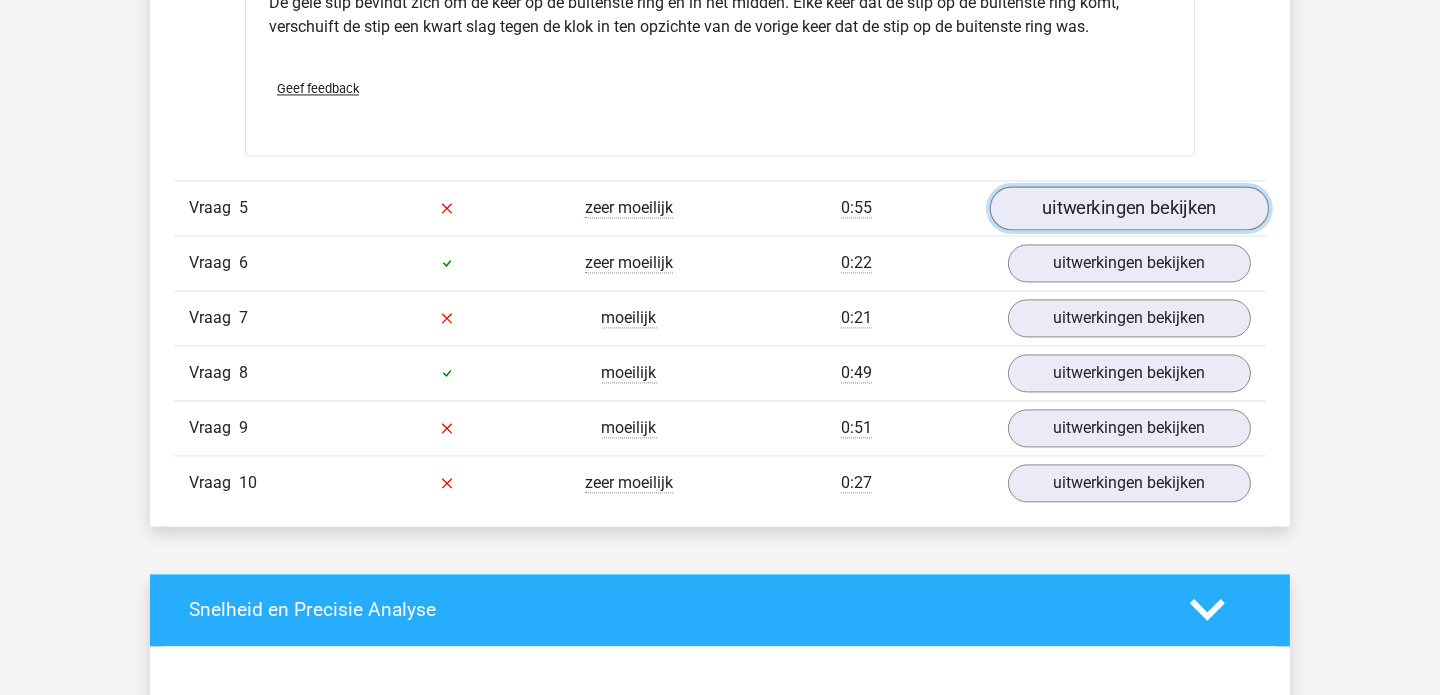 click on "uitwerkingen bekijken" at bounding box center (1129, 208) 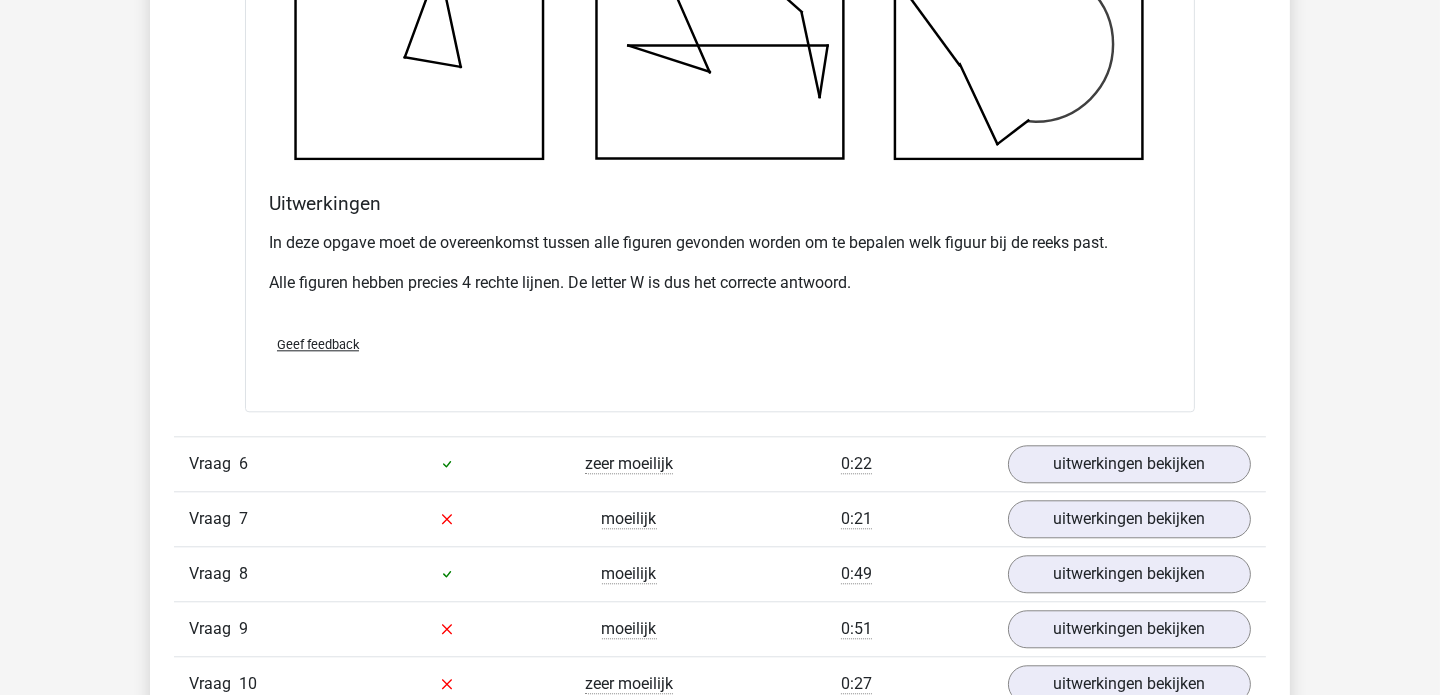 scroll, scrollTop: 6184, scrollLeft: 0, axis: vertical 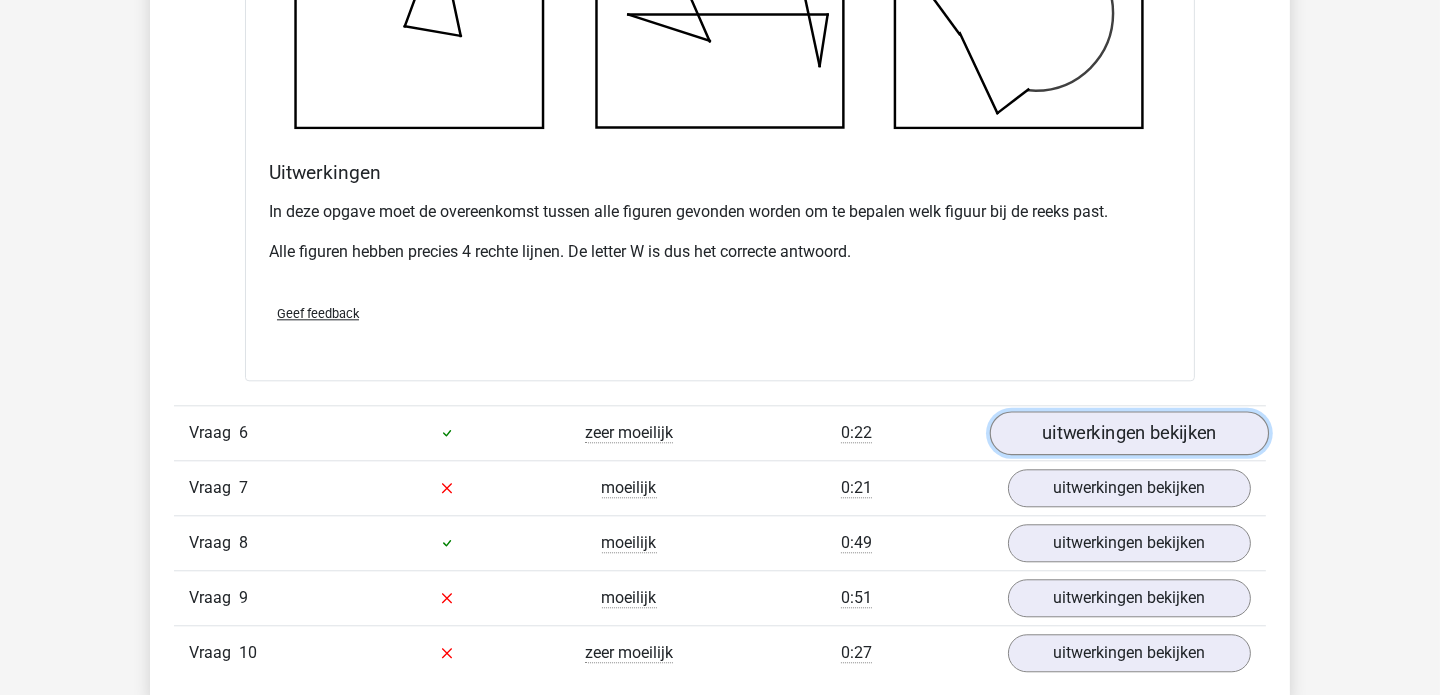 click on "uitwerkingen bekijken" at bounding box center (1129, 433) 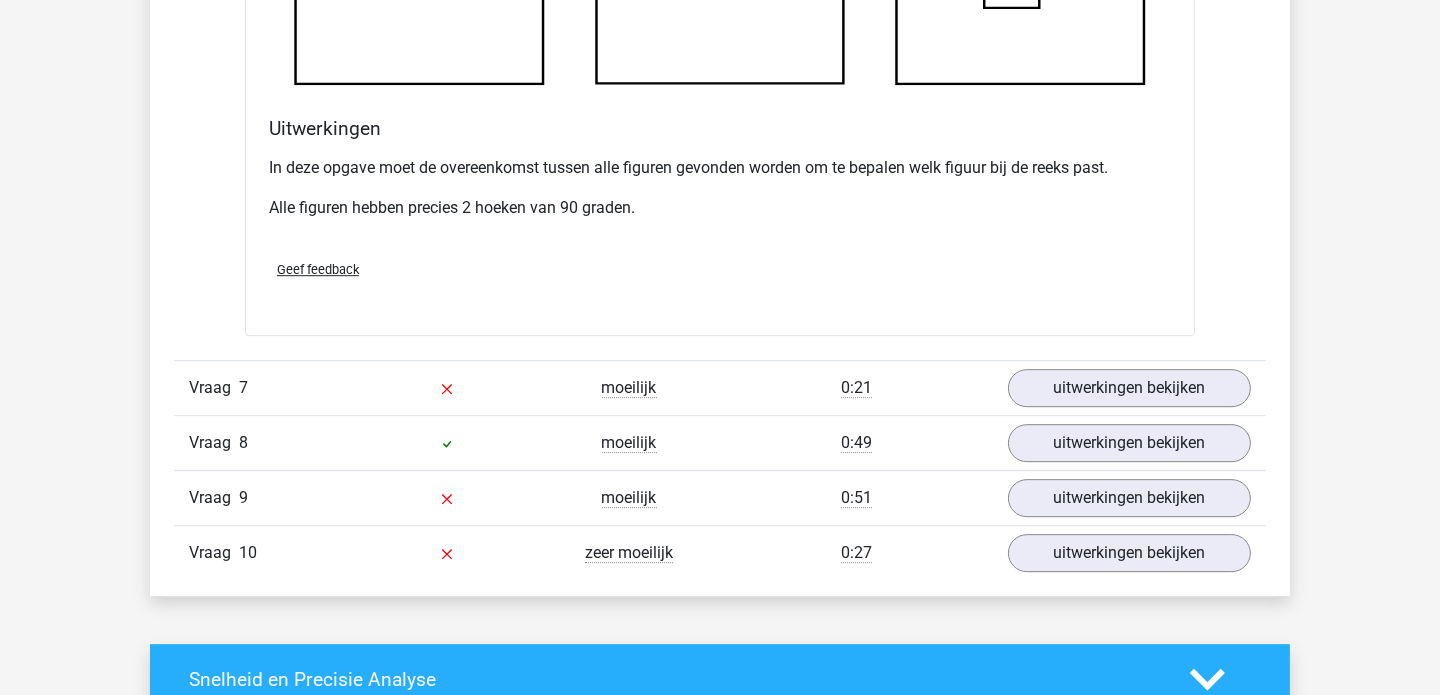 scroll, scrollTop: 7445, scrollLeft: 0, axis: vertical 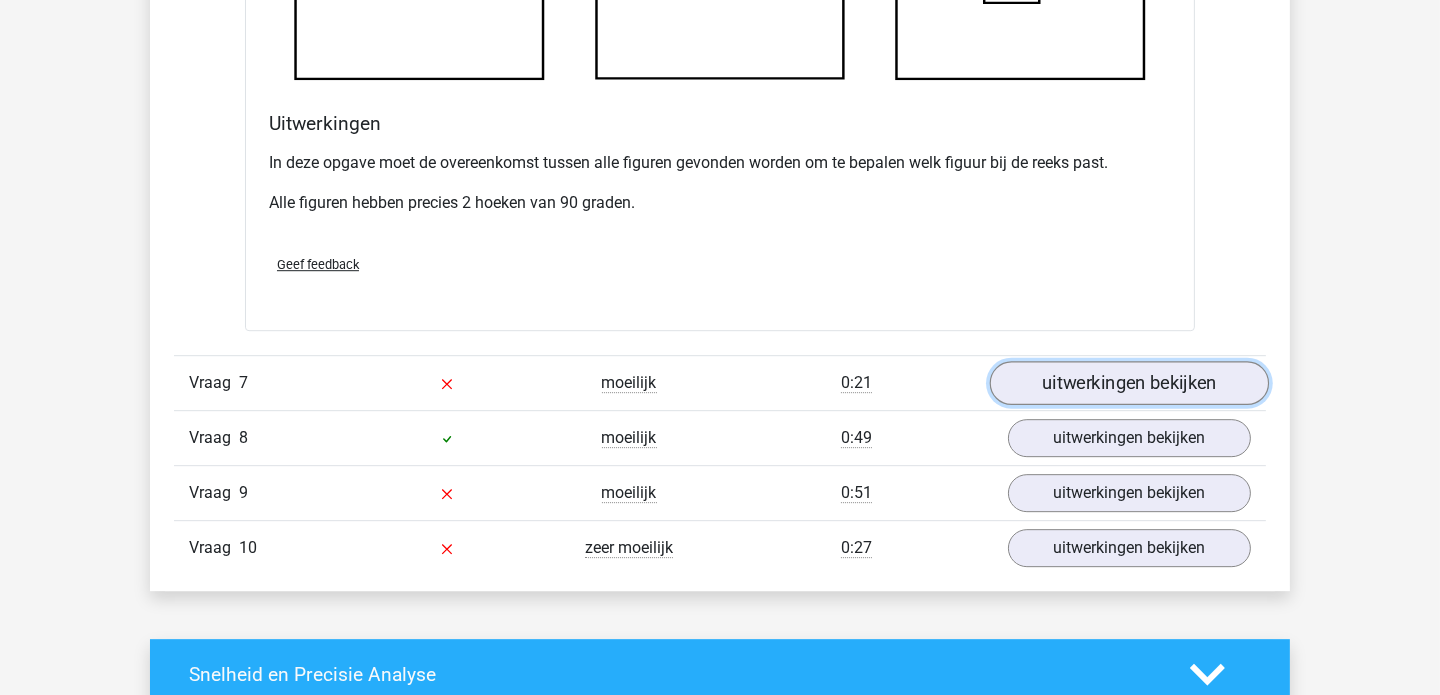 click on "uitwerkingen bekijken" at bounding box center [1129, 383] 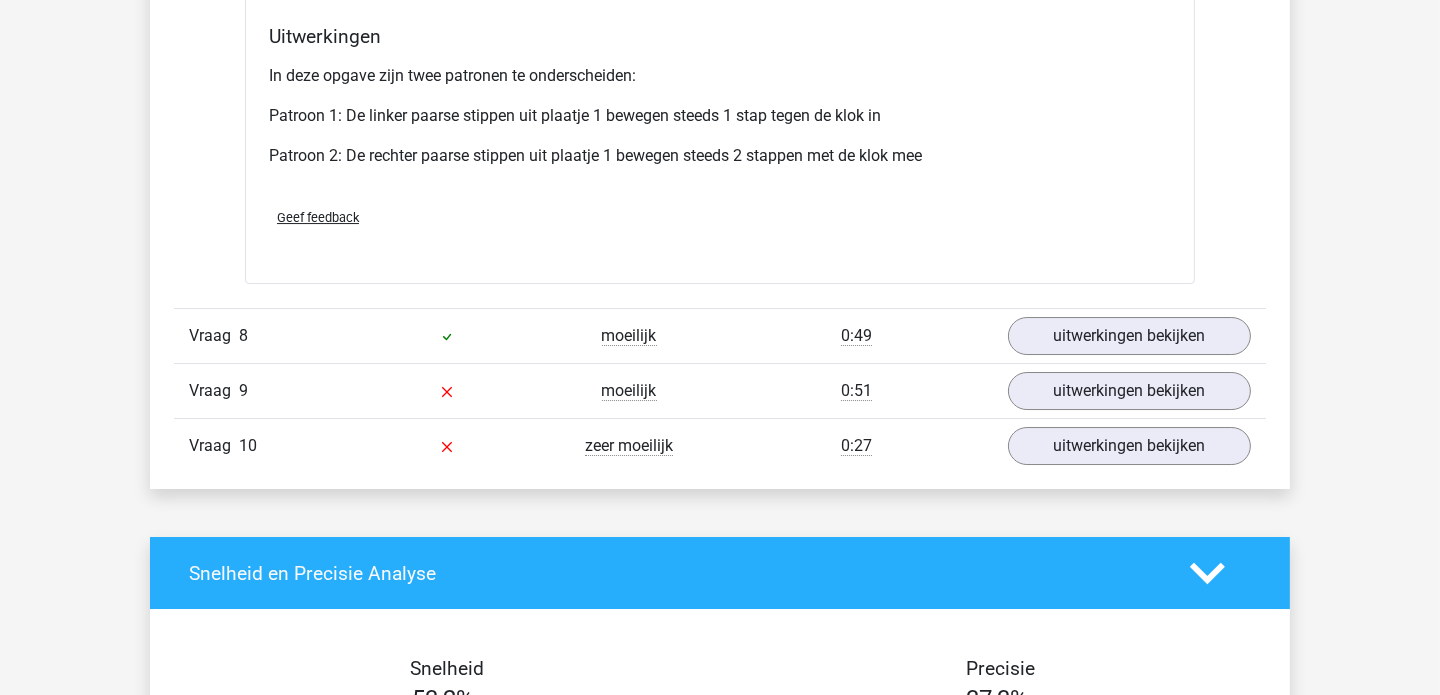 scroll, scrollTop: 8745, scrollLeft: 0, axis: vertical 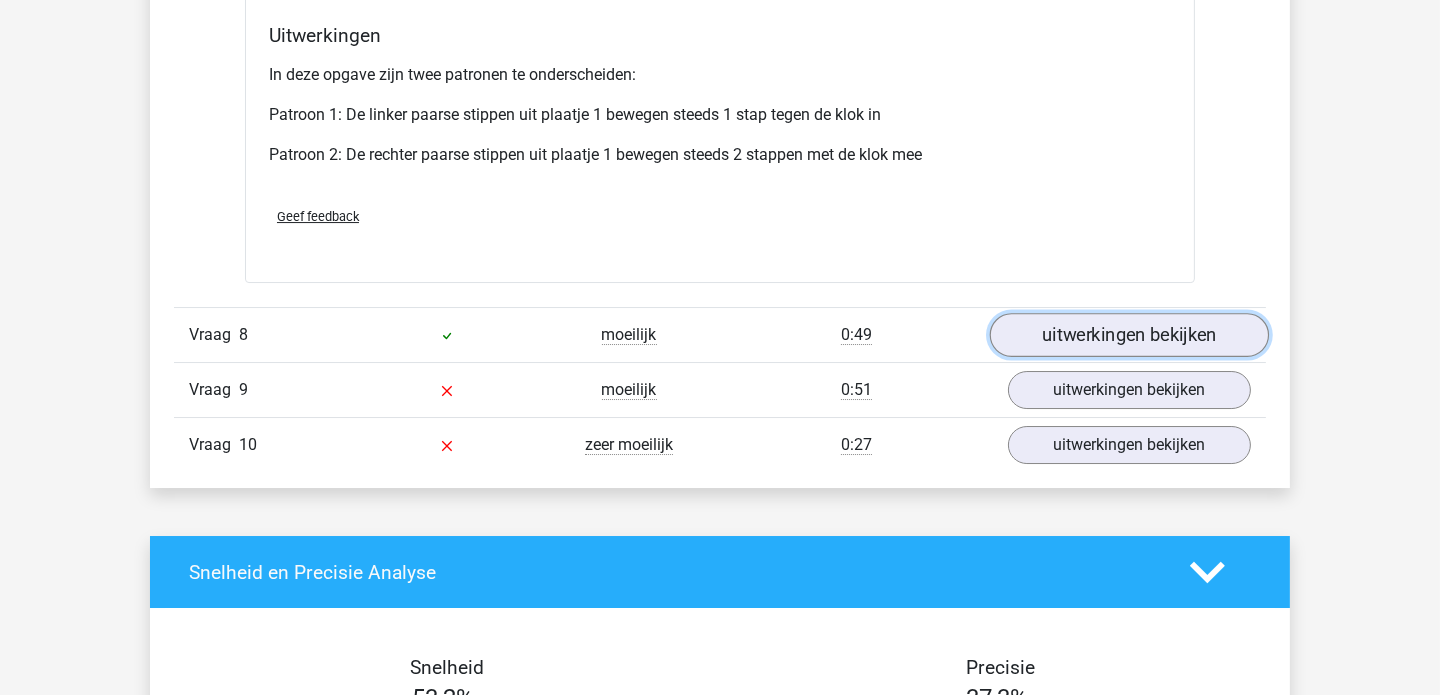 click on "uitwerkingen bekijken" at bounding box center (1129, 336) 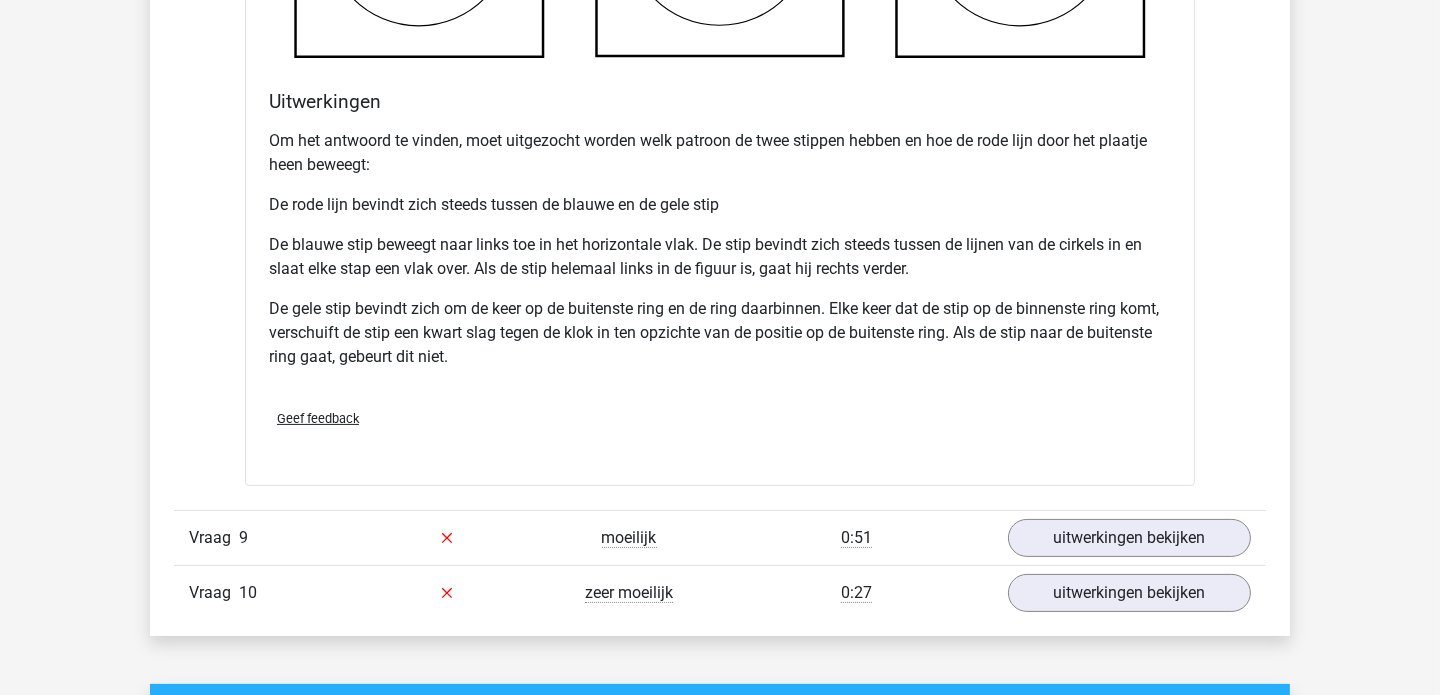 scroll, scrollTop: 9966, scrollLeft: 0, axis: vertical 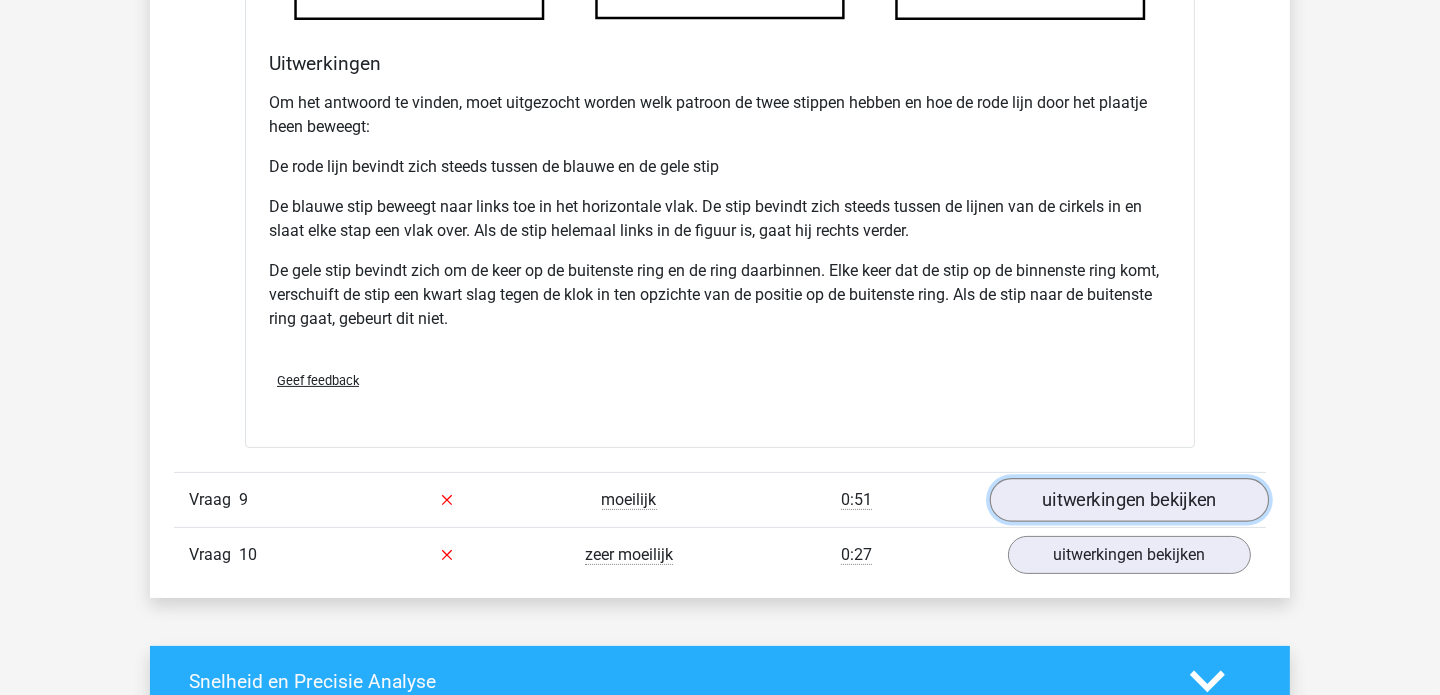 click on "uitwerkingen bekijken" at bounding box center (1129, 500) 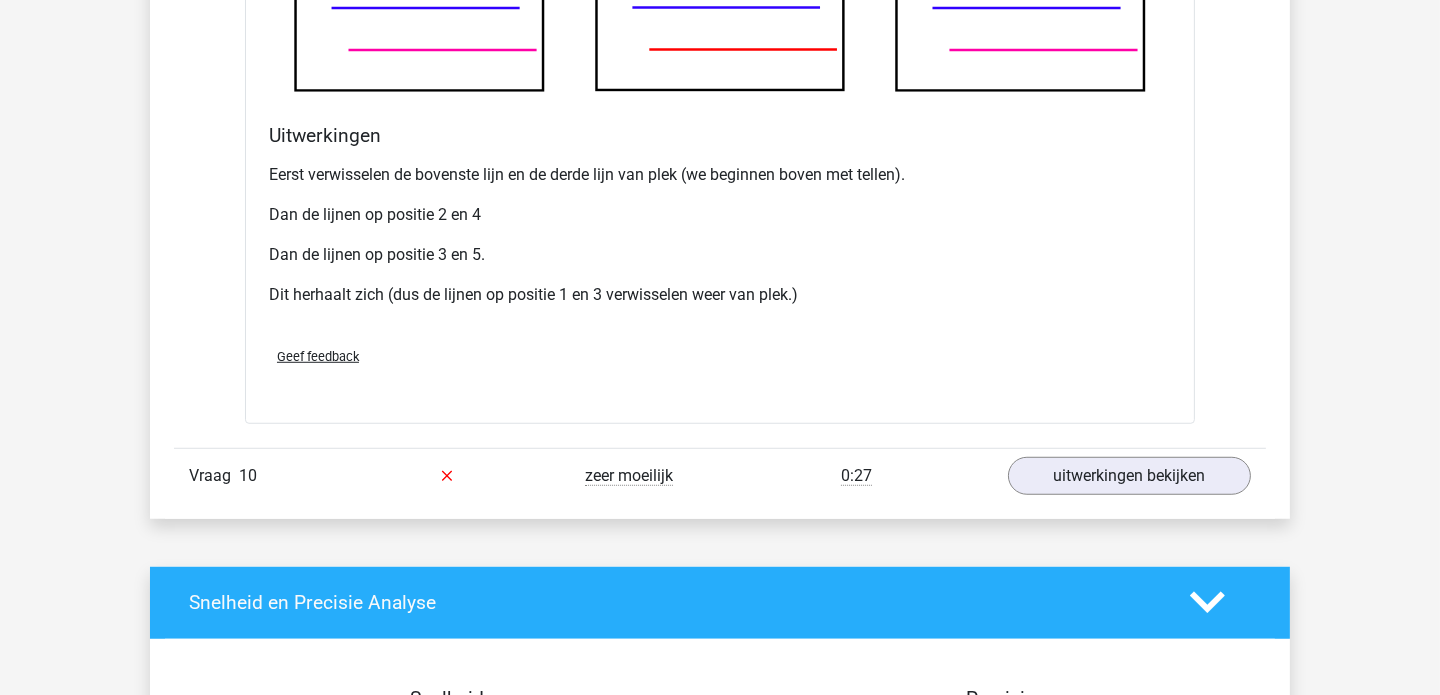 scroll, scrollTop: 11306, scrollLeft: 0, axis: vertical 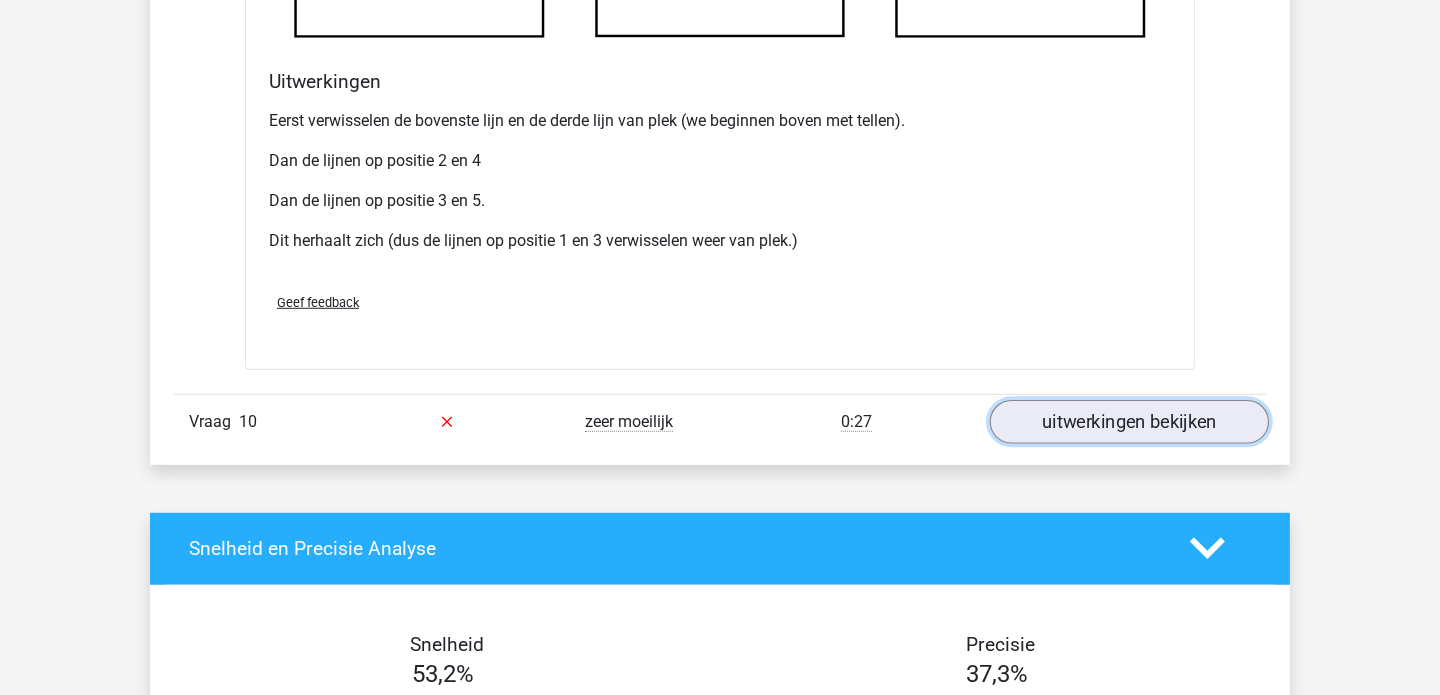 click on "uitwerkingen bekijken" at bounding box center (1129, 422) 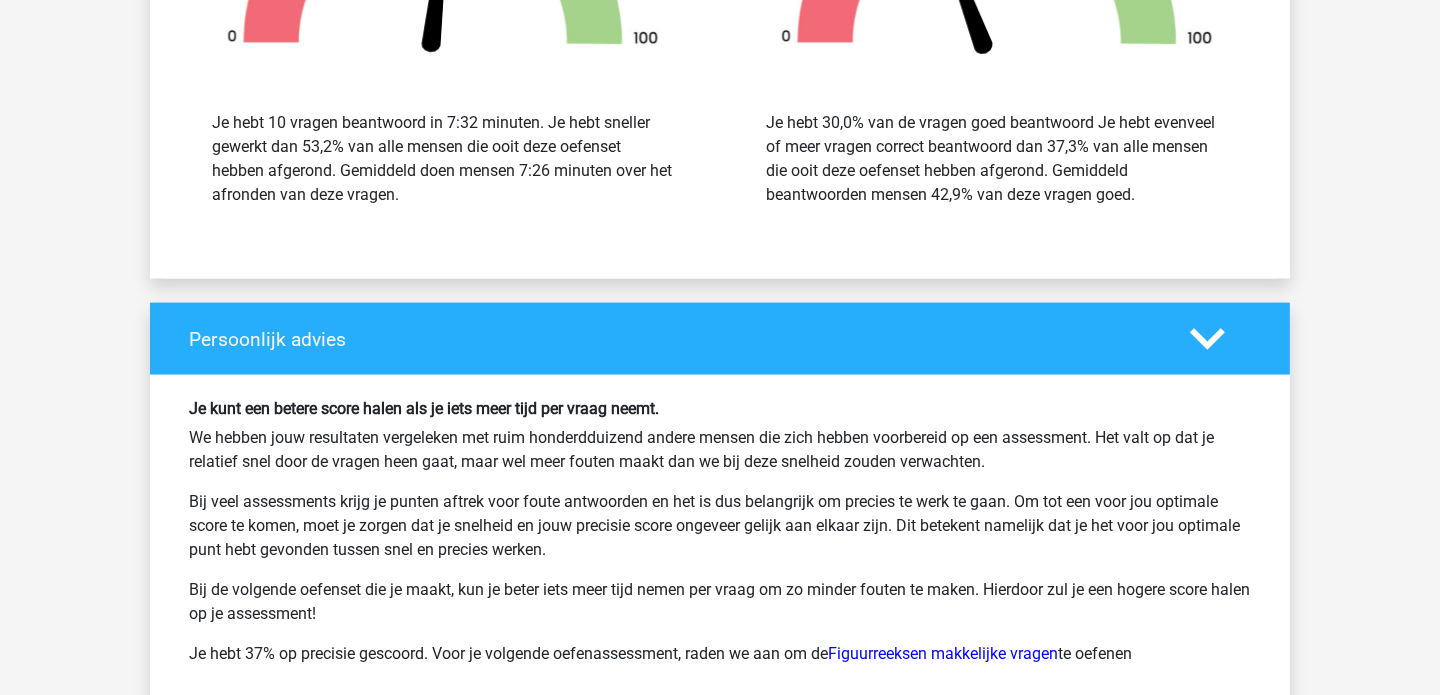 scroll, scrollTop: 13669, scrollLeft: 0, axis: vertical 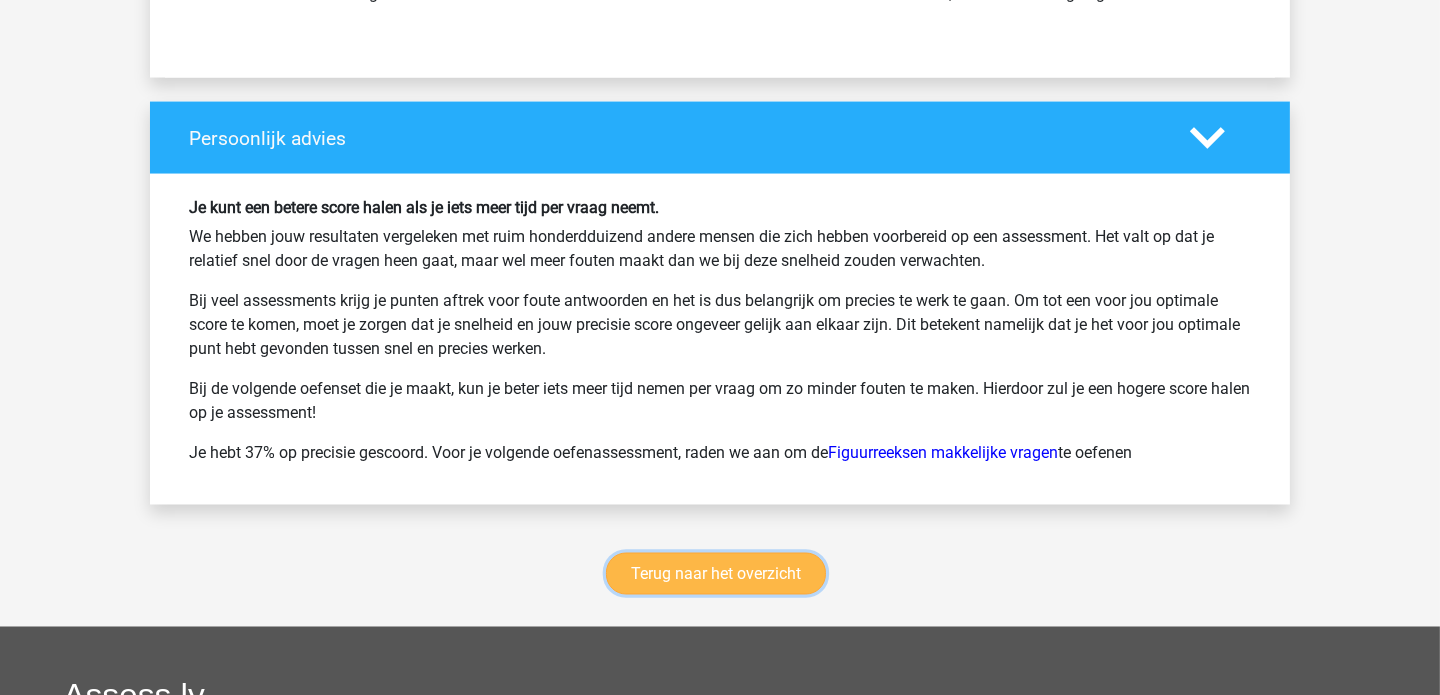 click on "Terug naar het overzicht" at bounding box center (716, 574) 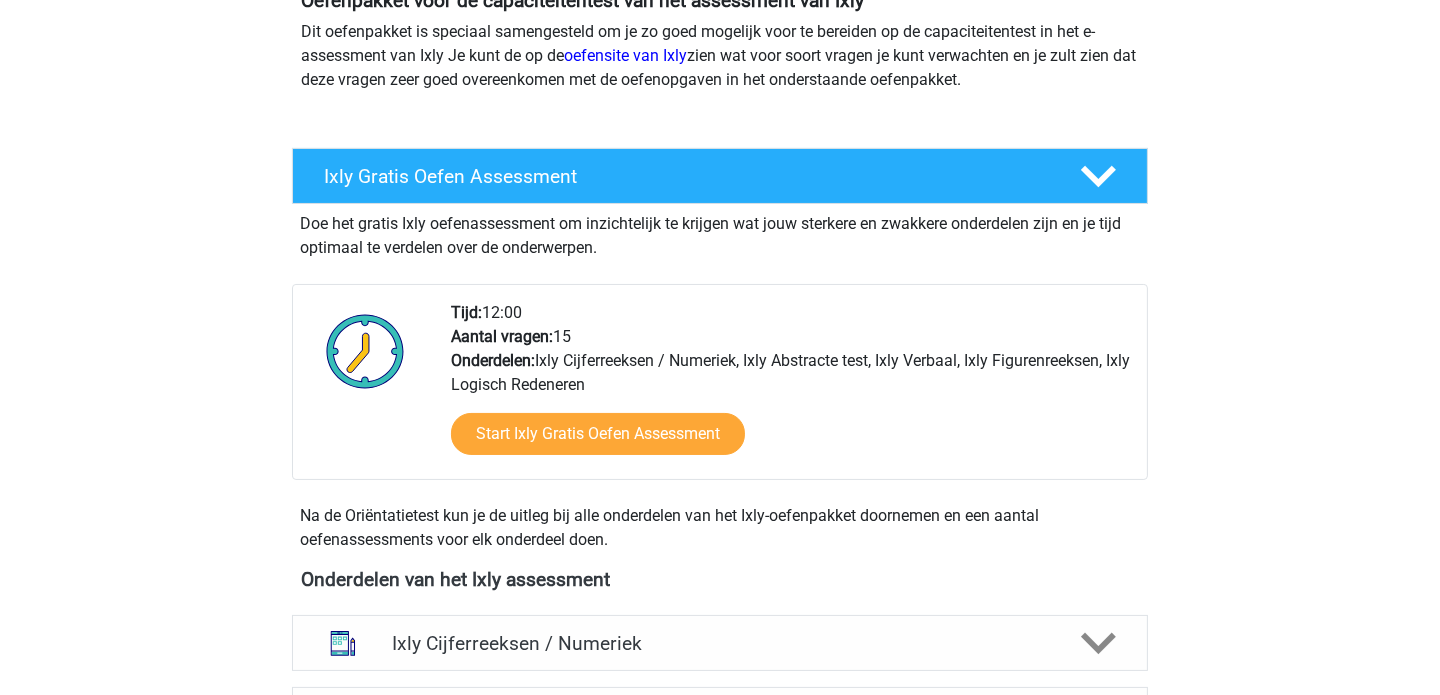 scroll, scrollTop: 315, scrollLeft: 0, axis: vertical 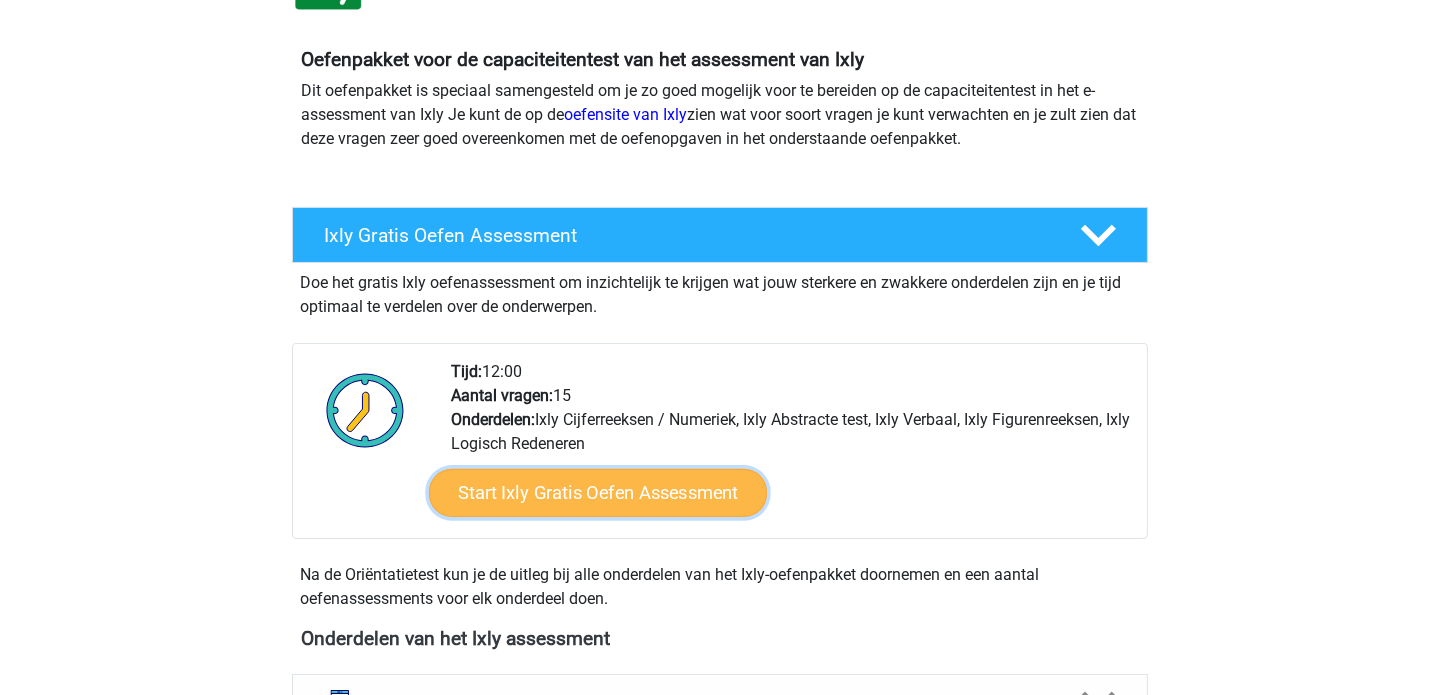 click on "Start Ixly Gratis Oefen Assessment" at bounding box center (598, 493) 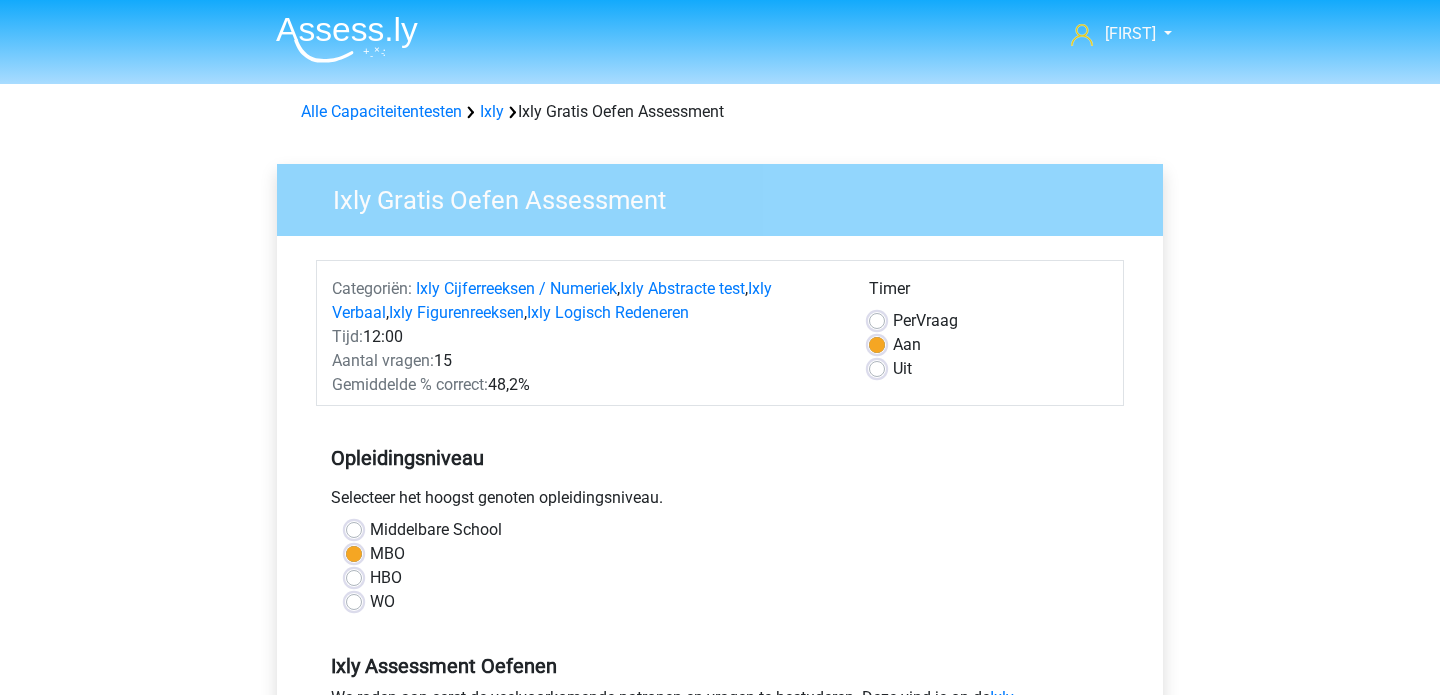 scroll, scrollTop: 0, scrollLeft: 0, axis: both 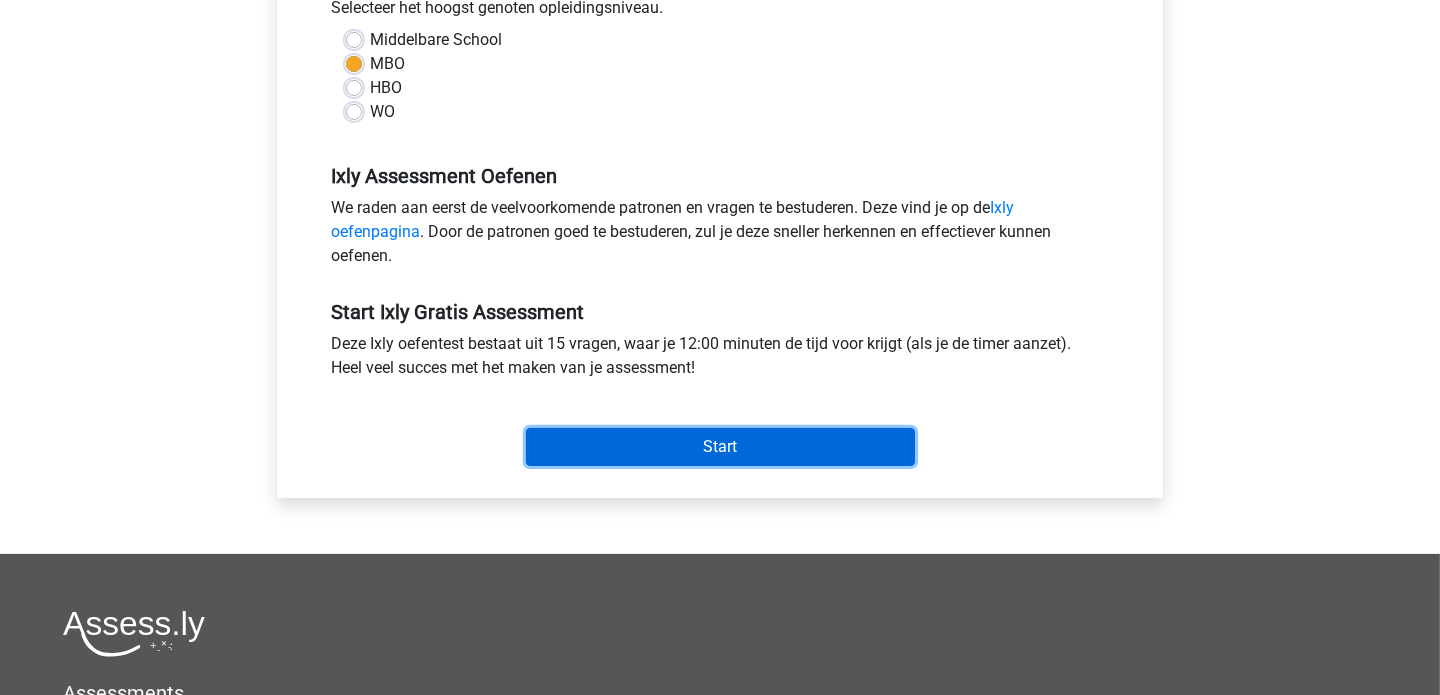 click on "Start" at bounding box center (720, 447) 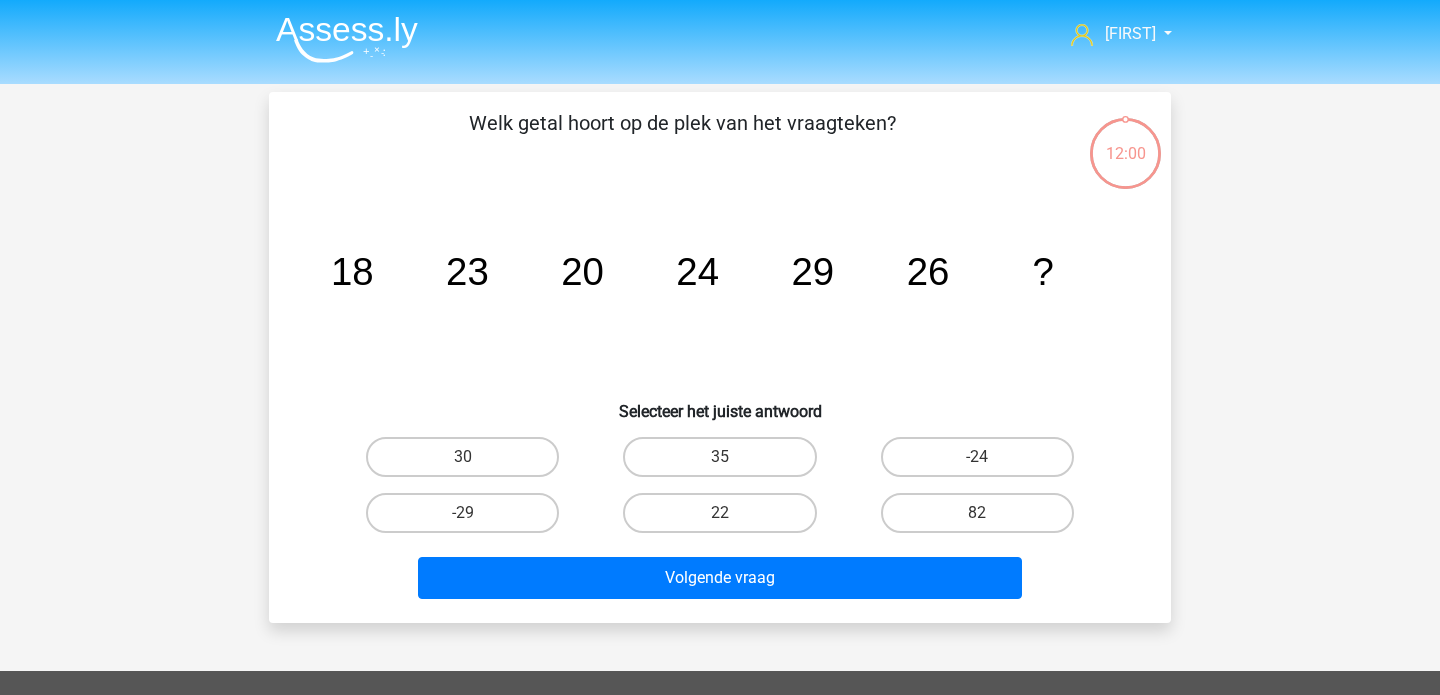 scroll, scrollTop: 0, scrollLeft: 0, axis: both 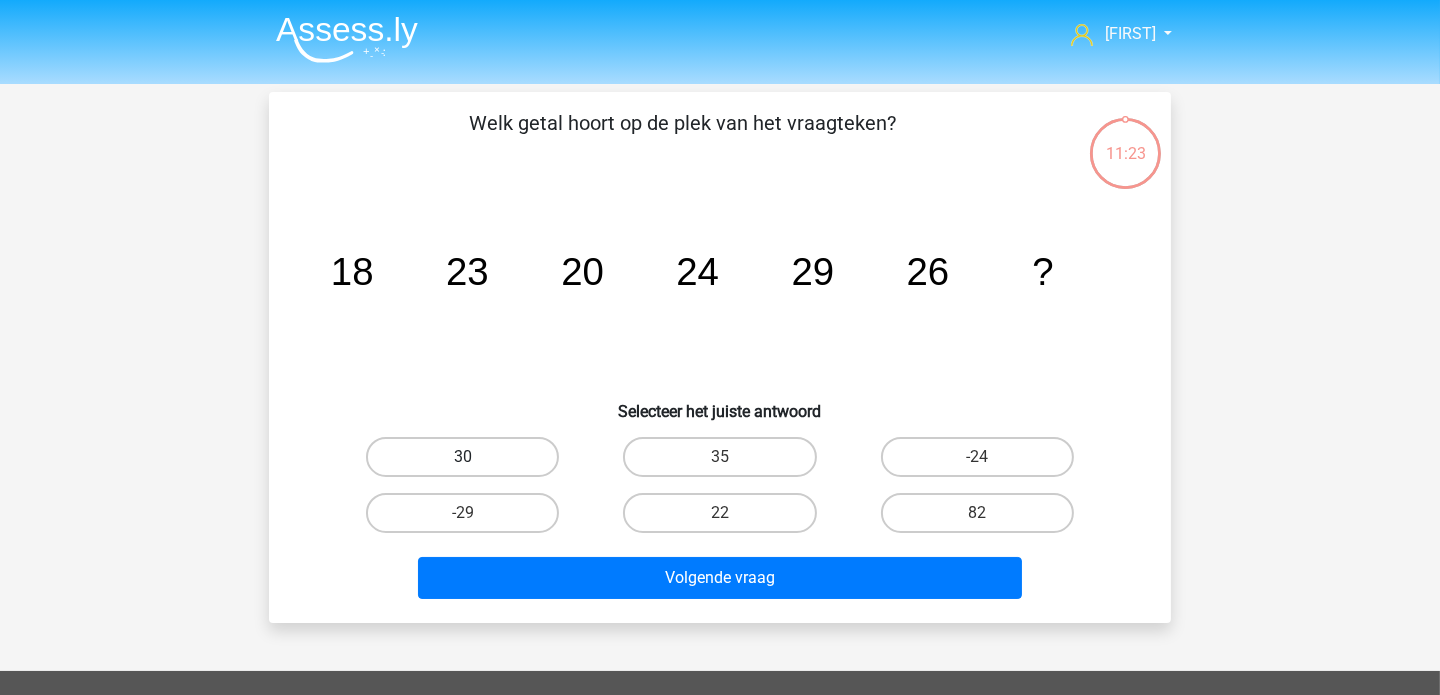click on "30" at bounding box center (462, 457) 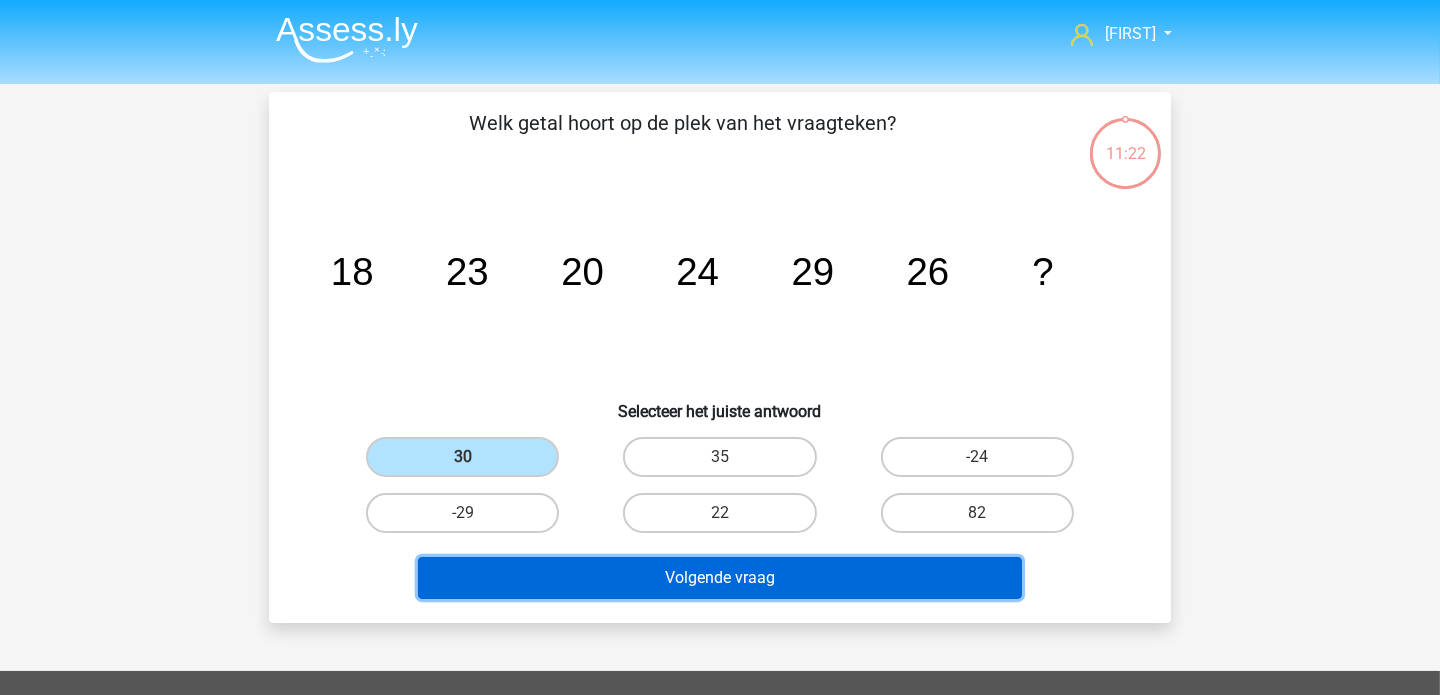 click on "Volgende vraag" at bounding box center (720, 578) 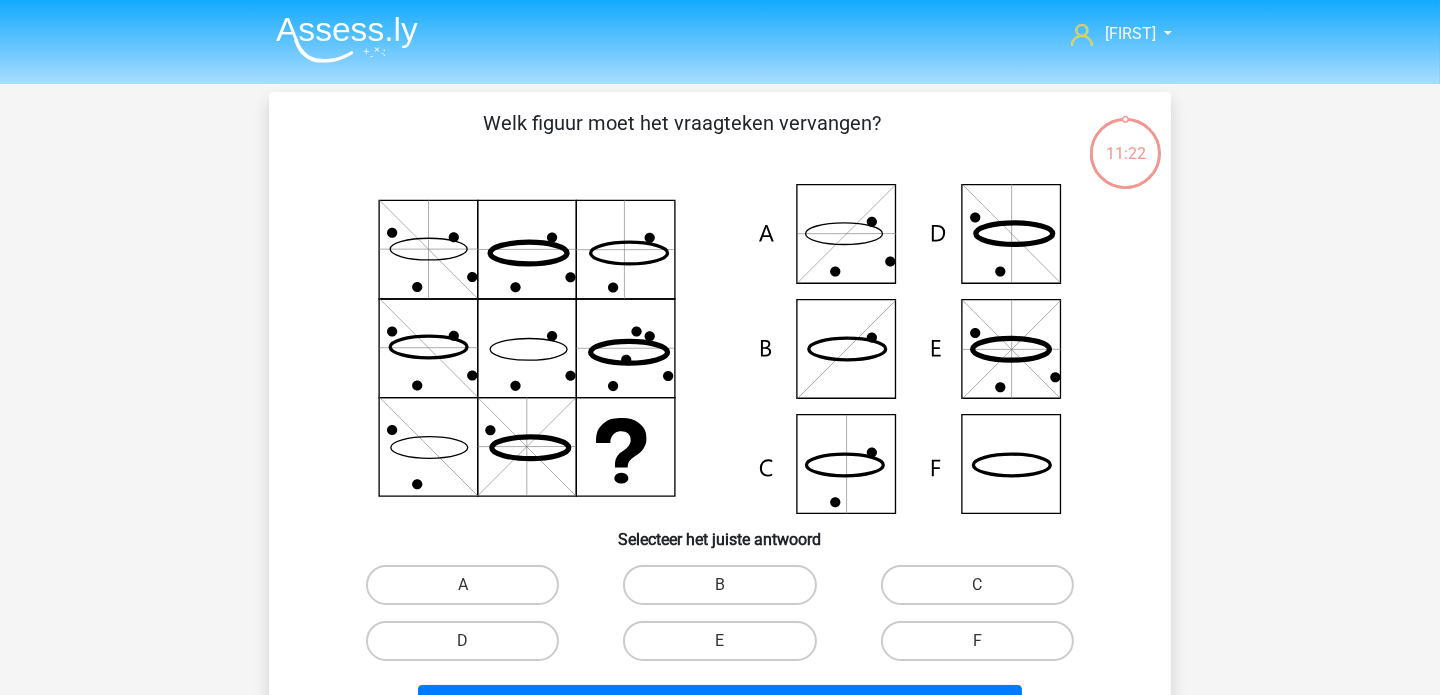 scroll, scrollTop: 92, scrollLeft: 0, axis: vertical 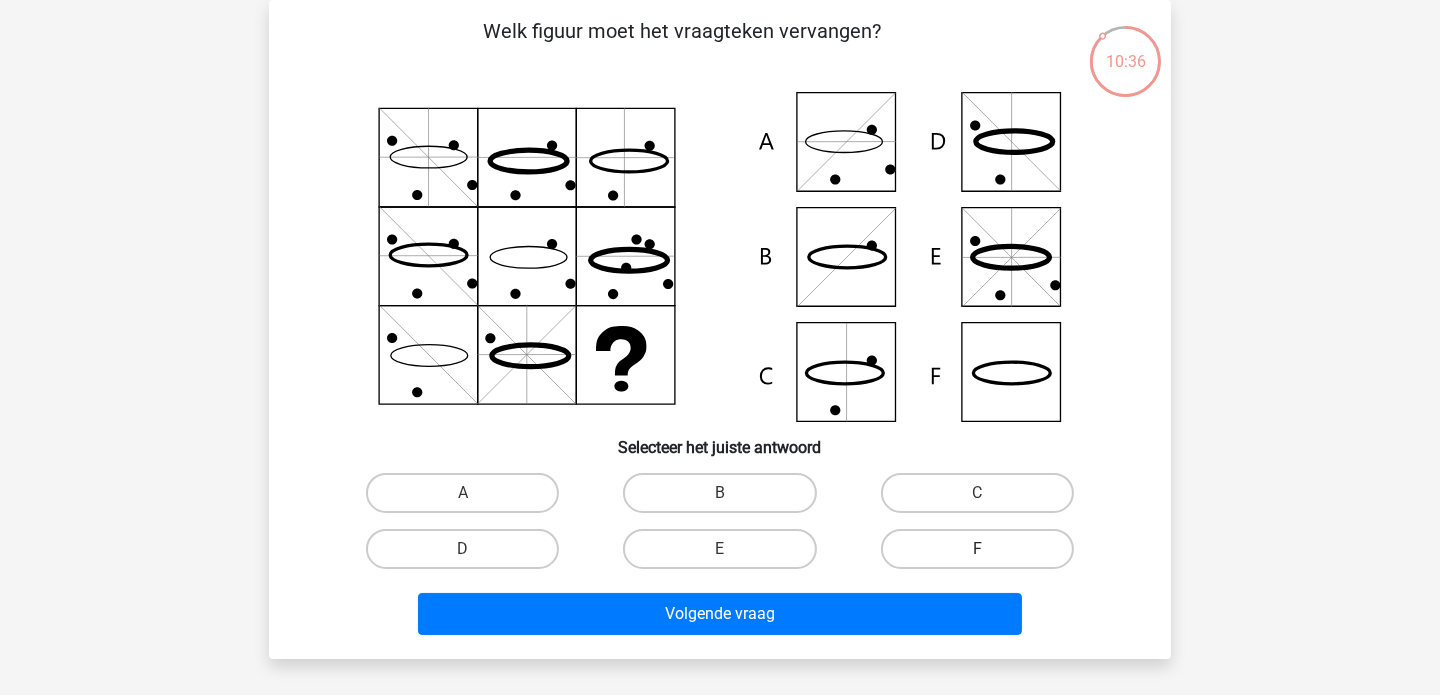 click on "F" at bounding box center [977, 549] 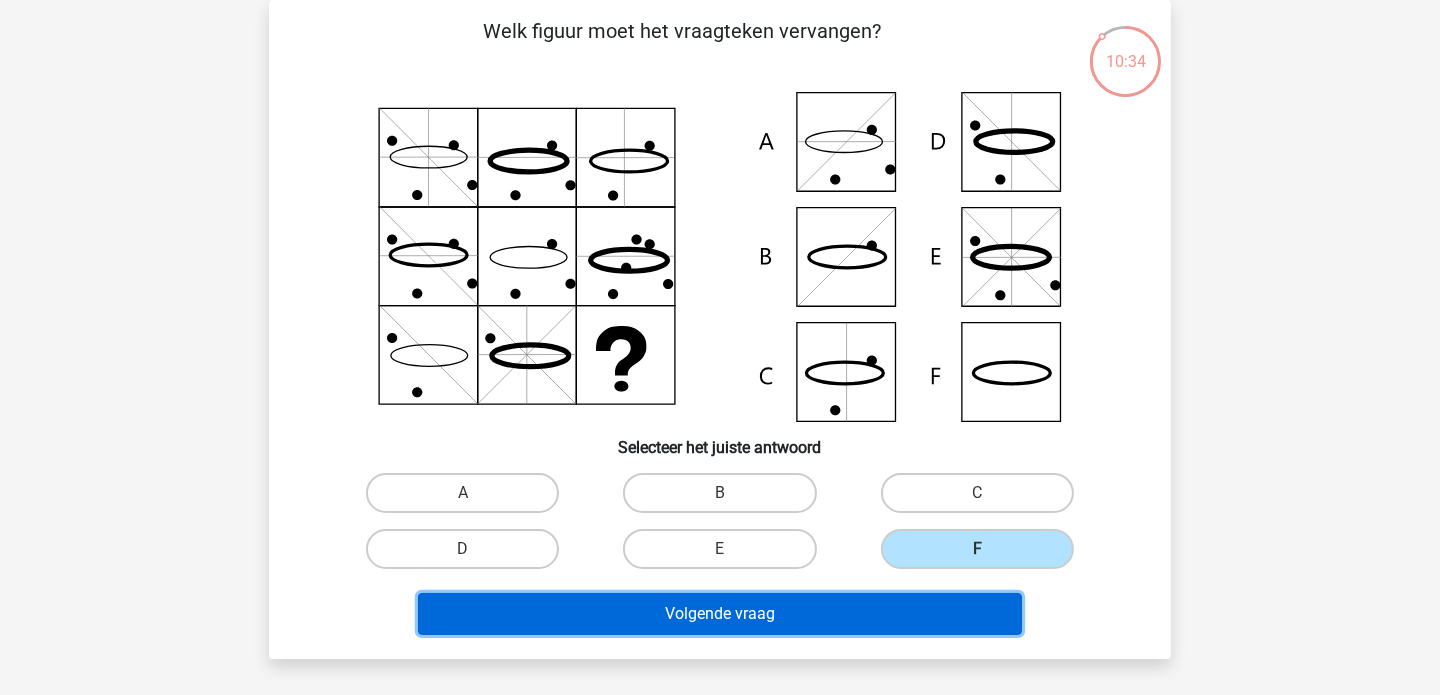 click on "Volgende vraag" at bounding box center (720, 614) 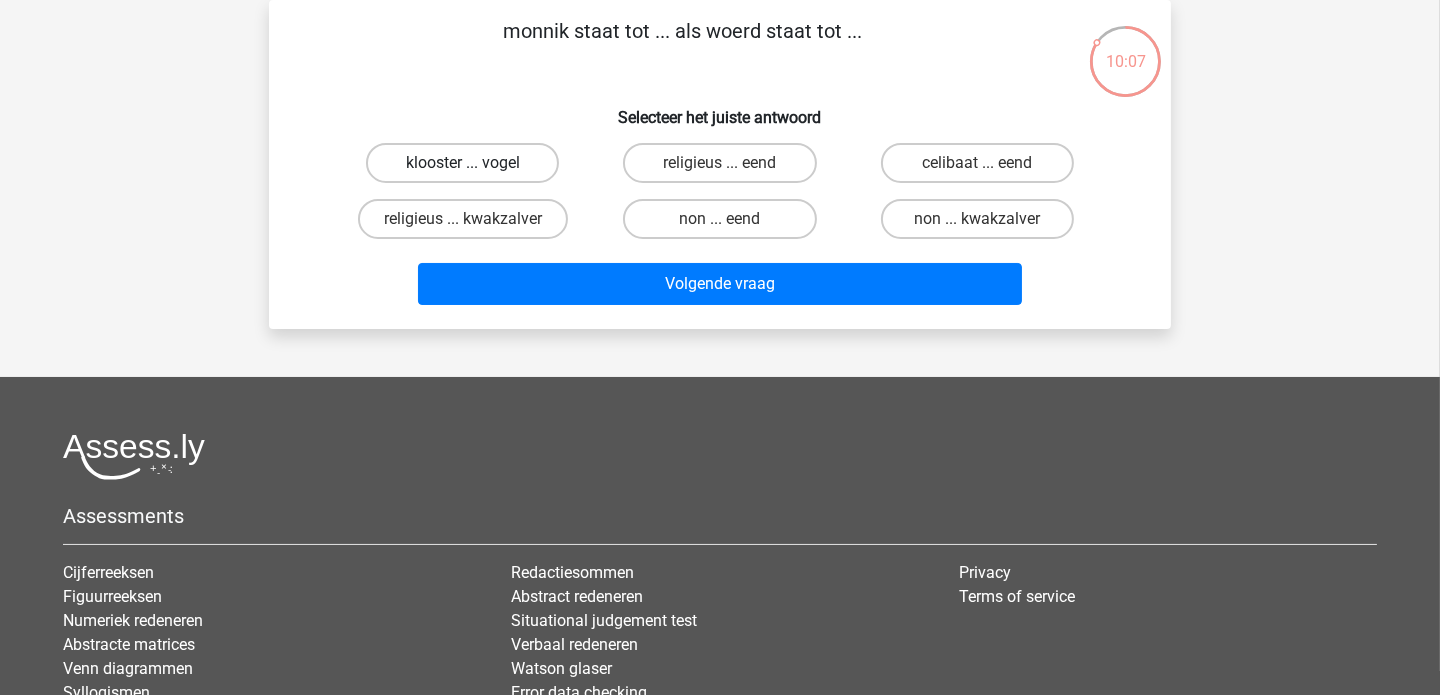 click on "klooster ... vogel" at bounding box center [462, 163] 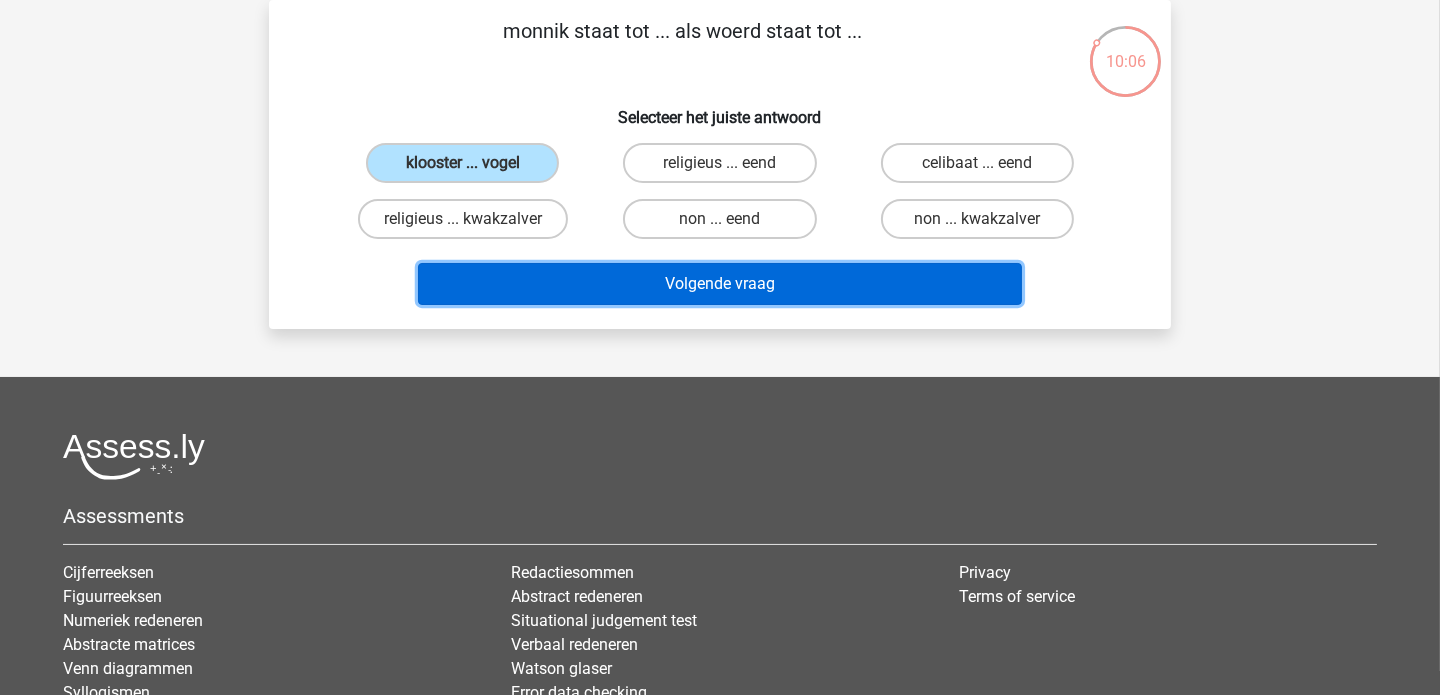 click on "Volgende vraag" at bounding box center [720, 284] 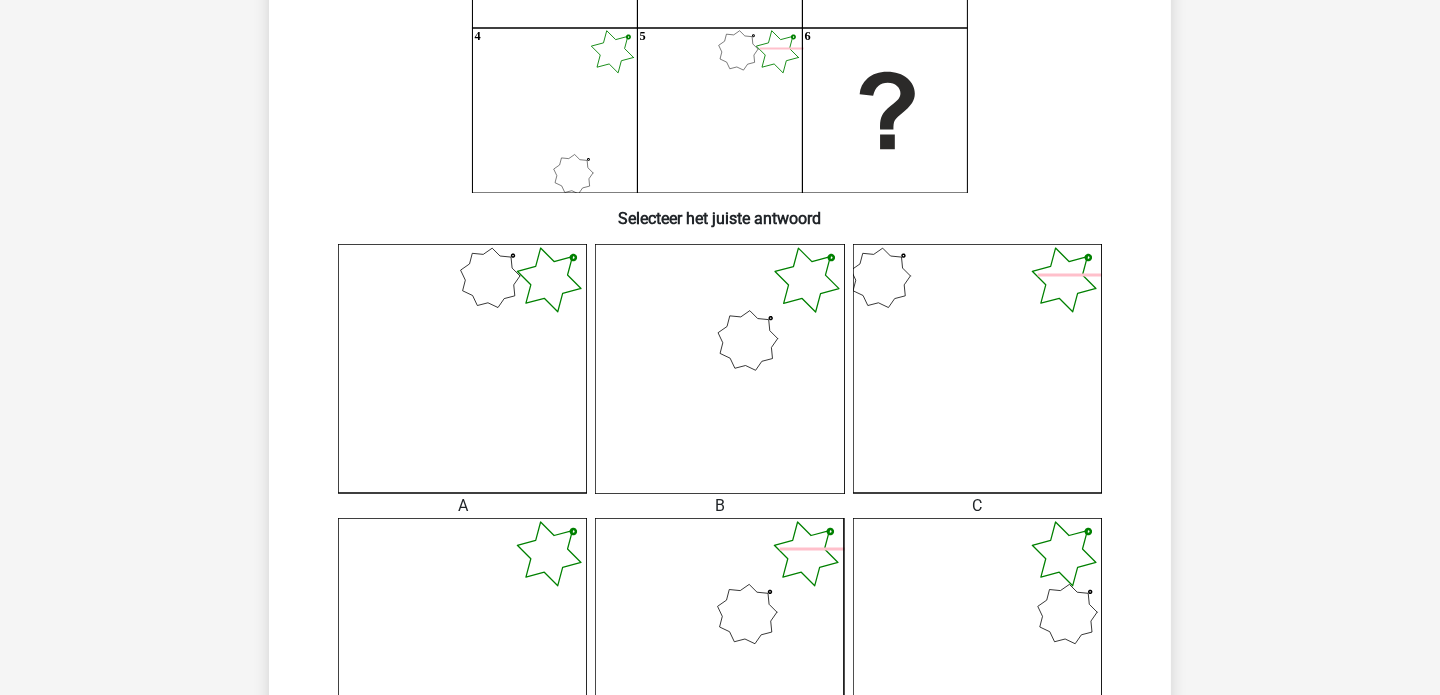 scroll, scrollTop: 525, scrollLeft: 0, axis: vertical 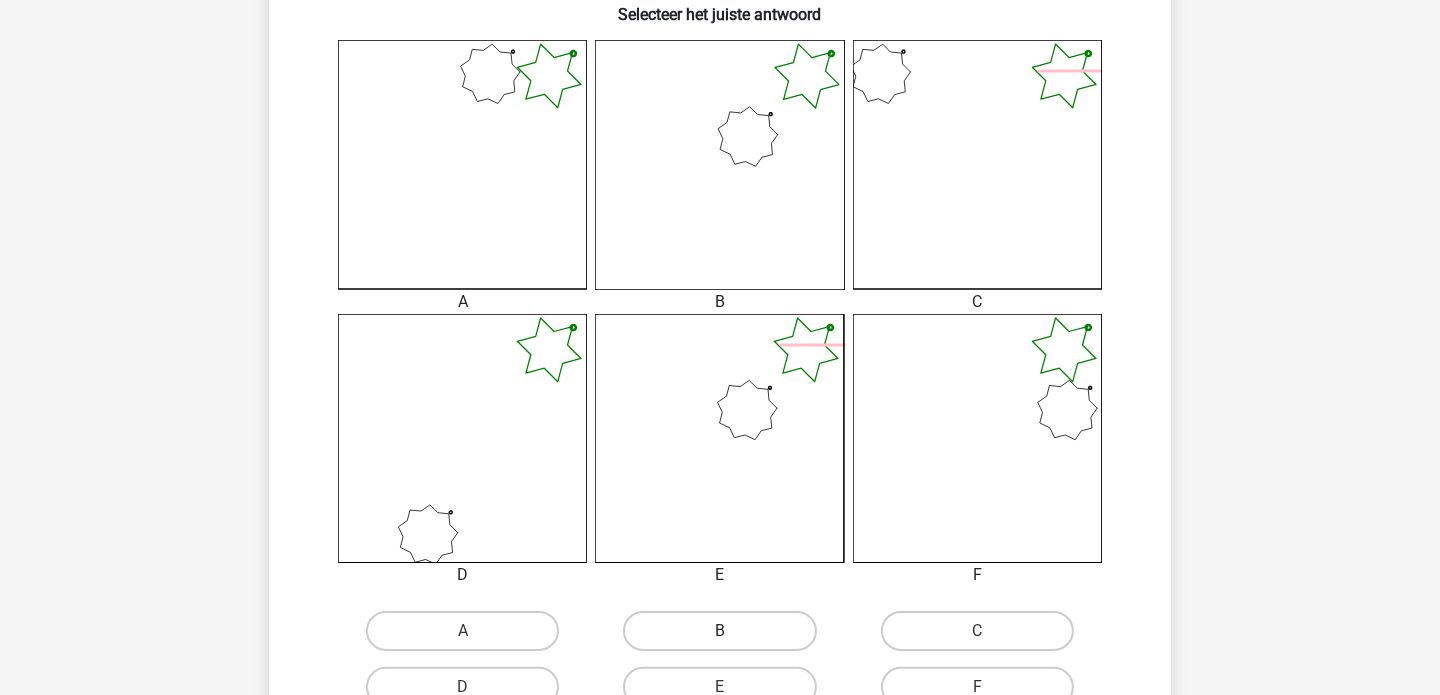 click on "B" at bounding box center (719, 631) 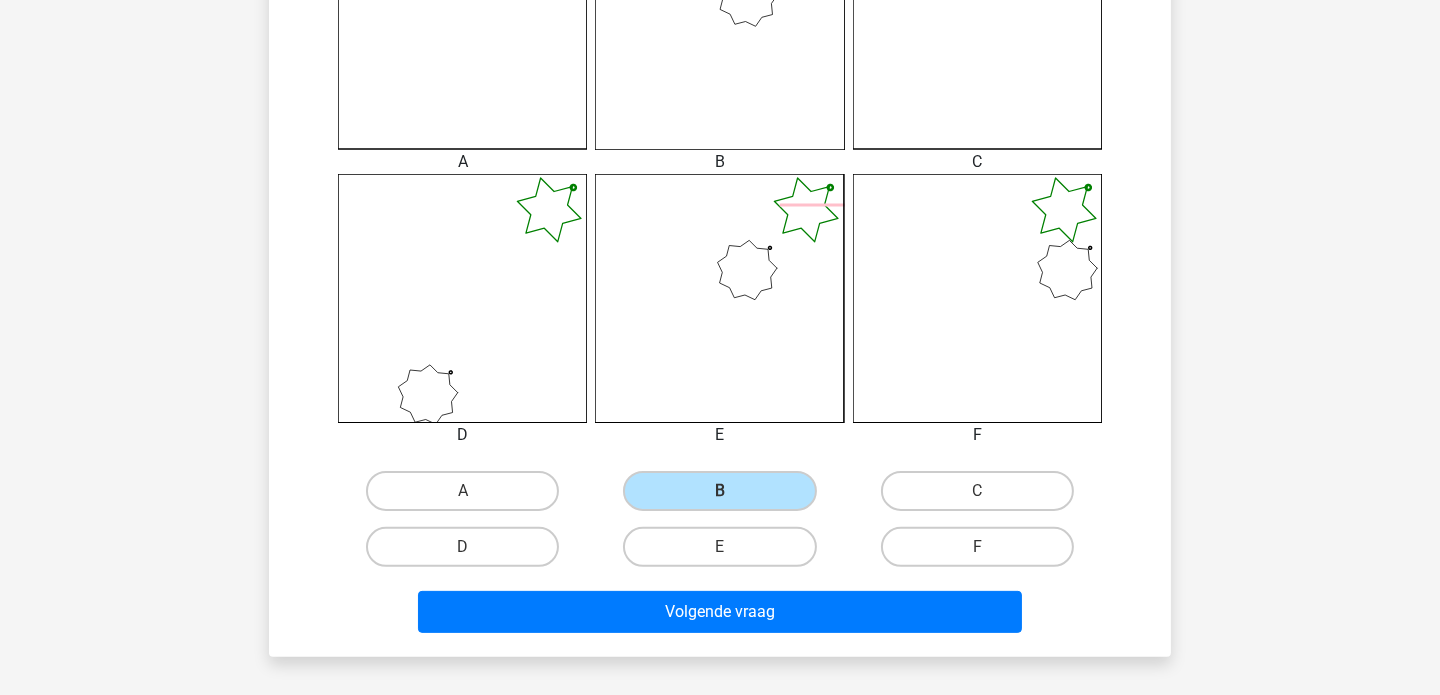 scroll, scrollTop: 666, scrollLeft: 0, axis: vertical 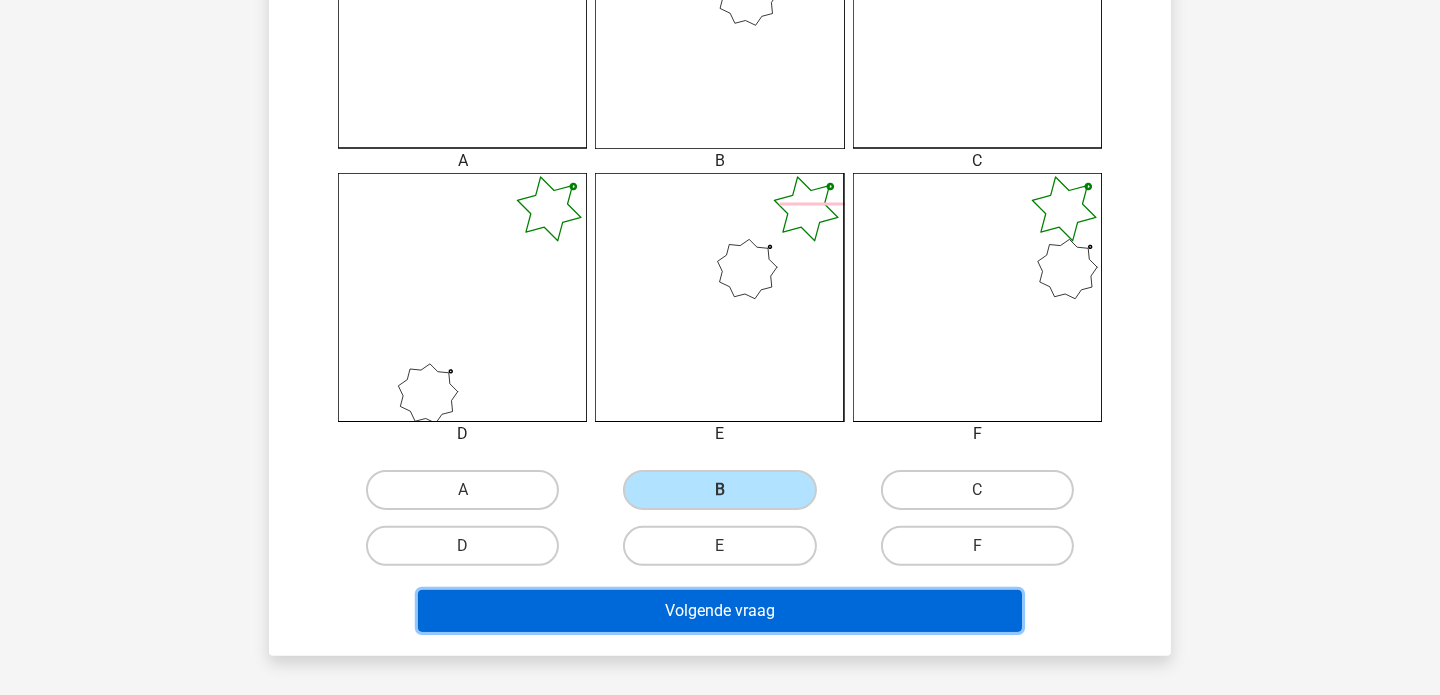 click on "Volgende vraag" at bounding box center [720, 611] 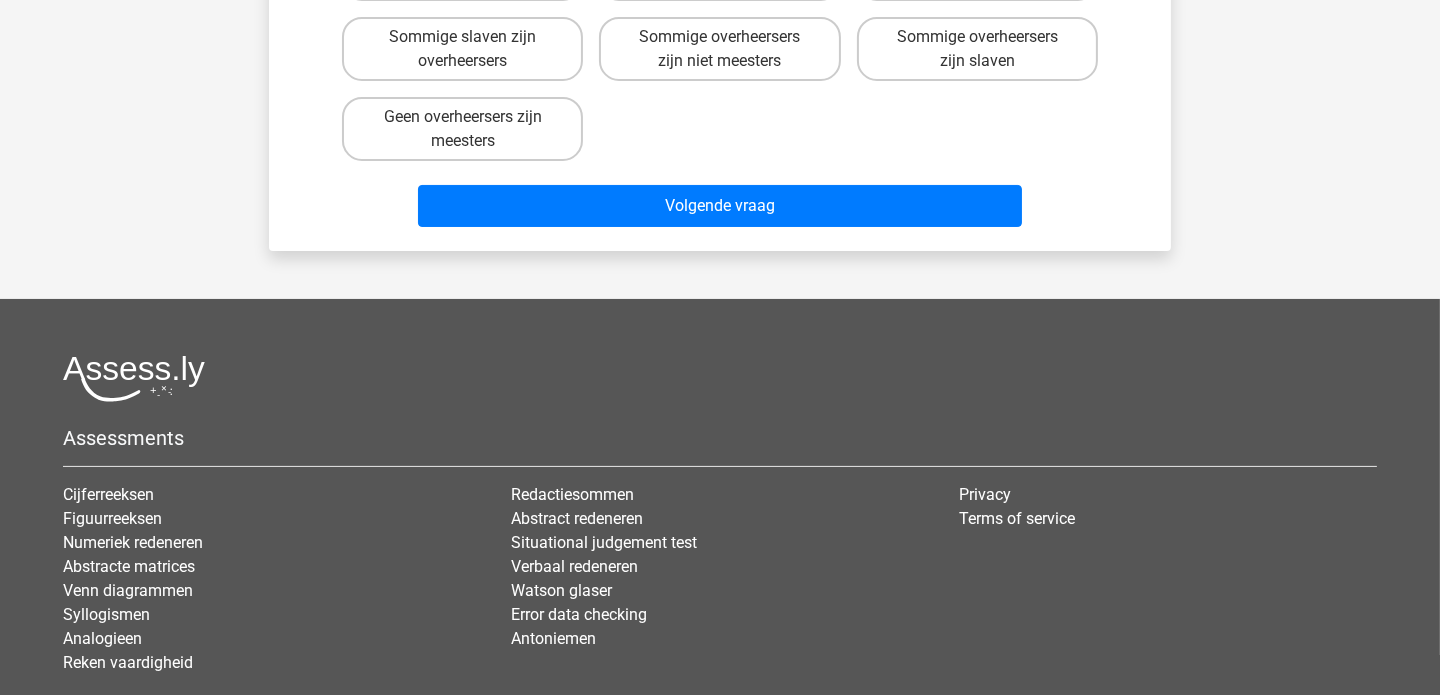 scroll, scrollTop: 92, scrollLeft: 0, axis: vertical 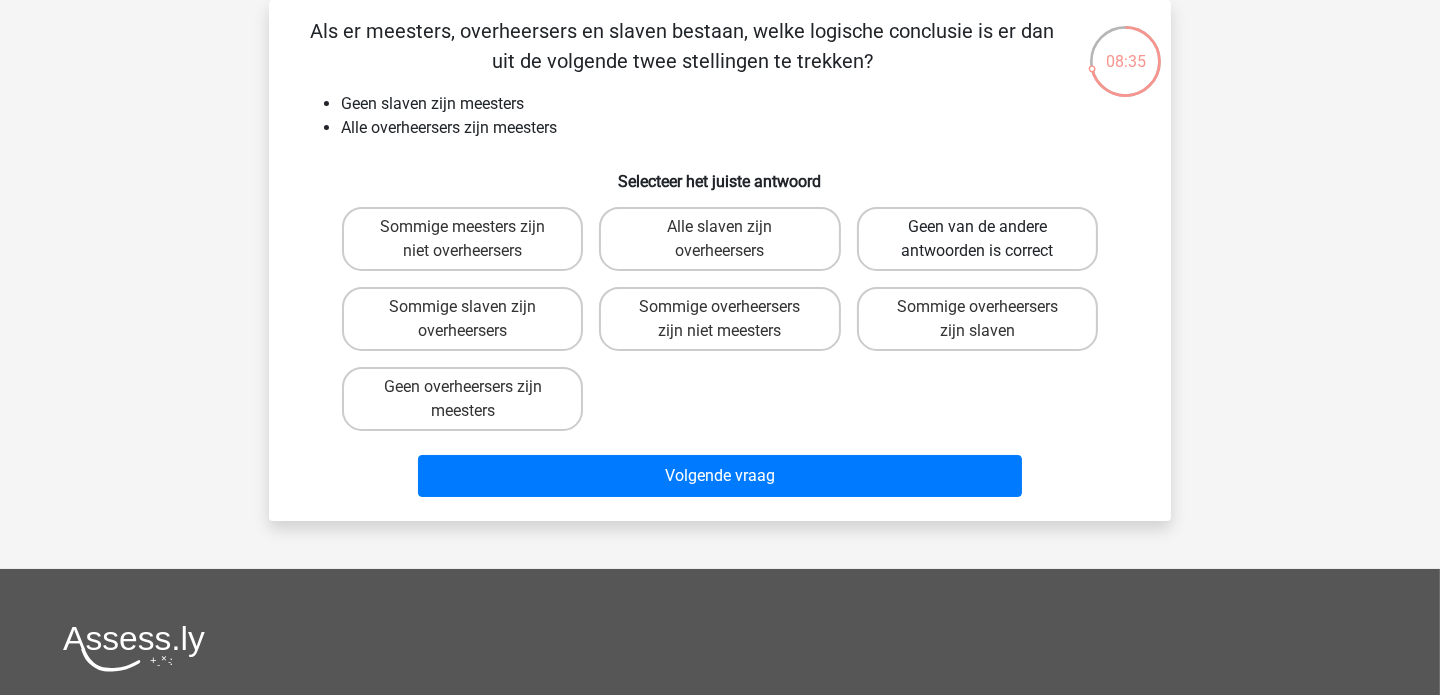 click on "Geen van de andere antwoorden is correct" at bounding box center [977, 239] 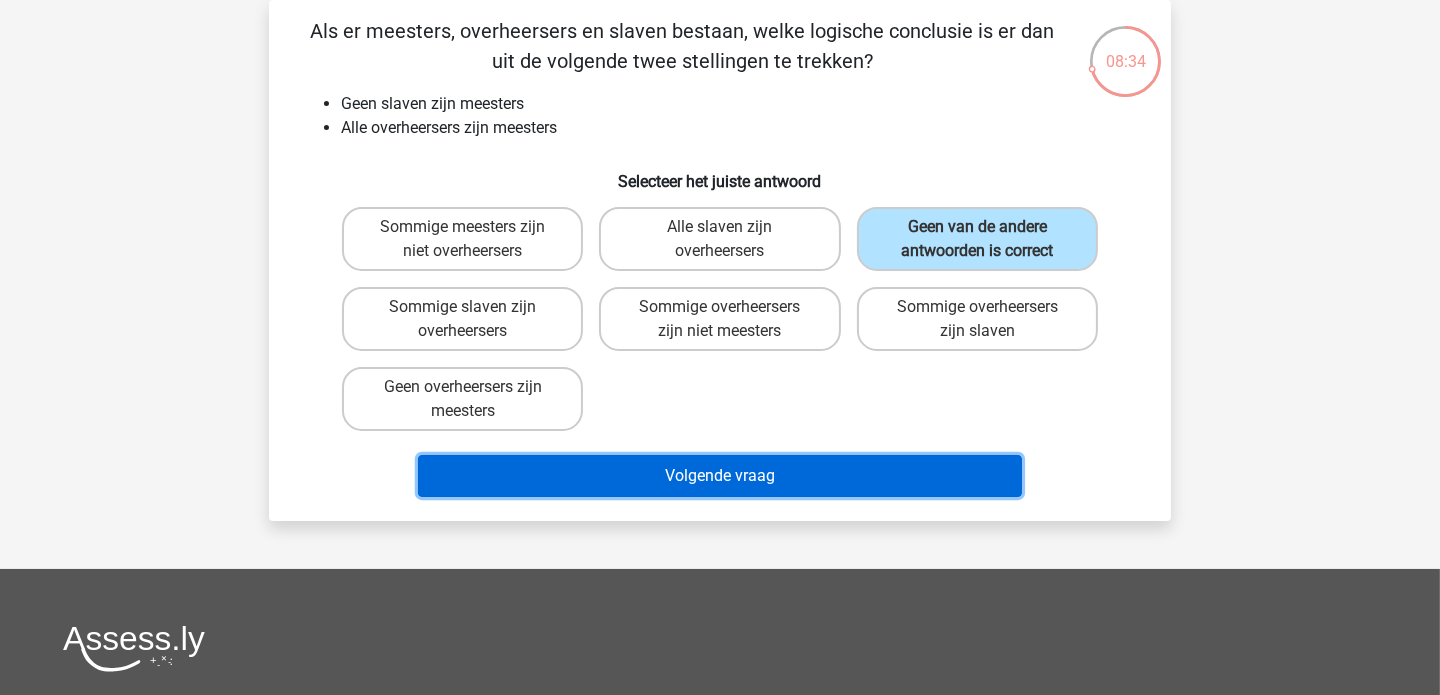 click on "Volgende vraag" at bounding box center [720, 476] 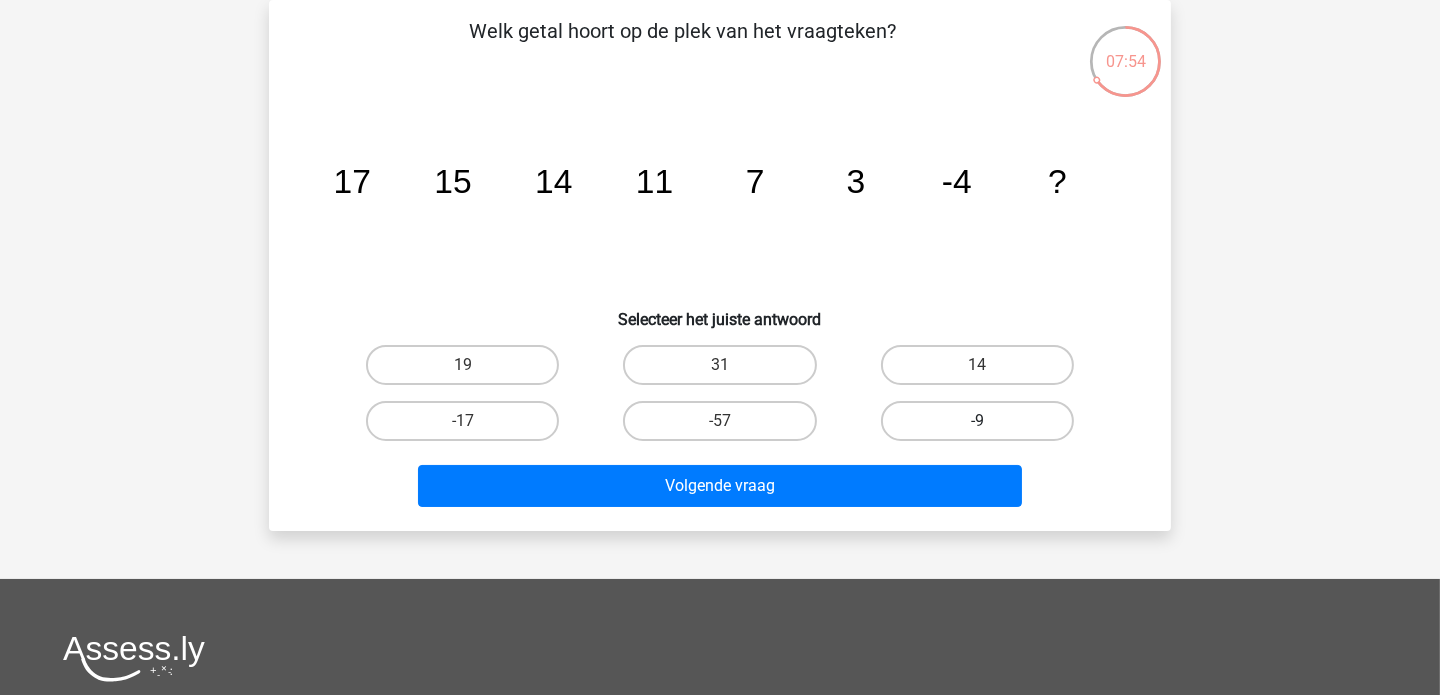 click on "-9" at bounding box center [977, 421] 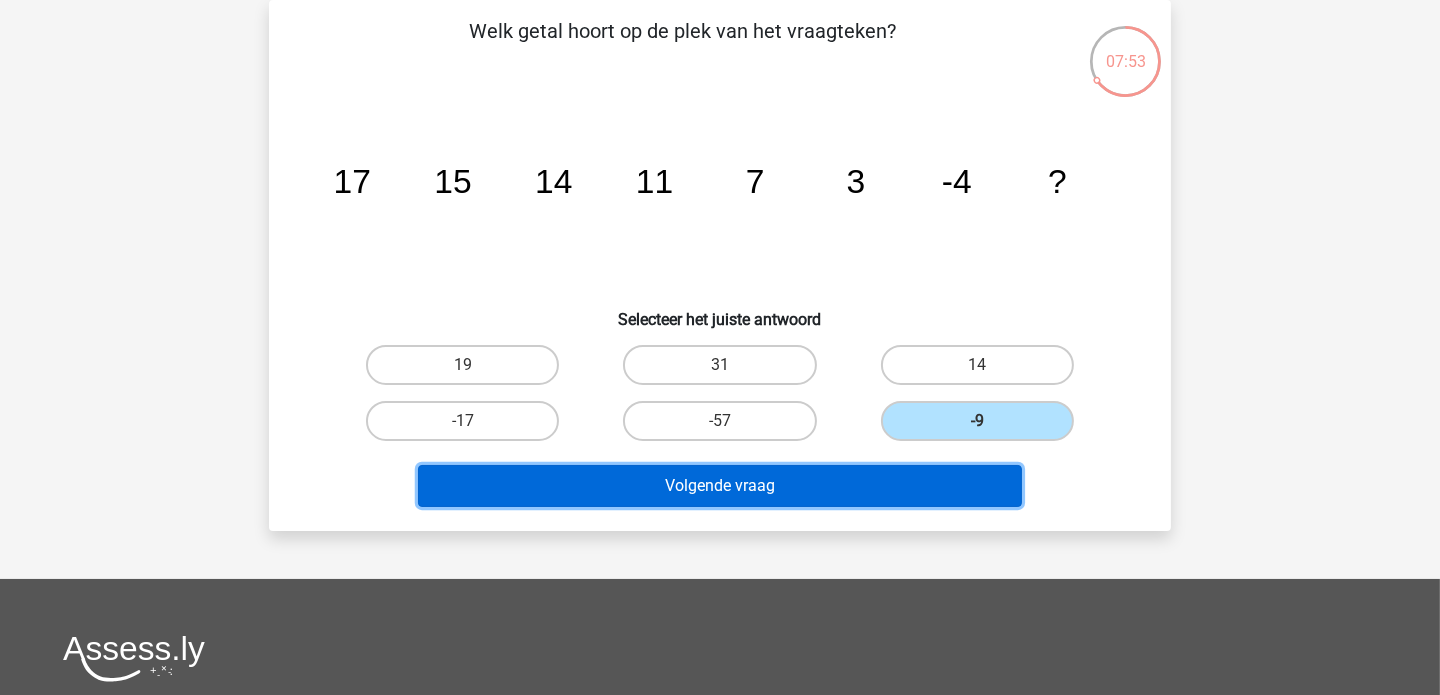 click on "Volgende vraag" at bounding box center [720, 486] 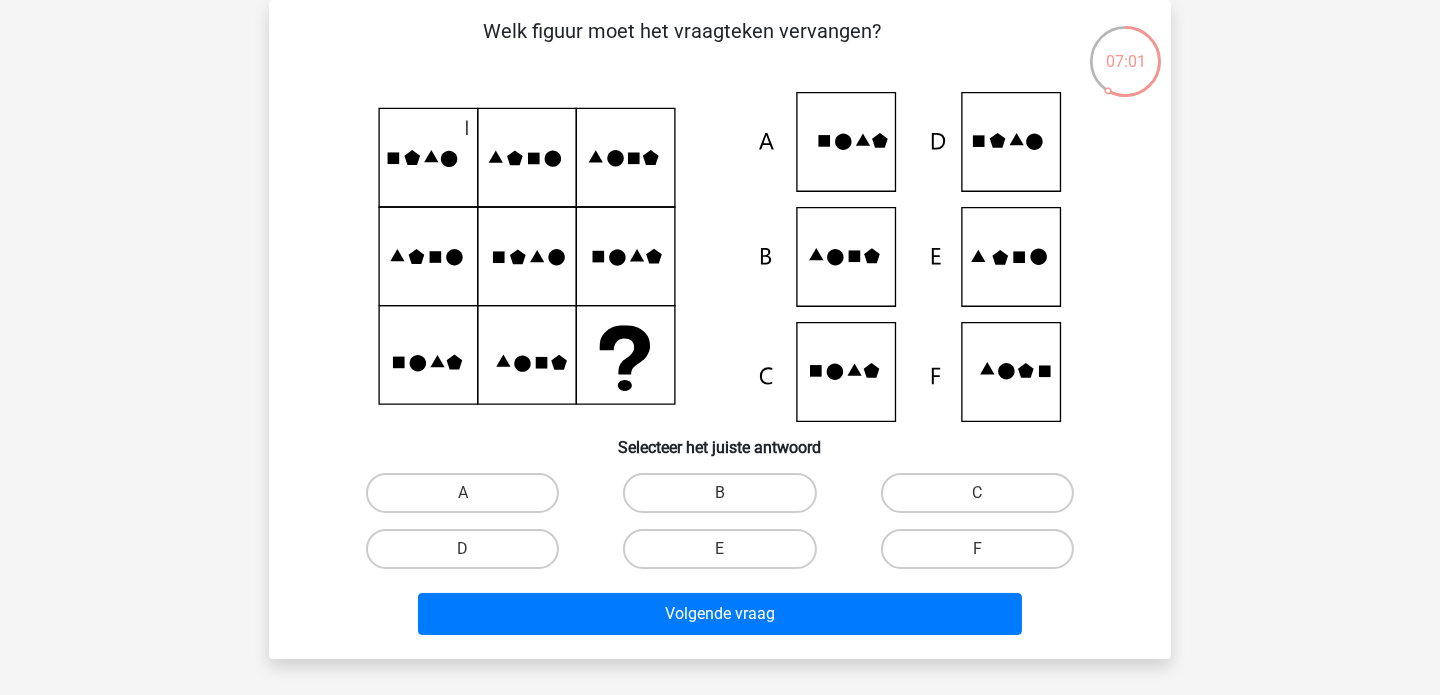 click 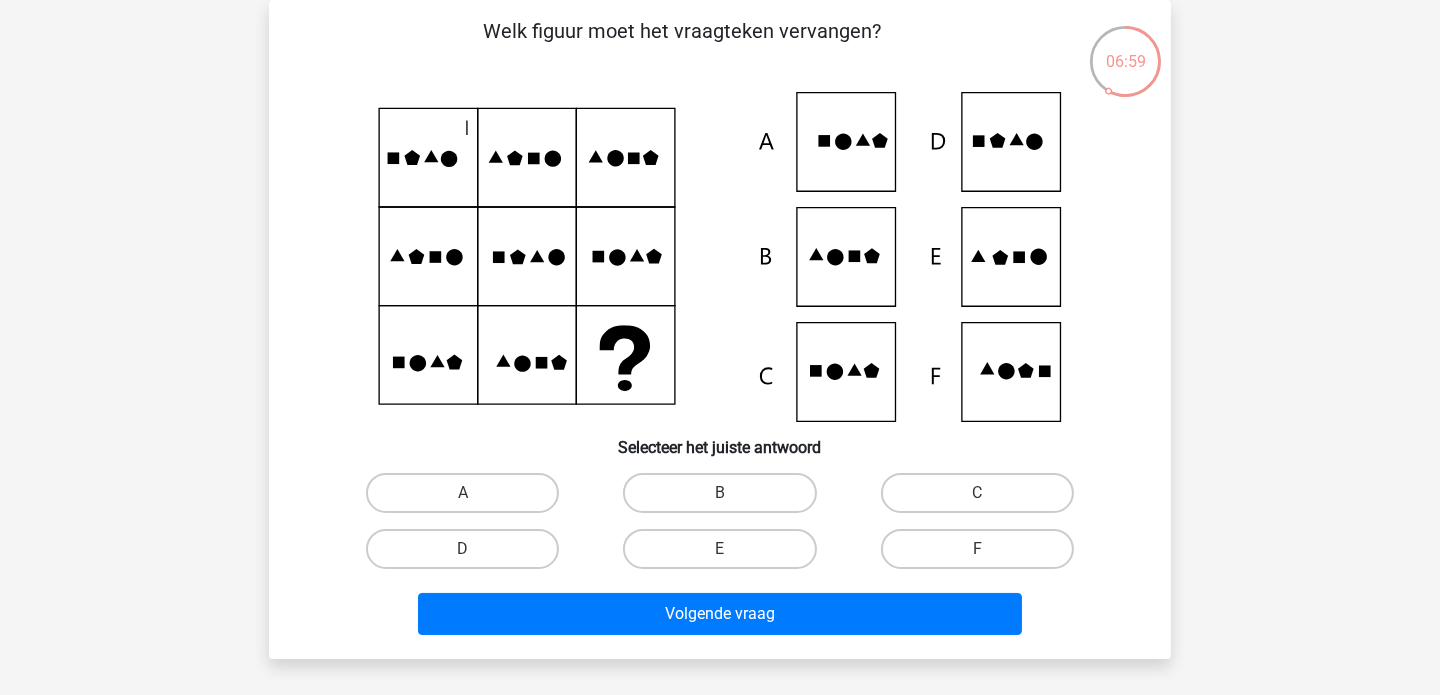 click on "E" at bounding box center [726, 555] 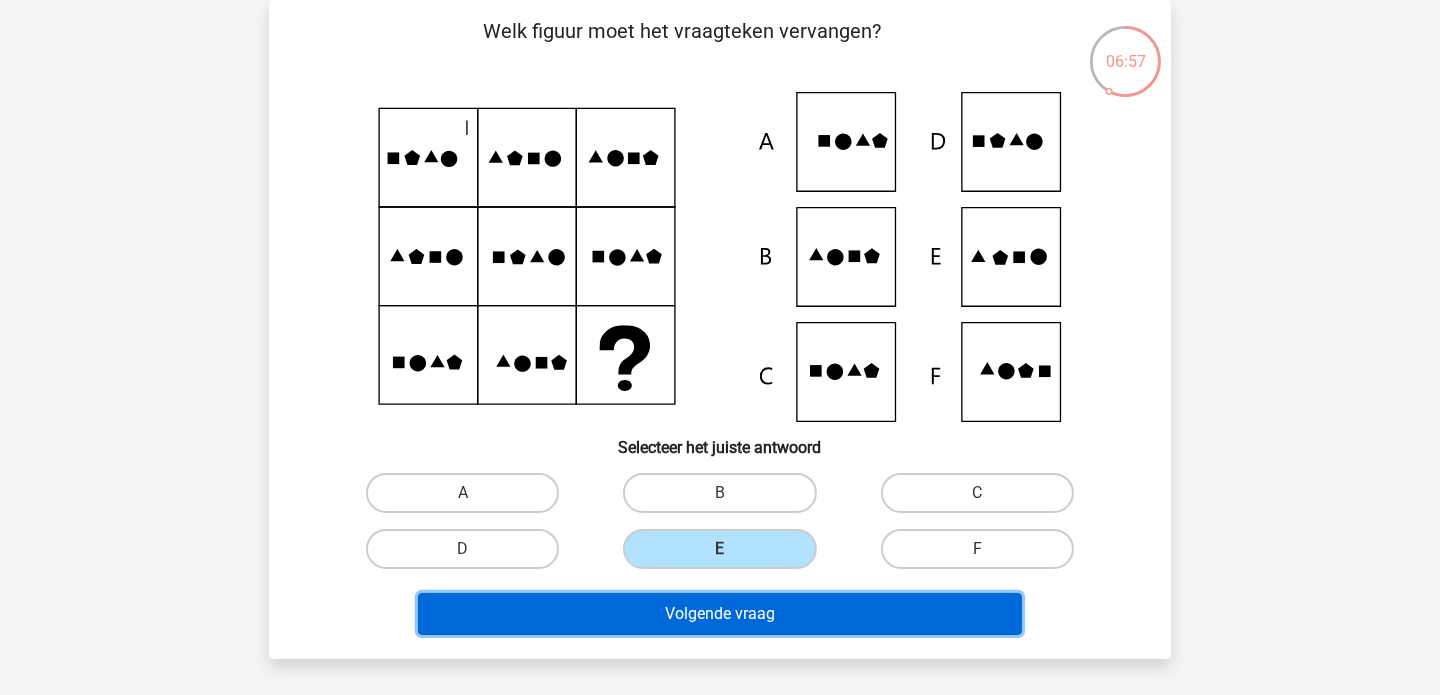 click on "Volgende vraag" at bounding box center (720, 614) 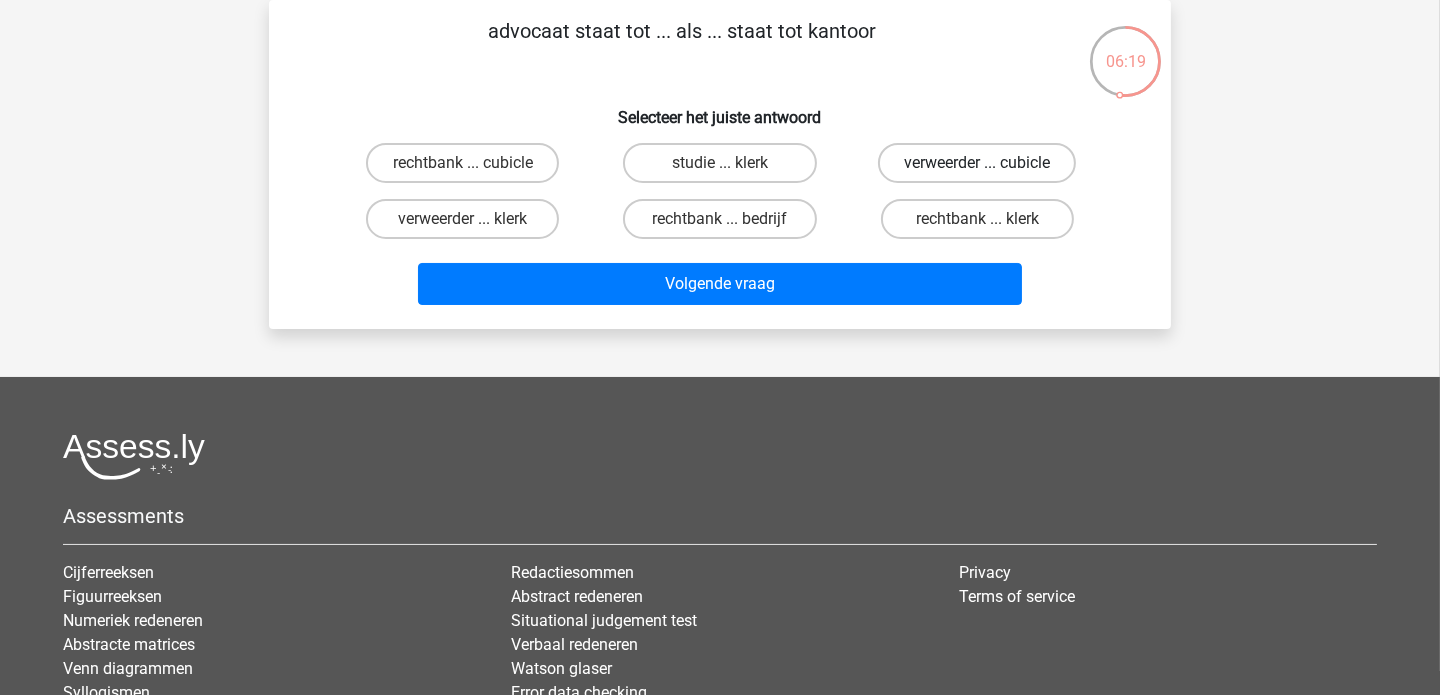 click on "verweerder ... cubicle" at bounding box center [977, 163] 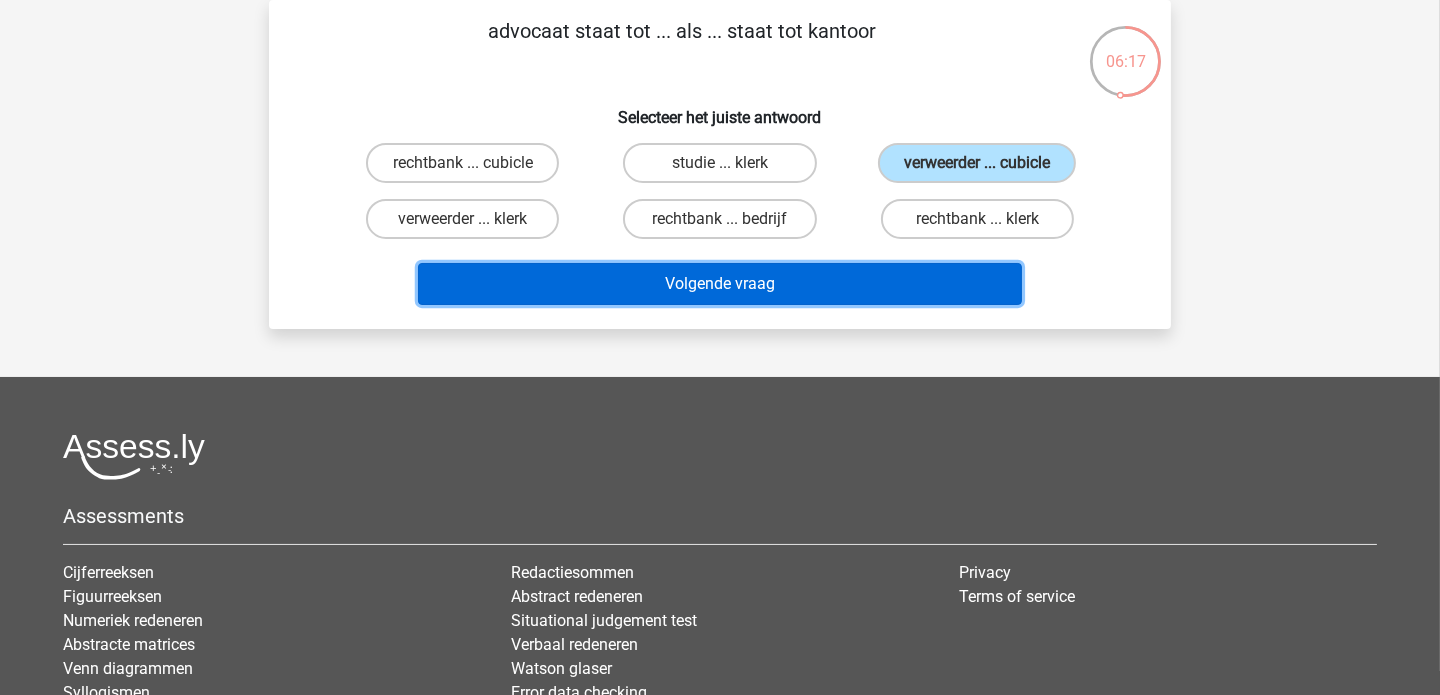 click on "Volgende vraag" at bounding box center (720, 284) 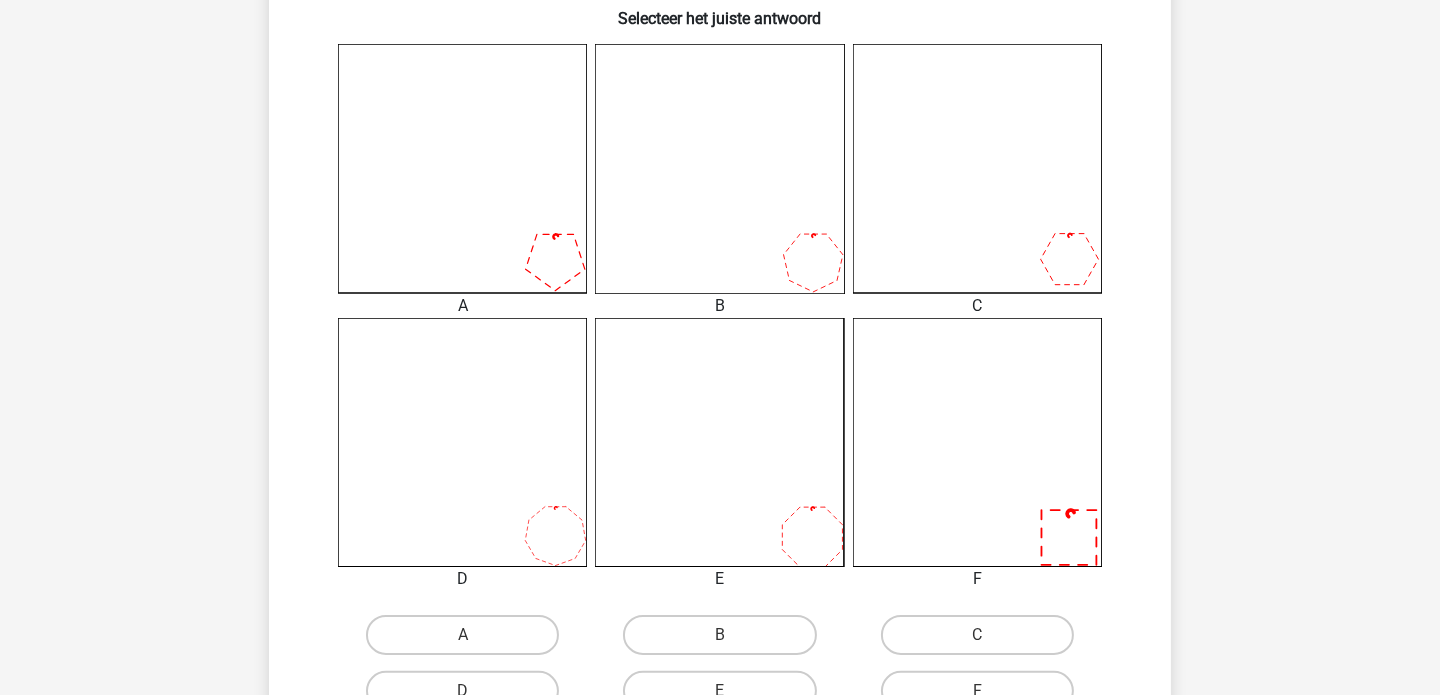 scroll, scrollTop: 531, scrollLeft: 0, axis: vertical 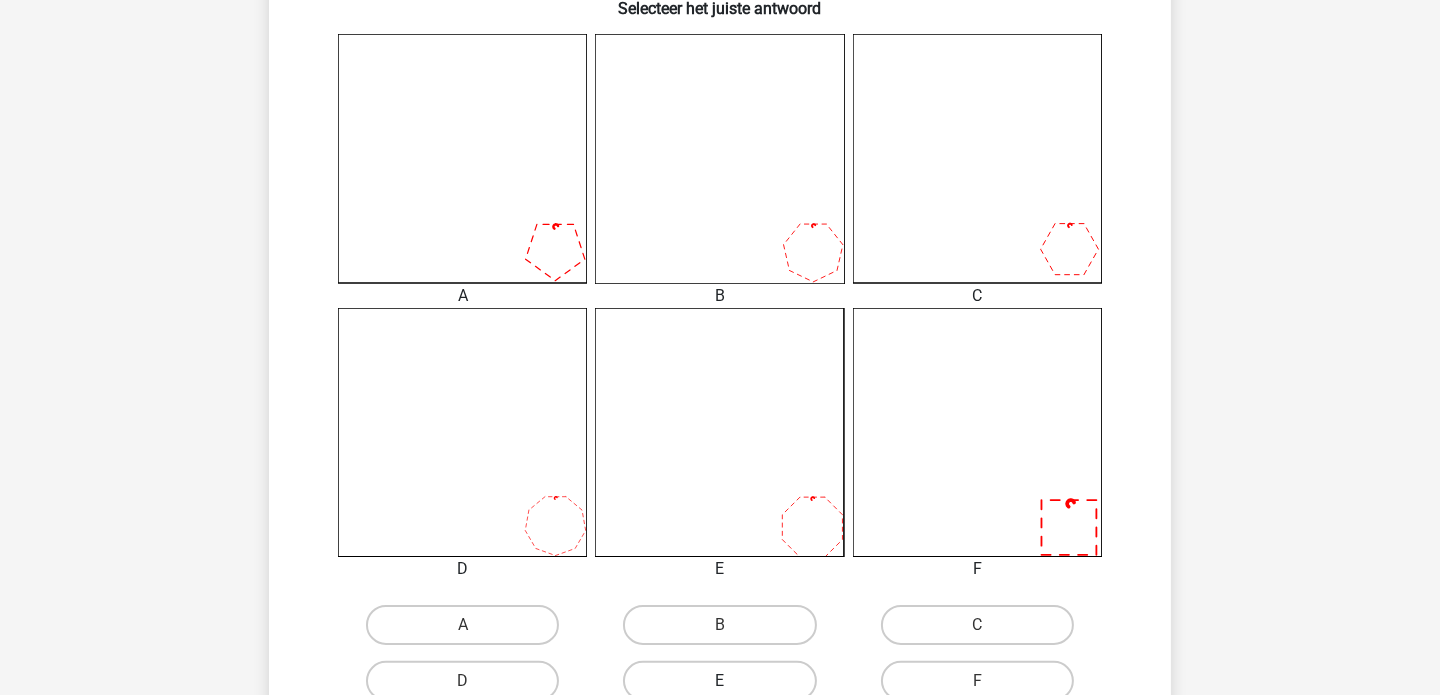 click on "E" at bounding box center [719, 681] 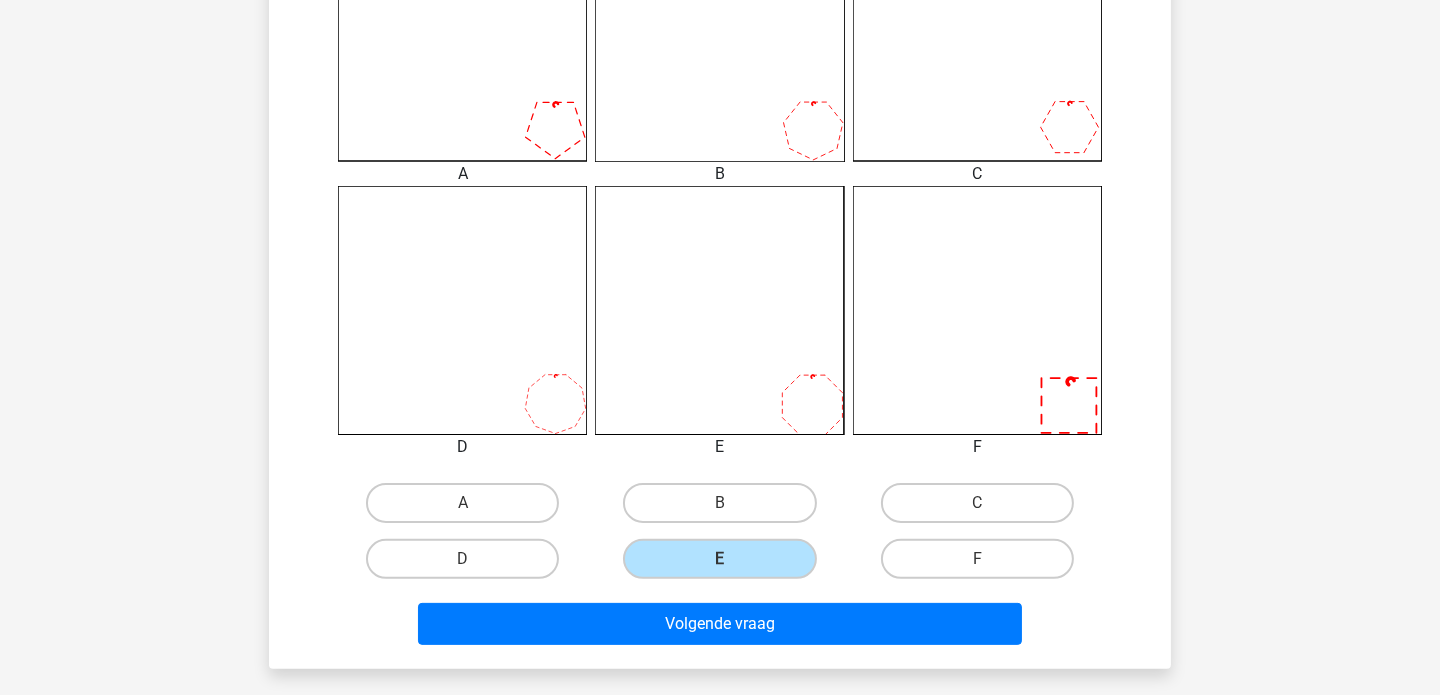 scroll, scrollTop: 684, scrollLeft: 0, axis: vertical 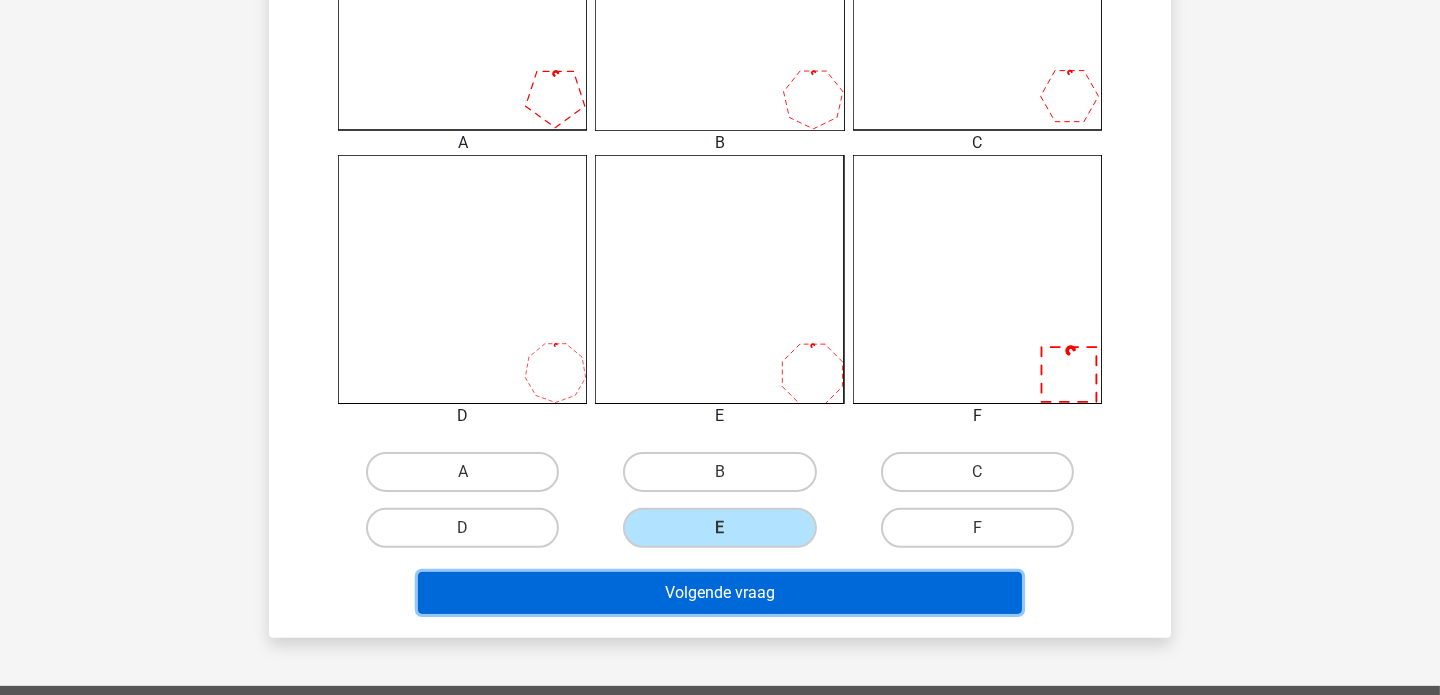 click on "Volgende vraag" at bounding box center (720, 593) 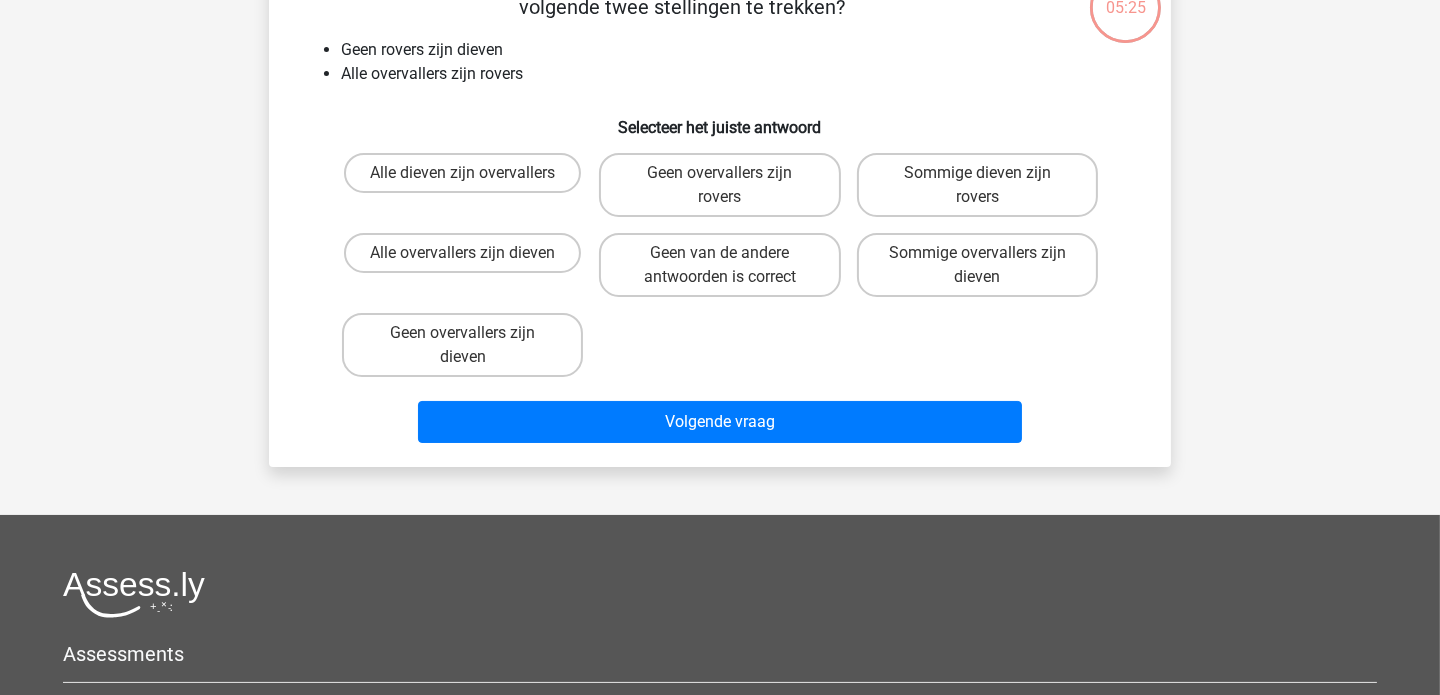 scroll, scrollTop: 92, scrollLeft: 0, axis: vertical 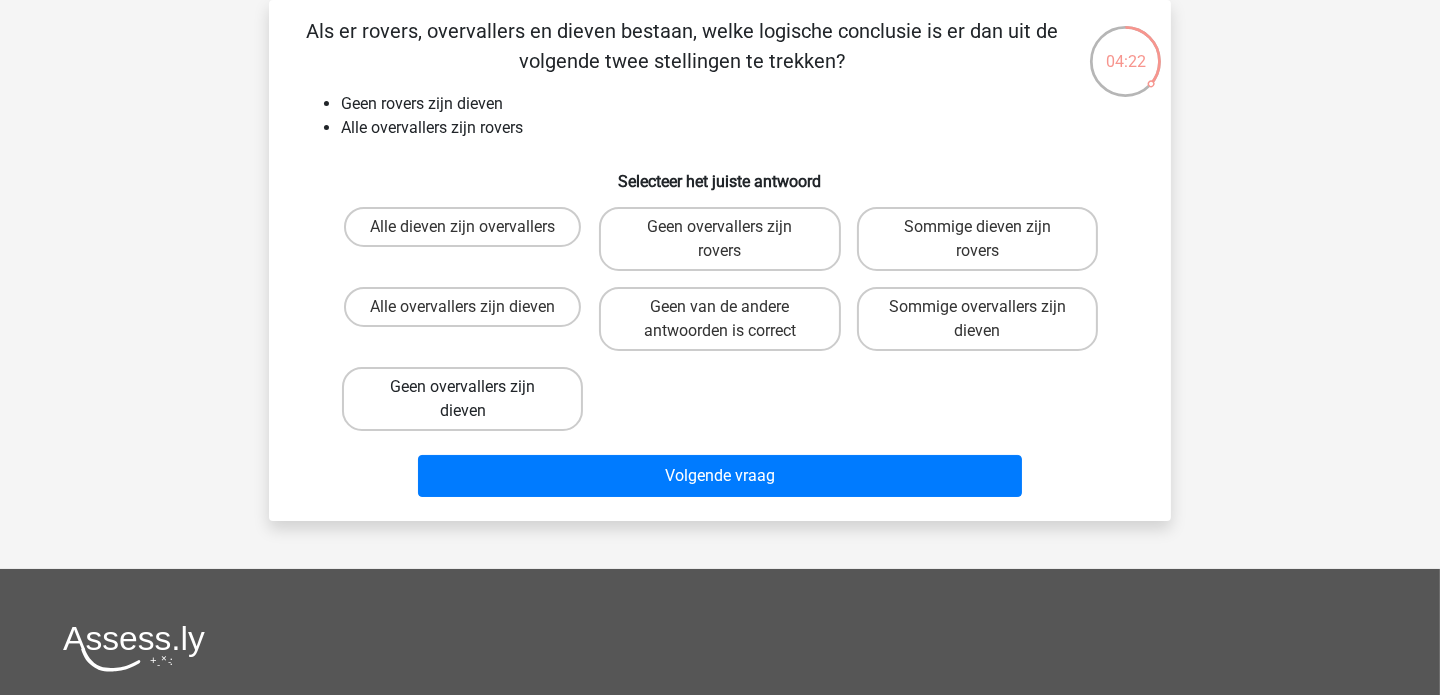 click on "Geen overvallers zijn dieven" at bounding box center [462, 399] 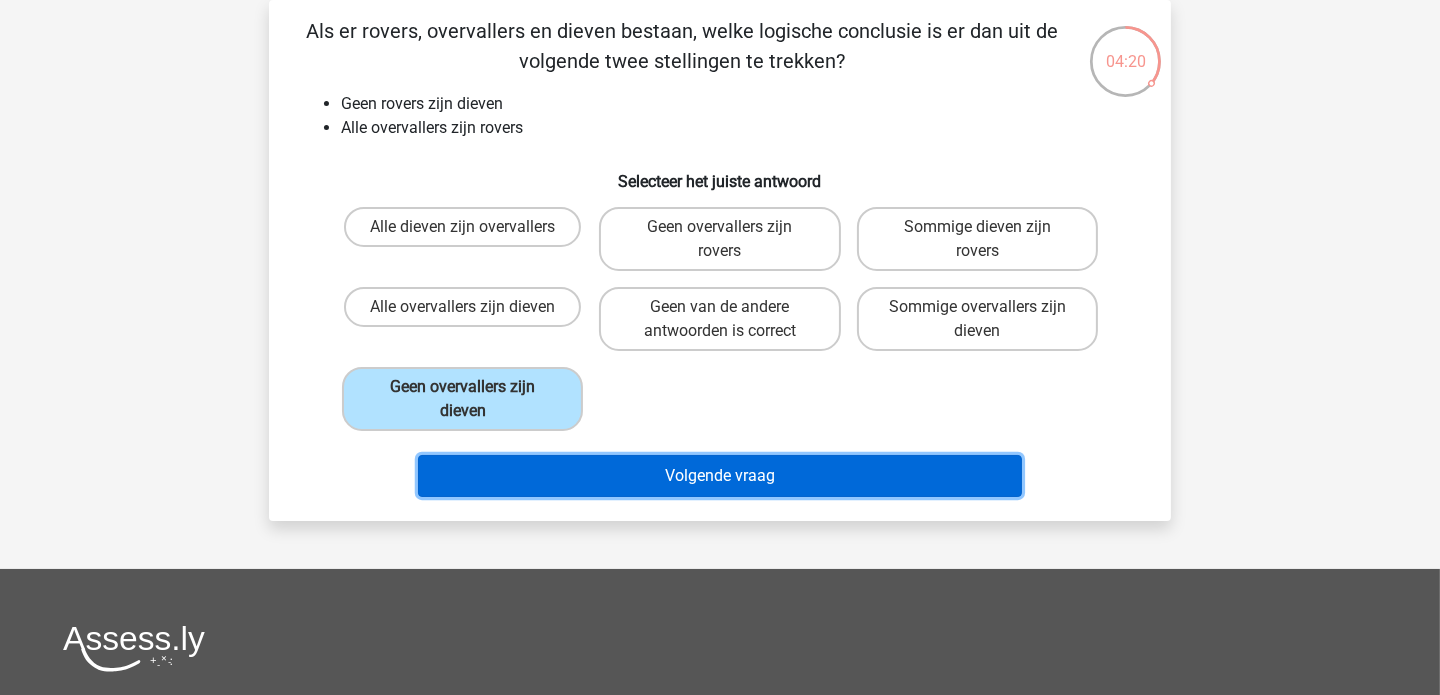click on "Volgende vraag" at bounding box center (720, 476) 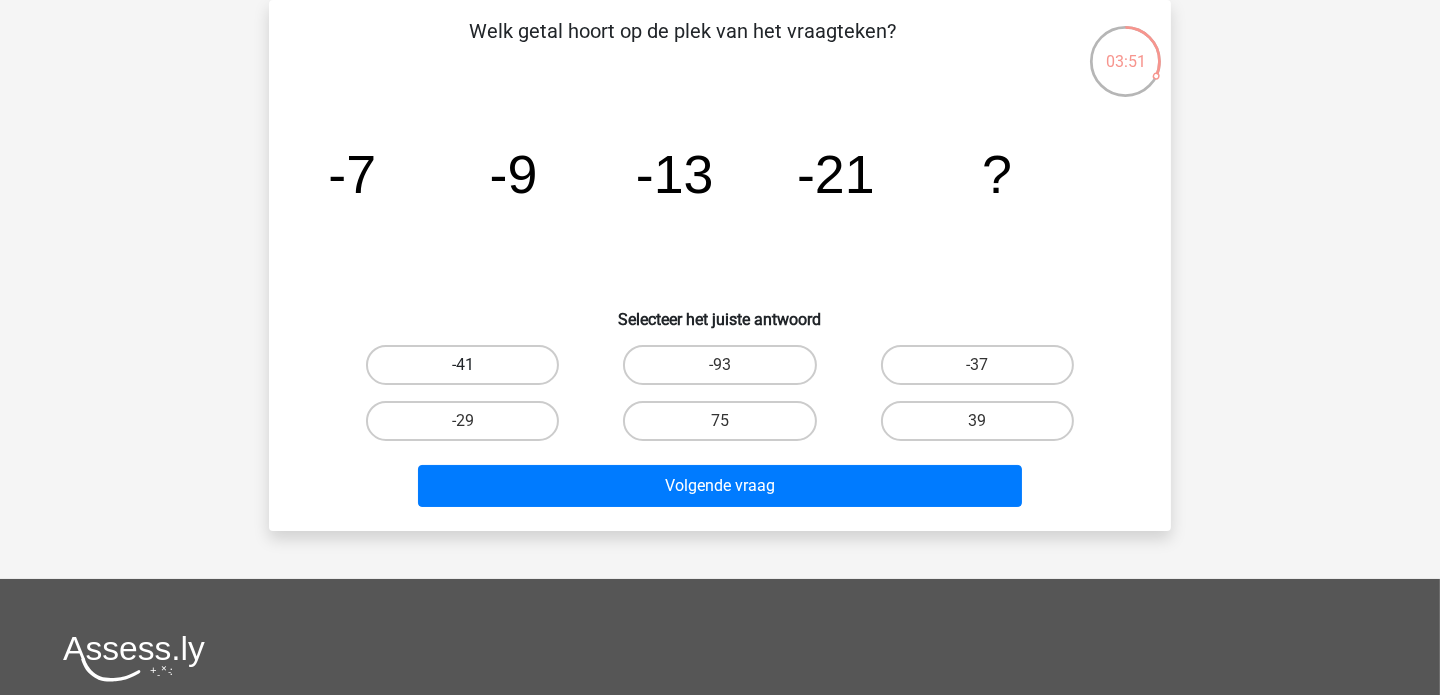 click on "-41" at bounding box center (462, 365) 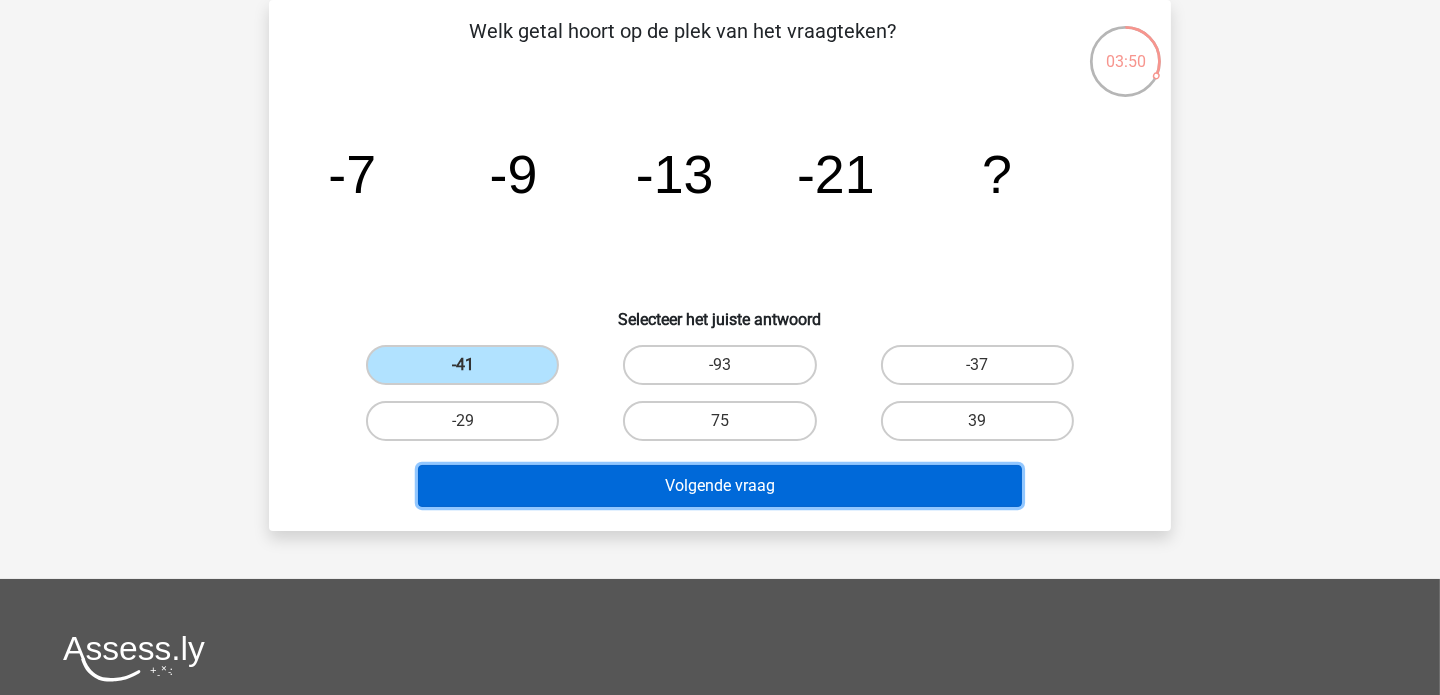 click on "Volgende vraag" at bounding box center [720, 486] 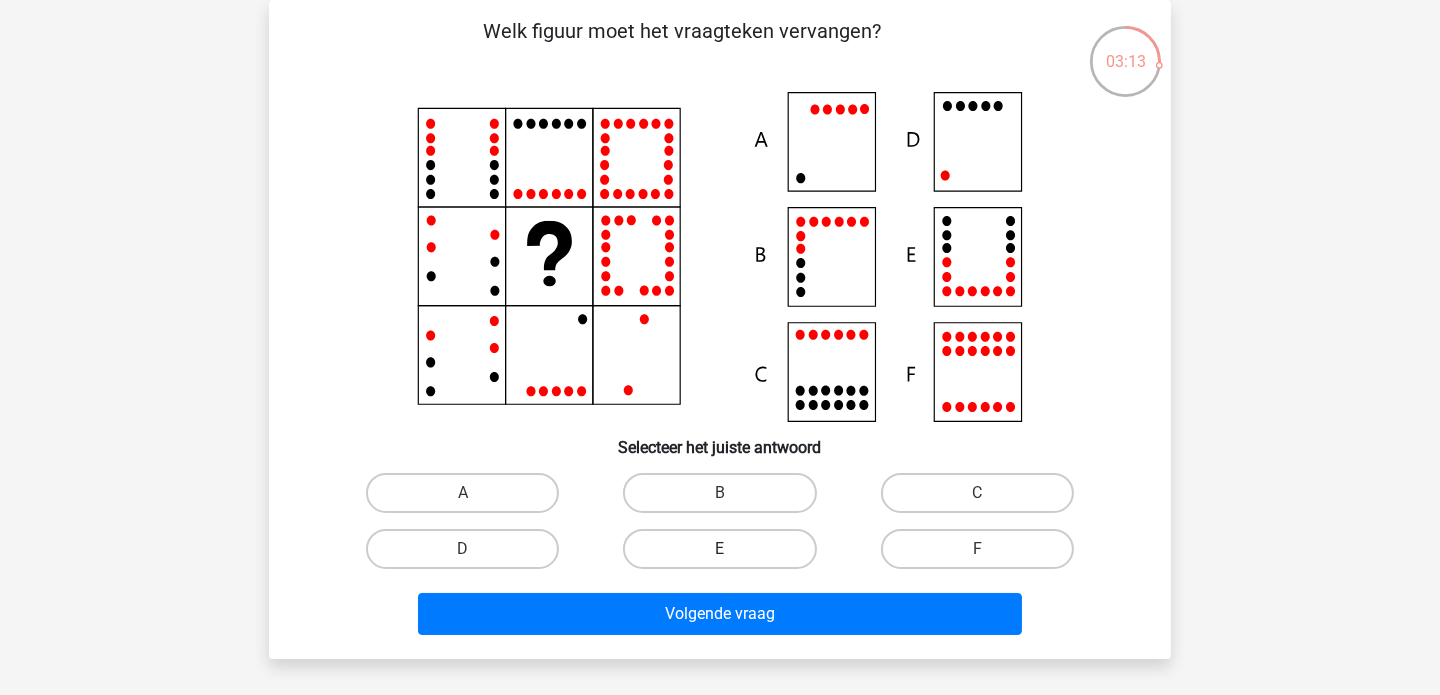 click on "E" at bounding box center (719, 549) 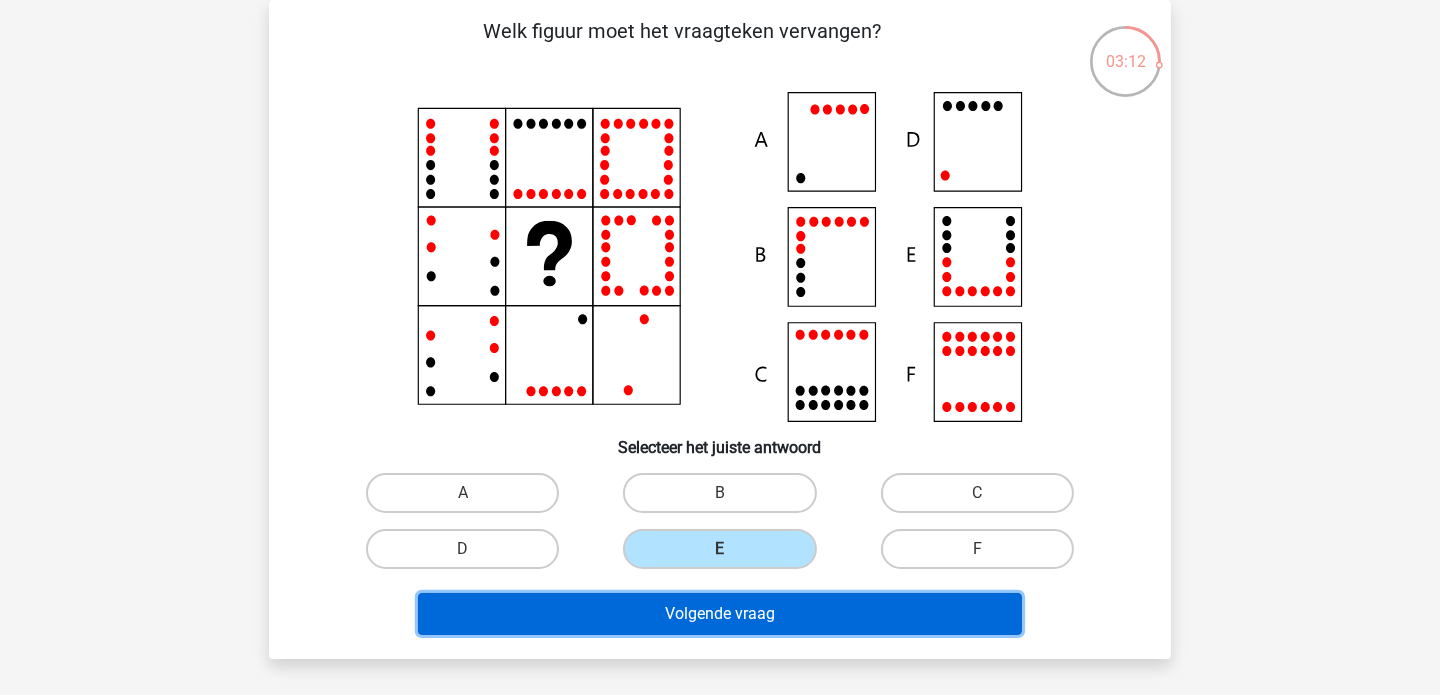 click on "Volgende vraag" at bounding box center [720, 614] 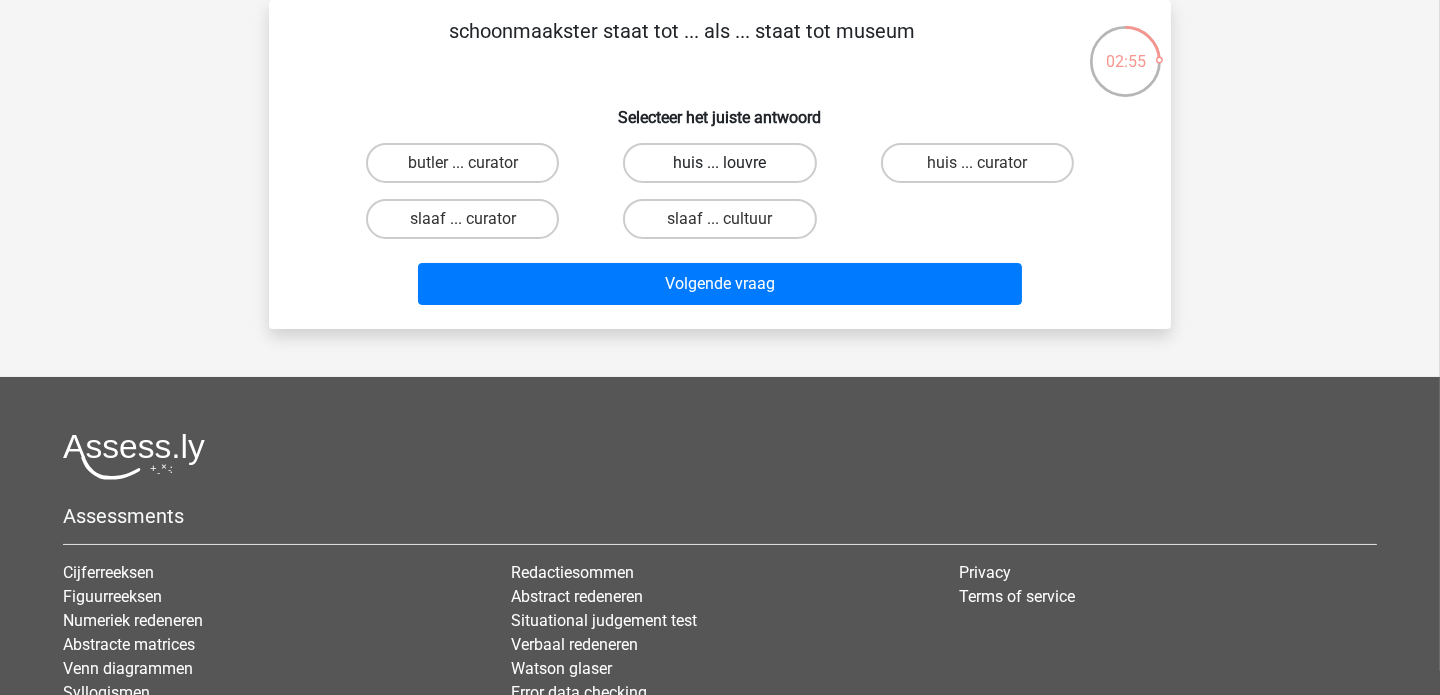 click on "huis ... louvre" at bounding box center [719, 163] 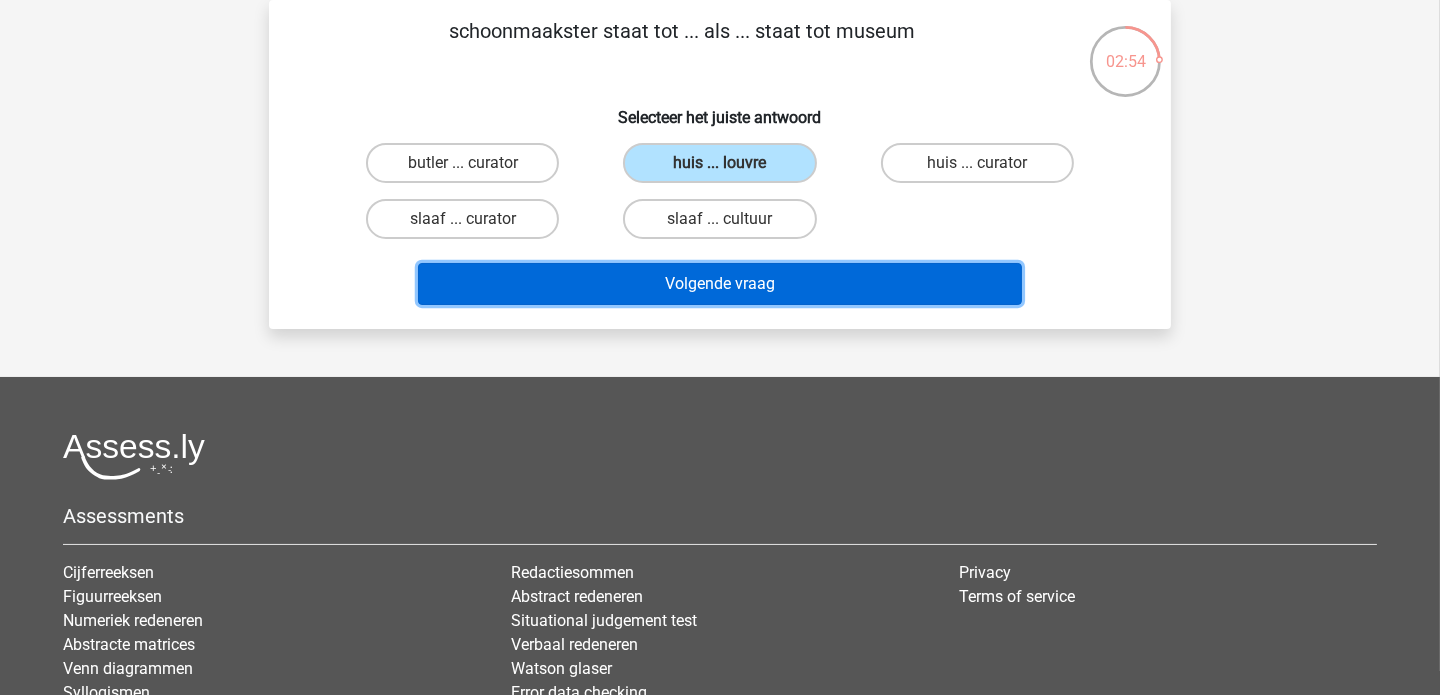 click on "Volgende vraag" at bounding box center (720, 284) 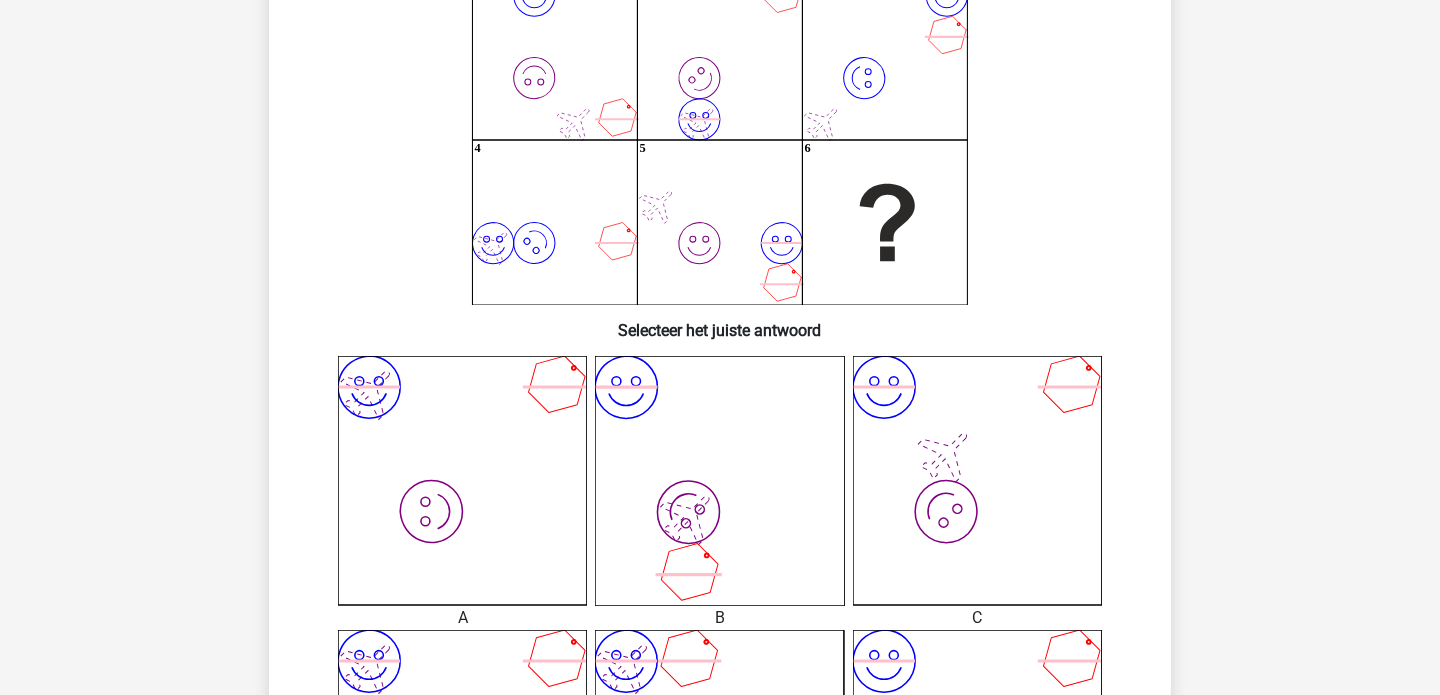 scroll, scrollTop: 153, scrollLeft: 0, axis: vertical 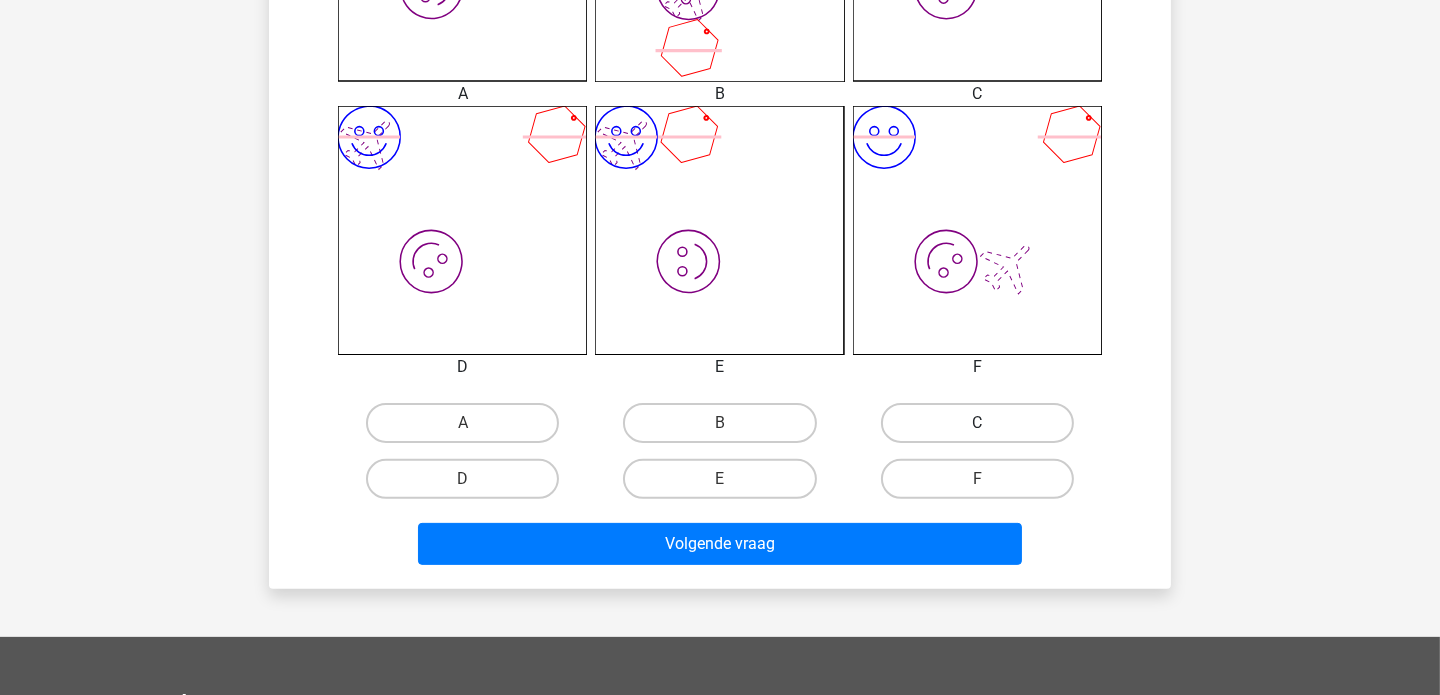 click on "C" at bounding box center [977, 423] 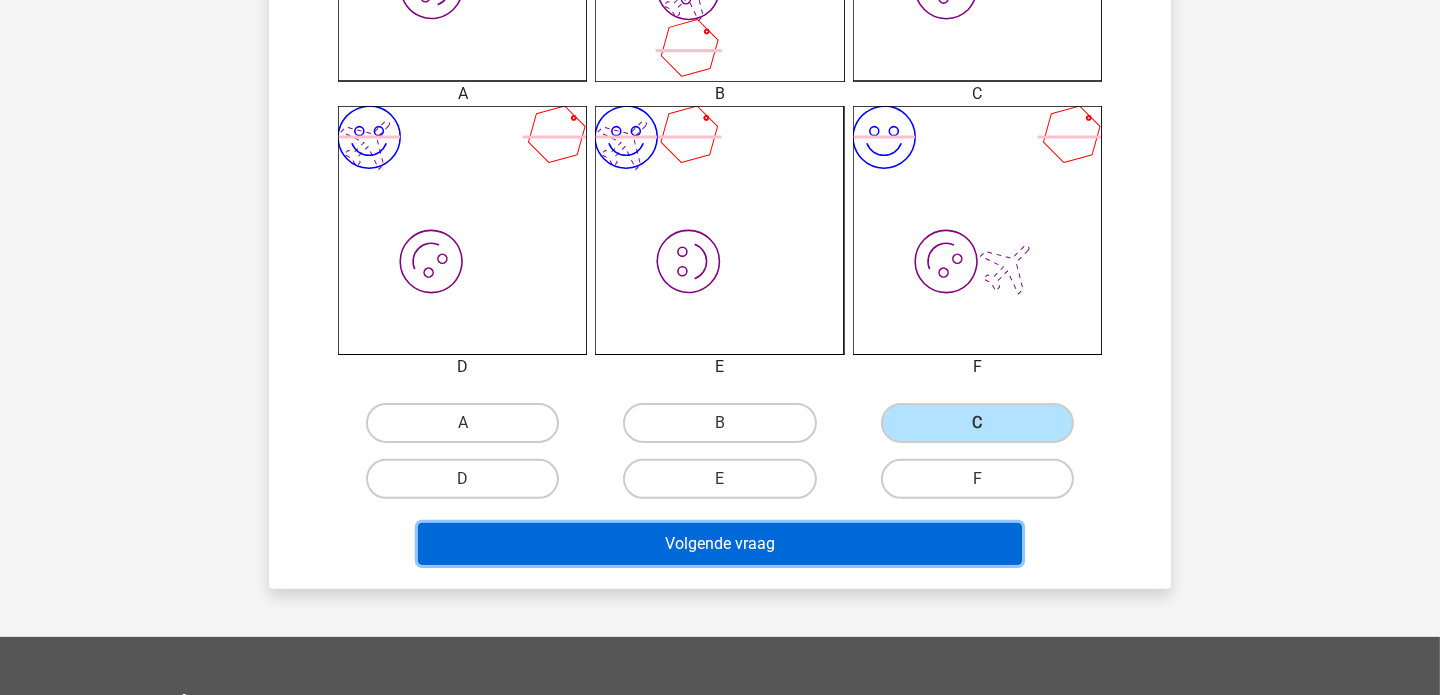click on "Volgende vraag" at bounding box center [720, 544] 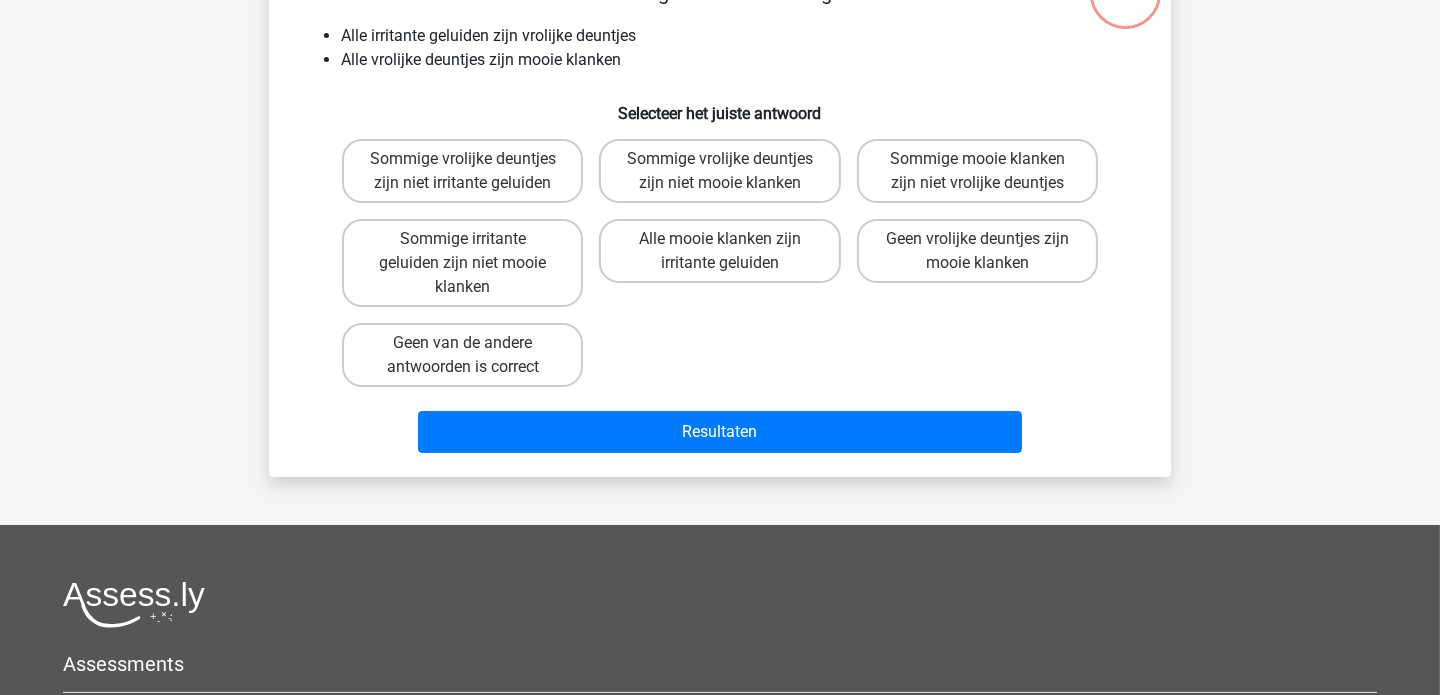 scroll, scrollTop: 92, scrollLeft: 0, axis: vertical 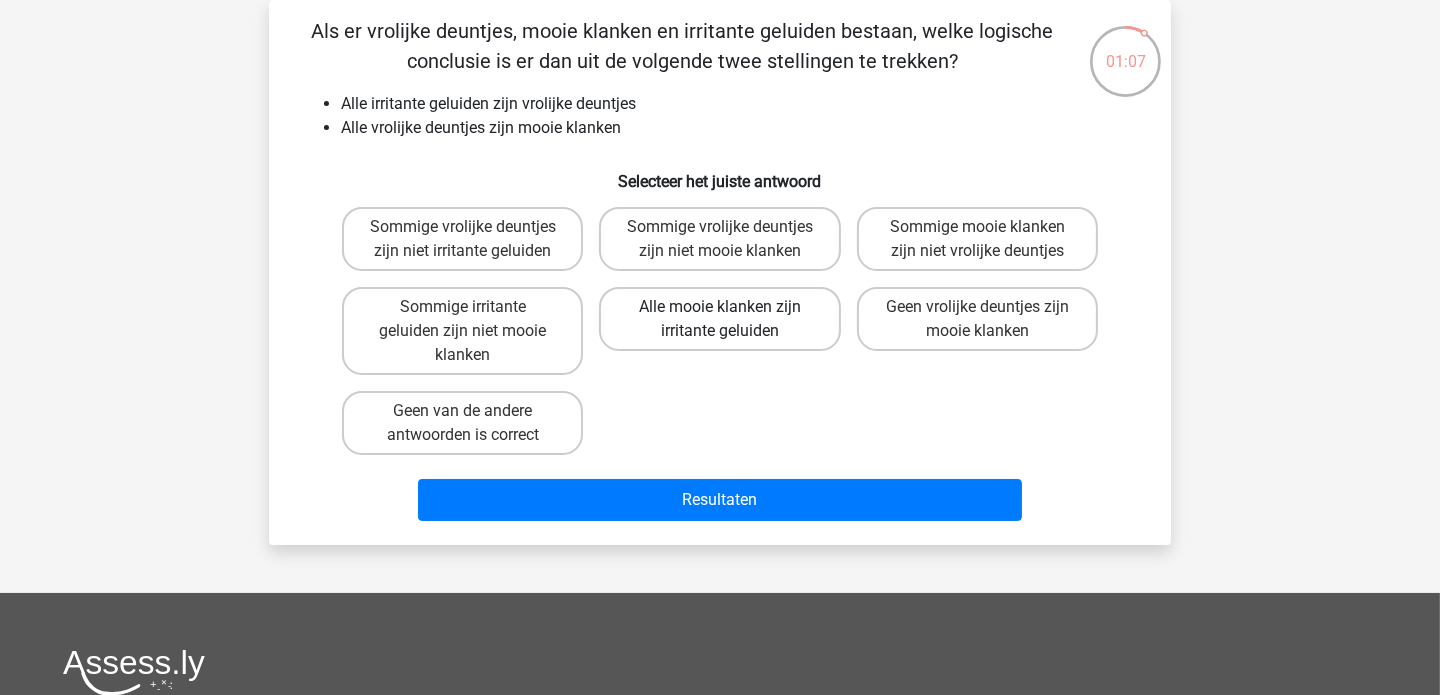 click on "Alle mooie klanken zijn irritante geluiden" at bounding box center (719, 319) 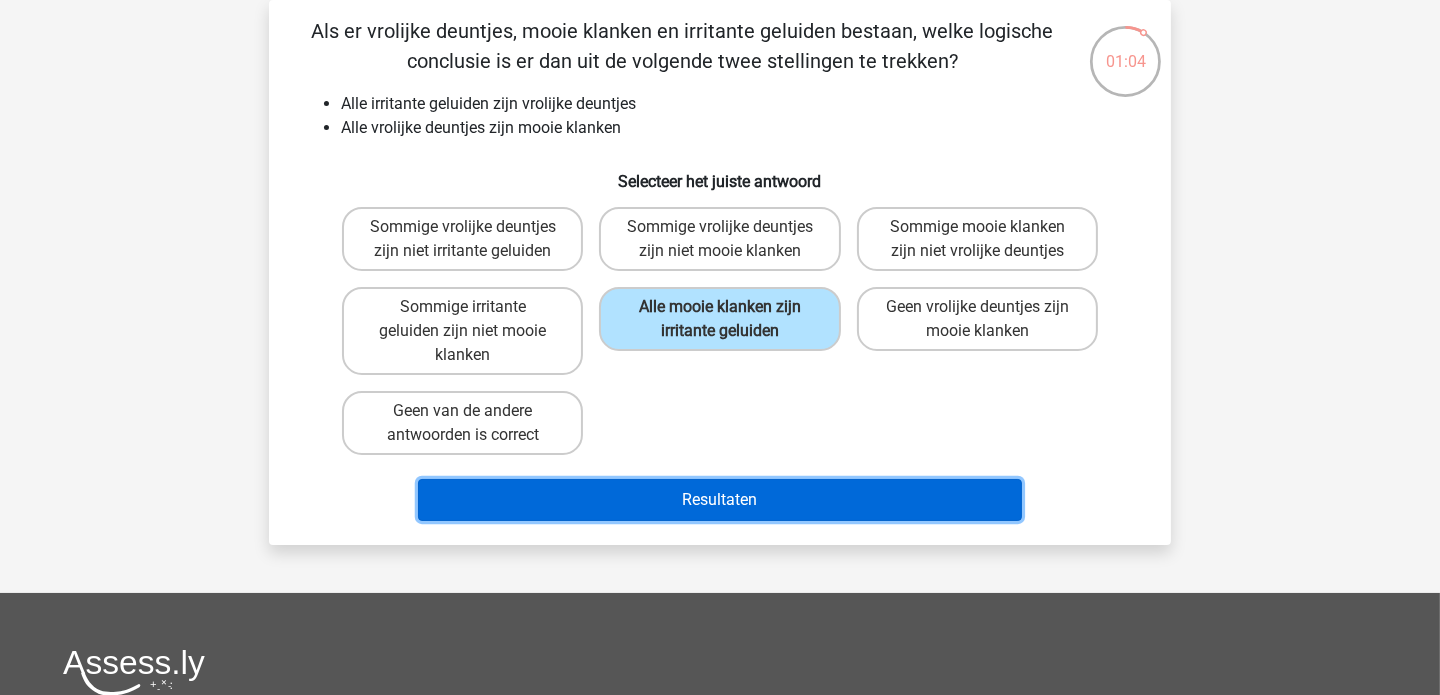 click on "Resultaten" at bounding box center (720, 500) 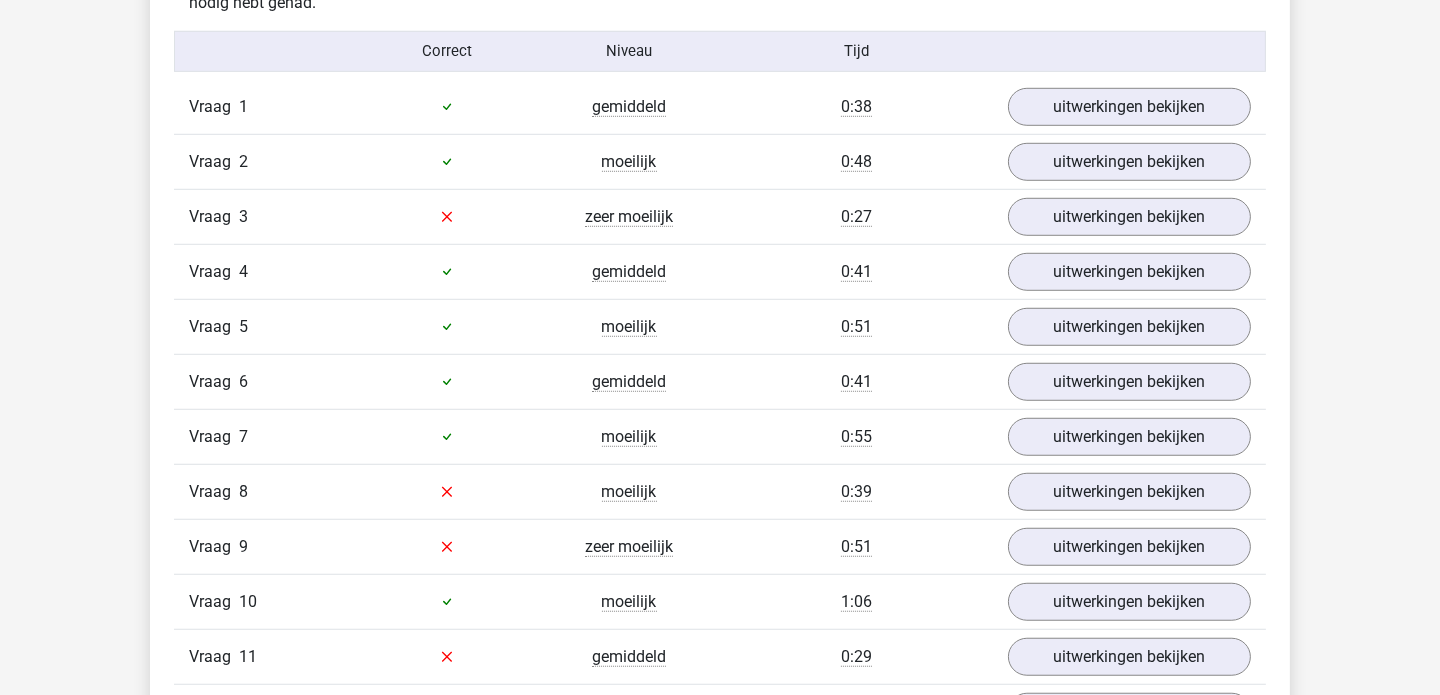 scroll, scrollTop: 1772, scrollLeft: 0, axis: vertical 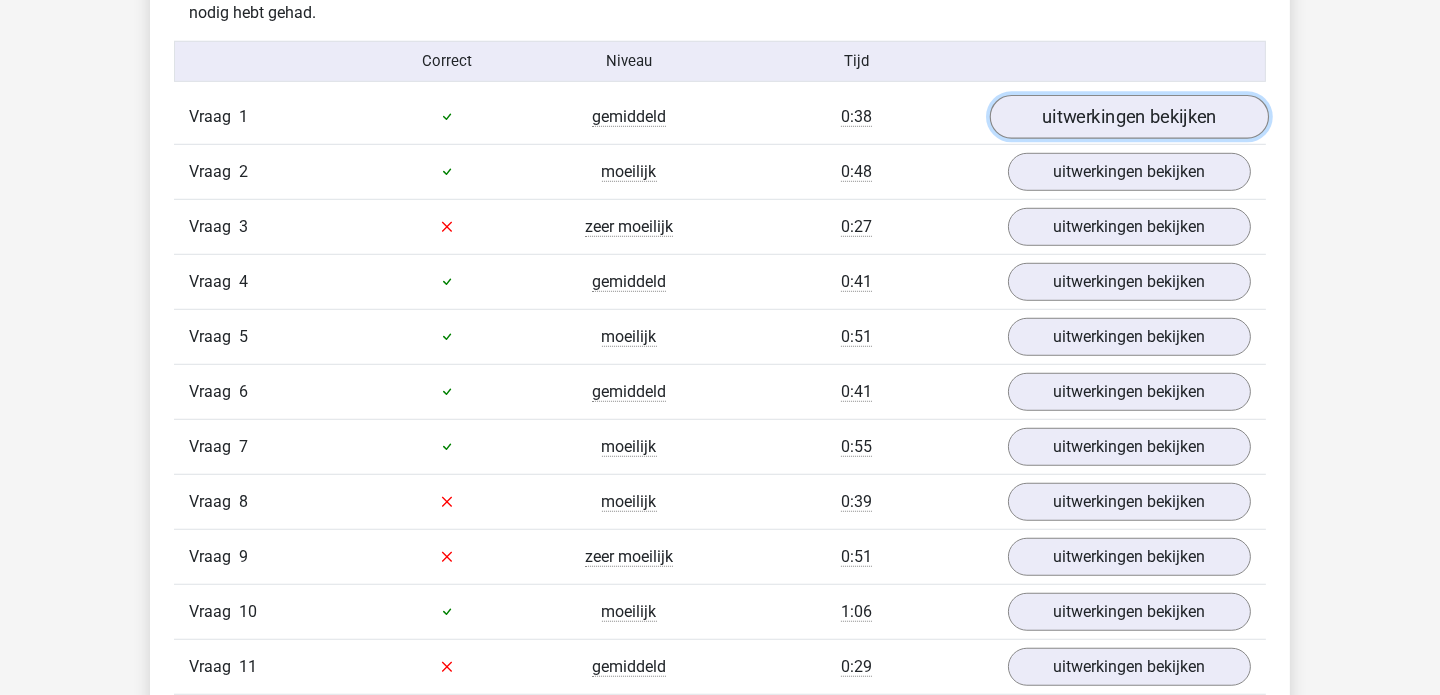 click on "uitwerkingen bekijken" at bounding box center (1129, 117) 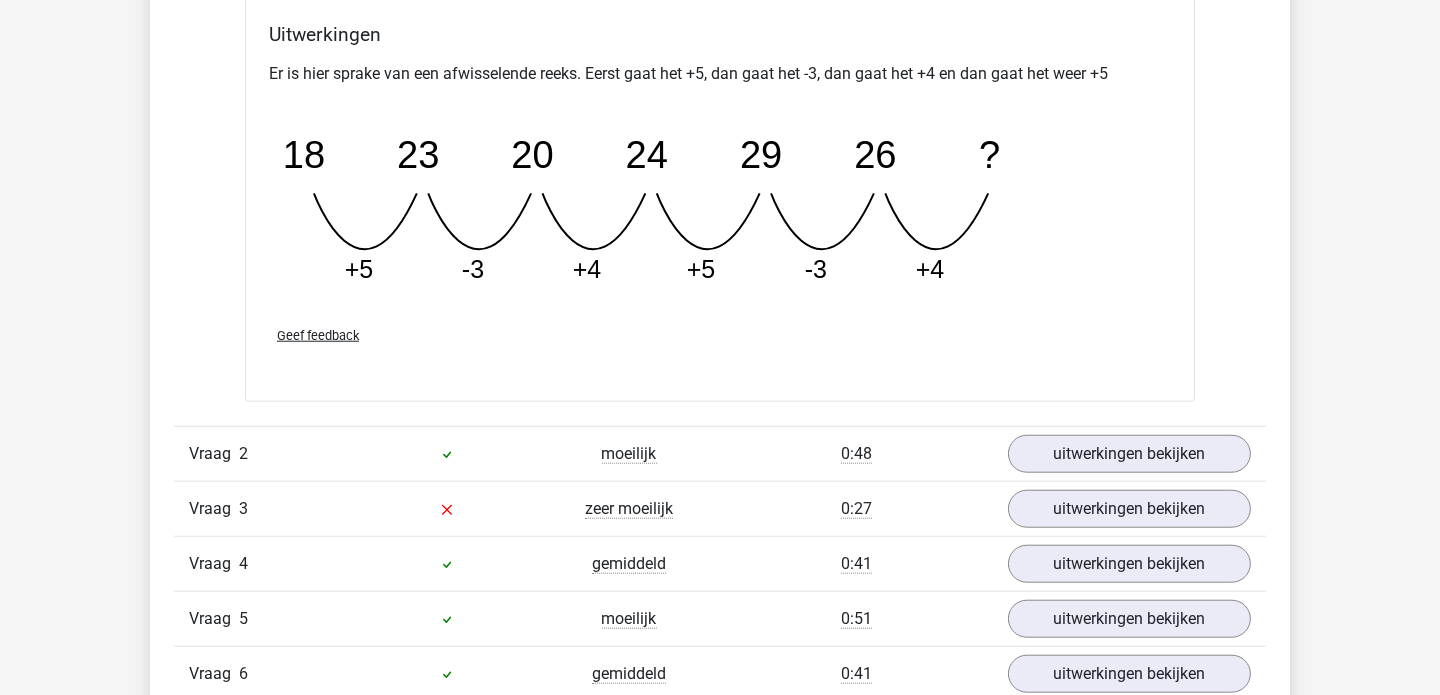 scroll, scrollTop: 2403, scrollLeft: 0, axis: vertical 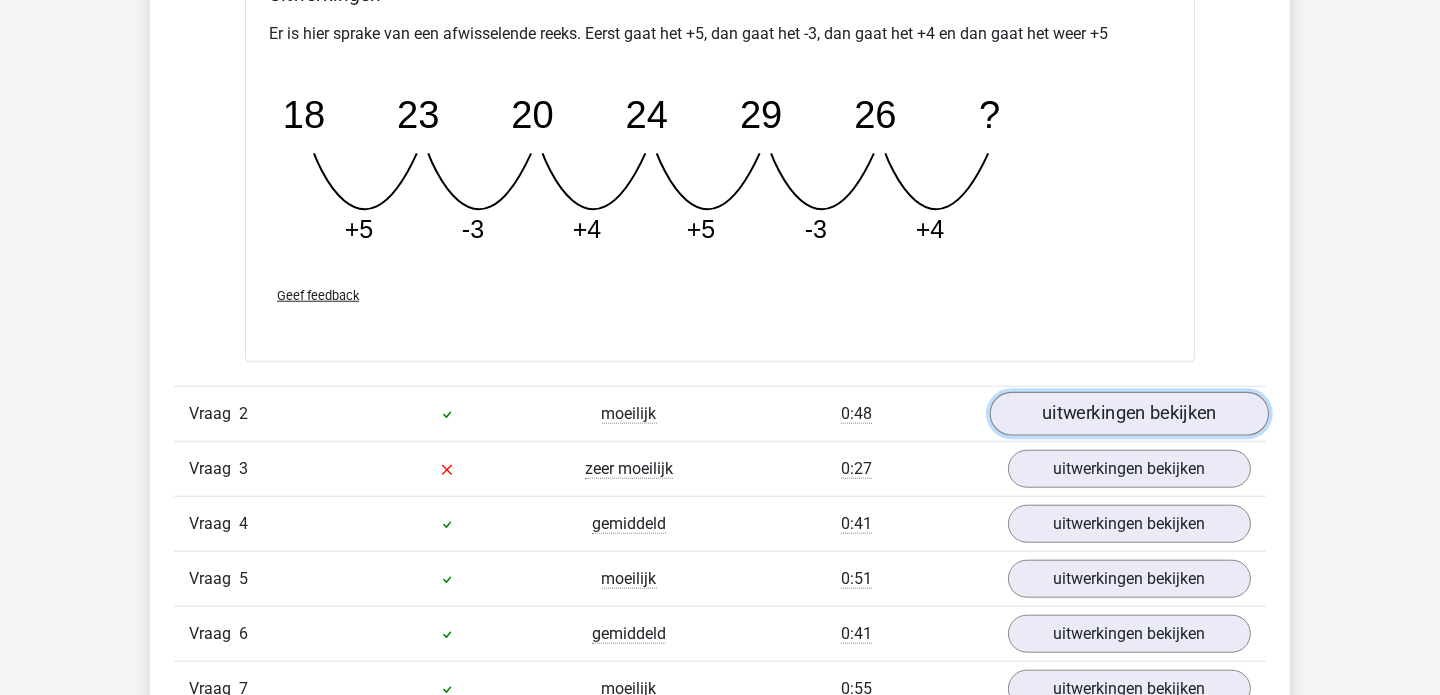 click on "uitwerkingen bekijken" at bounding box center (1129, 414) 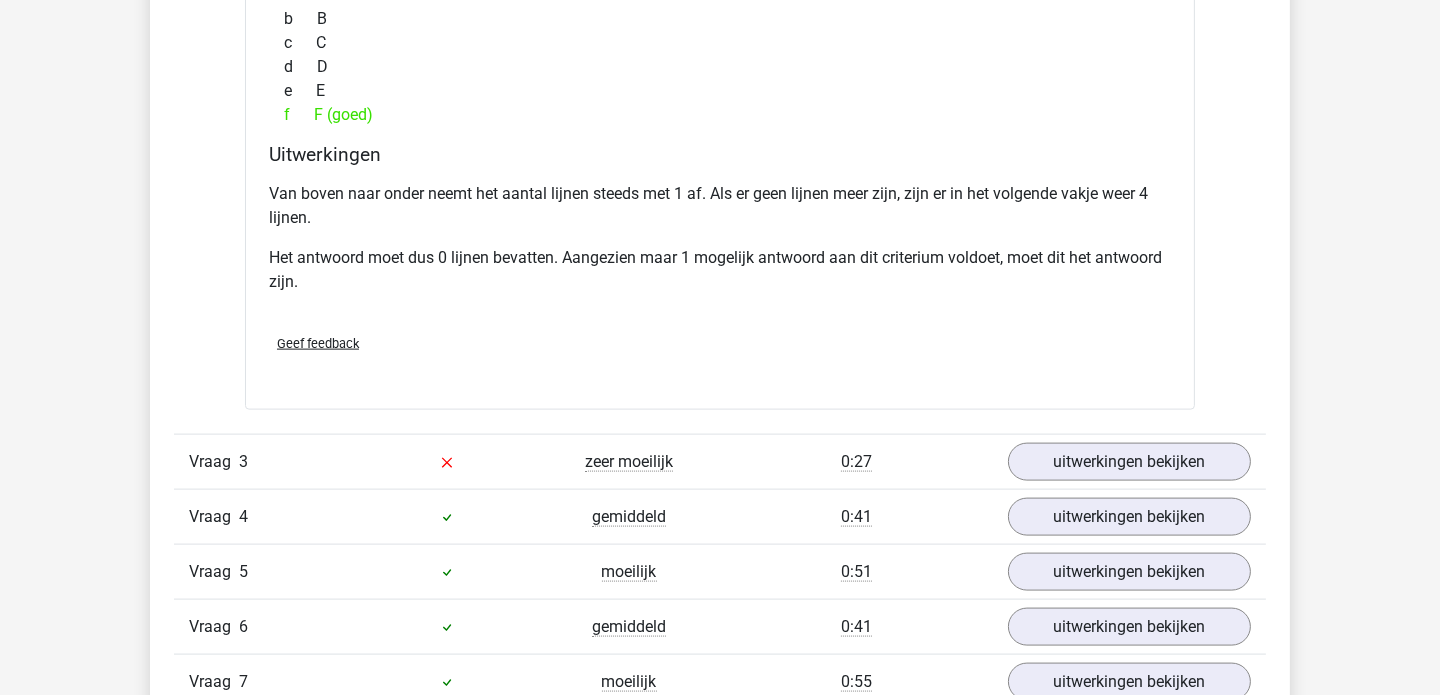 scroll, scrollTop: 3309, scrollLeft: 0, axis: vertical 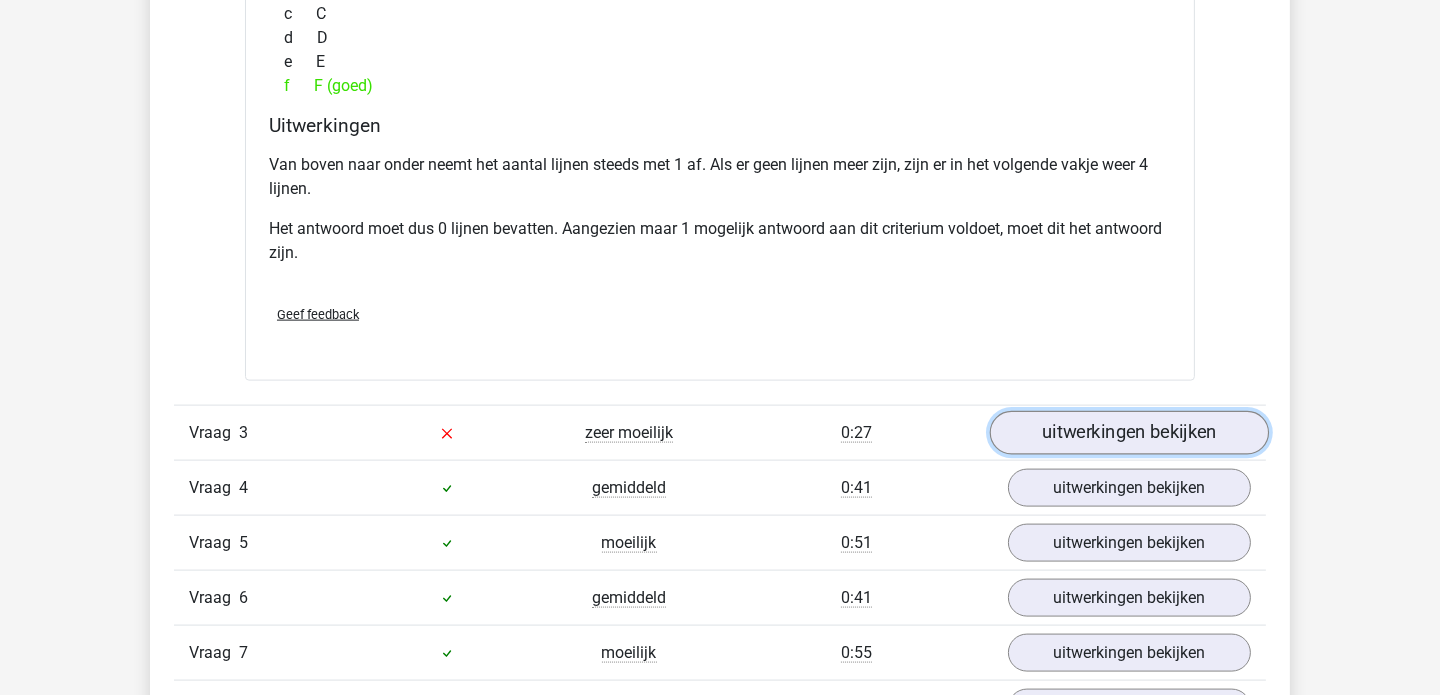 click on "uitwerkingen bekijken" at bounding box center (1129, 434) 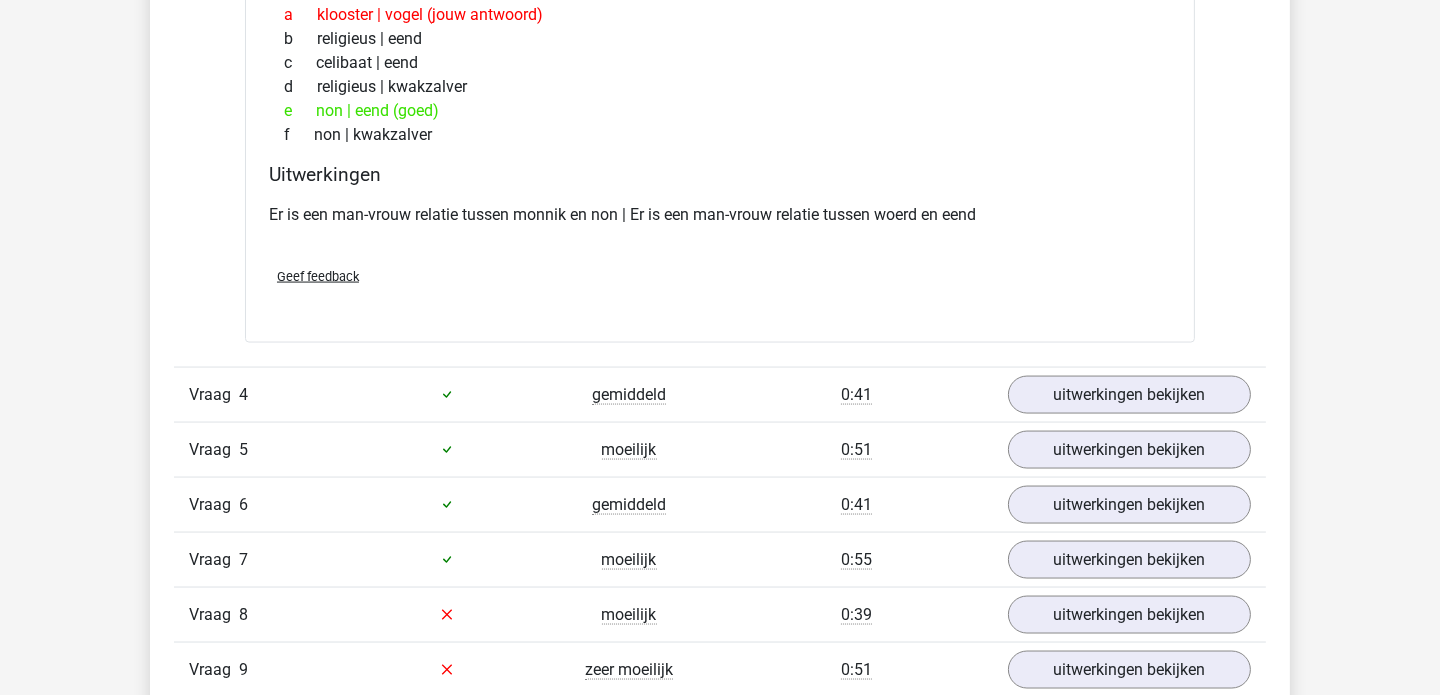 scroll, scrollTop: 3860, scrollLeft: 0, axis: vertical 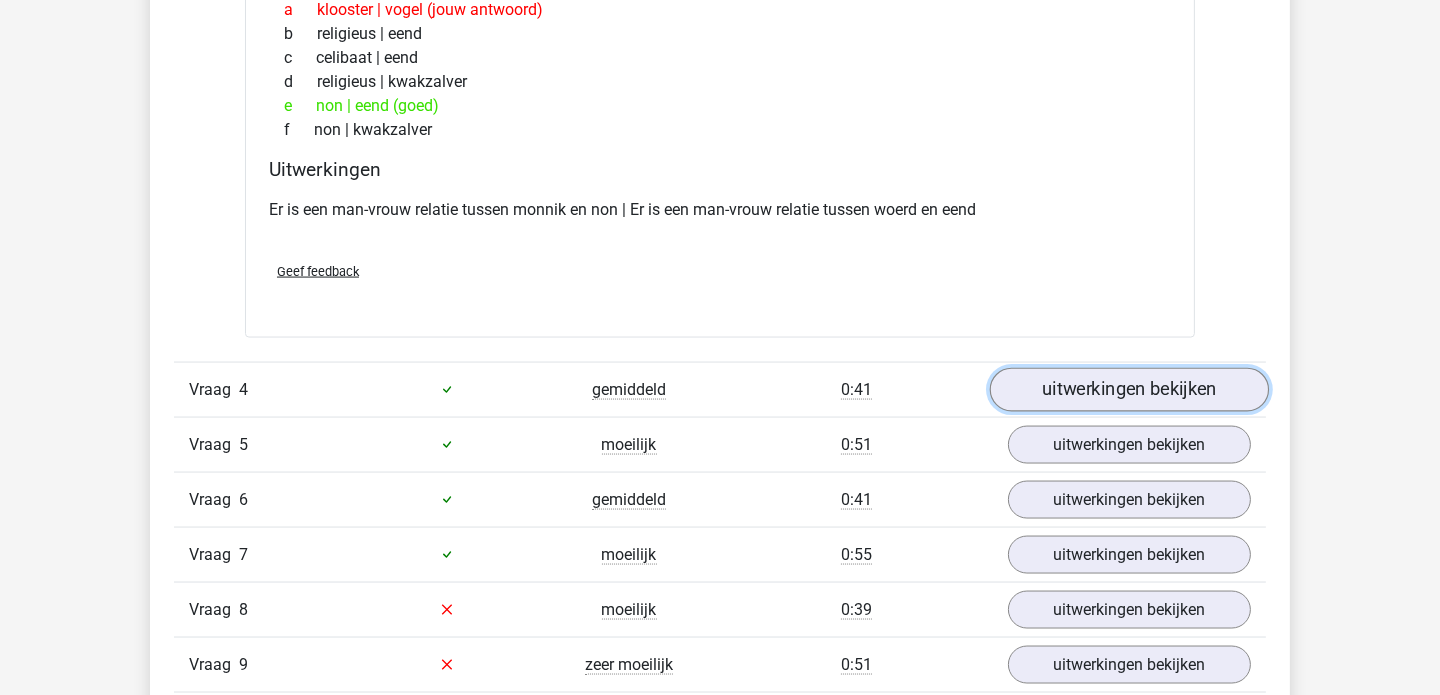 click on "uitwerkingen bekijken" at bounding box center [1129, 390] 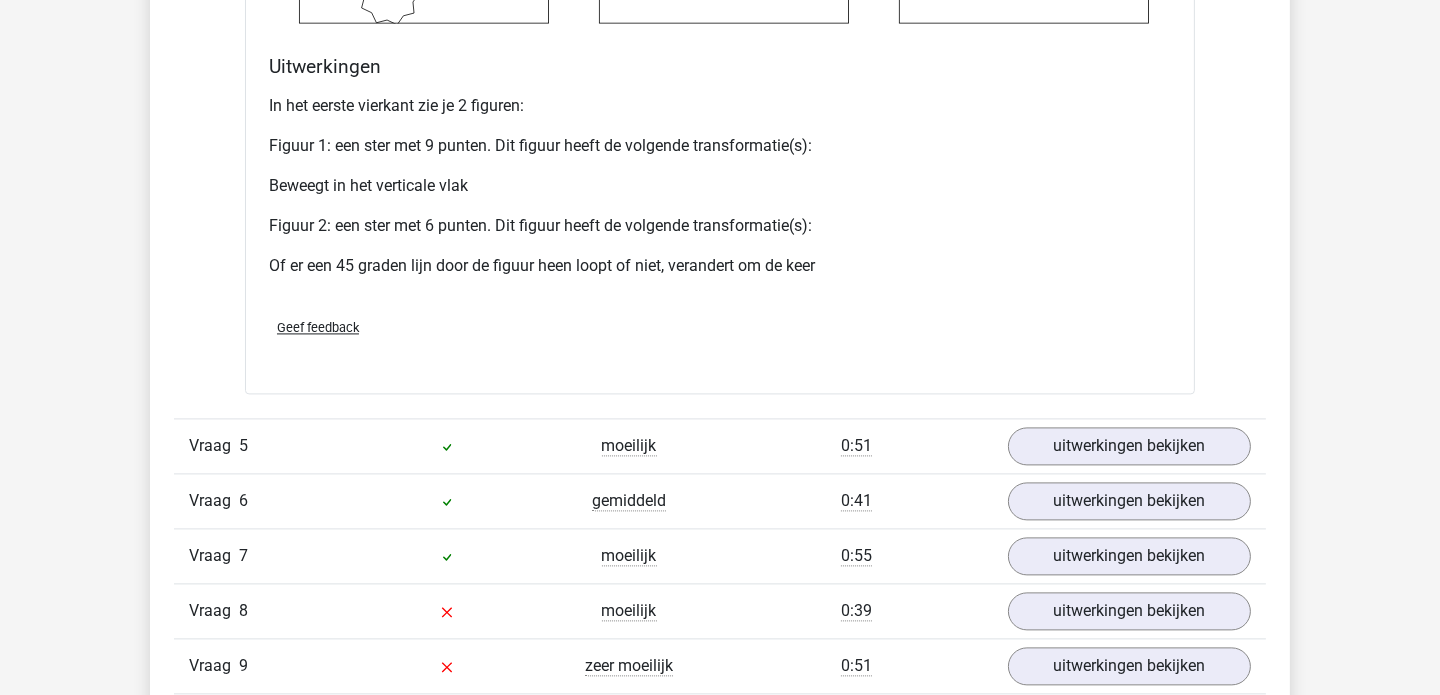 scroll, scrollTop: 5278, scrollLeft: 0, axis: vertical 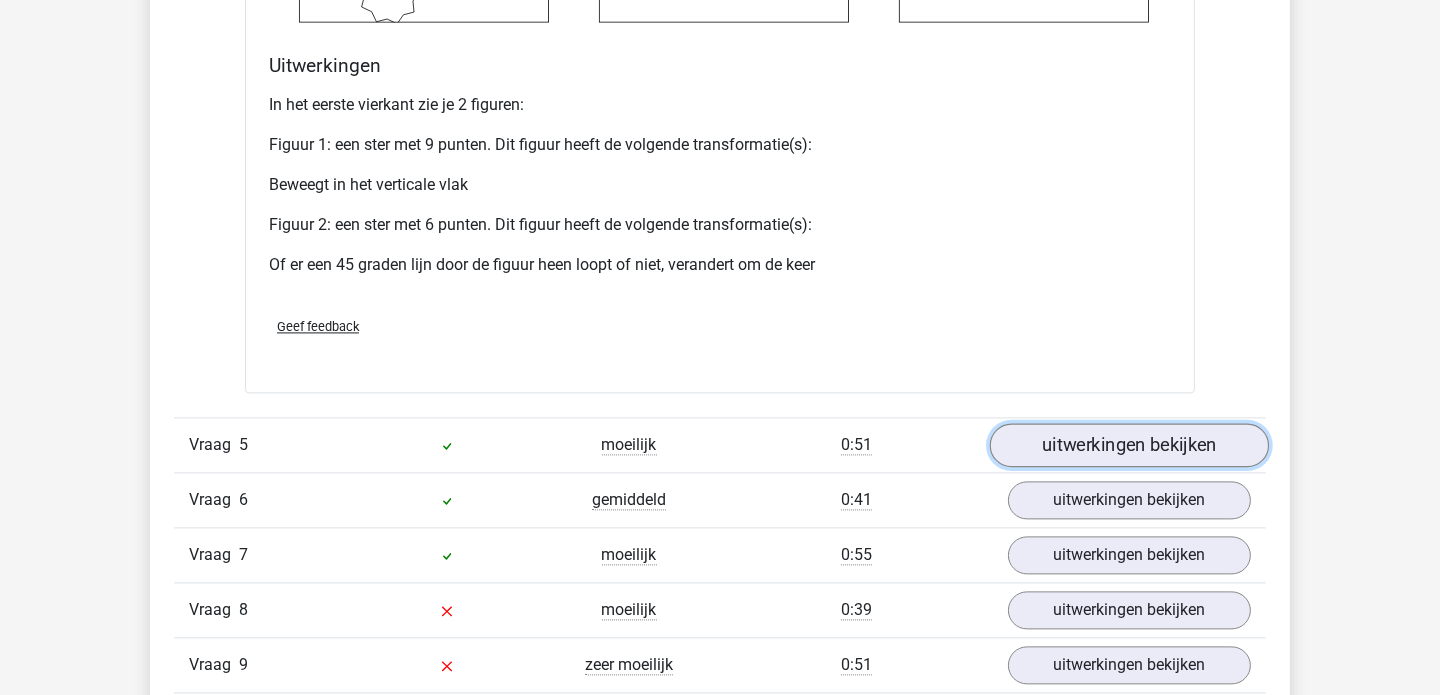 click on "uitwerkingen bekijken" at bounding box center [1129, 445] 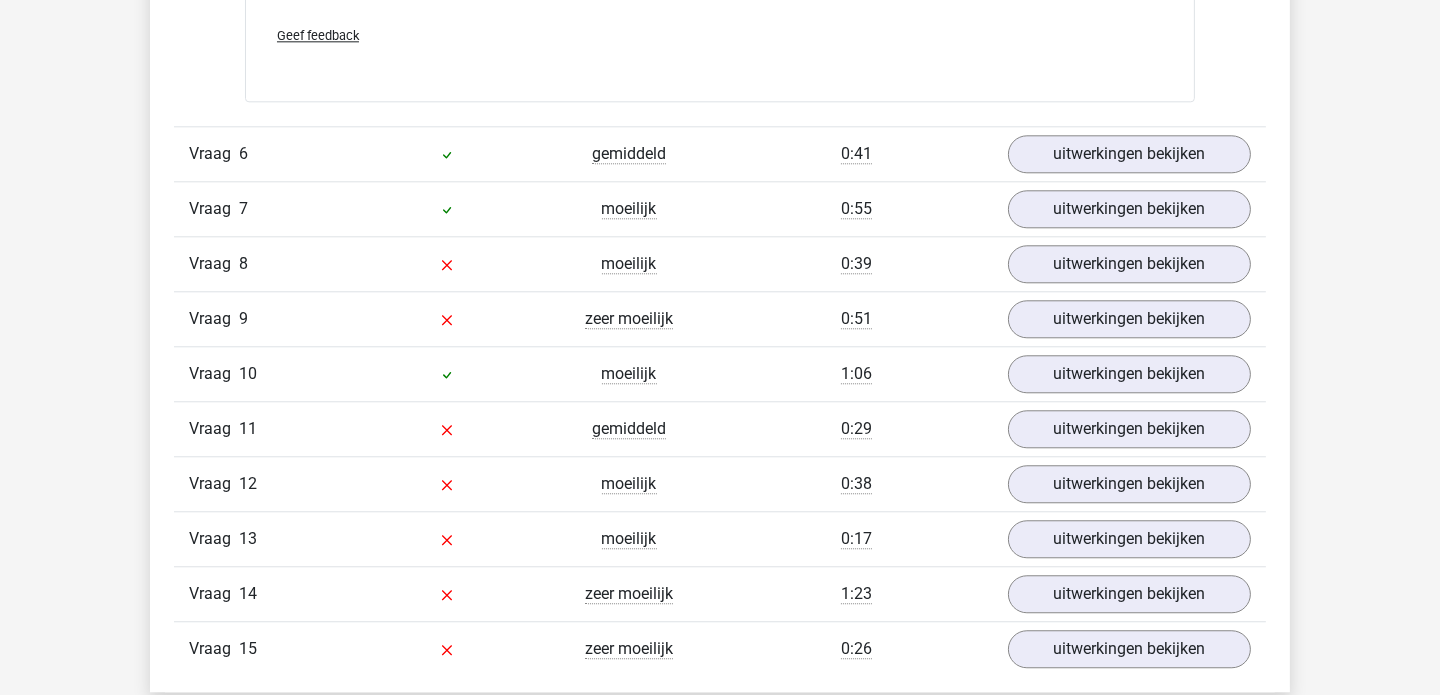 scroll, scrollTop: 6381, scrollLeft: 0, axis: vertical 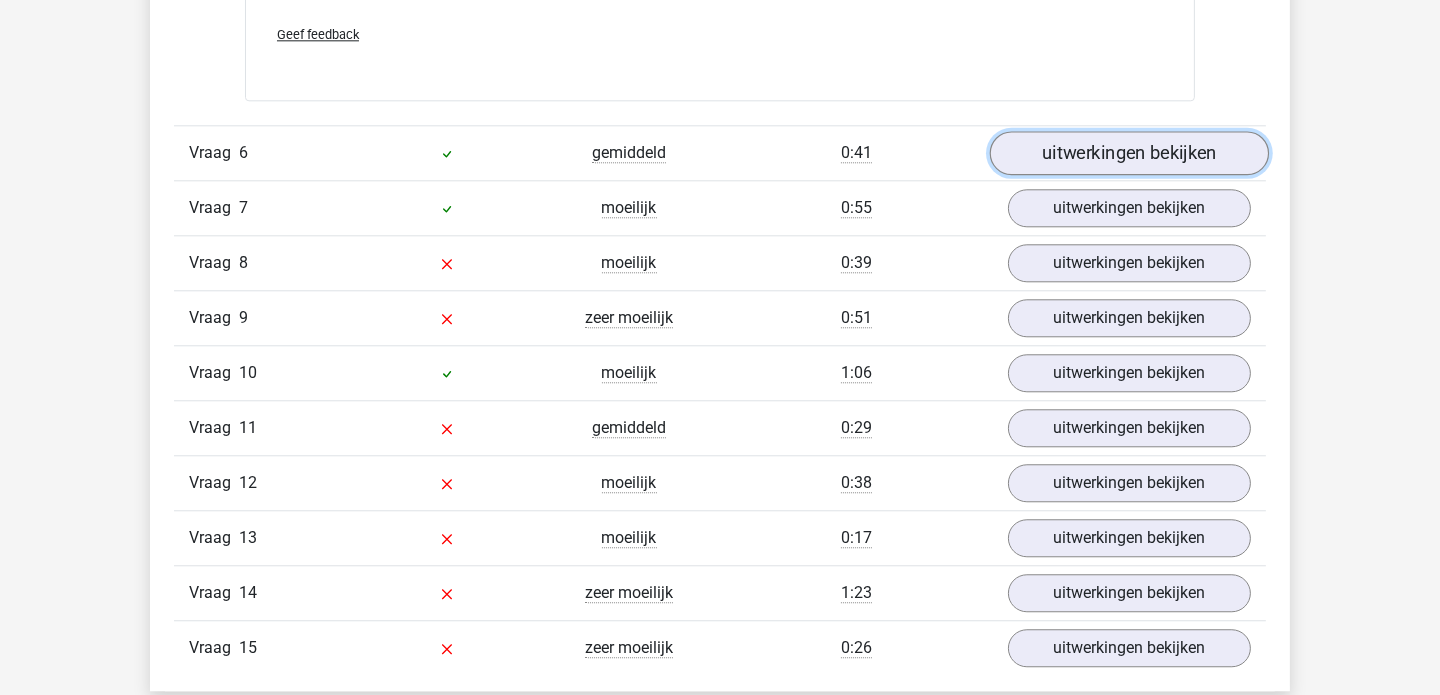 click on "uitwerkingen bekijken" at bounding box center [1129, 153] 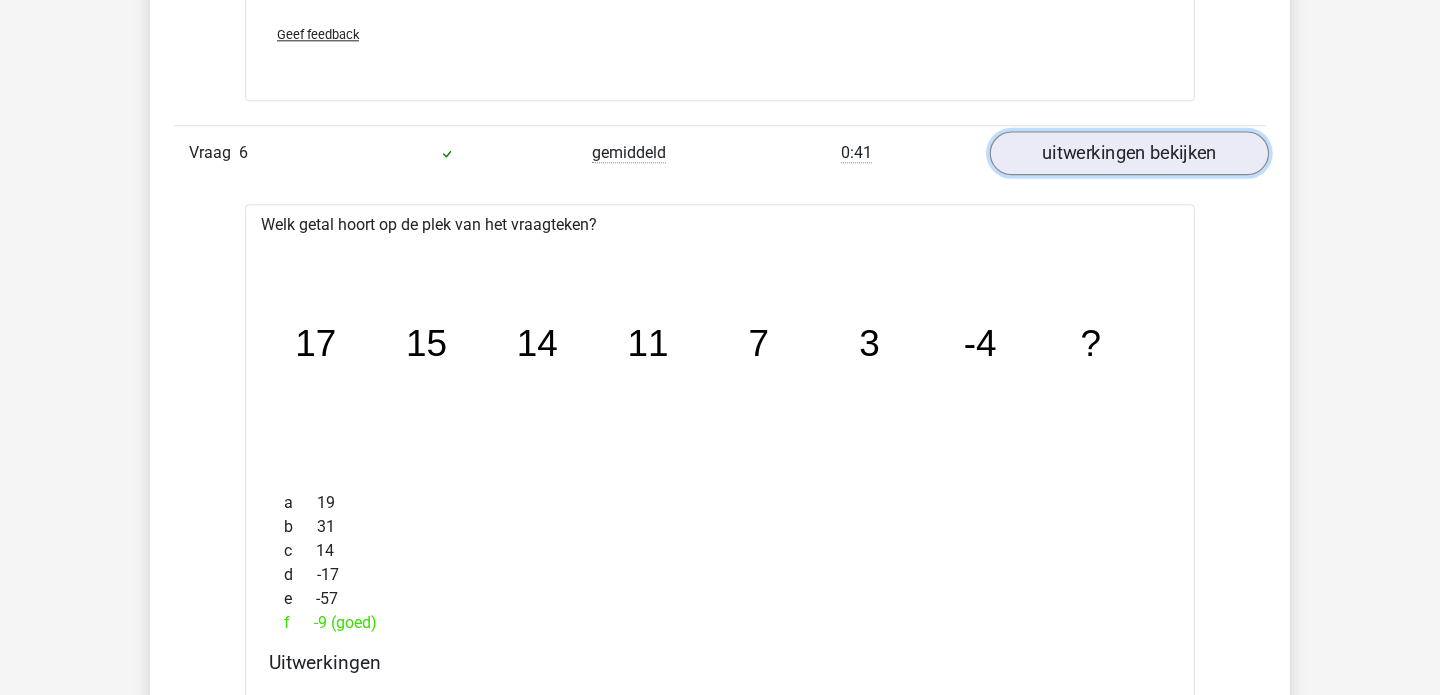 click on "uitwerkingen bekijken" at bounding box center (1129, 153) 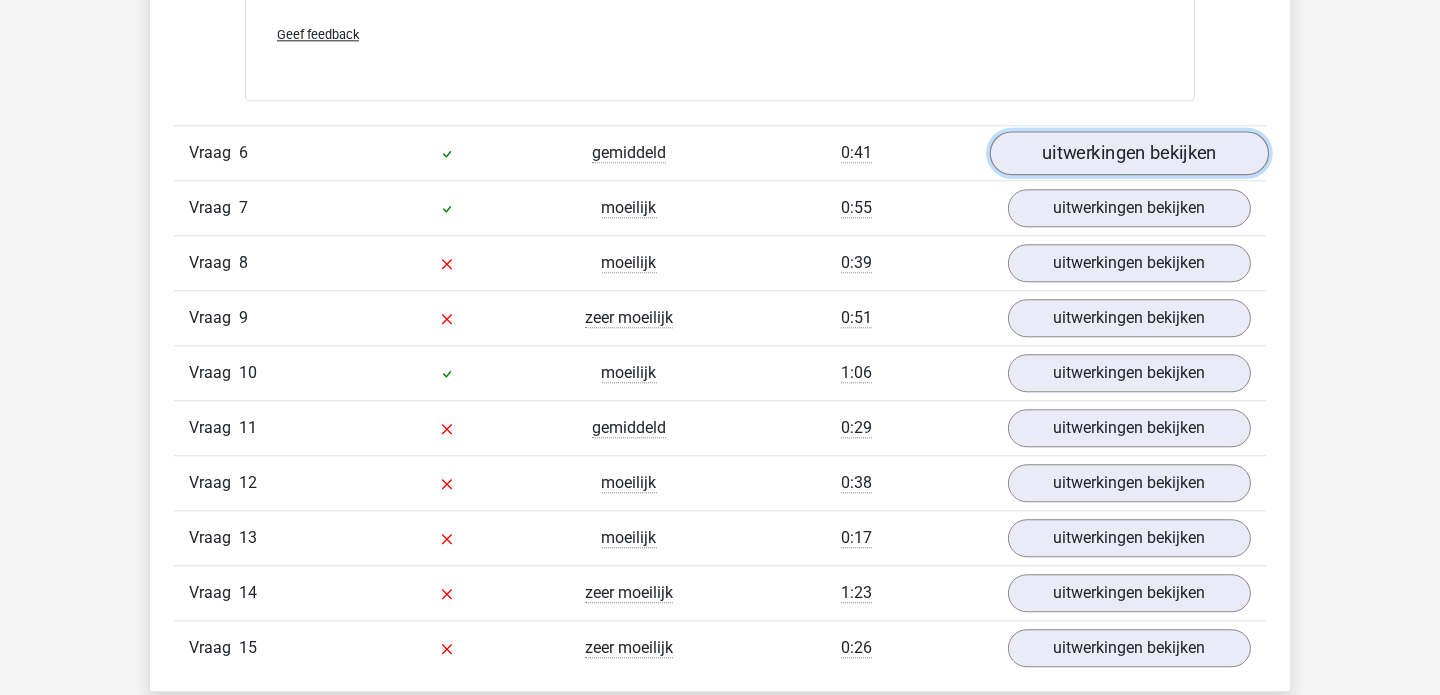 click on "uitwerkingen bekijken" at bounding box center [1129, 153] 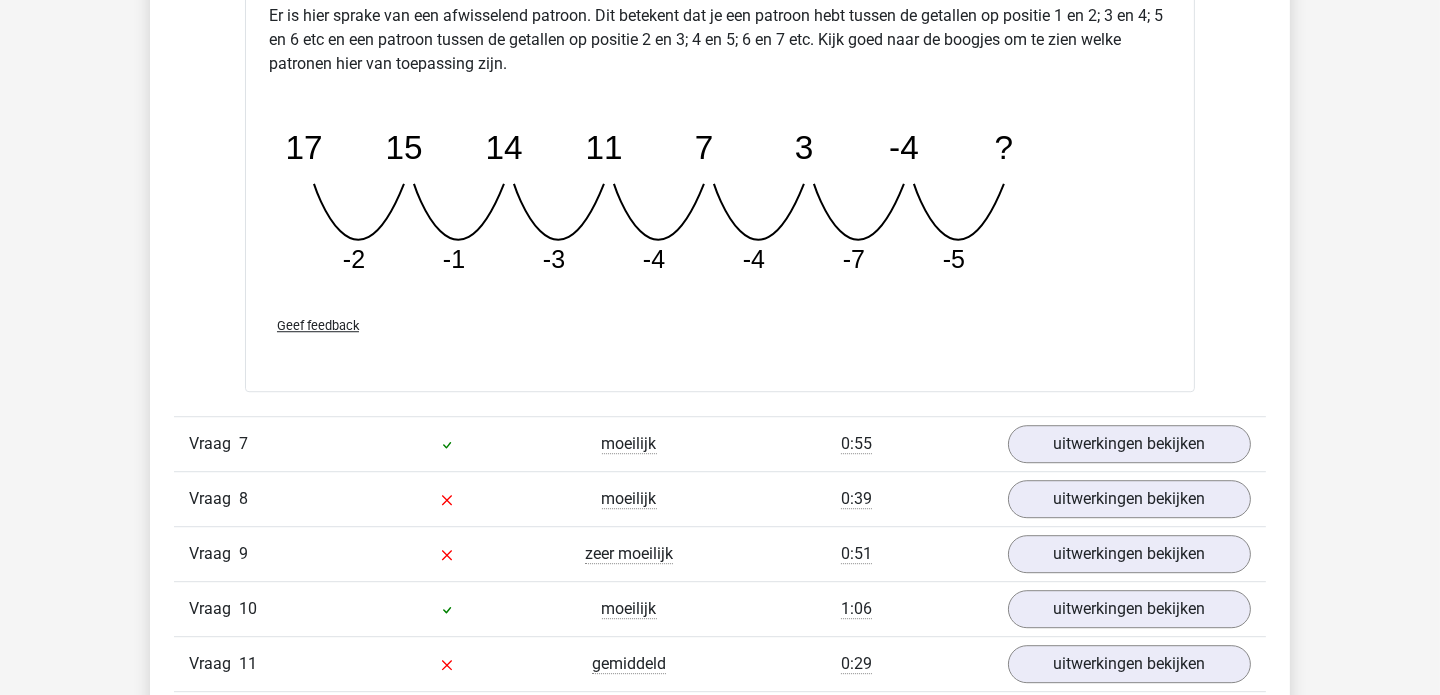 scroll, scrollTop: 7090, scrollLeft: 0, axis: vertical 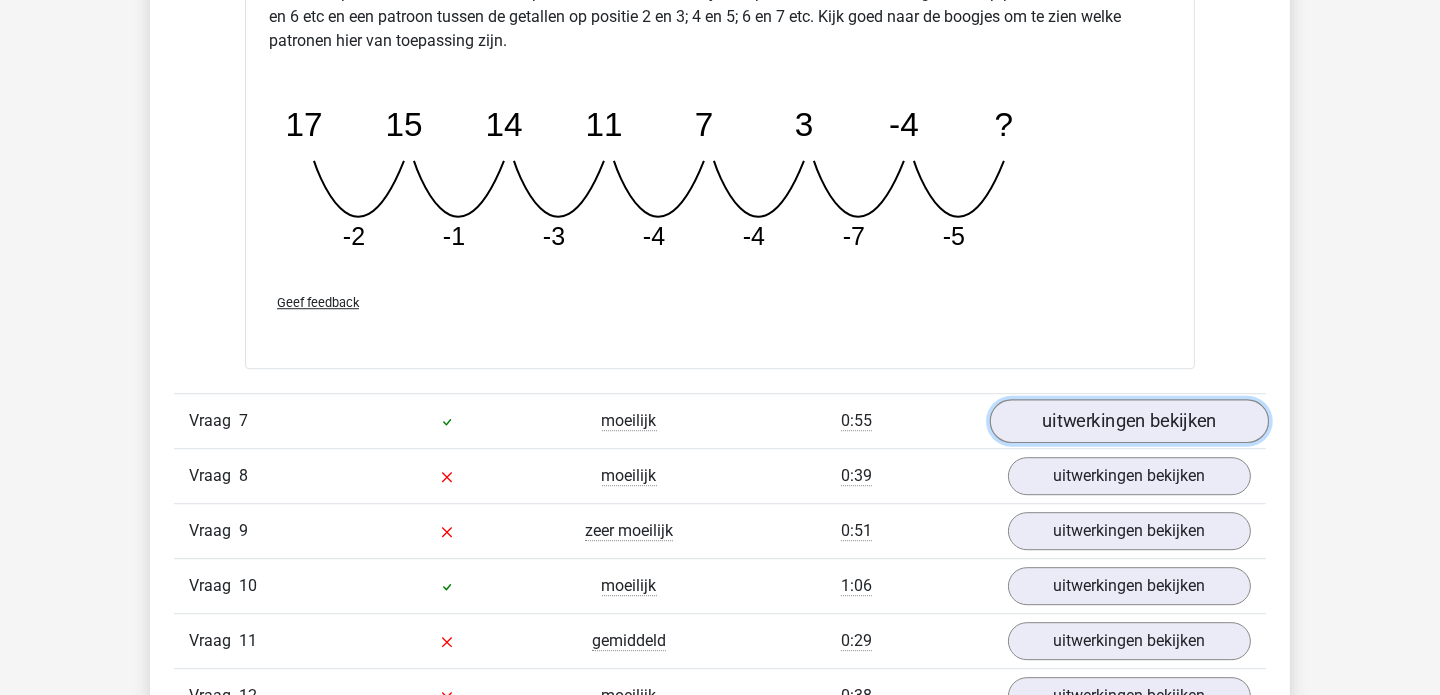 click on "uitwerkingen bekijken" at bounding box center (1129, 421) 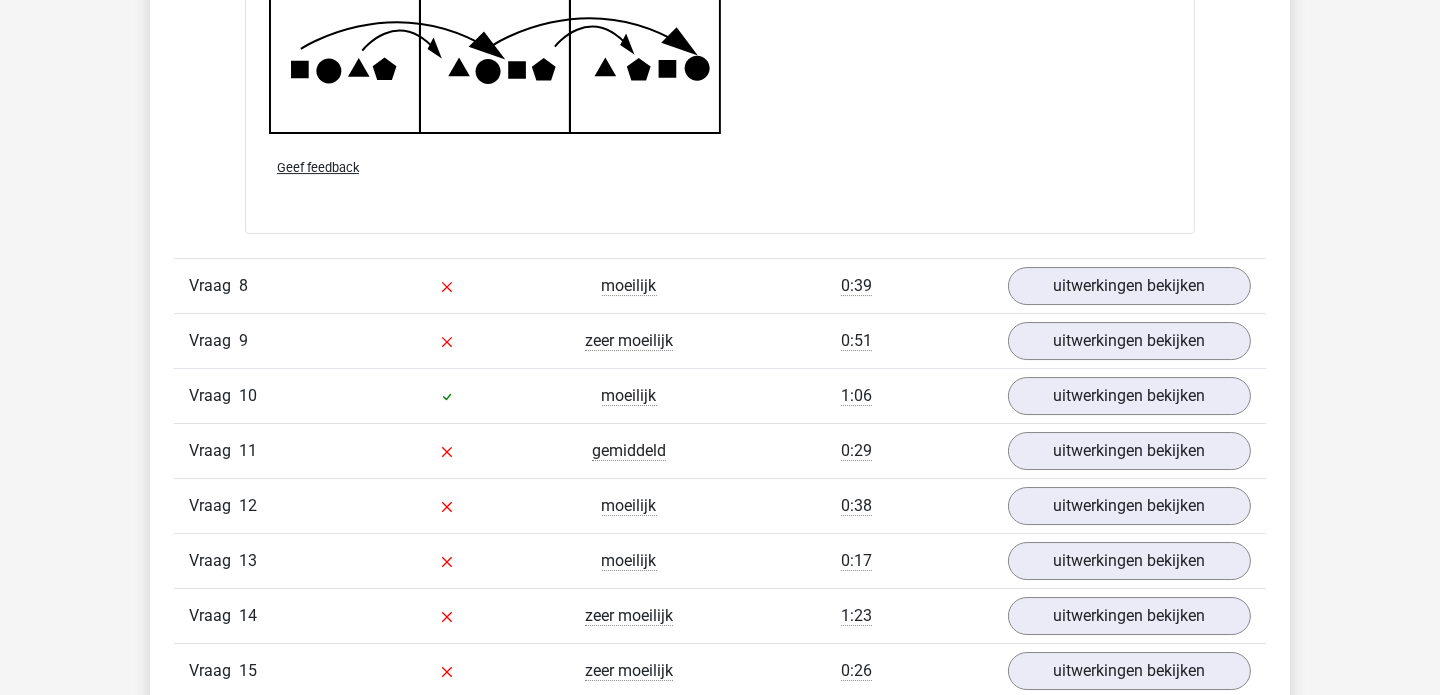 scroll, scrollTop: 8548, scrollLeft: 0, axis: vertical 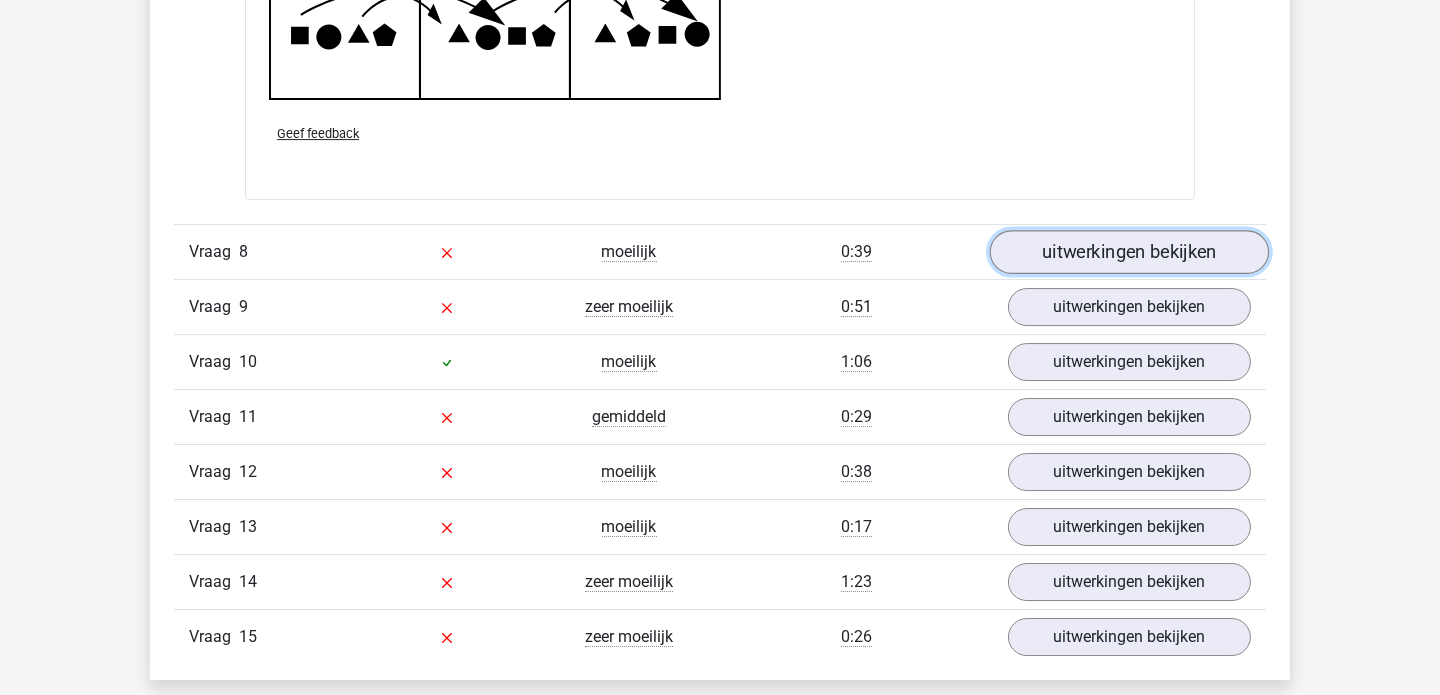 click on "uitwerkingen bekijken" at bounding box center [1129, 252] 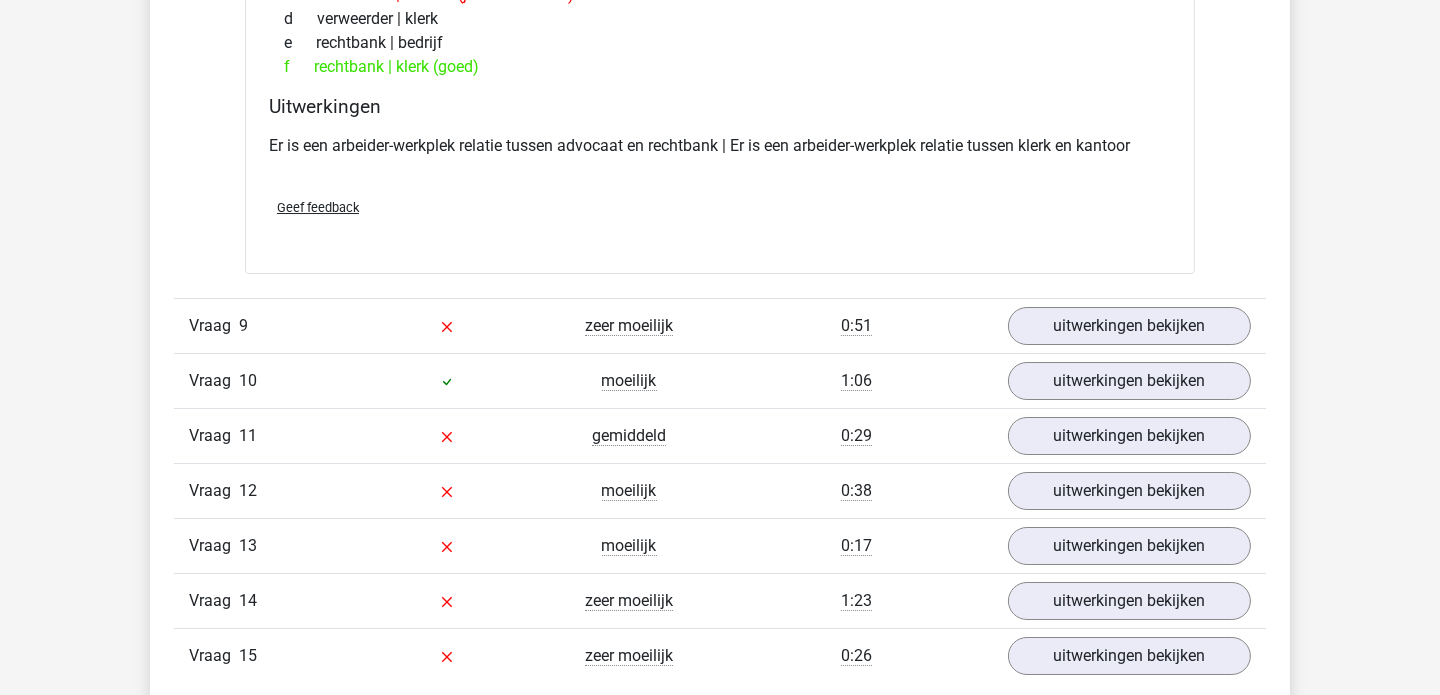 scroll, scrollTop: 9021, scrollLeft: 0, axis: vertical 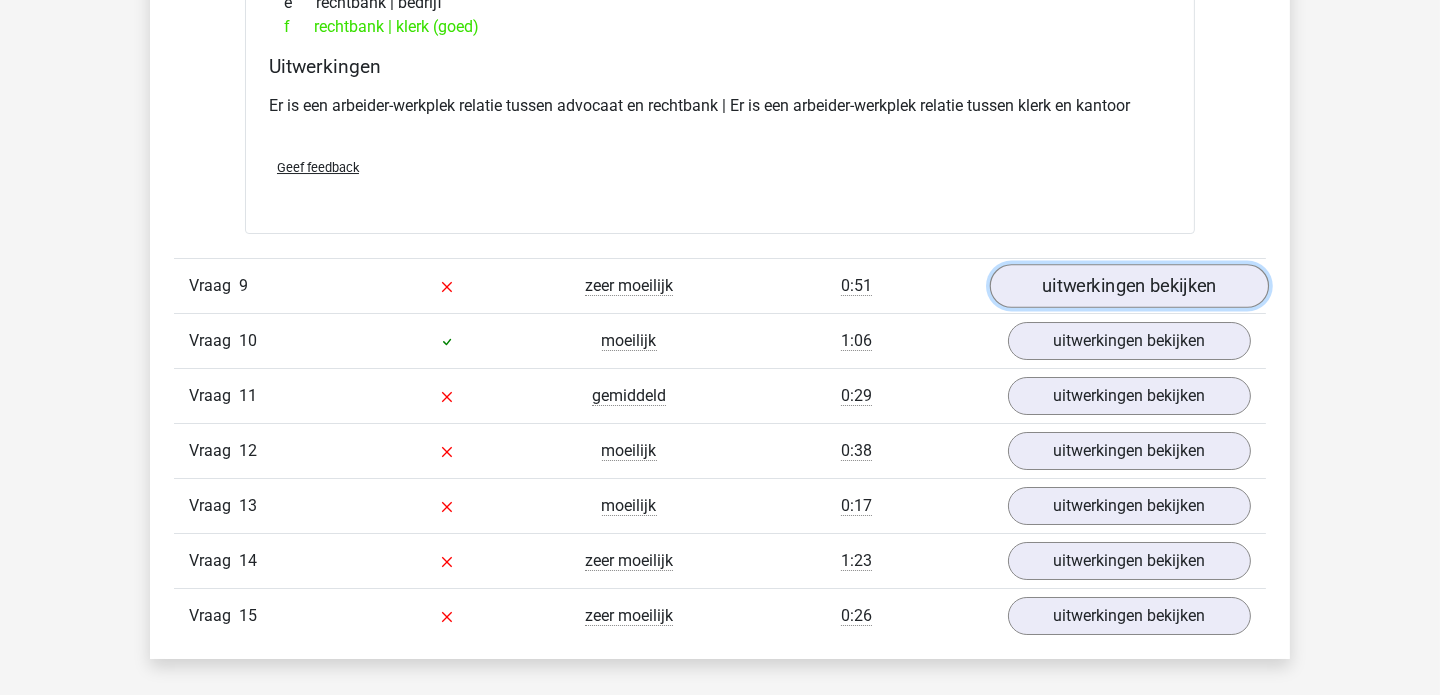 click on "uitwerkingen bekijken" at bounding box center [1129, 286] 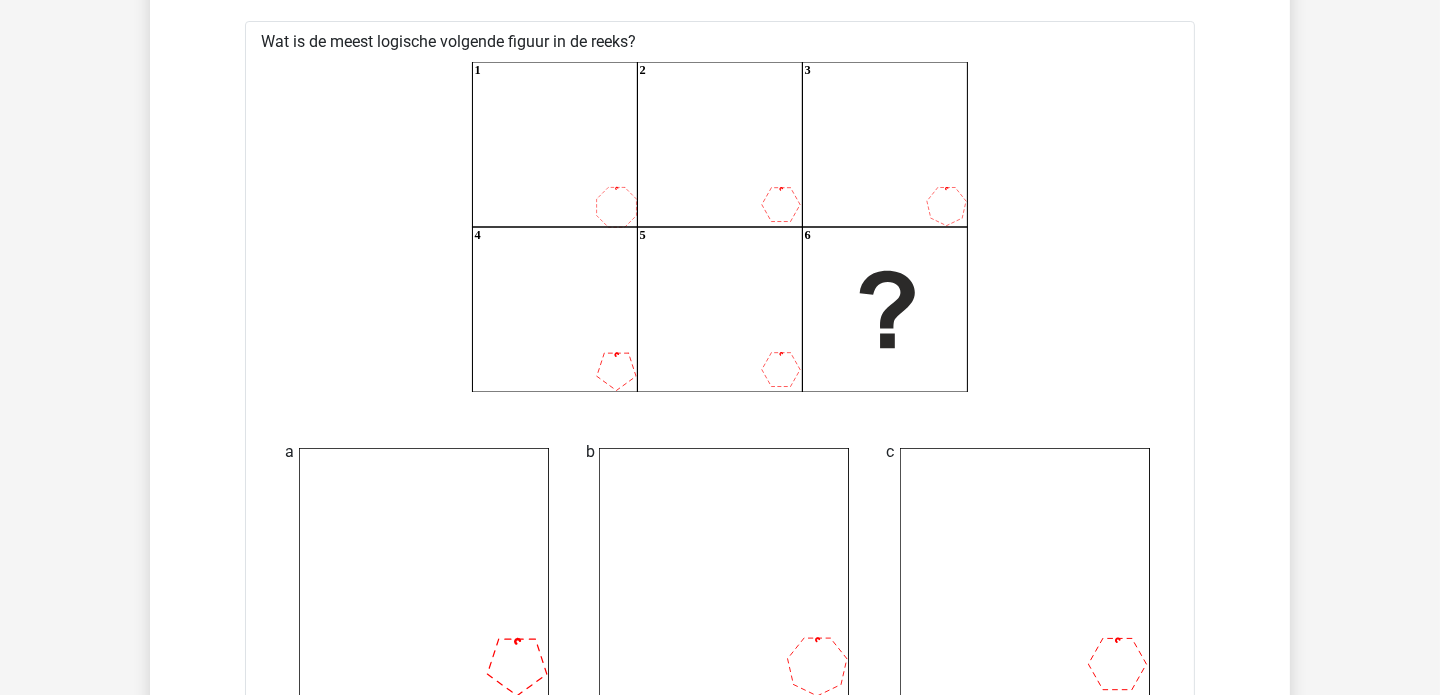 scroll, scrollTop: 9336, scrollLeft: 0, axis: vertical 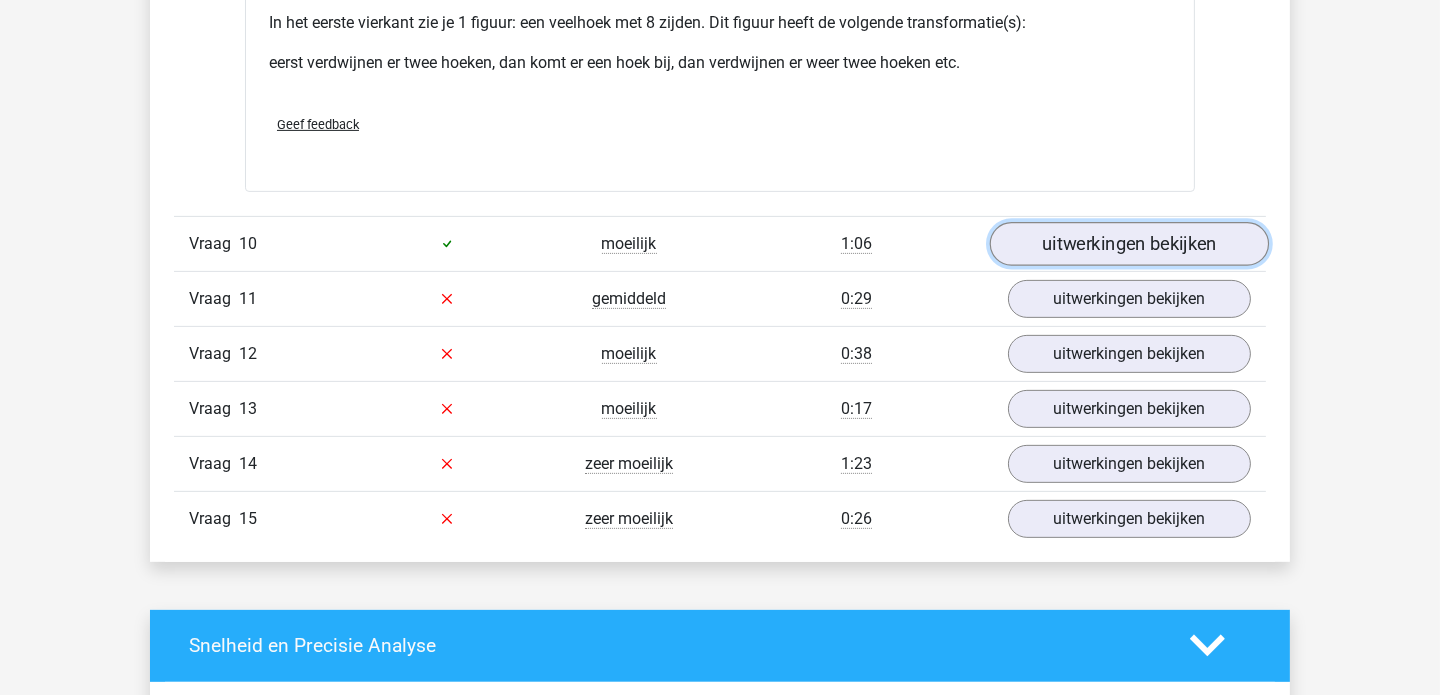 click on "uitwerkingen bekijken" at bounding box center (1129, 244) 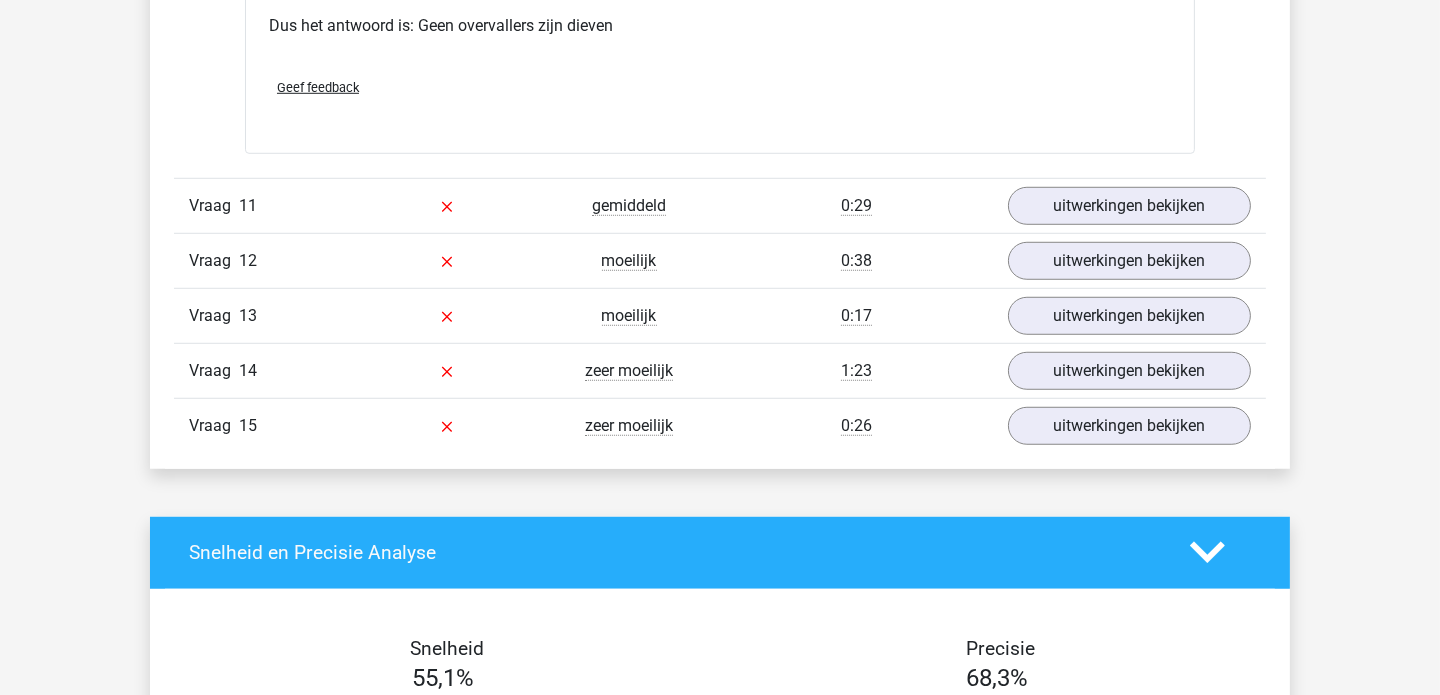 scroll, scrollTop: 11441, scrollLeft: 0, axis: vertical 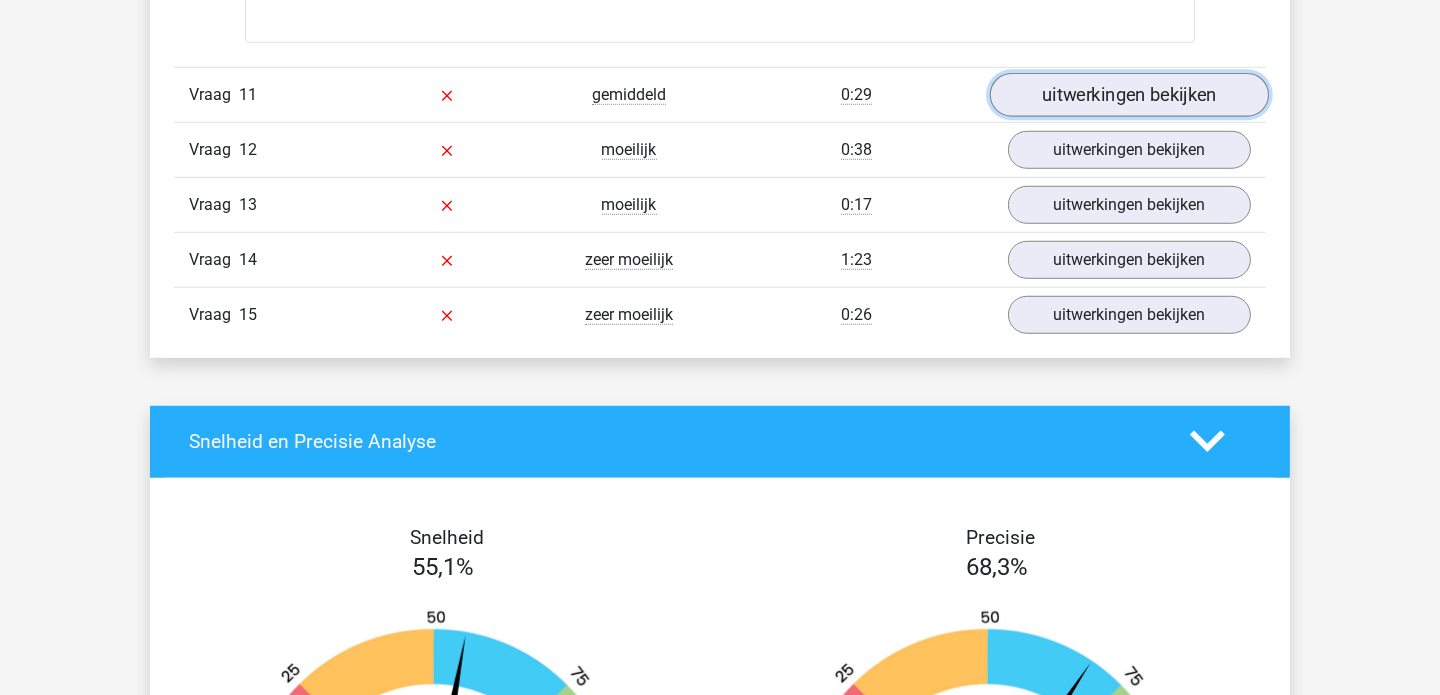 click on "uitwerkingen bekijken" at bounding box center [1129, 95] 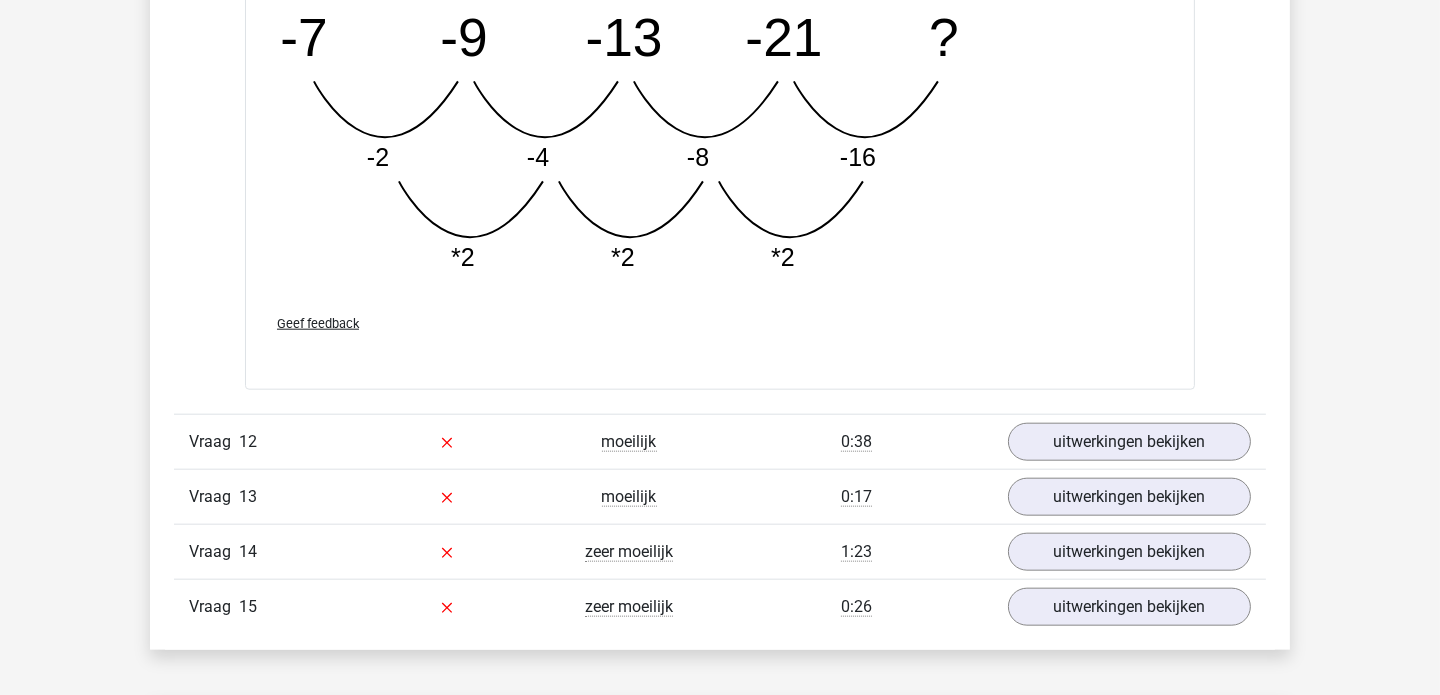 scroll, scrollTop: 12150, scrollLeft: 0, axis: vertical 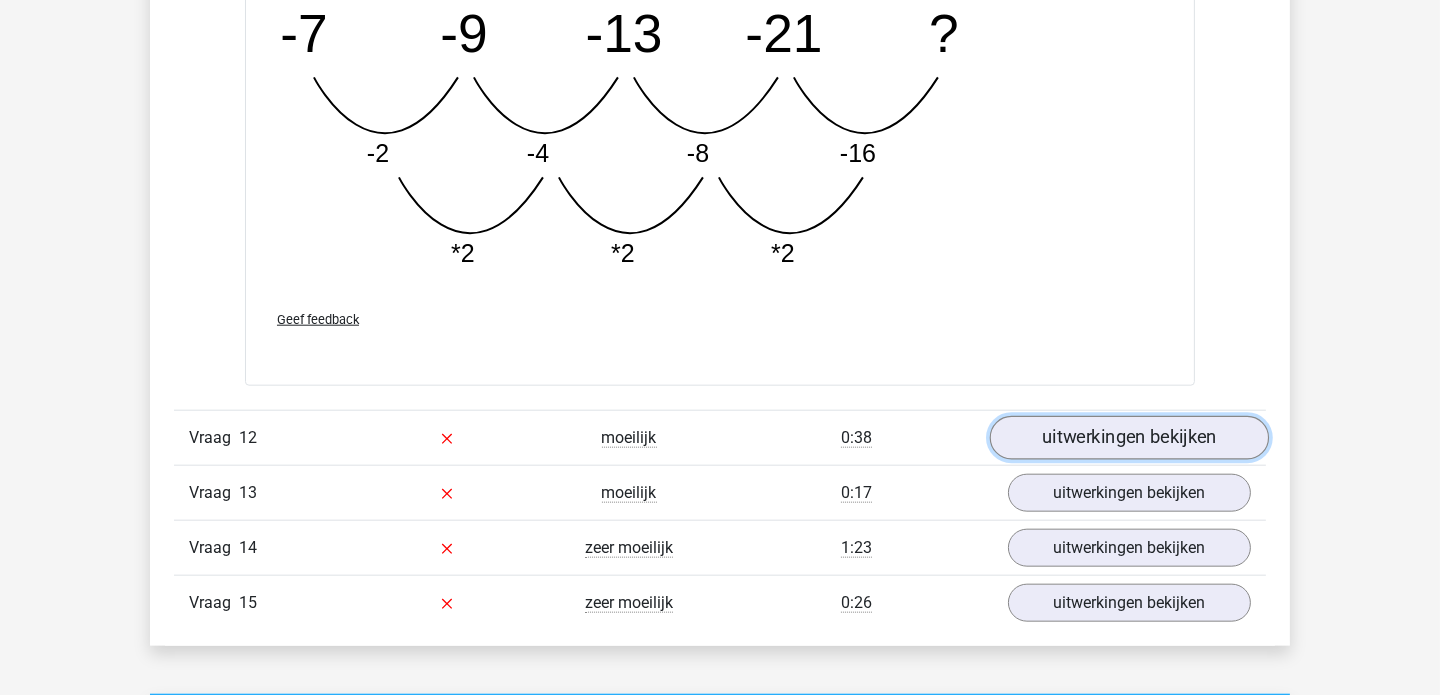 click on "uitwerkingen bekijken" at bounding box center [1129, 439] 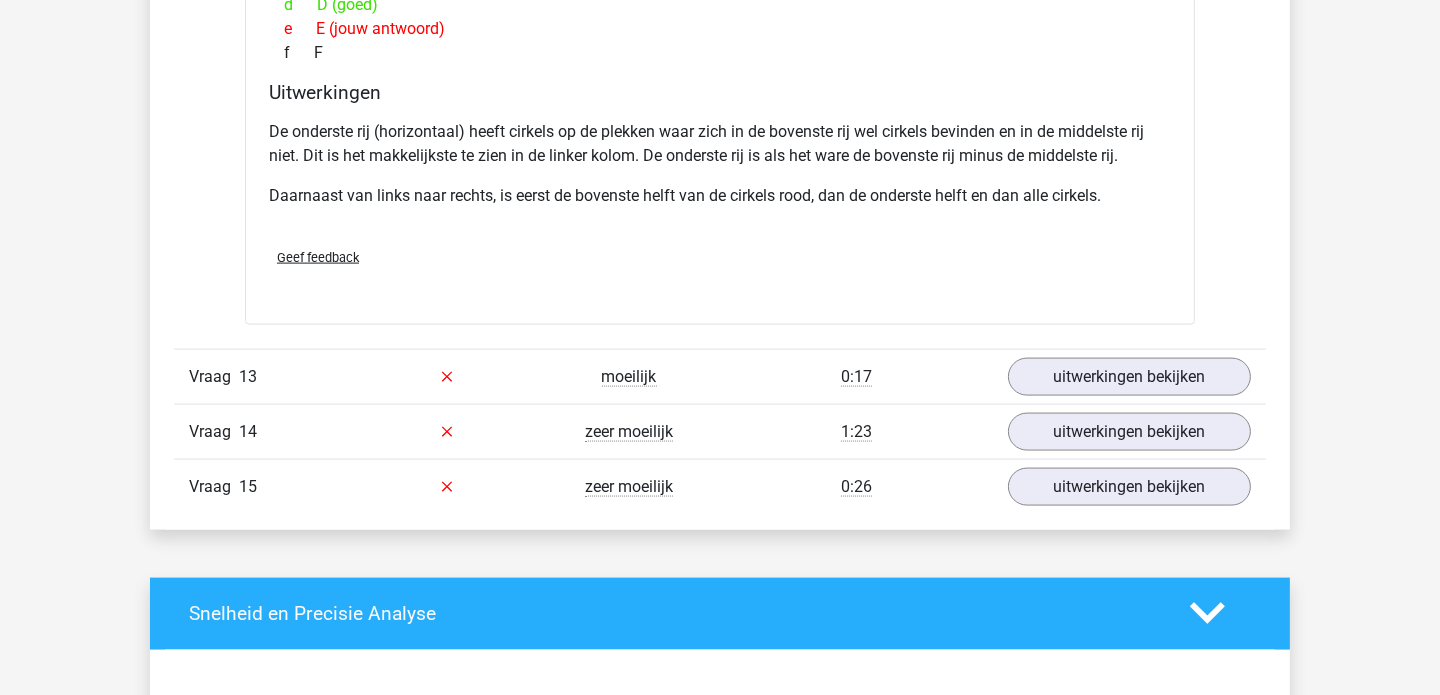 scroll, scrollTop: 13135, scrollLeft: 0, axis: vertical 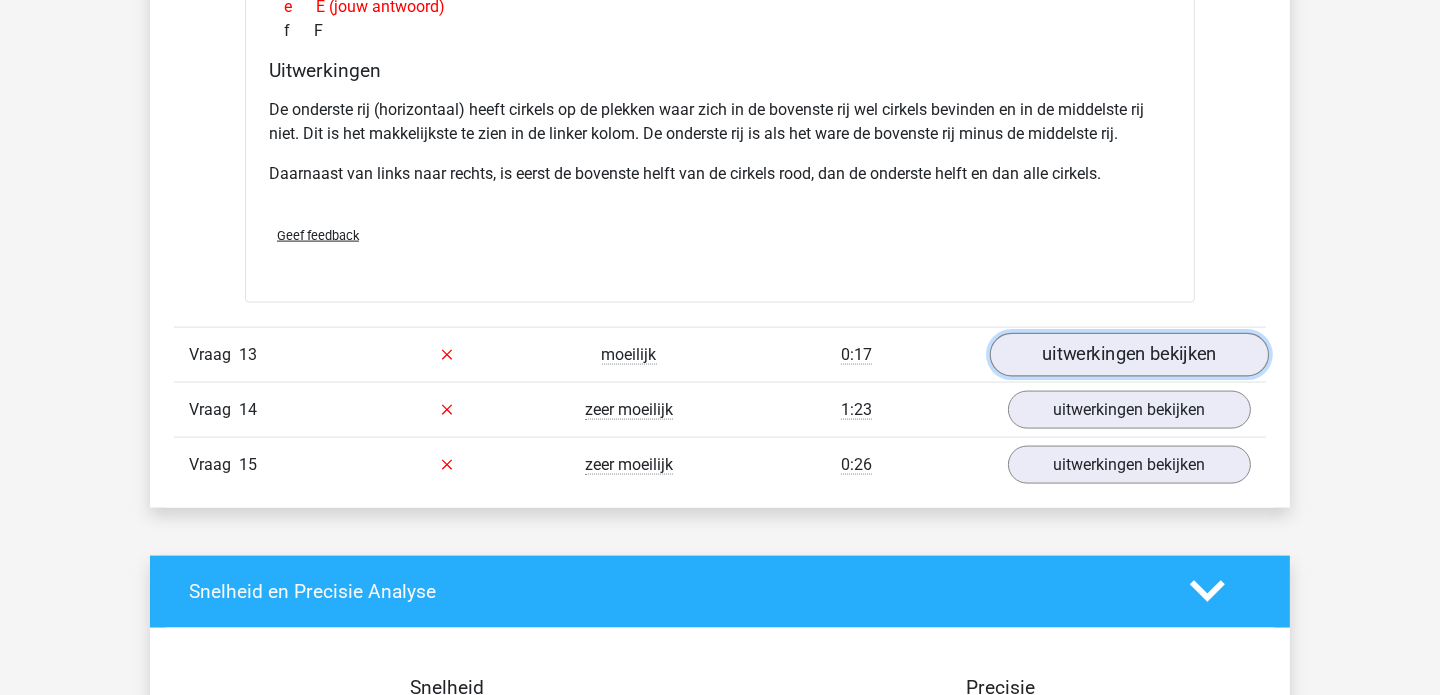 click on "uitwerkingen bekijken" at bounding box center [1129, 355] 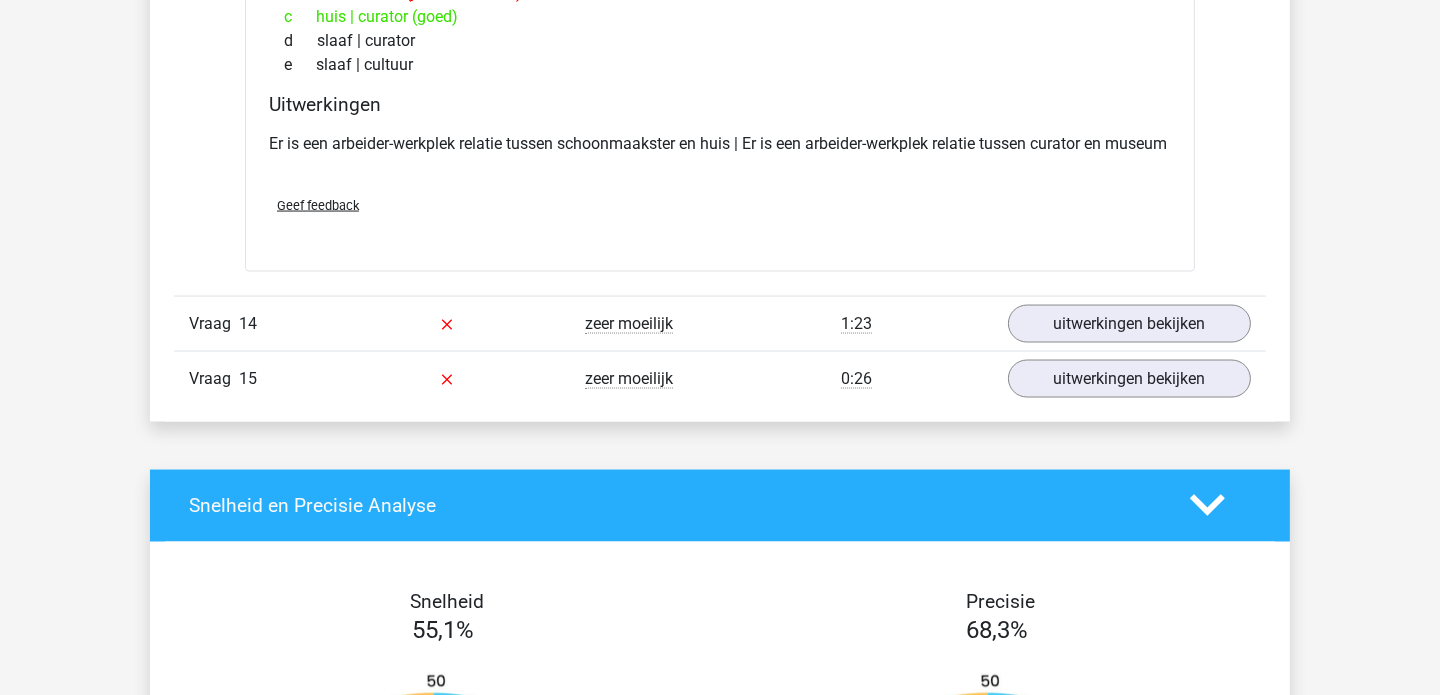 scroll, scrollTop: 13687, scrollLeft: 0, axis: vertical 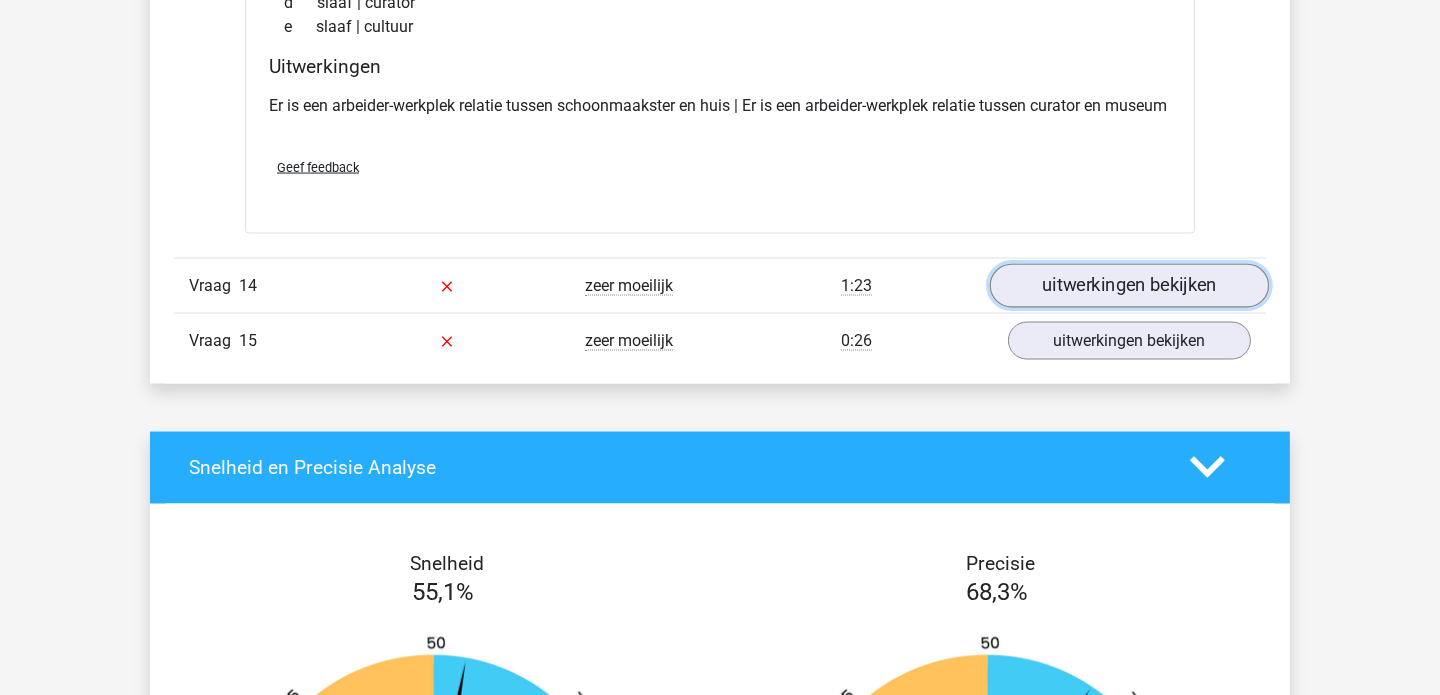 click on "uitwerkingen bekijken" at bounding box center [1129, 286] 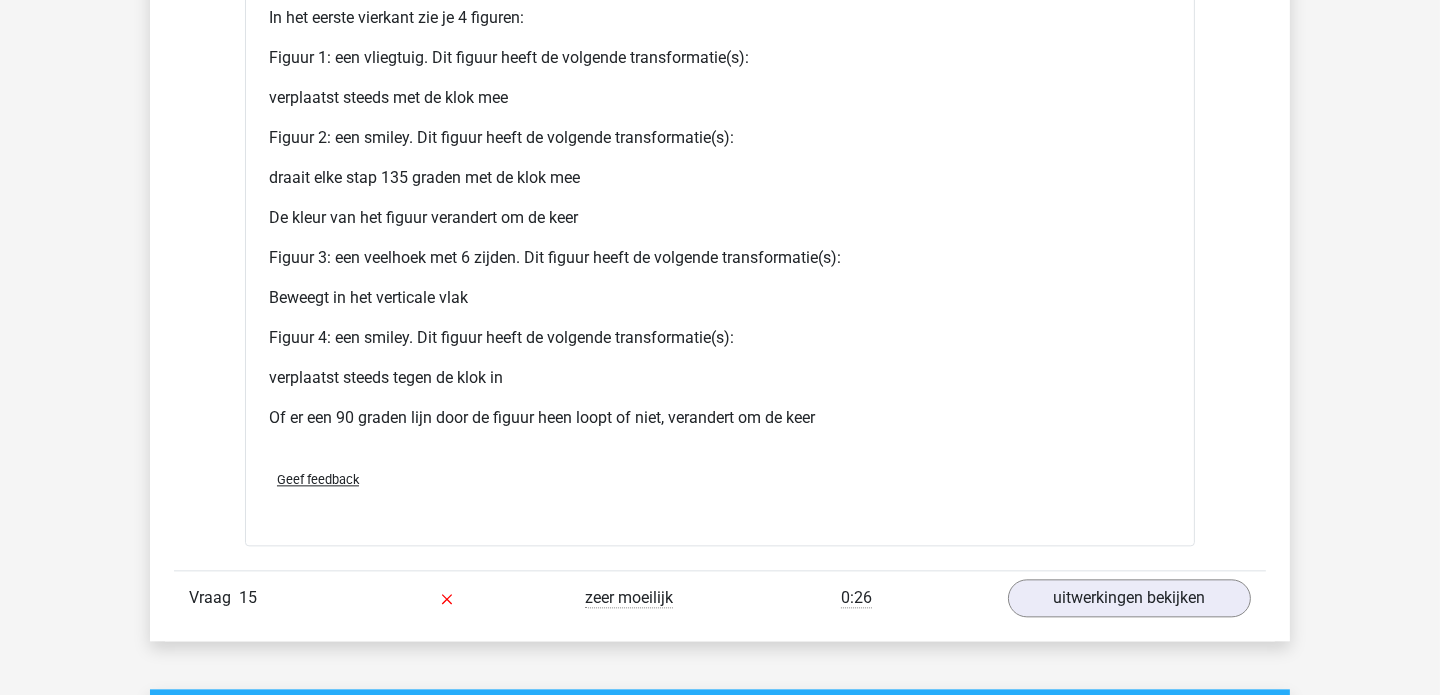 scroll, scrollTop: 15144, scrollLeft: 0, axis: vertical 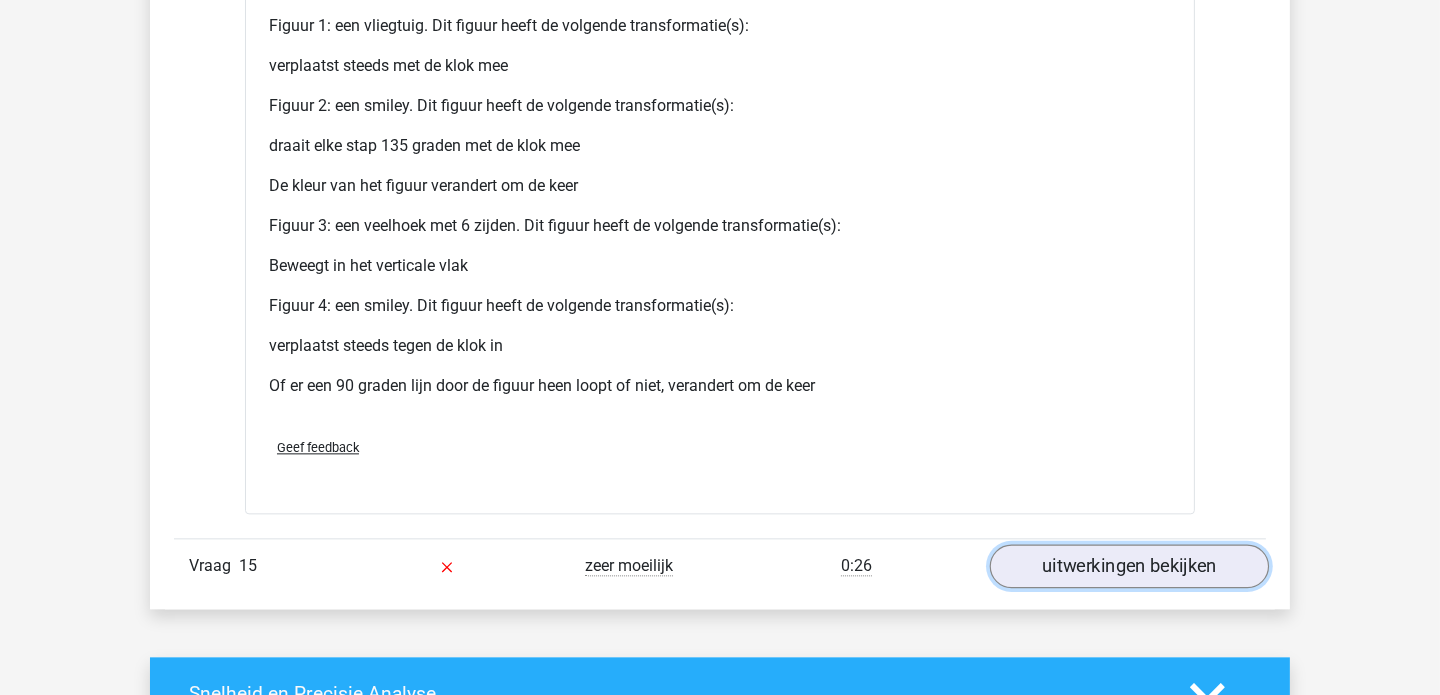 click on "uitwerkingen bekijken" at bounding box center [1129, 566] 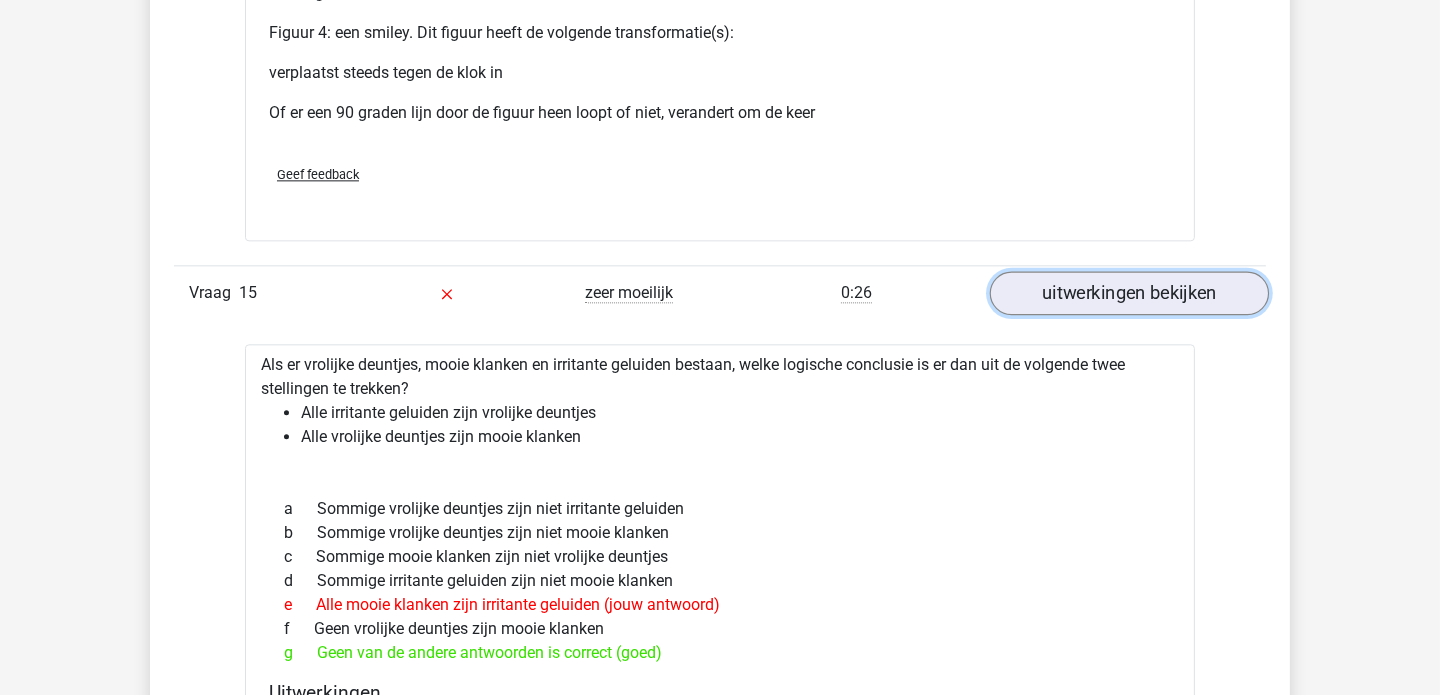 scroll, scrollTop: 15381, scrollLeft: 0, axis: vertical 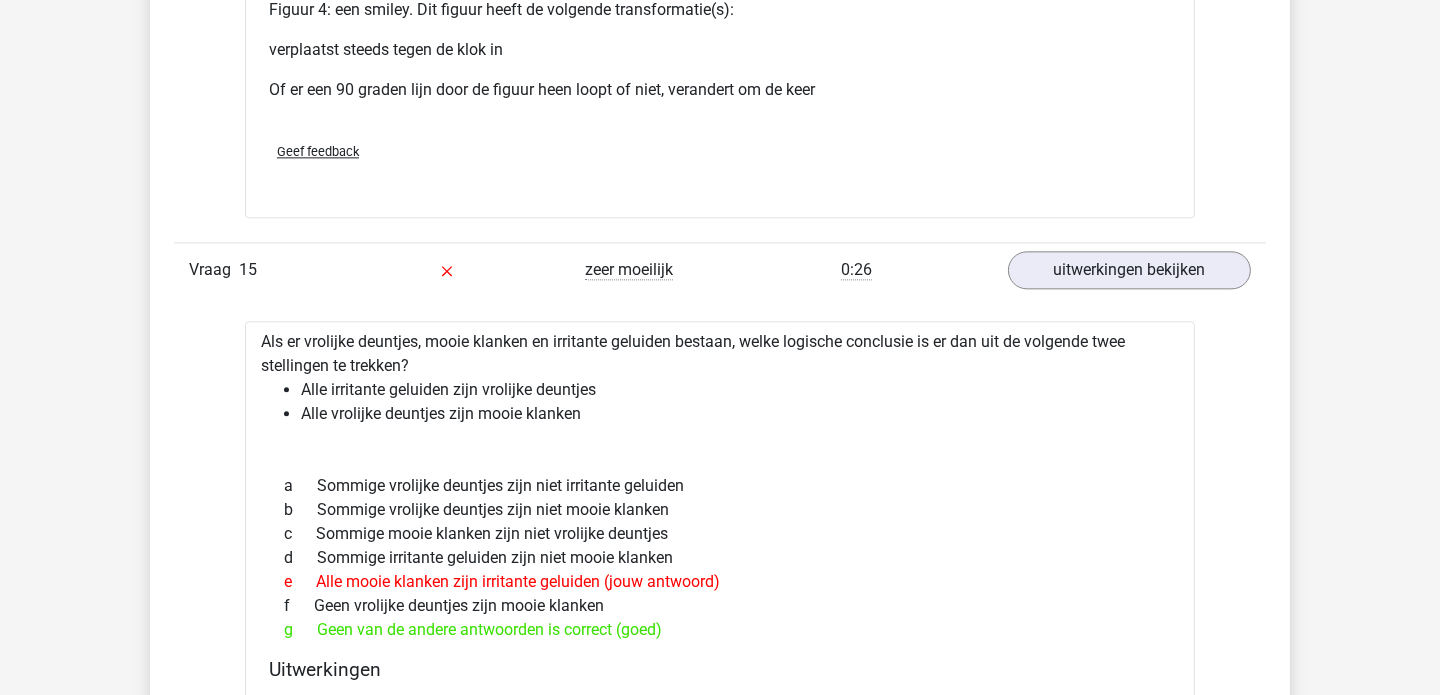 click on "Als er vrolijke deuntjes, mooie klanken en irritante geluiden bestaan, welke logische conclusie is er dan uit de volgende twee stellingen te trekken? Alle irritante geluiden zijn vrolijke deuntjes Alle vrolijke deuntjes zijn mooie klanken
a
Sommige vrolijke deuntjes zijn niet irritante geluiden
b
Sommige vrolijke deuntjes zijn niet mooie klanken
c
Sommige mooie klanken zijn niet vrolijke deuntjes
d
Sommige irritante geluiden zijn niet mooie klanken
e" at bounding box center [720, 687] 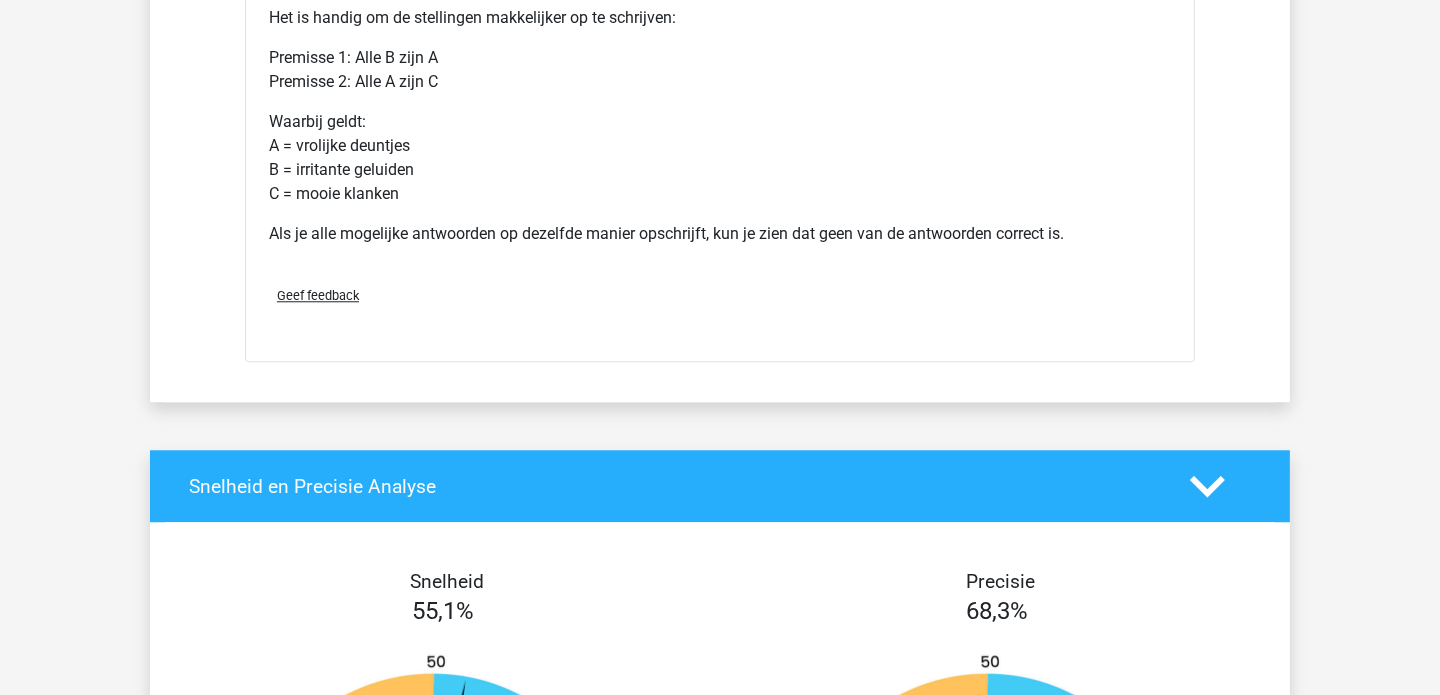 scroll, scrollTop: 15900, scrollLeft: 0, axis: vertical 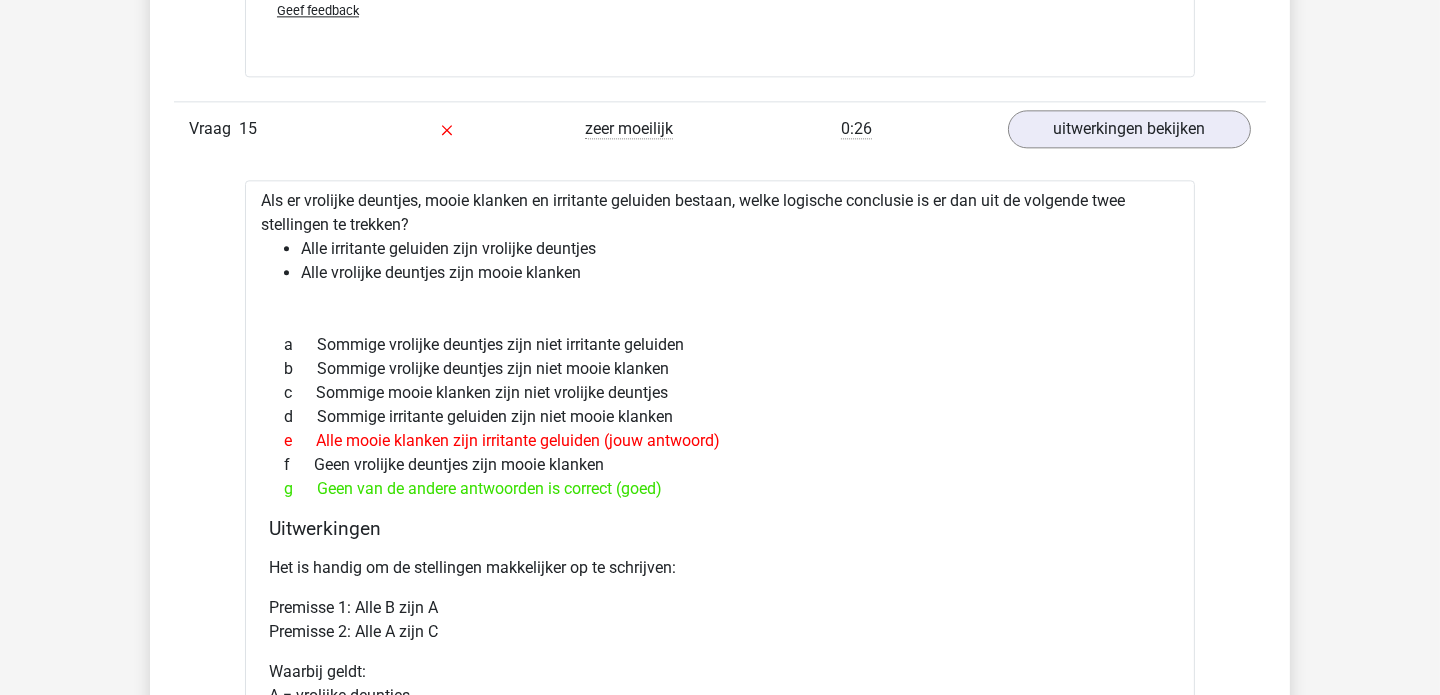 drag, startPoint x: 668, startPoint y: 516, endPoint x: 254, endPoint y: 225, distance: 506.04053 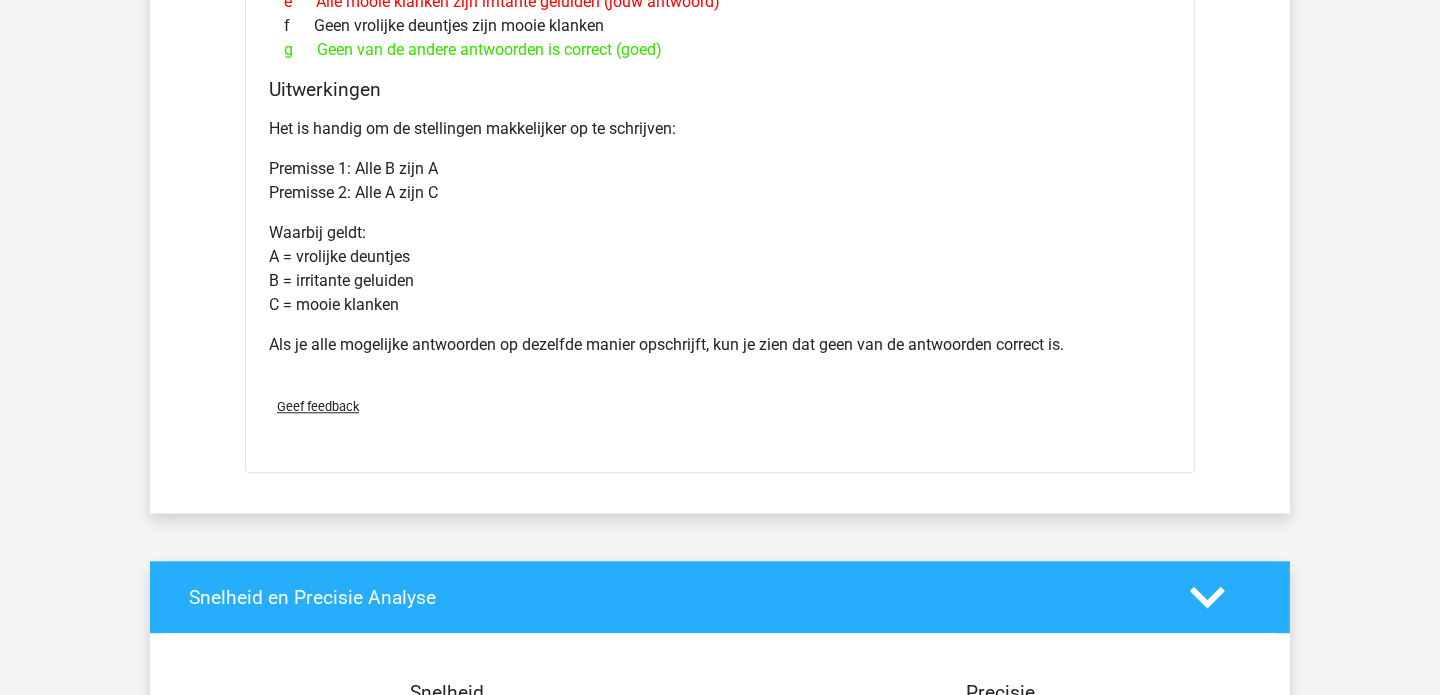 scroll, scrollTop: 16062, scrollLeft: 0, axis: vertical 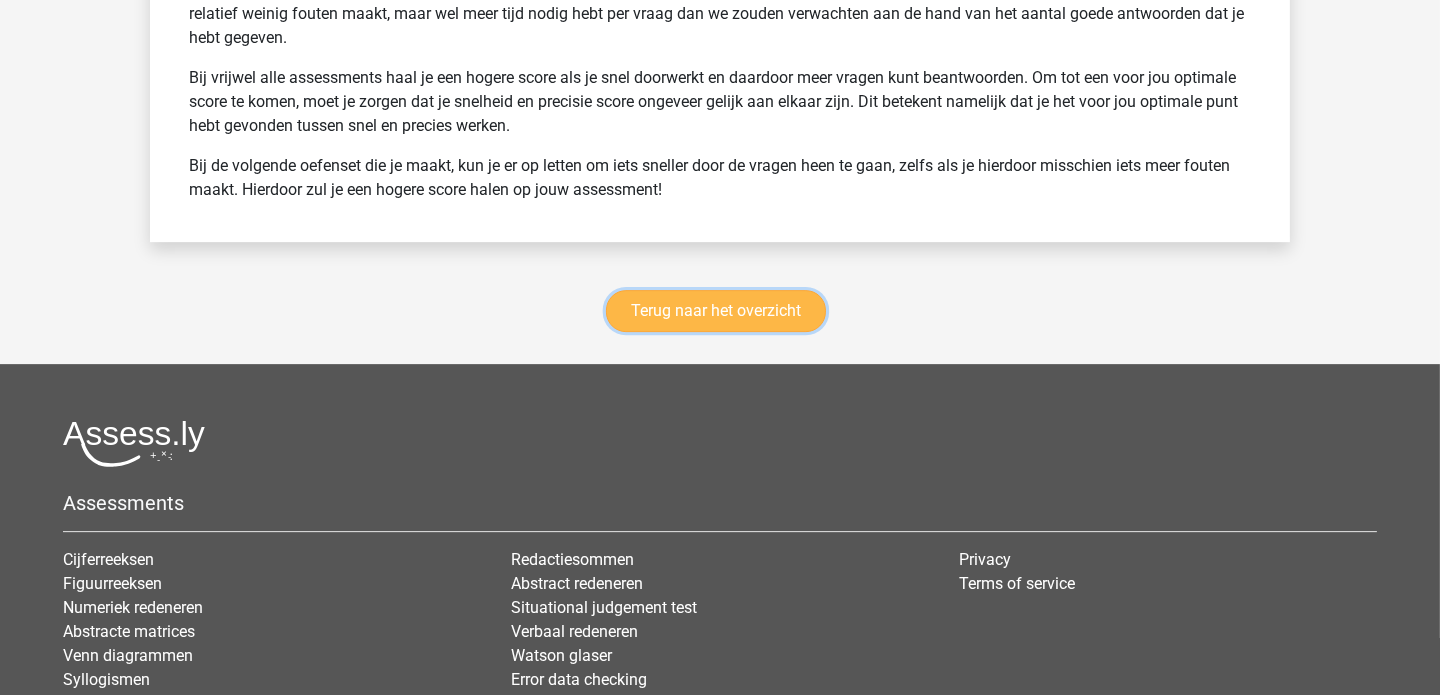 click on "Terug naar het overzicht" at bounding box center (716, 311) 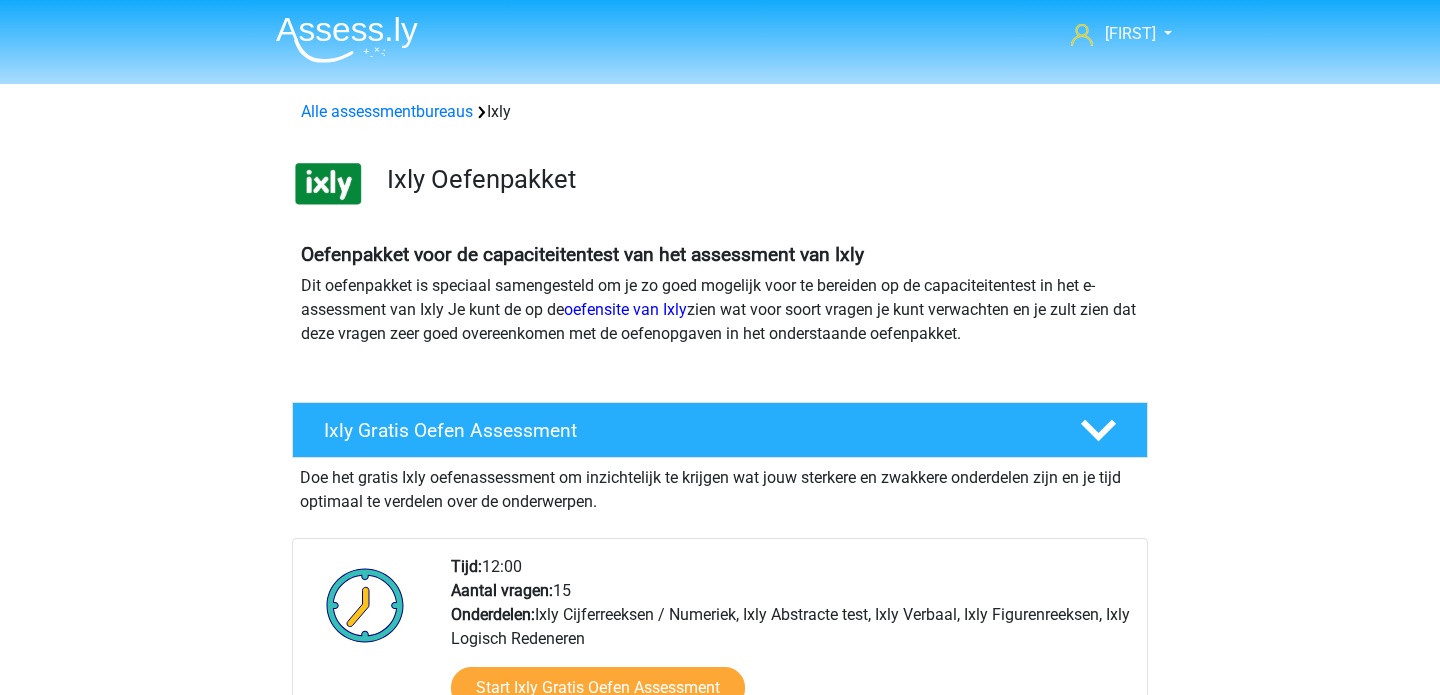 scroll, scrollTop: 0, scrollLeft: 0, axis: both 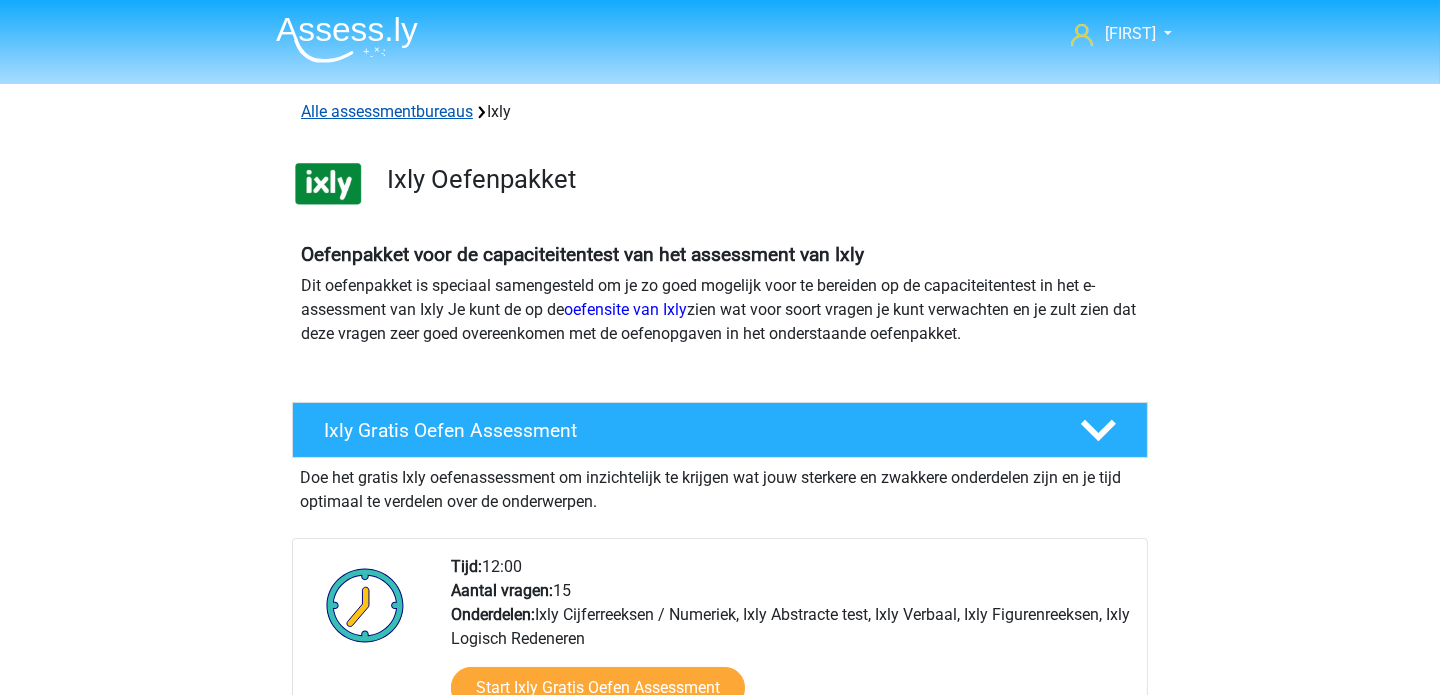 click on "Alle assessmentbureaus" at bounding box center [387, 111] 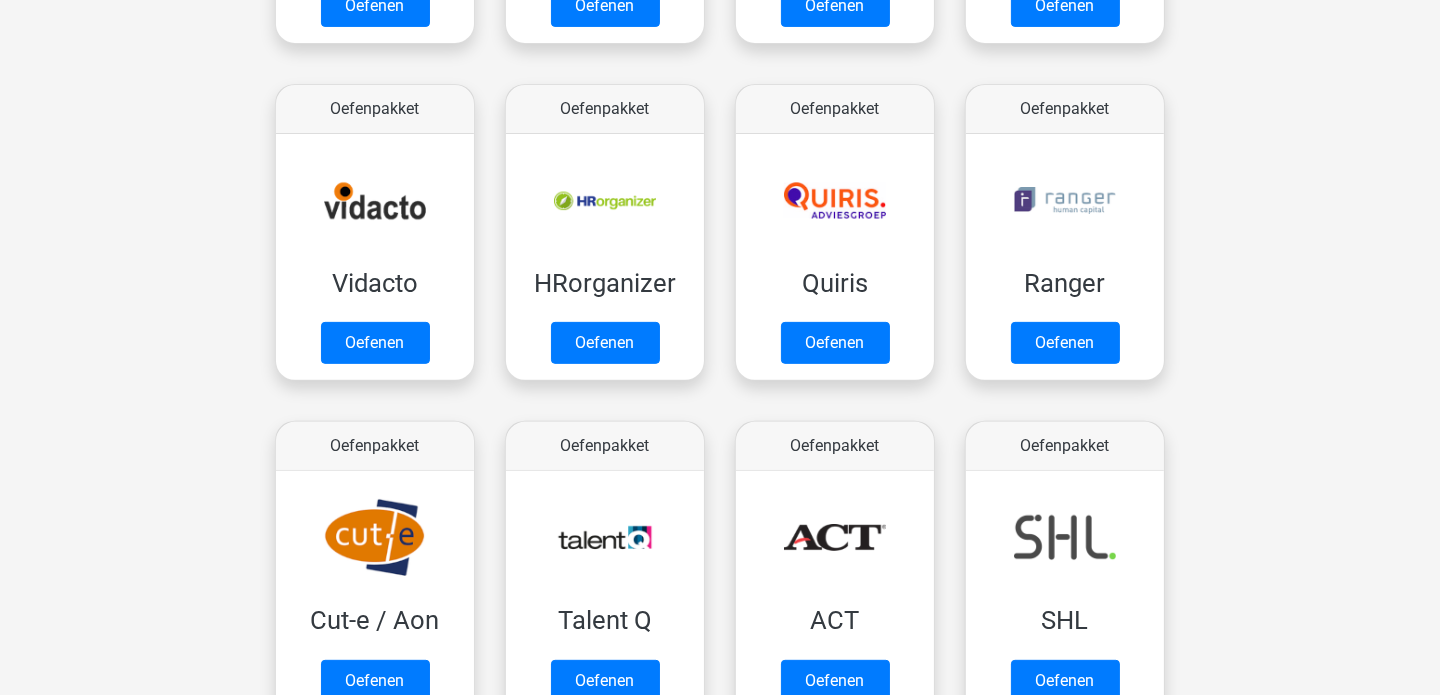 scroll, scrollTop: 987, scrollLeft: 0, axis: vertical 